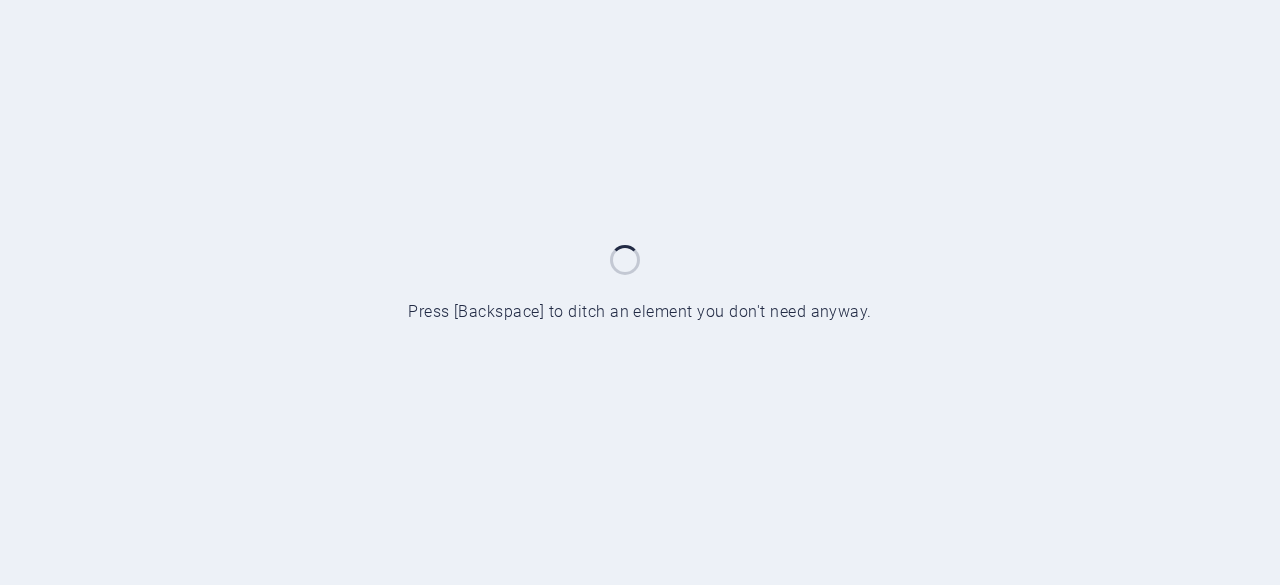 scroll, scrollTop: 0, scrollLeft: 0, axis: both 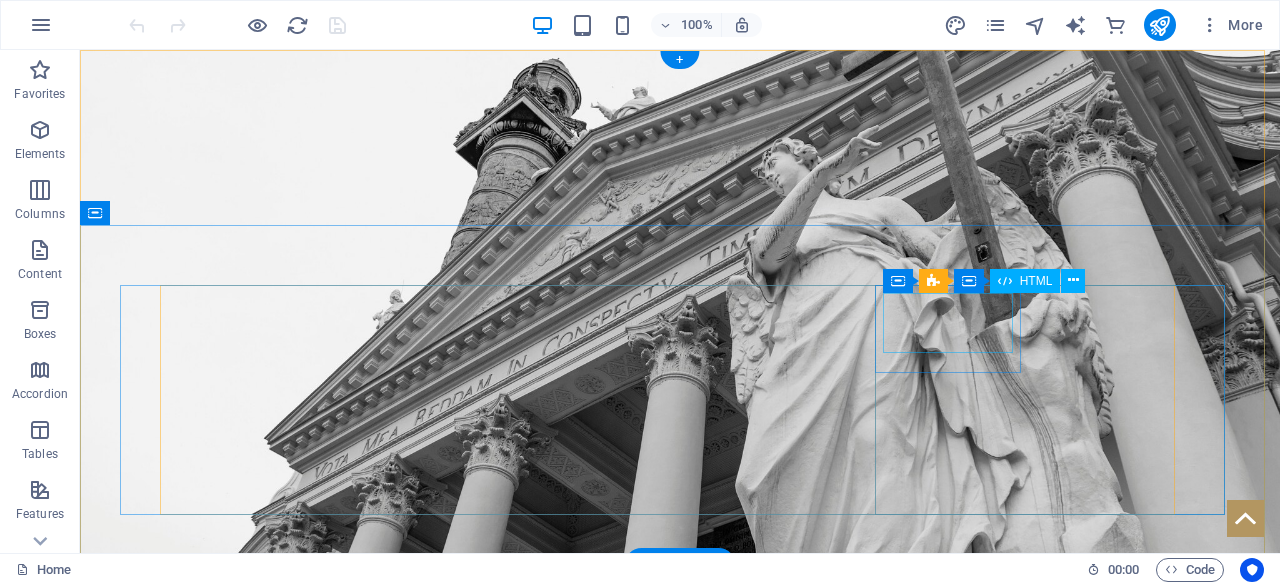 click on "30" at bounding box center [235, 1092] 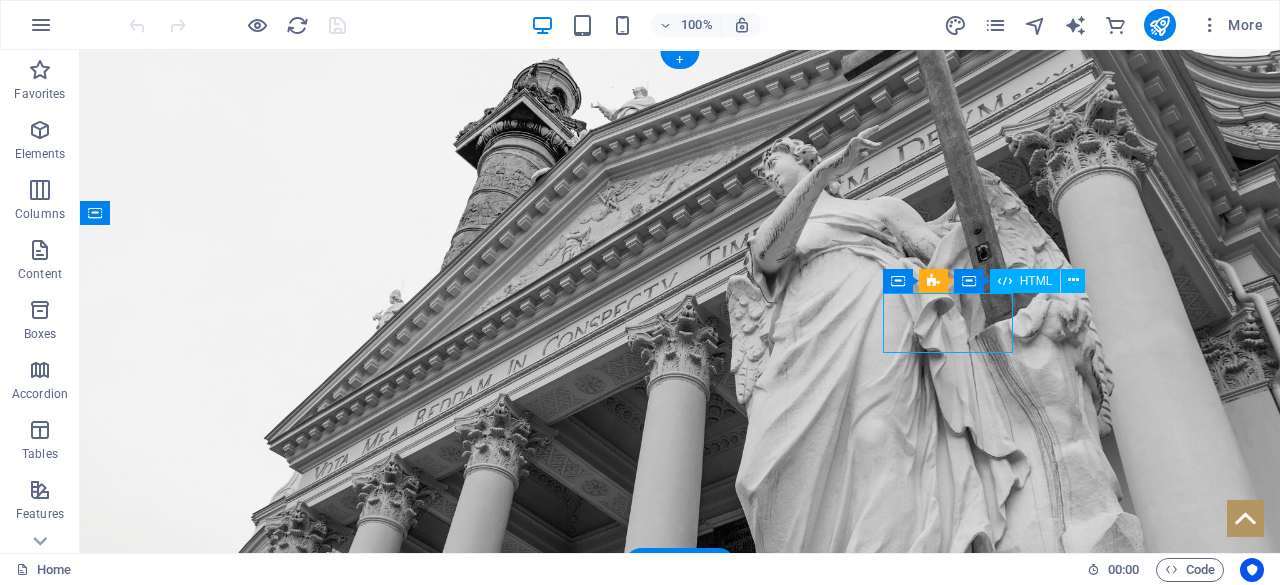 click on "30" at bounding box center (235, 1092) 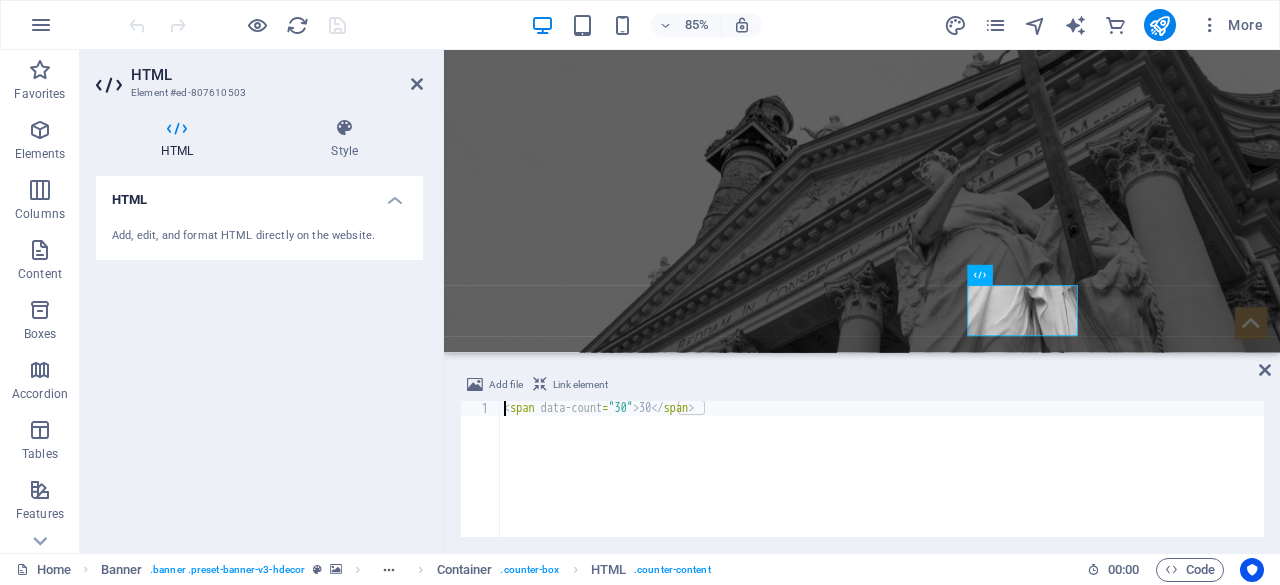 click on "< span   data-count = "30" > 30 </ span >" at bounding box center (882, 484) 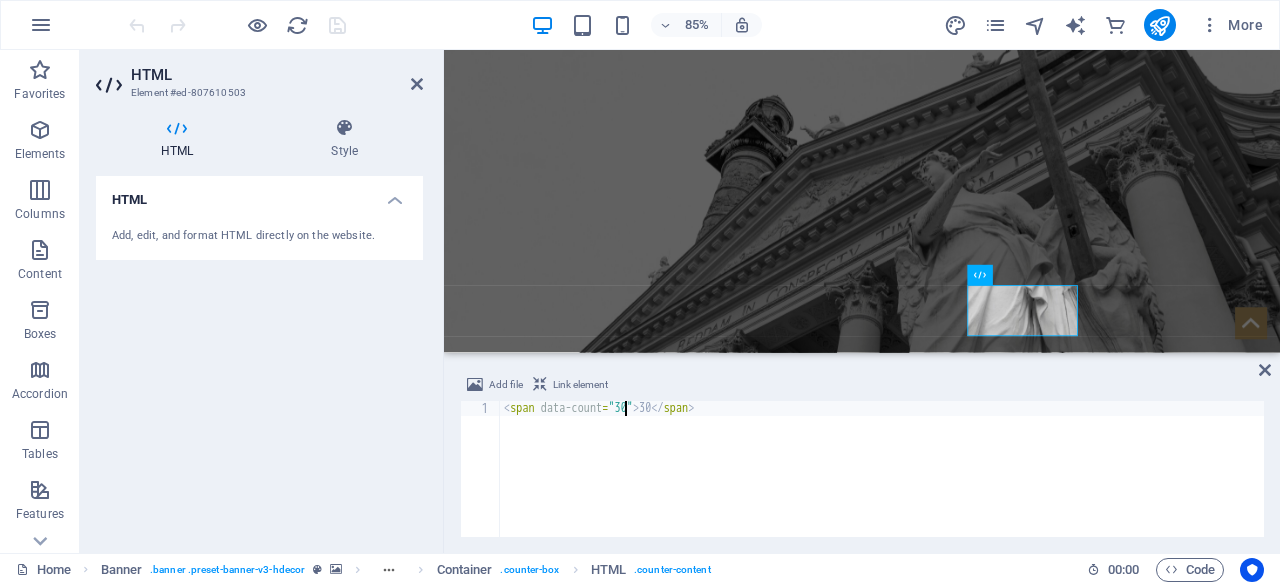scroll, scrollTop: 0, scrollLeft: 10, axis: horizontal 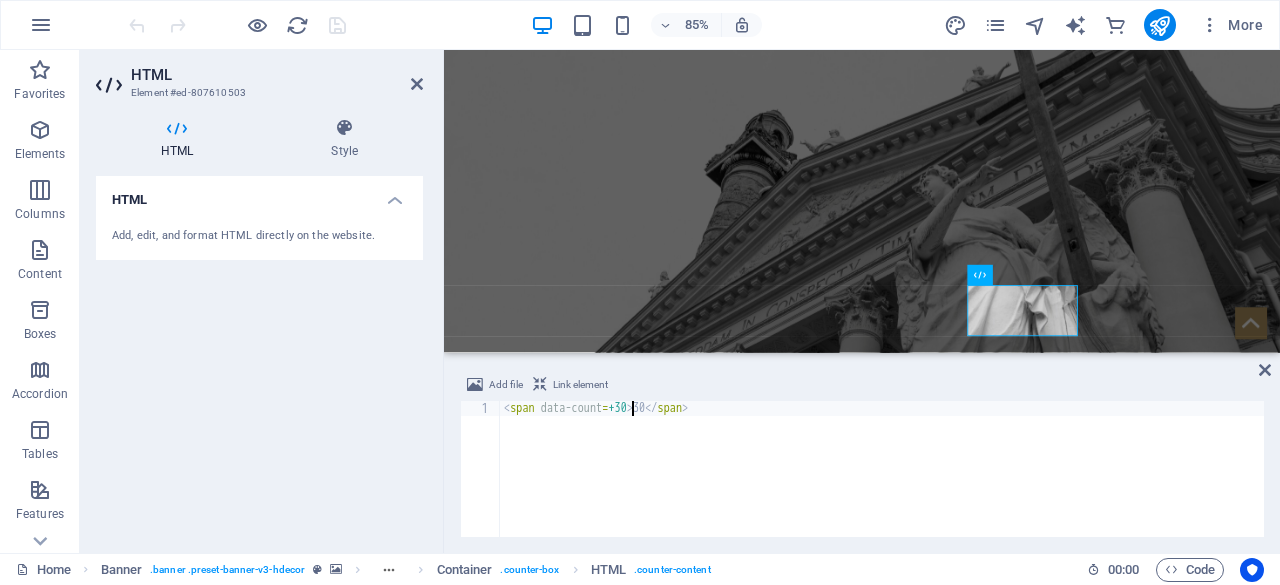 click on "30" at bounding box center [882, 484] 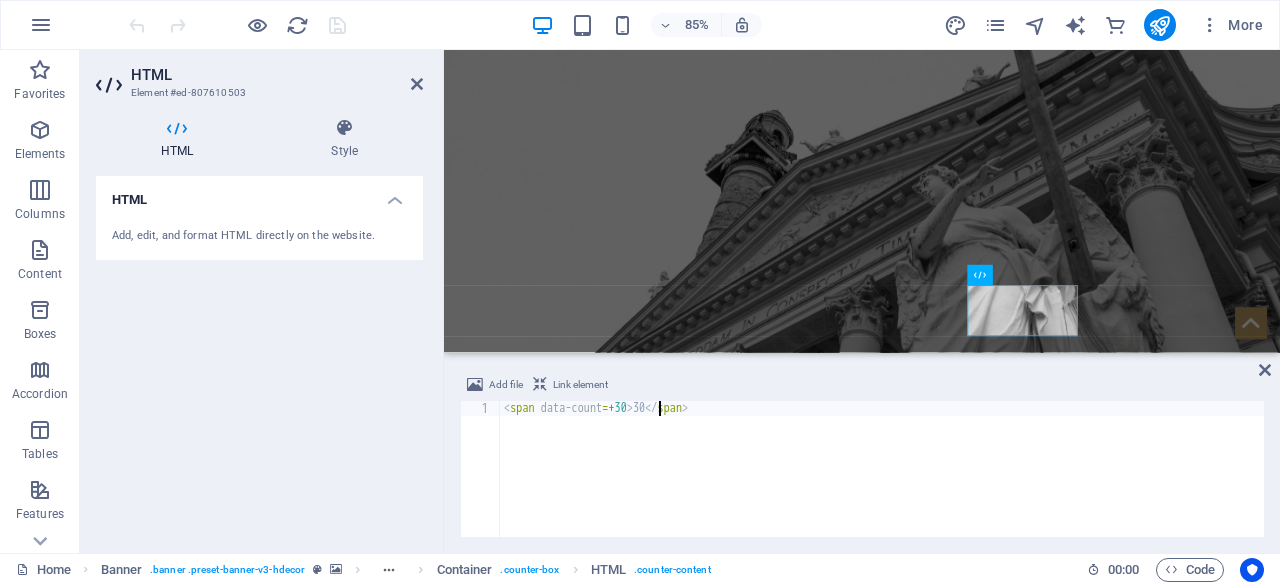 scroll, scrollTop: 0, scrollLeft: 12, axis: horizontal 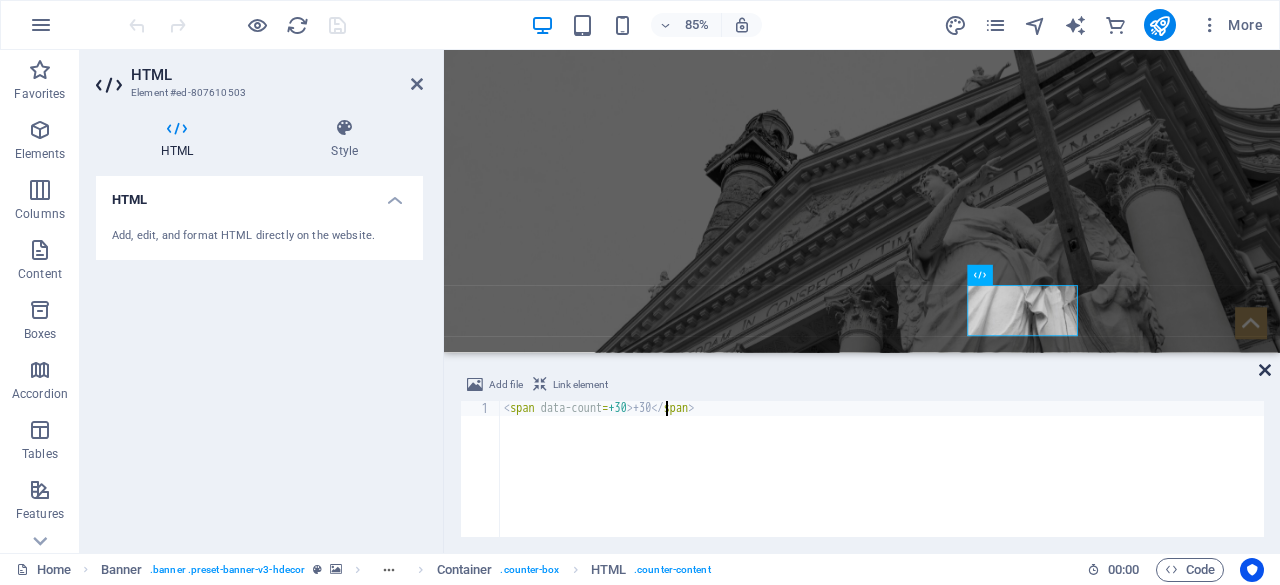 type on "<span data-count="+30">+30</span>" 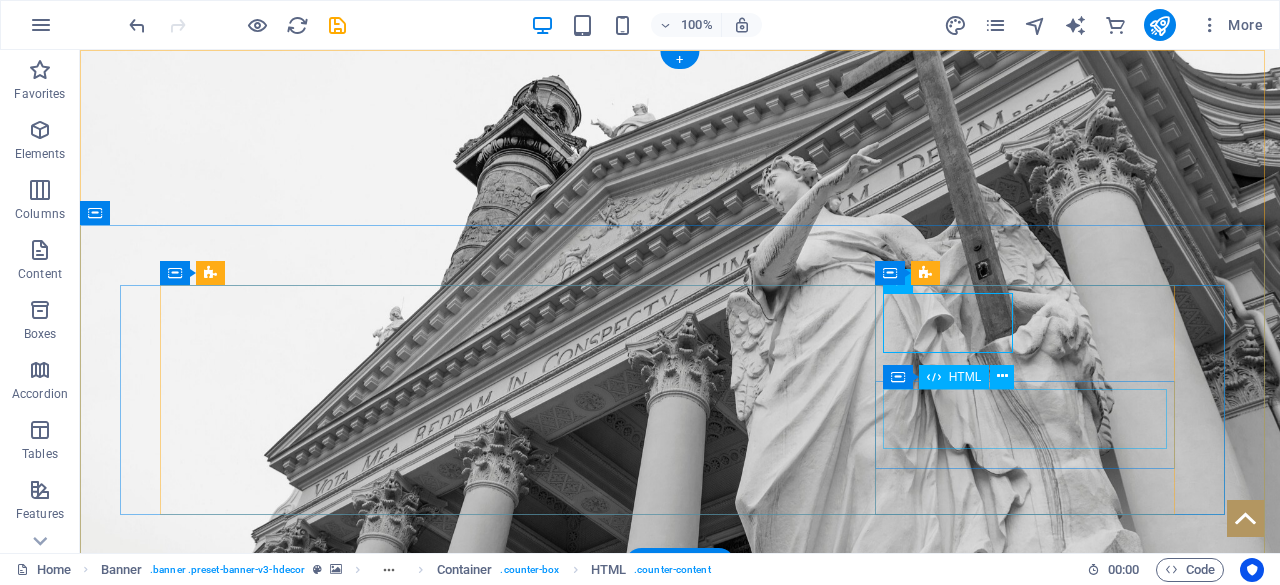 click on "+300" at bounding box center [310, 1310] 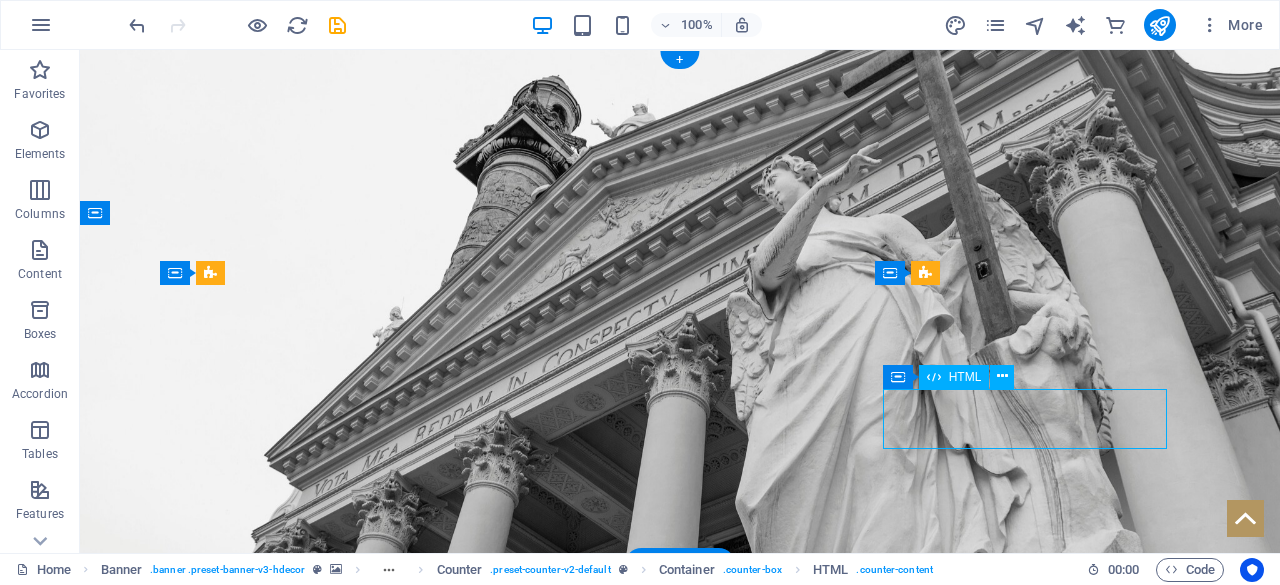 click on "+300" at bounding box center (310, 1310) 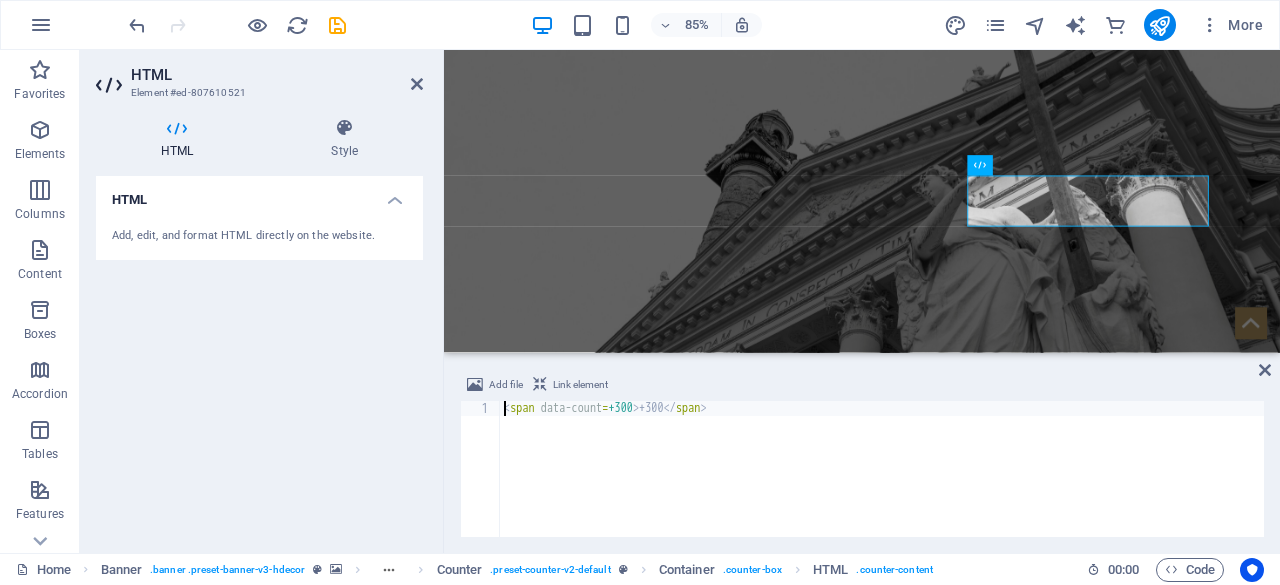 scroll, scrollTop: 224, scrollLeft: 0, axis: vertical 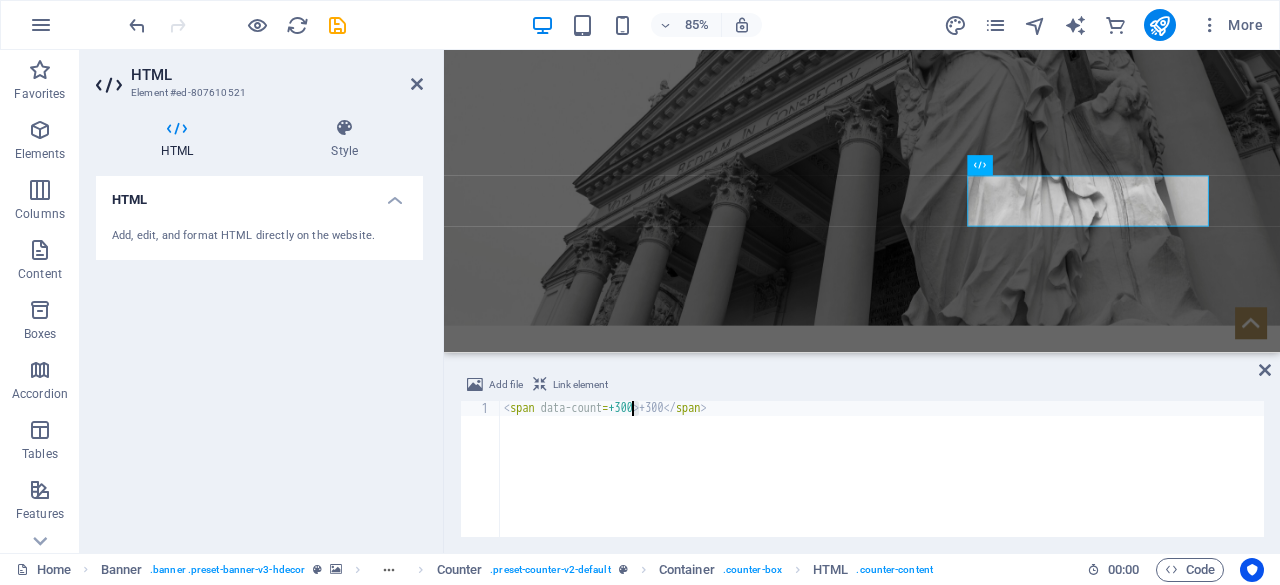 click on "< span   data-count = "+300" > +300 </ span >" at bounding box center [882, 484] 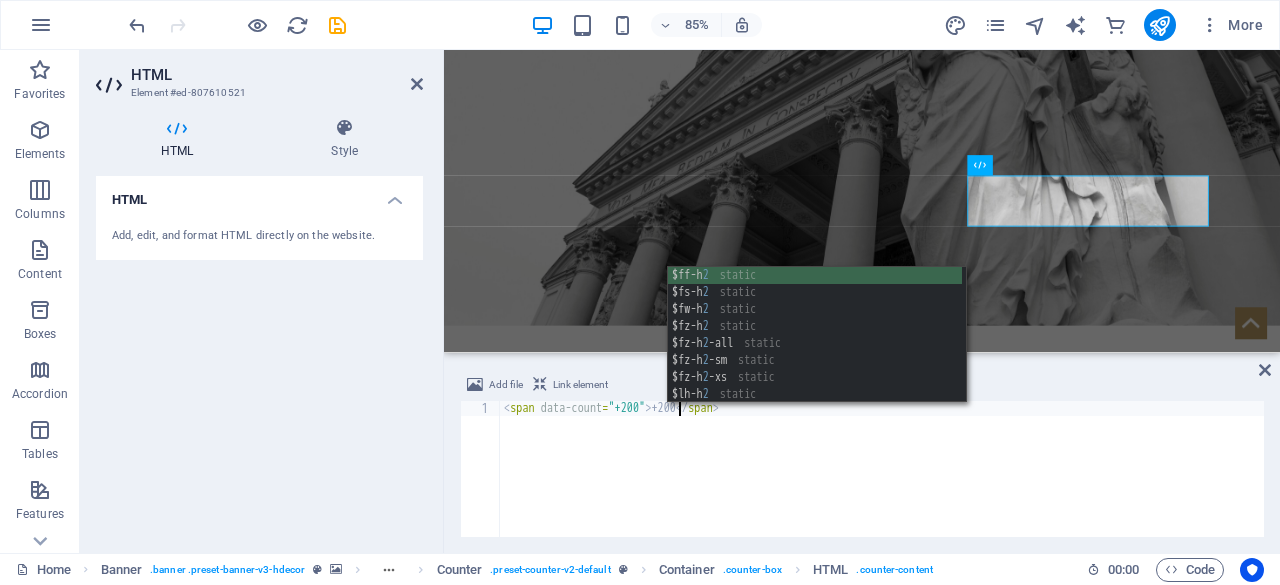scroll, scrollTop: 0, scrollLeft: 14, axis: horizontal 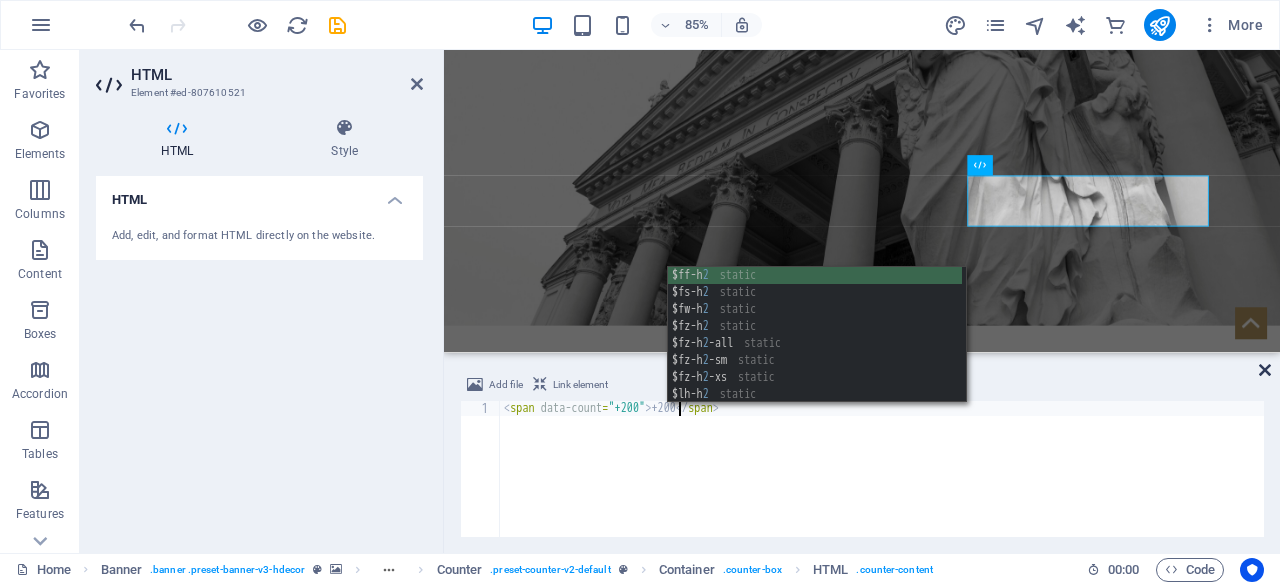 type on "<span data-count="+200">+200</span>" 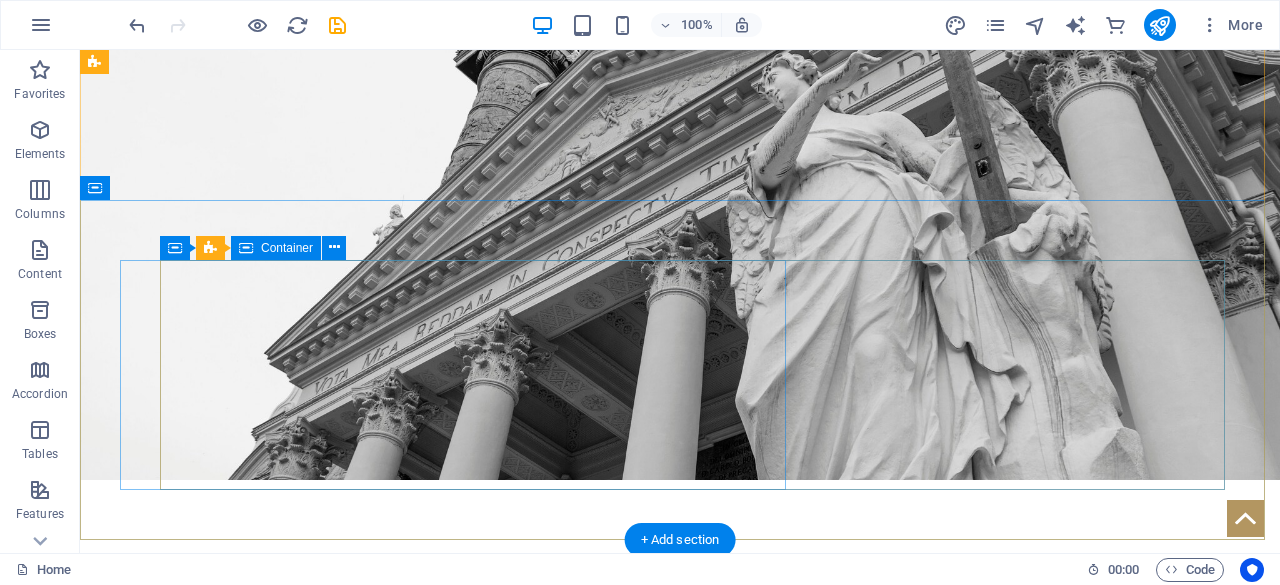 scroll, scrollTop: 24, scrollLeft: 0, axis: vertical 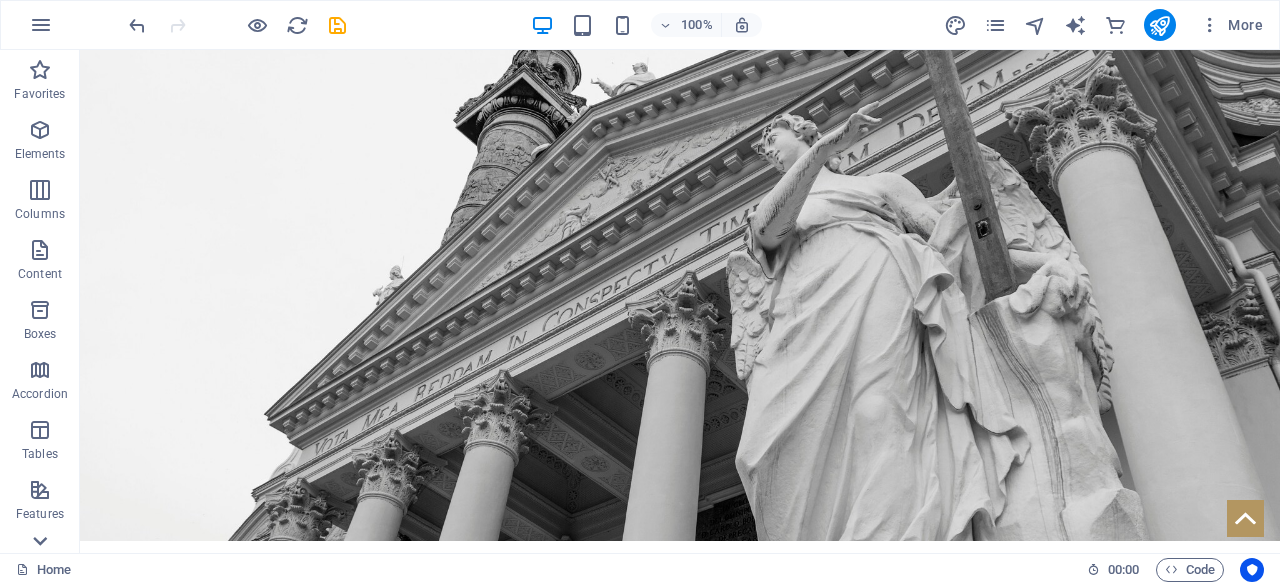 click 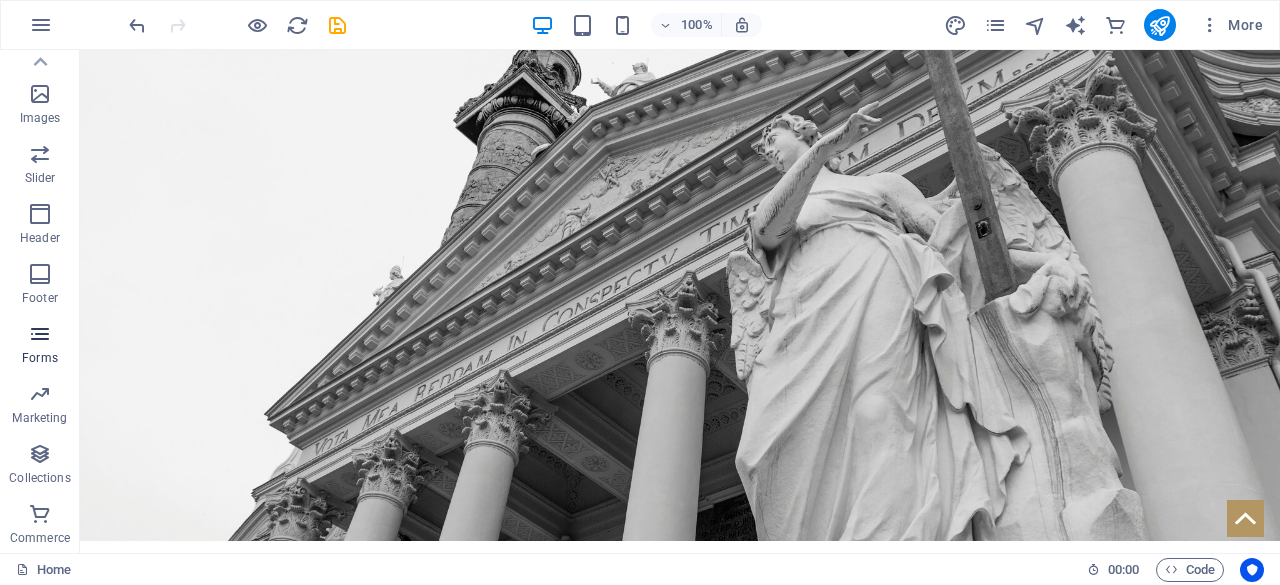 scroll, scrollTop: 0, scrollLeft: 0, axis: both 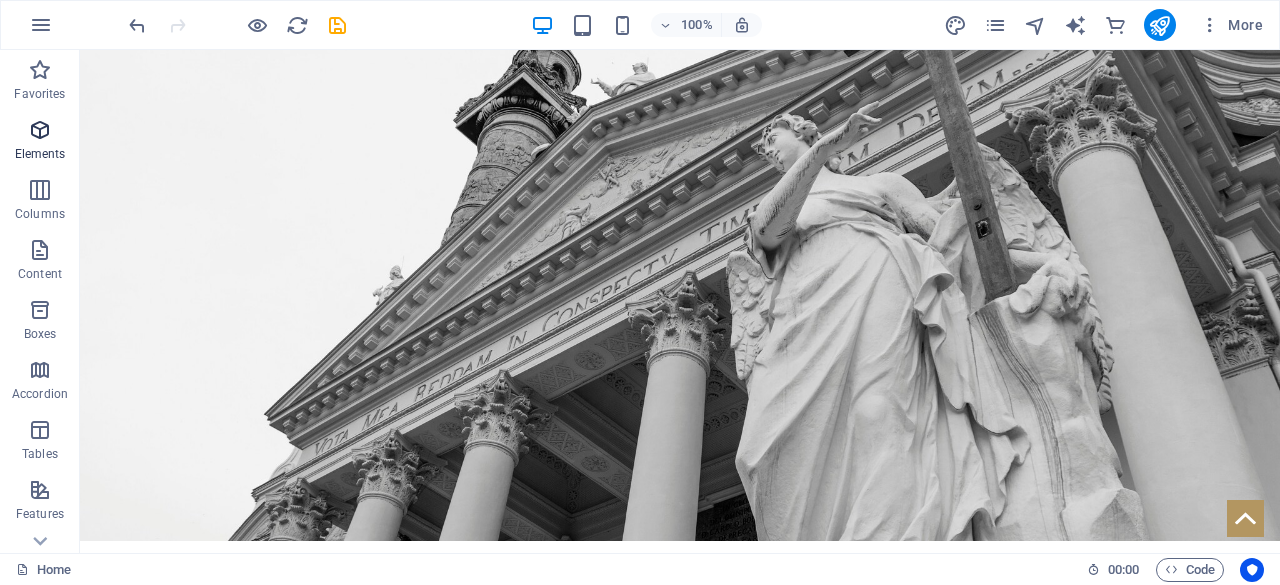click on "Elements" at bounding box center (40, 154) 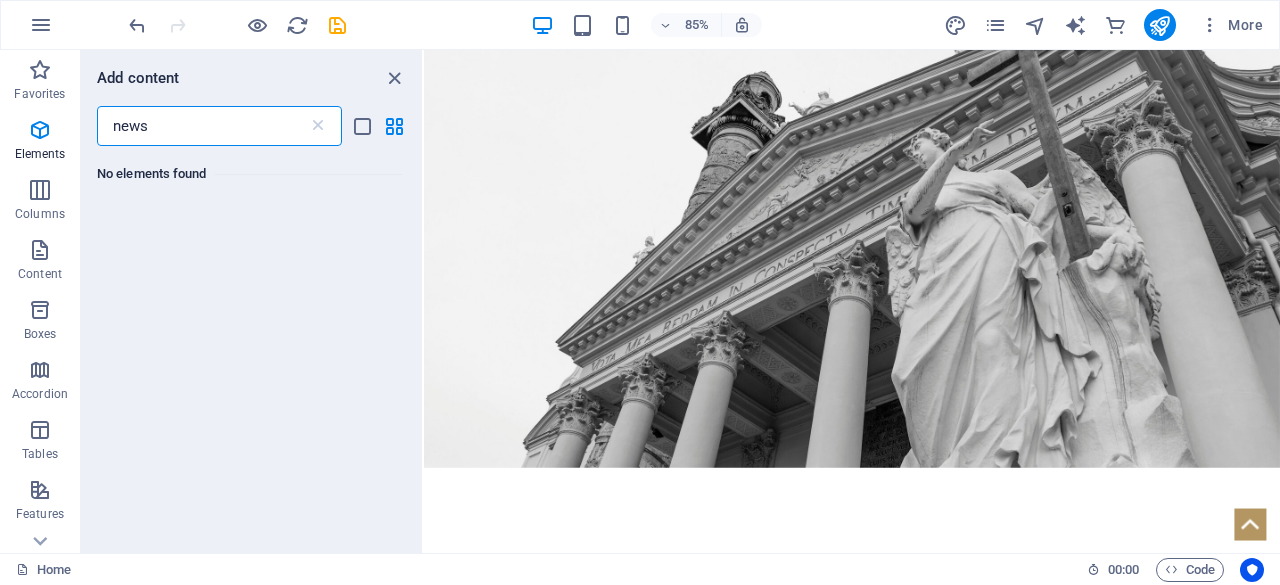 scroll, scrollTop: 0, scrollLeft: 0, axis: both 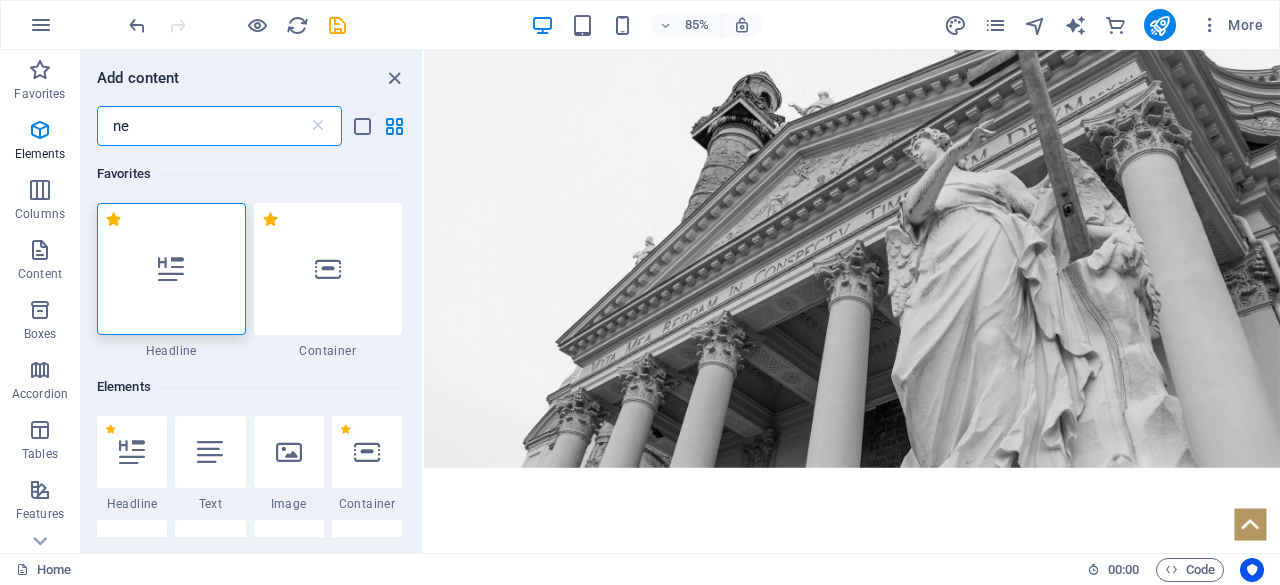 type on "n" 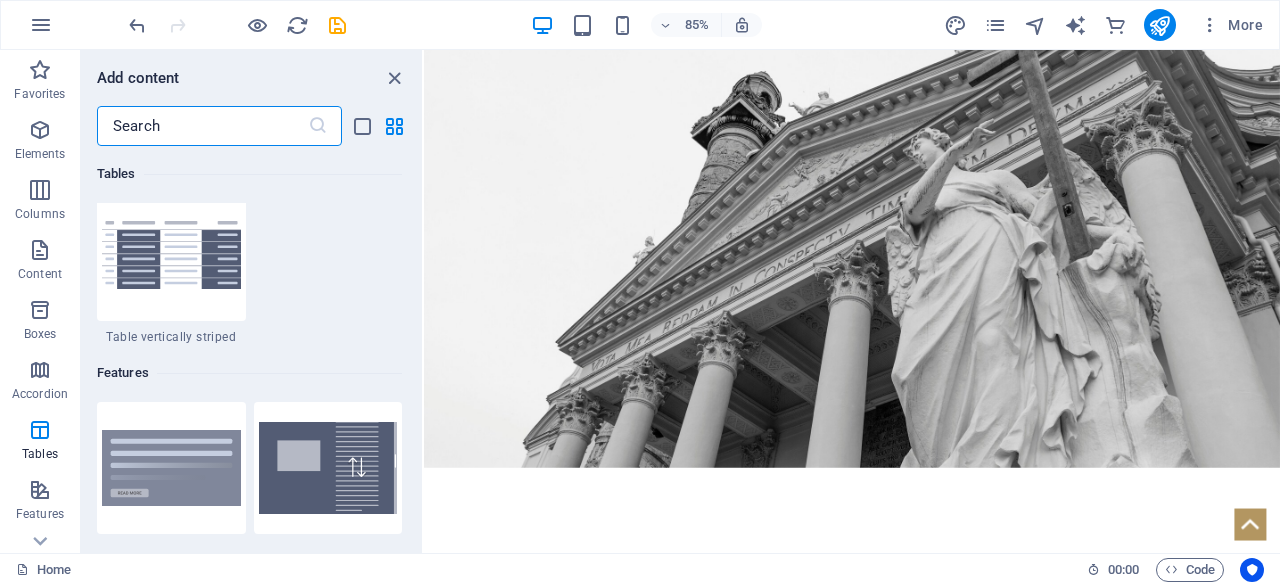 scroll, scrollTop: 7872, scrollLeft: 0, axis: vertical 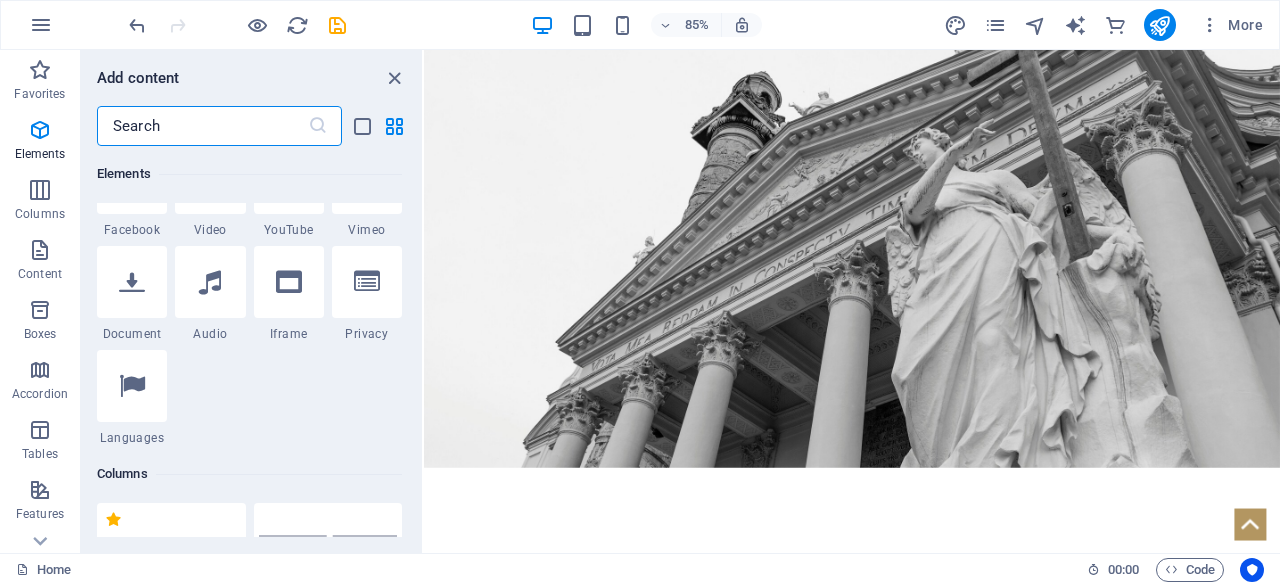 click at bounding box center [202, 126] 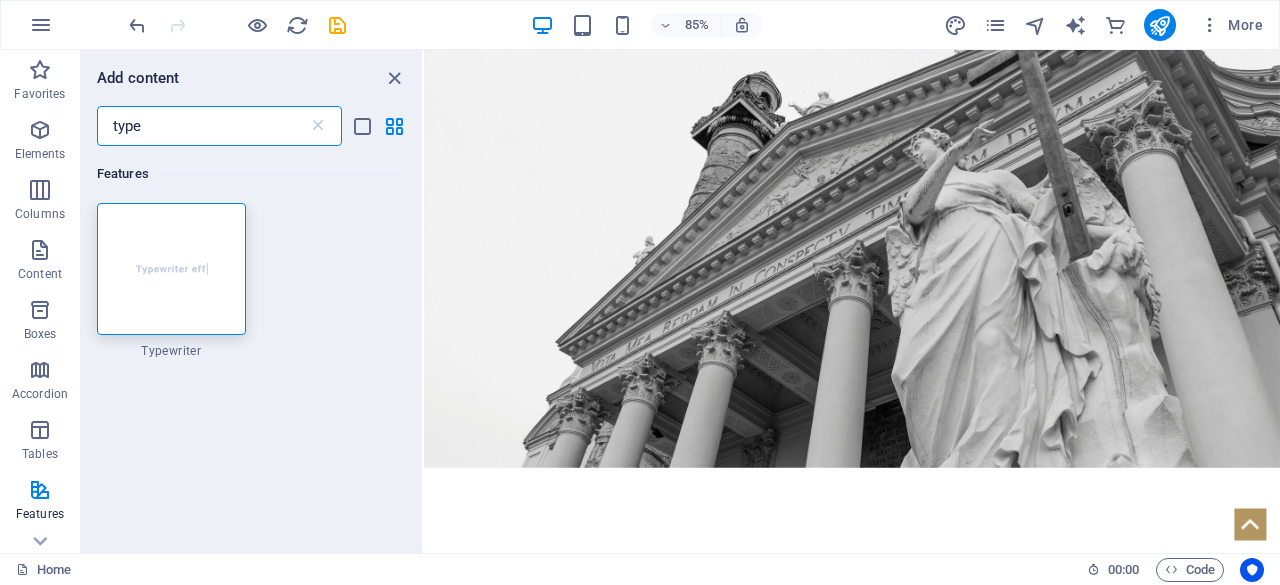 scroll, scrollTop: 0, scrollLeft: 0, axis: both 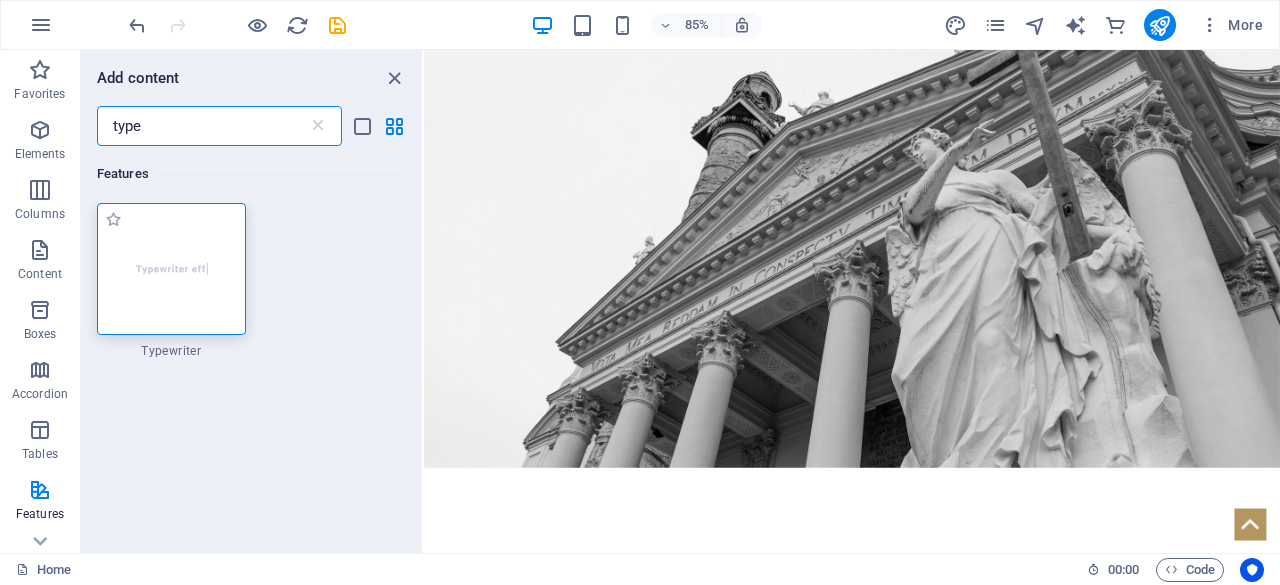 type on "type" 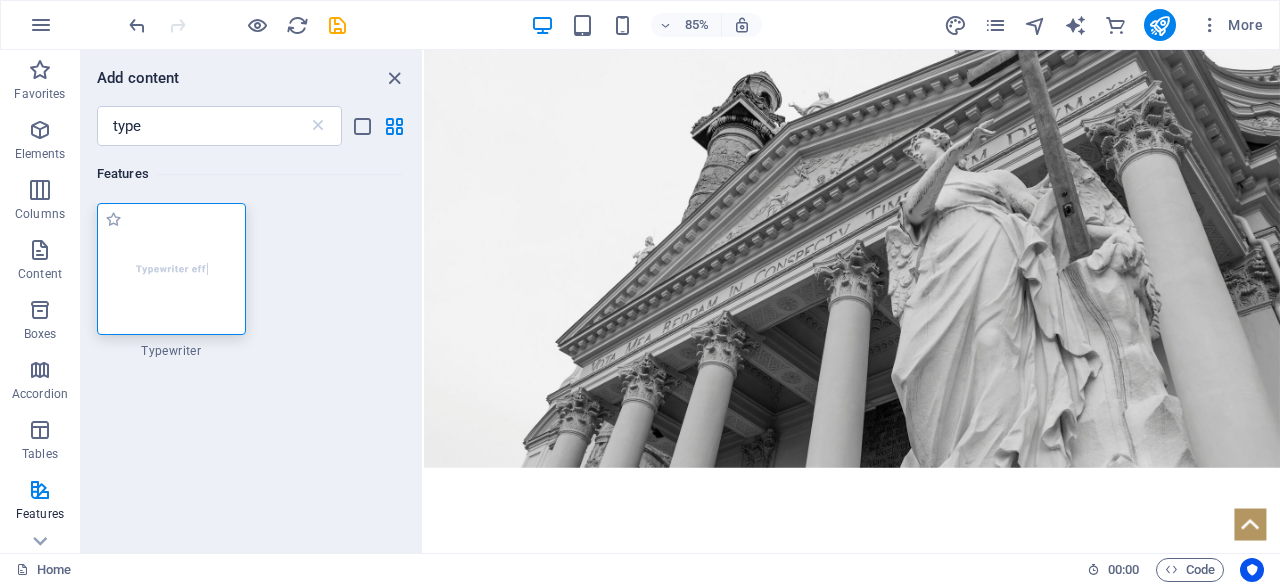 click at bounding box center (171, 269) 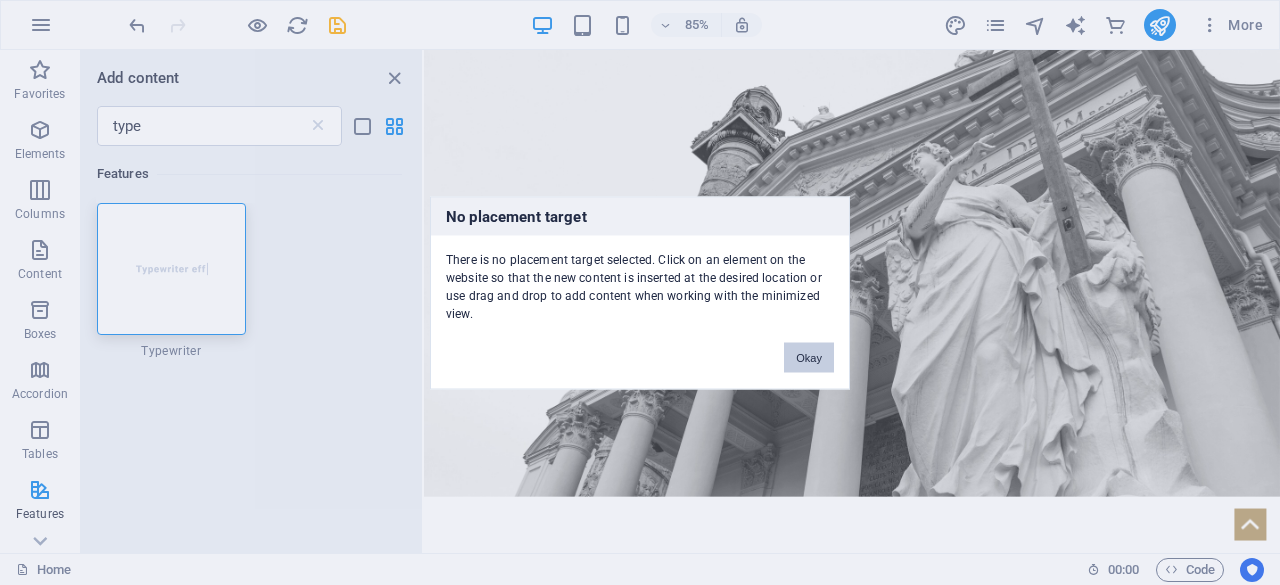 drag, startPoint x: 819, startPoint y: 357, endPoint x: 463, endPoint y: 361, distance: 356.02246 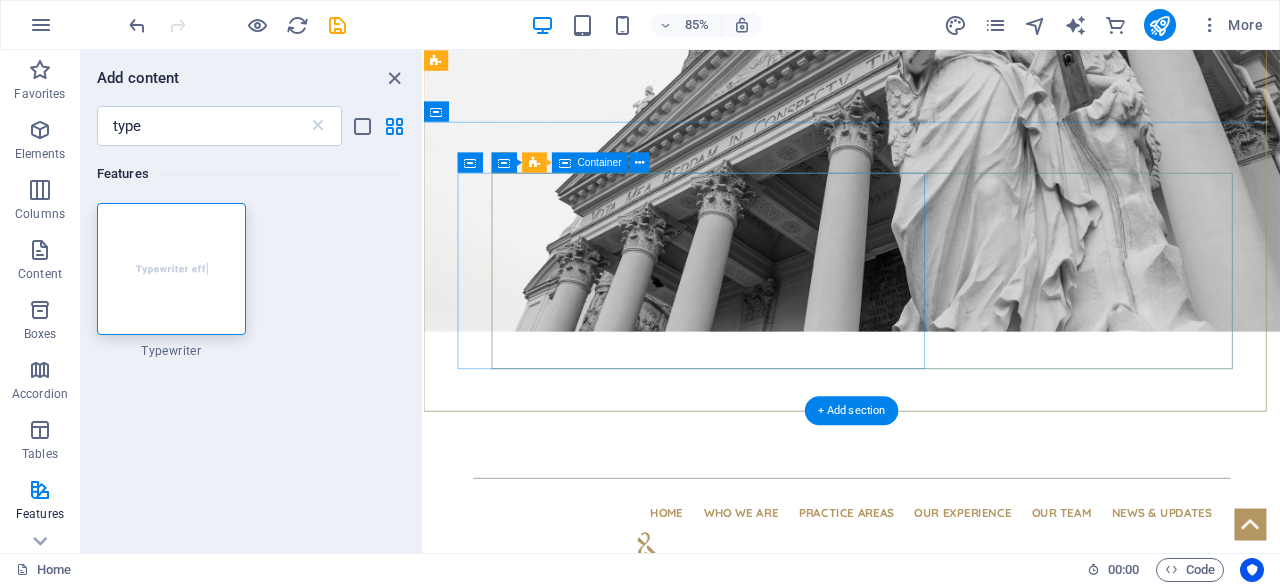 scroll, scrollTop: 224, scrollLeft: 0, axis: vertical 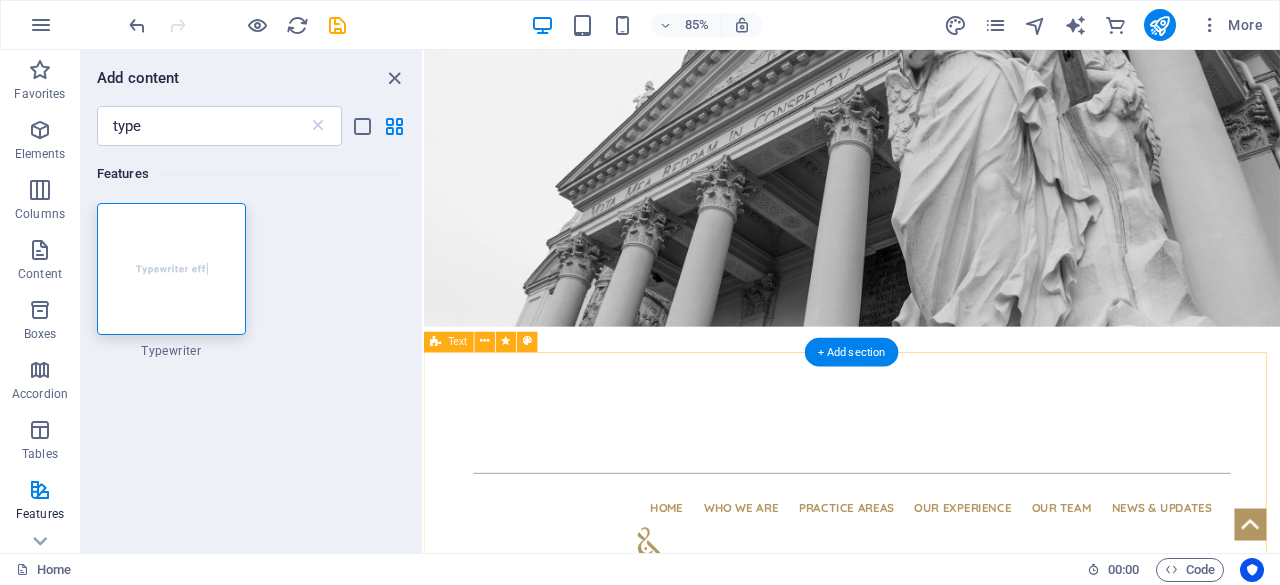 click on ""Law is not Justice. Law is a Just Method, a Machine." - [PERSON]" at bounding box center (927, 1412) 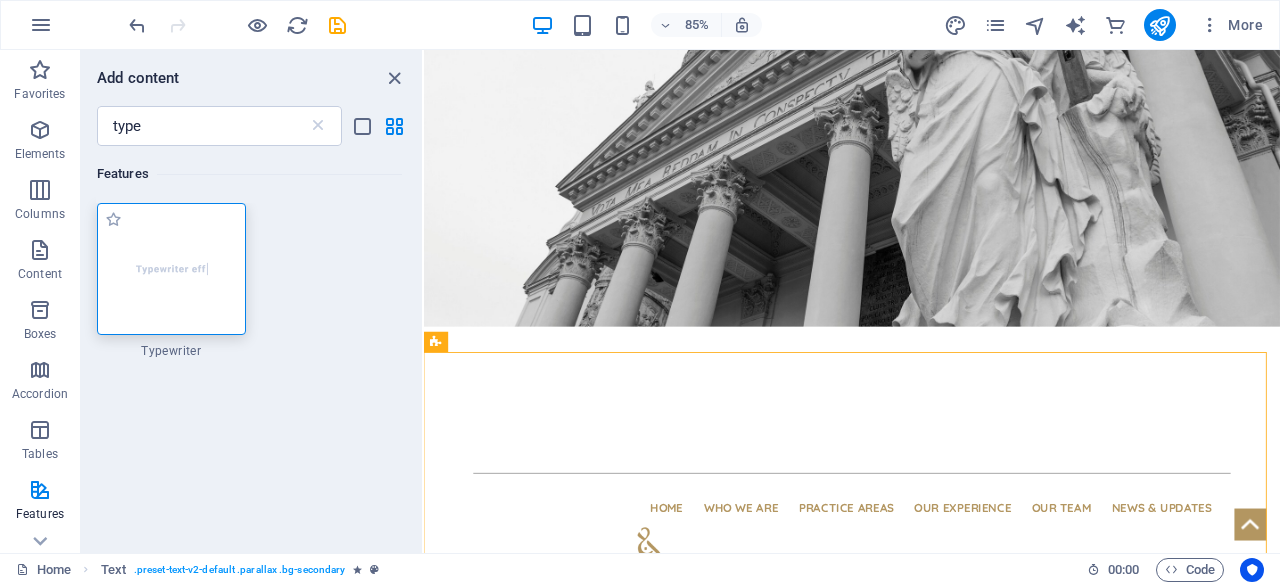 click at bounding box center [171, 269] 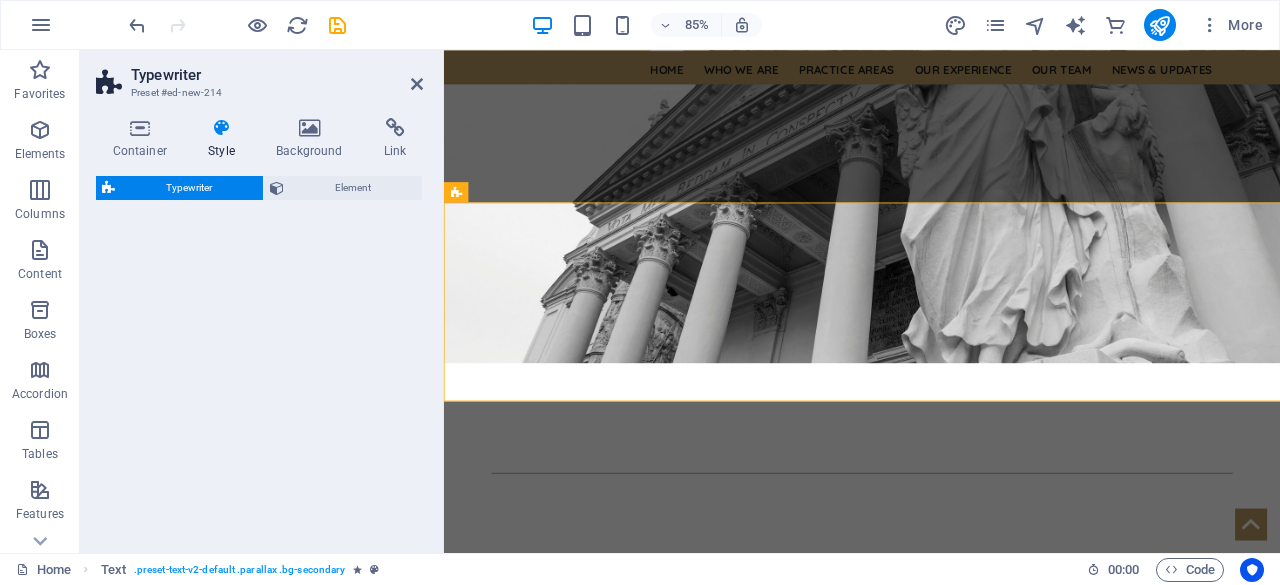 select on "ms" 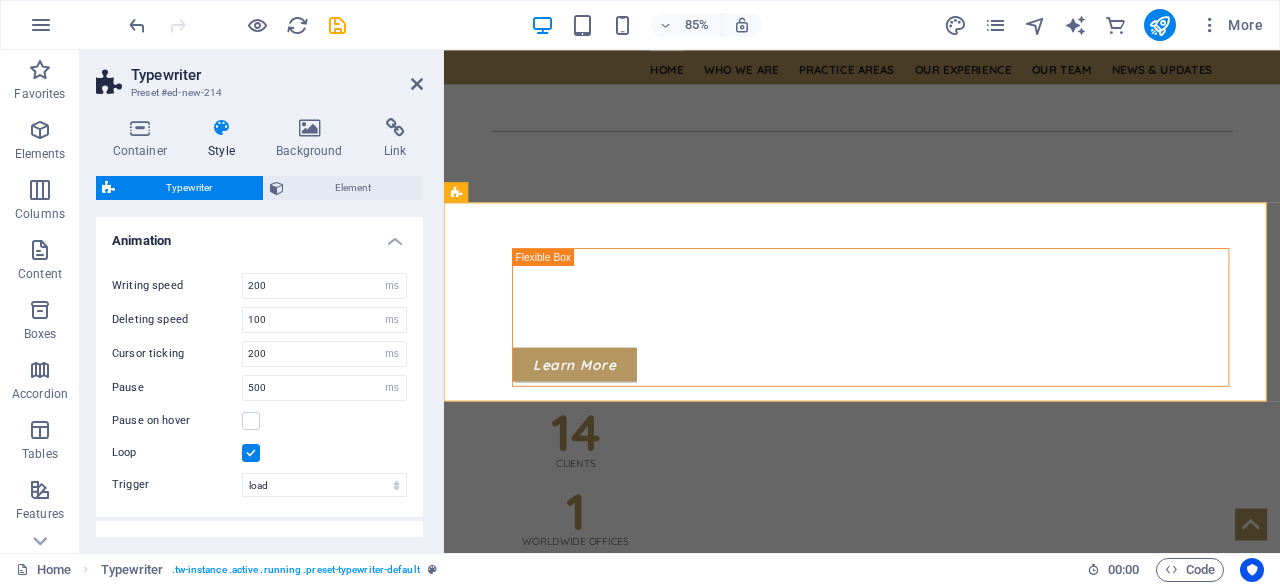 scroll, scrollTop: 658, scrollLeft: 0, axis: vertical 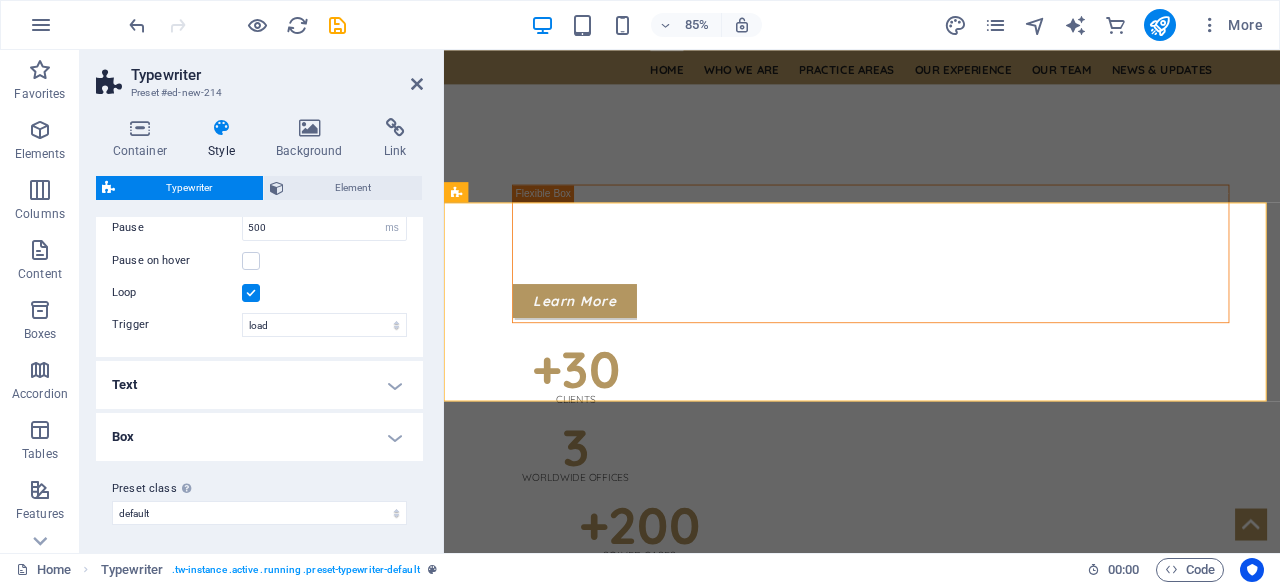 click on "Text" at bounding box center [259, 385] 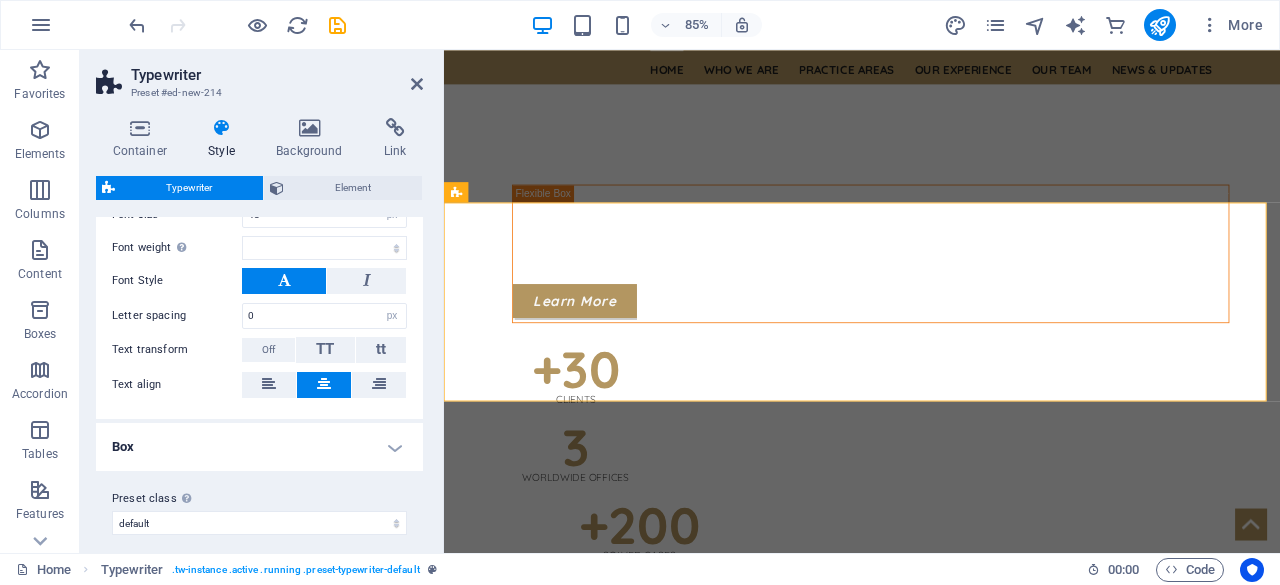 scroll, scrollTop: 446, scrollLeft: 0, axis: vertical 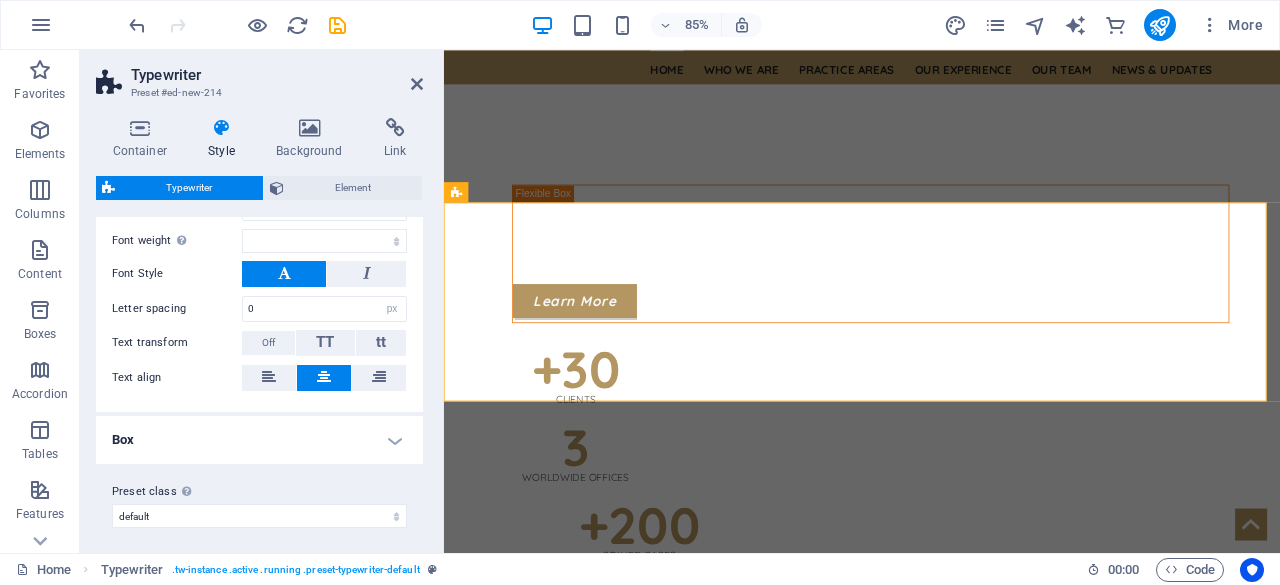 click on "Box" at bounding box center [259, 440] 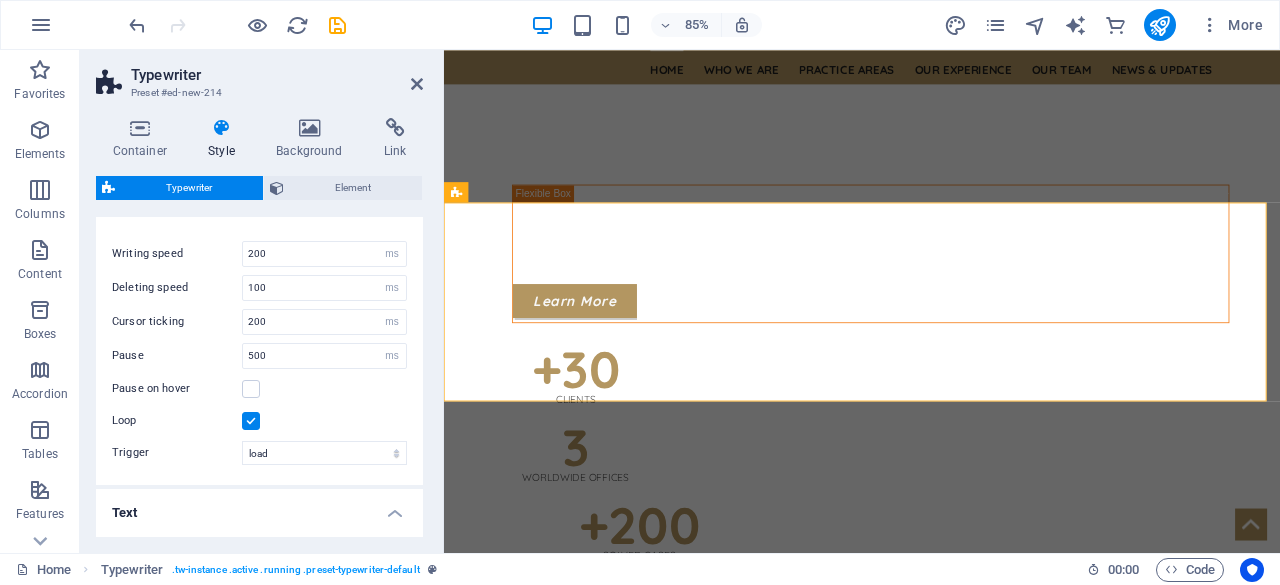scroll, scrollTop: 0, scrollLeft: 0, axis: both 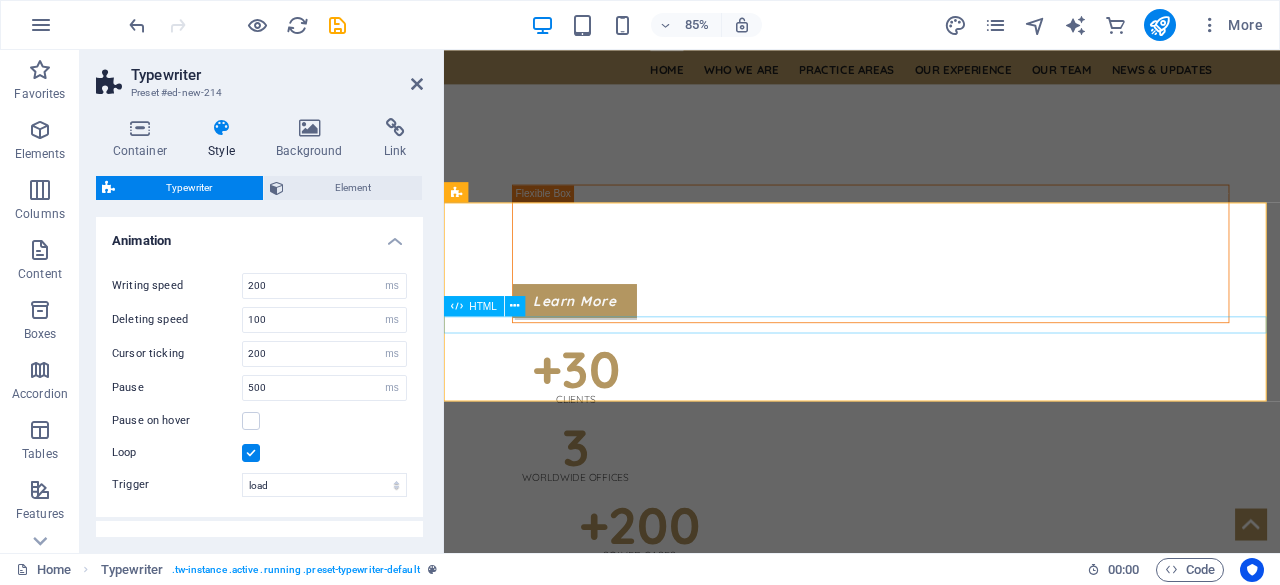 click on "I’m cr" at bounding box center (936, 1230) 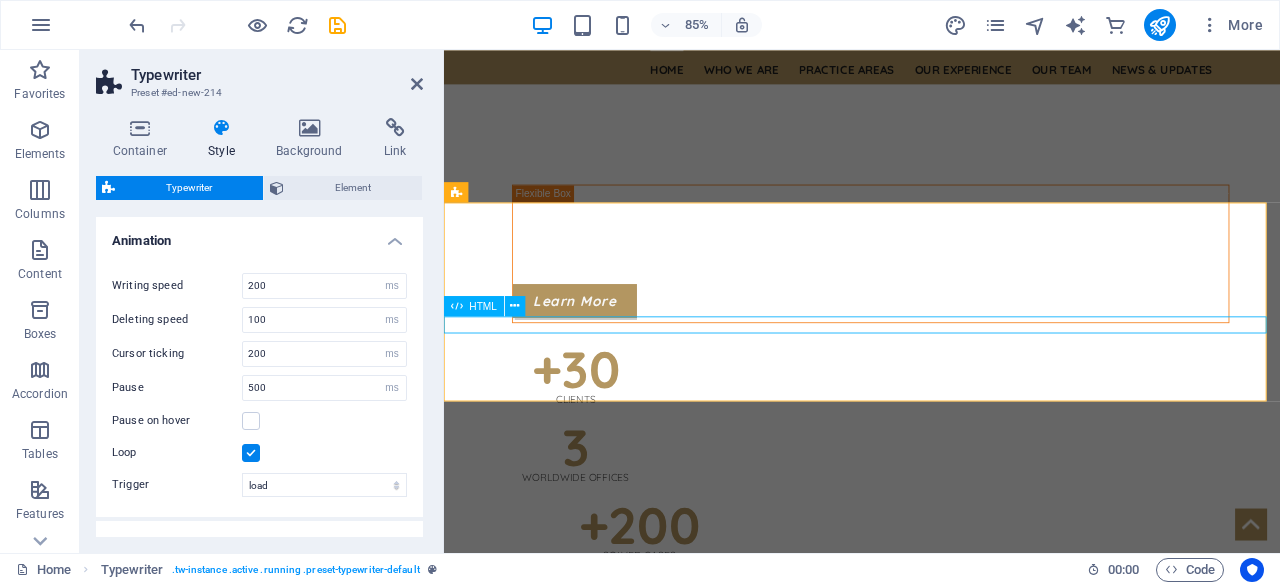 click on "I’m cr" at bounding box center (936, 1230) 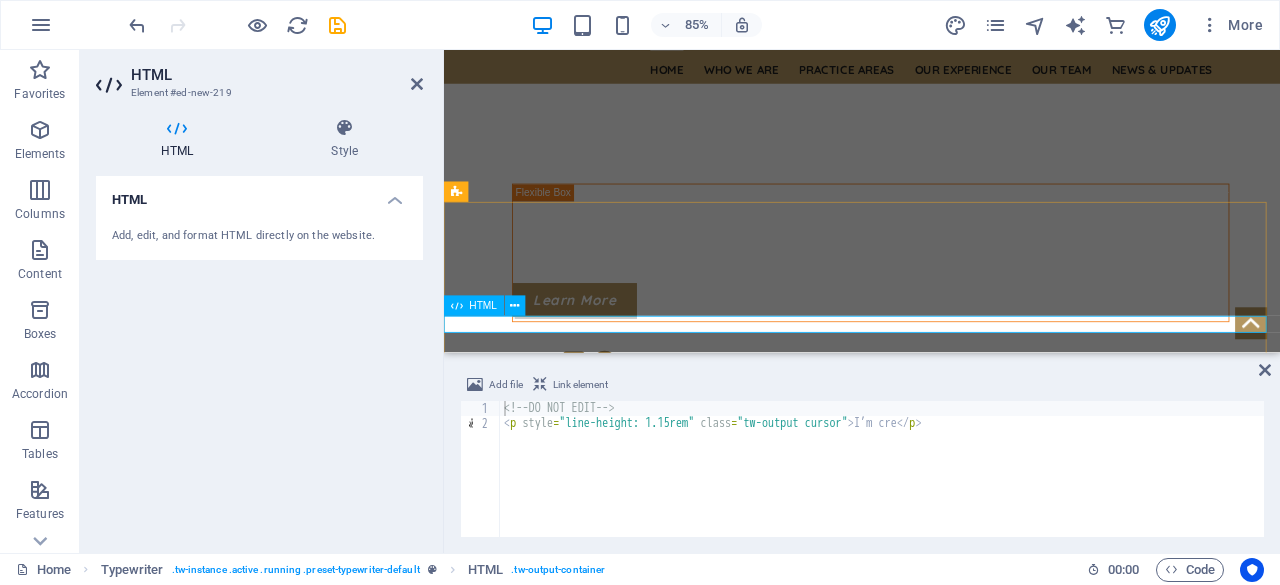 click on "I’m a developer" at bounding box center [936, 1230] 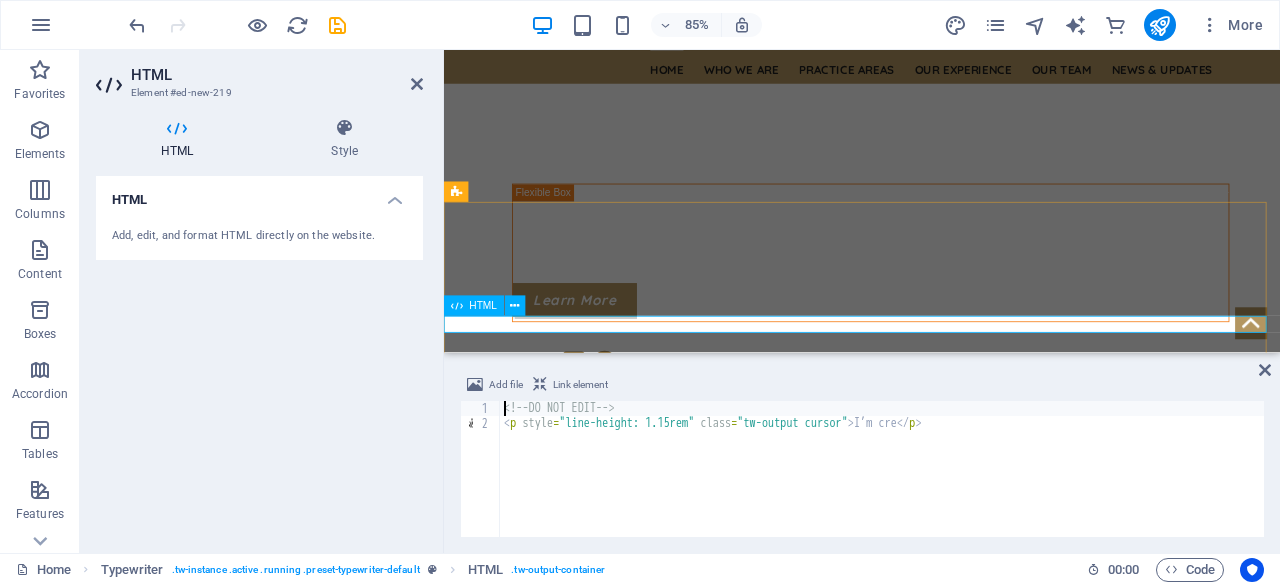 click at bounding box center (457, 306) 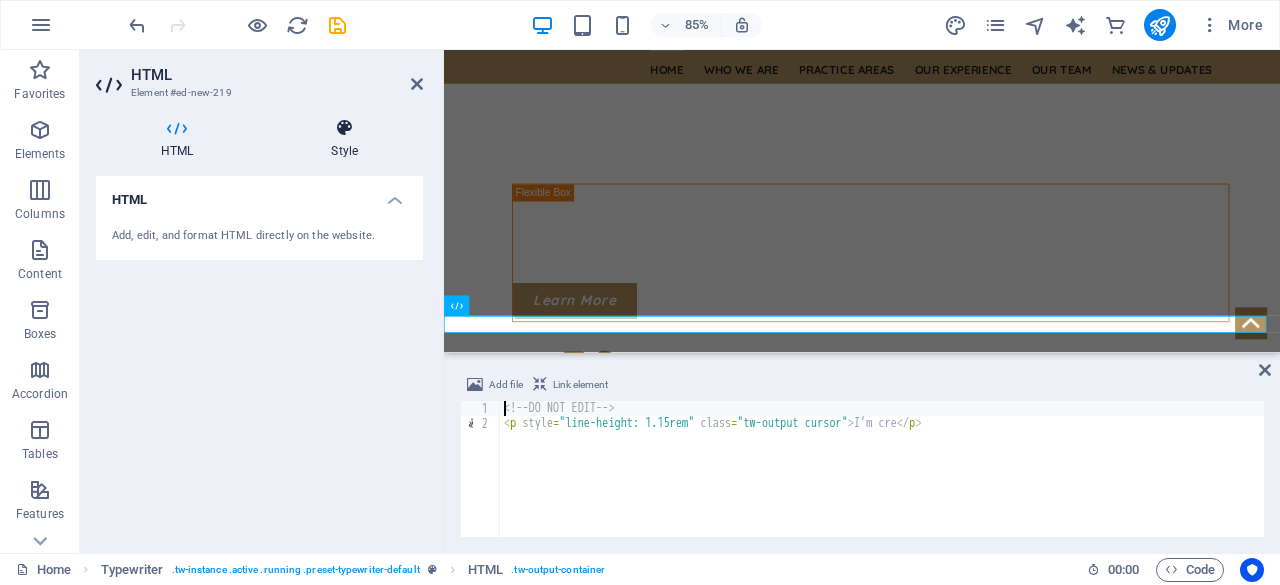 click on "Style" at bounding box center [344, 139] 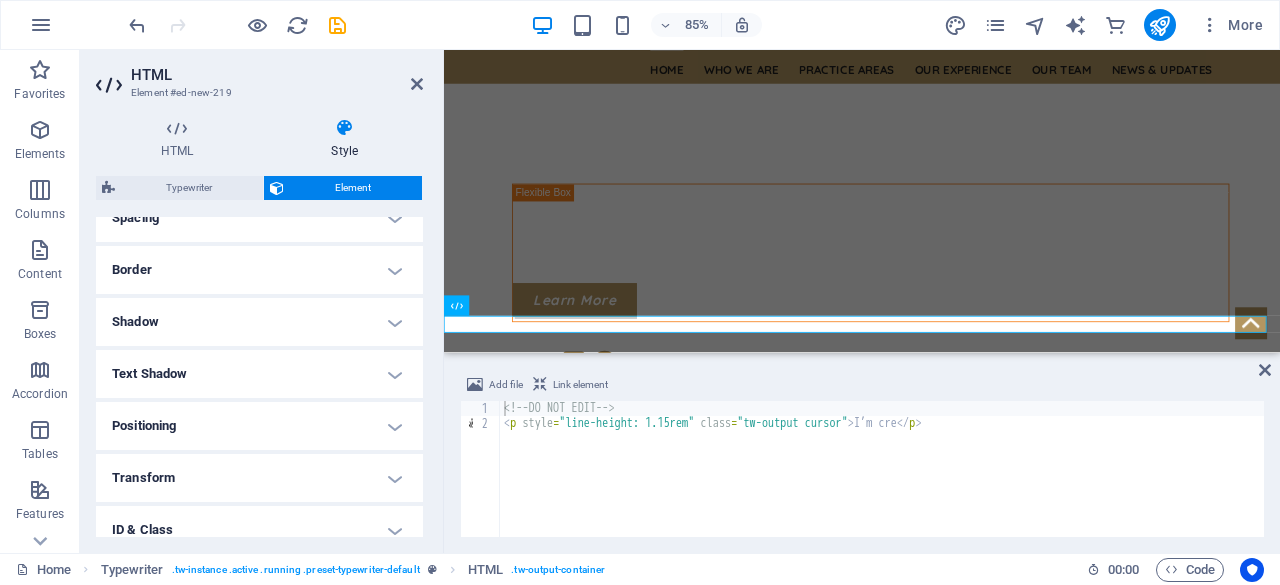 scroll, scrollTop: 124, scrollLeft: 0, axis: vertical 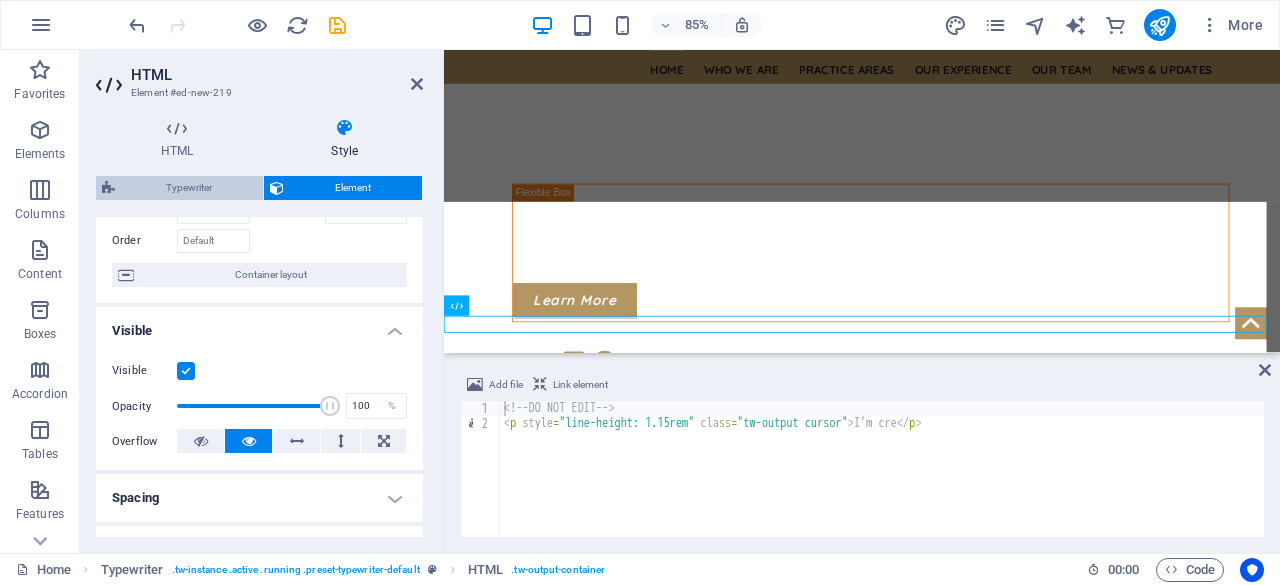 click on "Typewriter" at bounding box center (189, 188) 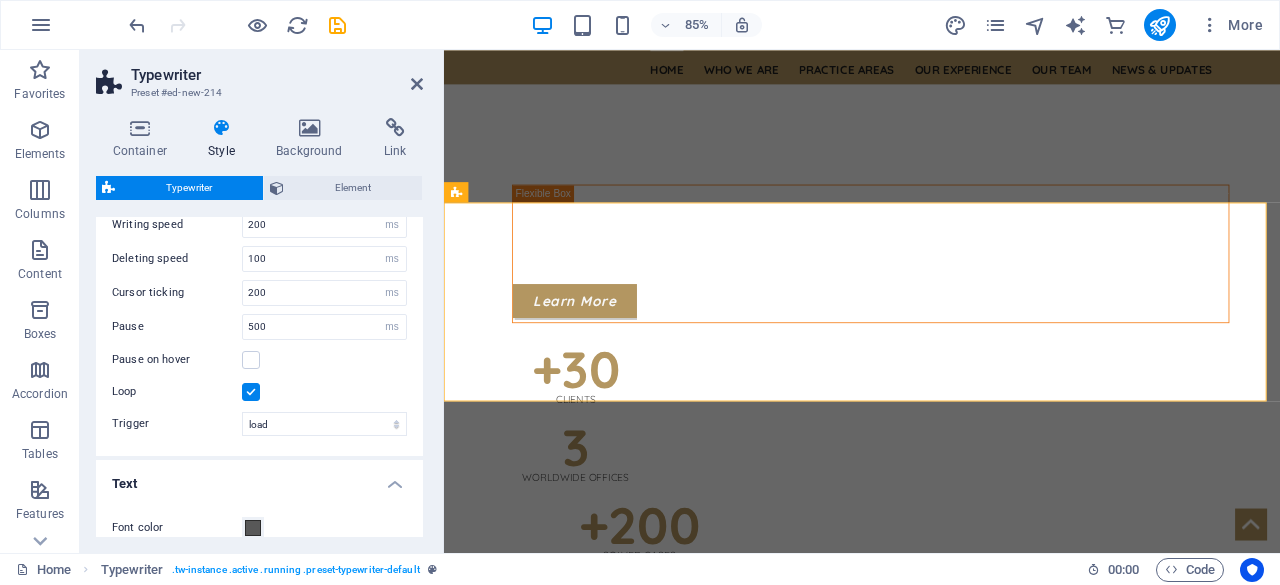 scroll, scrollTop: 32, scrollLeft: 0, axis: vertical 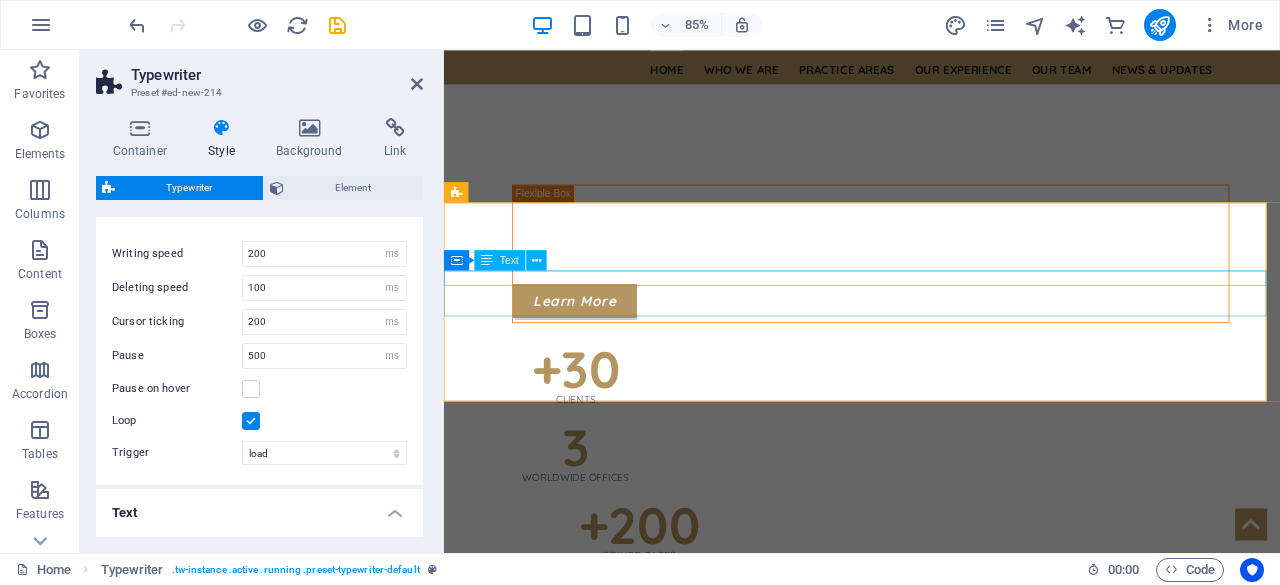 click on "I’m a web designer" at bounding box center (936, 1175) 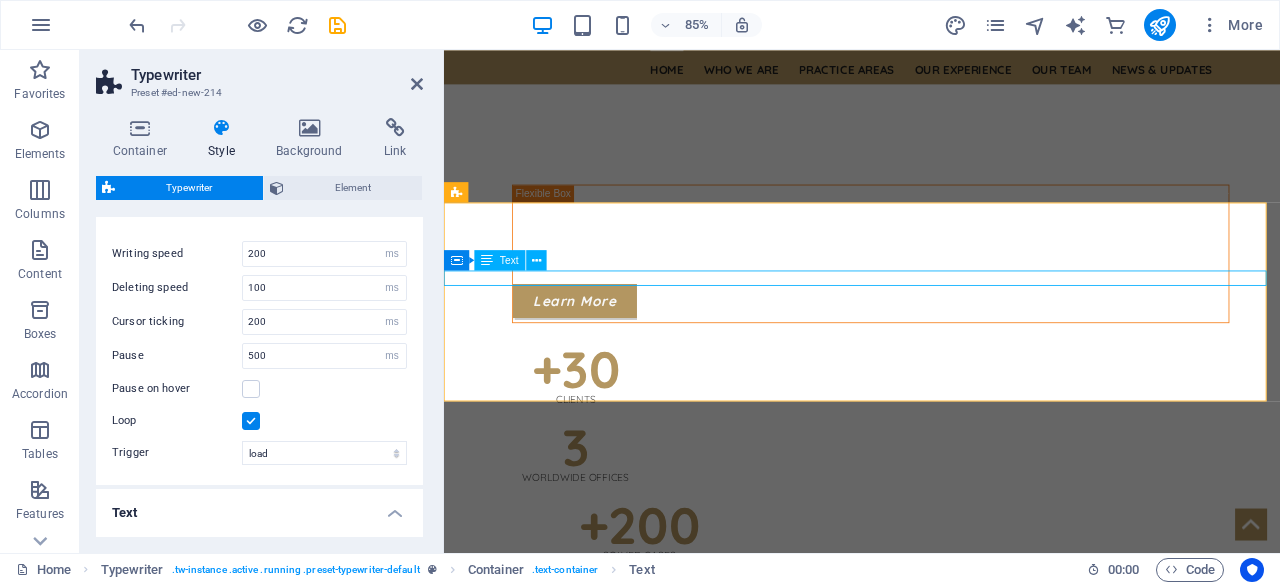 click on "I’m a web designer" at bounding box center [936, 1175] 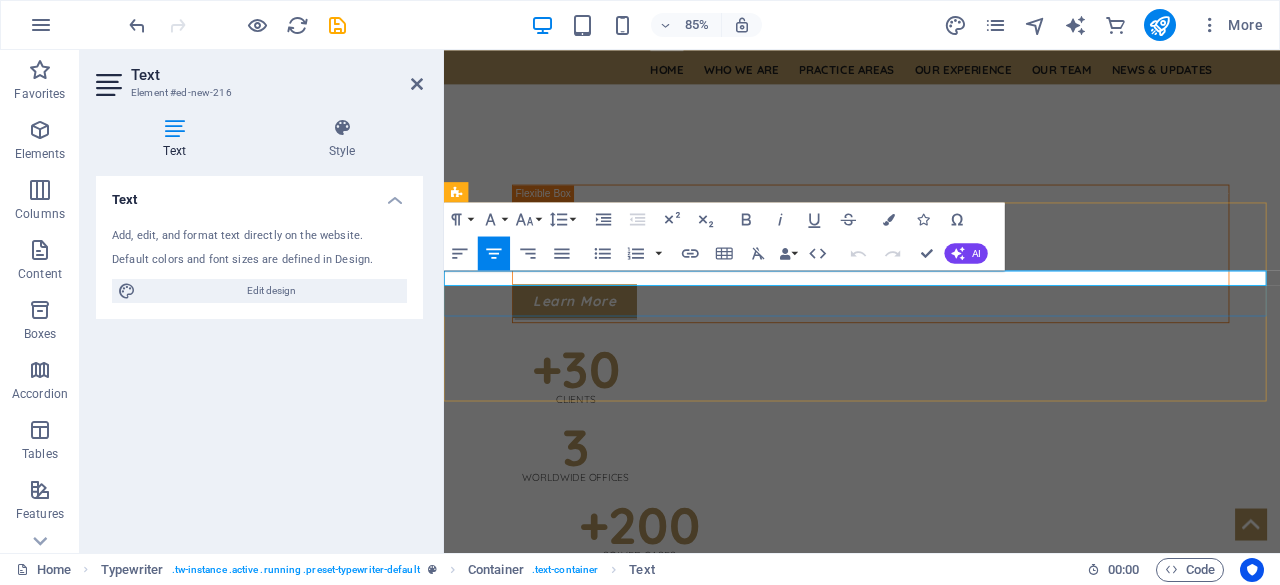 click on "I’m a web designer" at bounding box center (936, 1175) 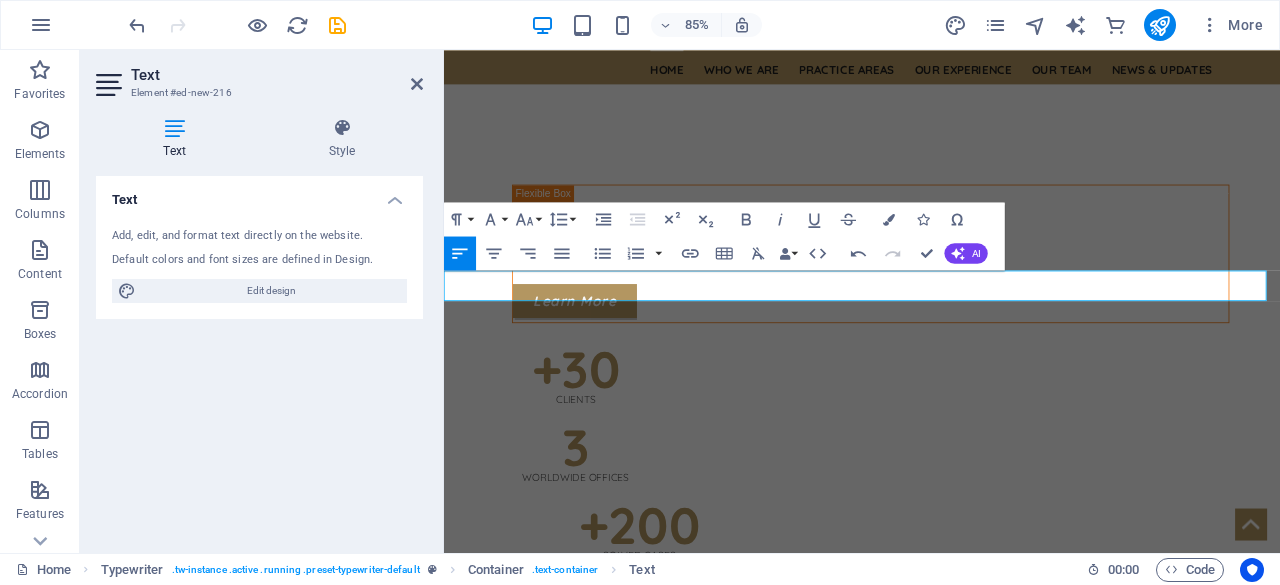 scroll, scrollTop: 1288, scrollLeft: 9, axis: both 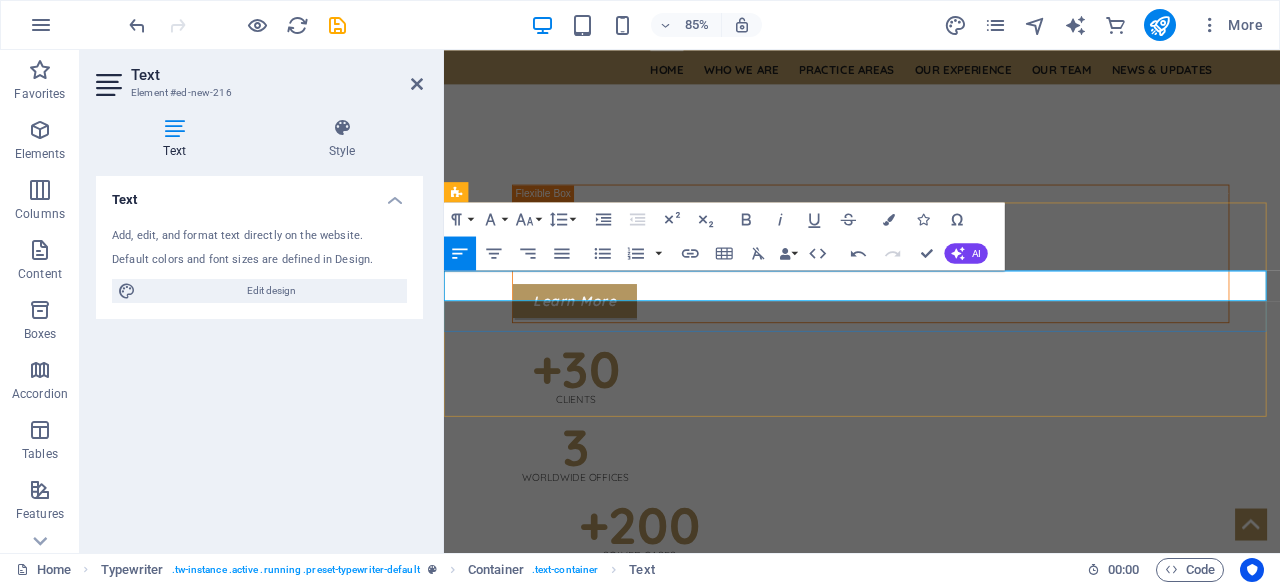 click on "Legal Milestone!" at bounding box center (936, 1175) 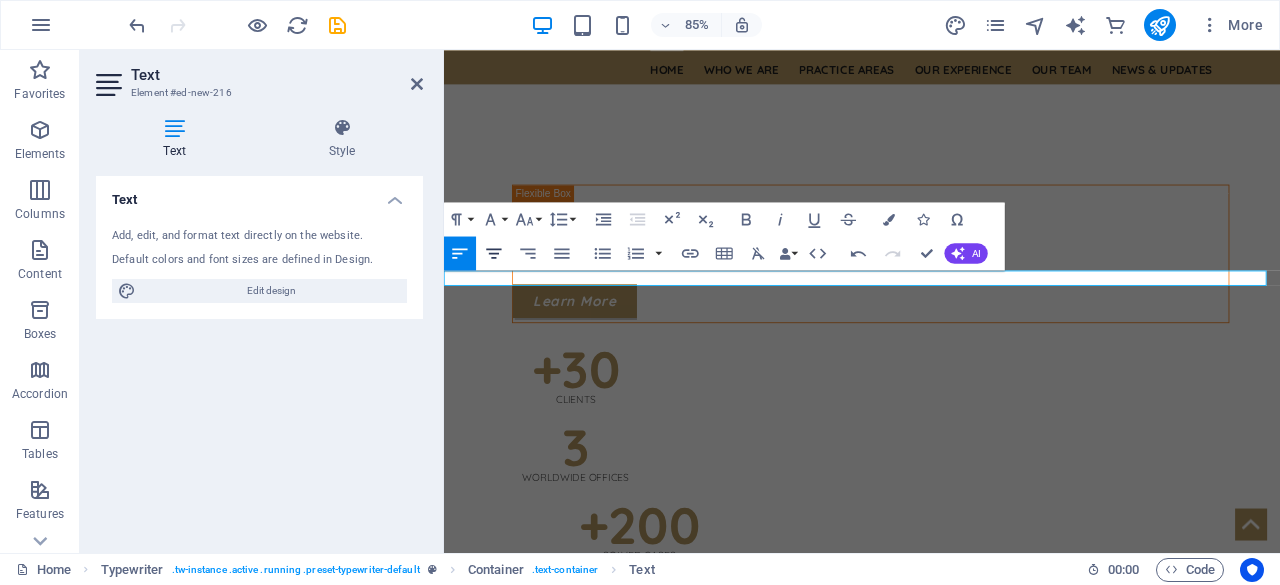 click 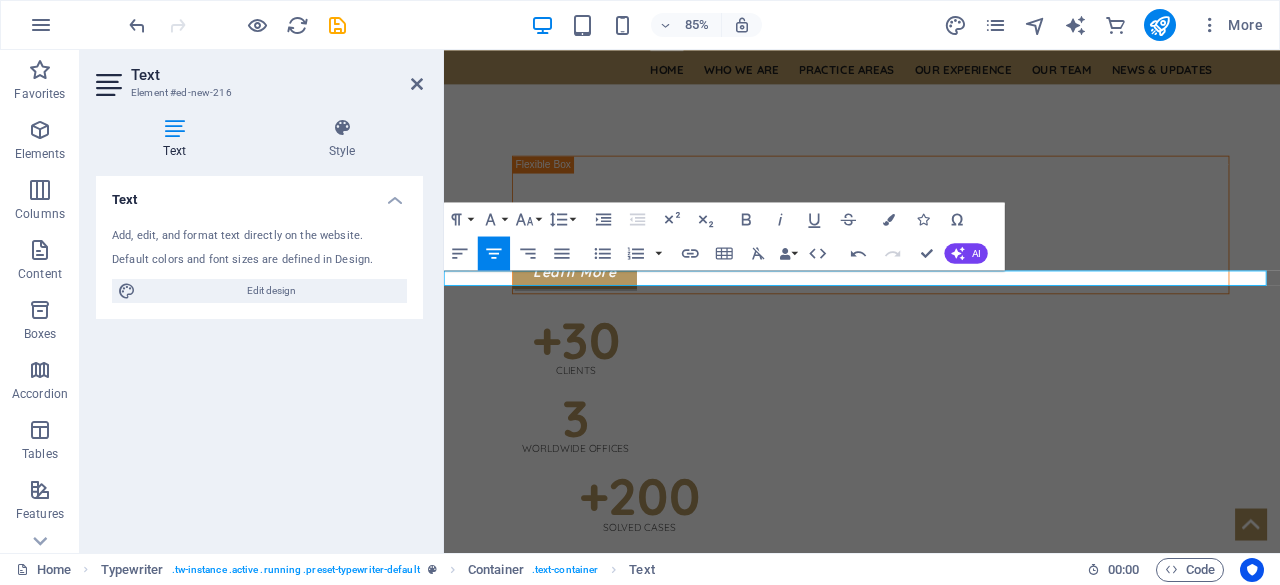 scroll, scrollTop: 624, scrollLeft: 0, axis: vertical 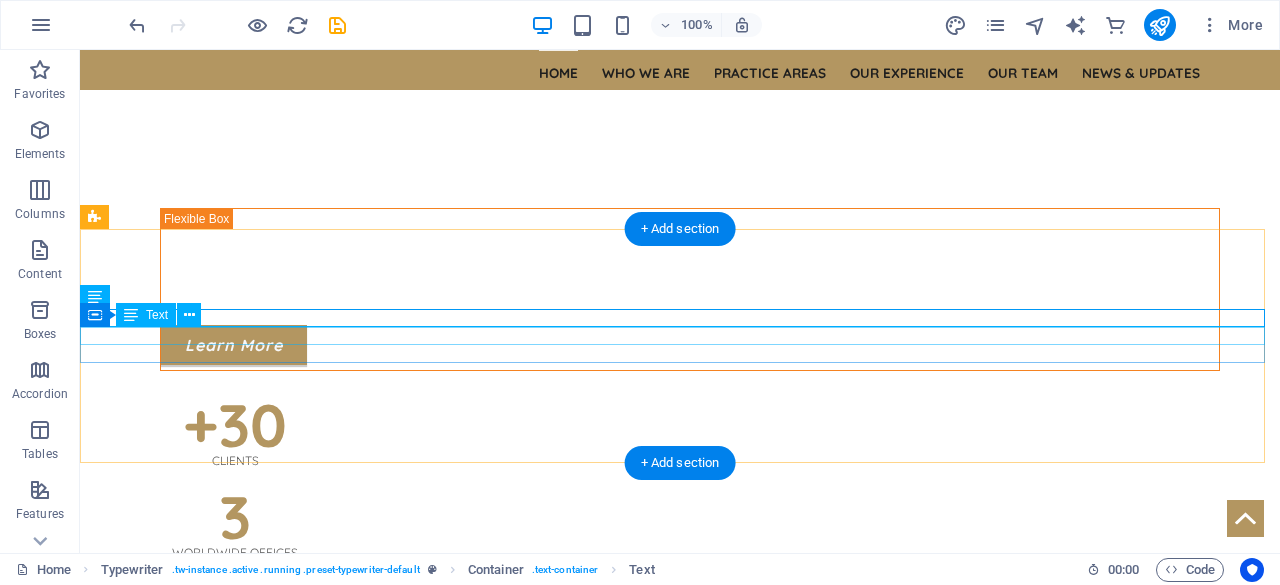click on "I’m a developer" at bounding box center (680, 1193) 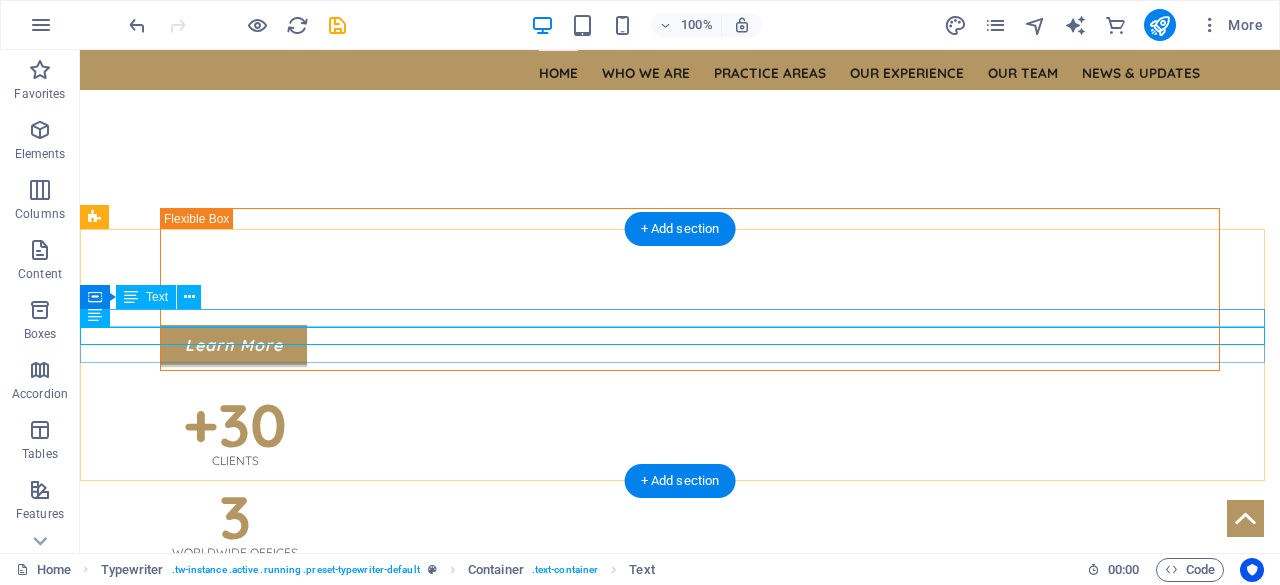 click on "Legal Milestone! $446M Foum Gleita Sugar Project in Mauritania" at bounding box center [680, 1175] 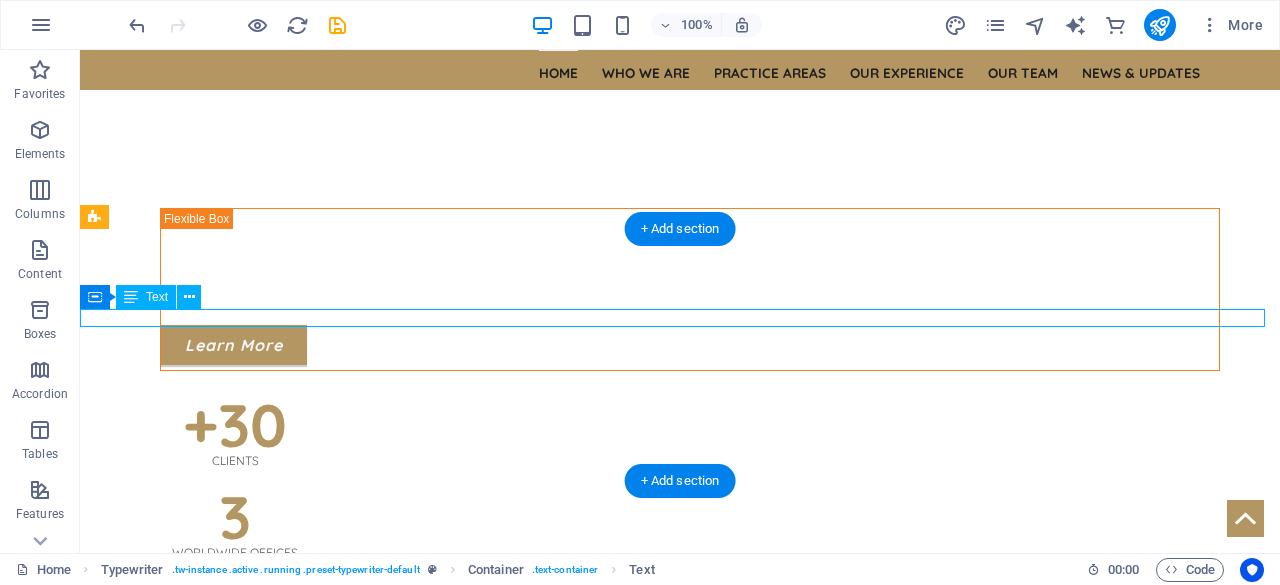 click on "Legal Milestone! $446M Foum Gleita Sugar Project in Mauritania" at bounding box center [680, 1175] 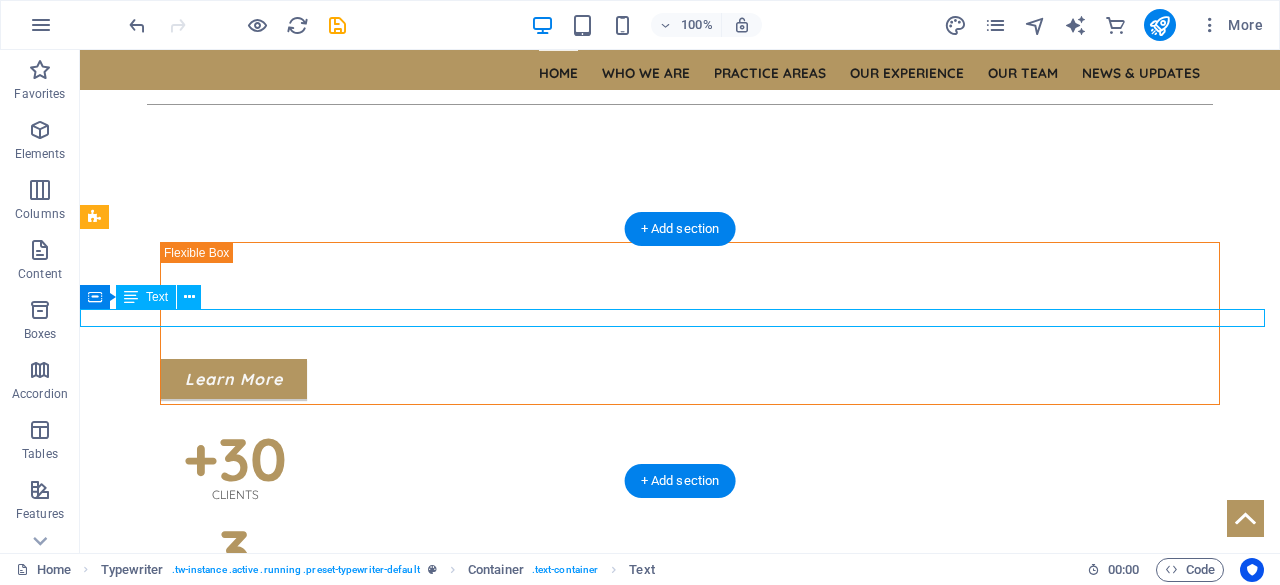 scroll, scrollTop: 658, scrollLeft: 0, axis: vertical 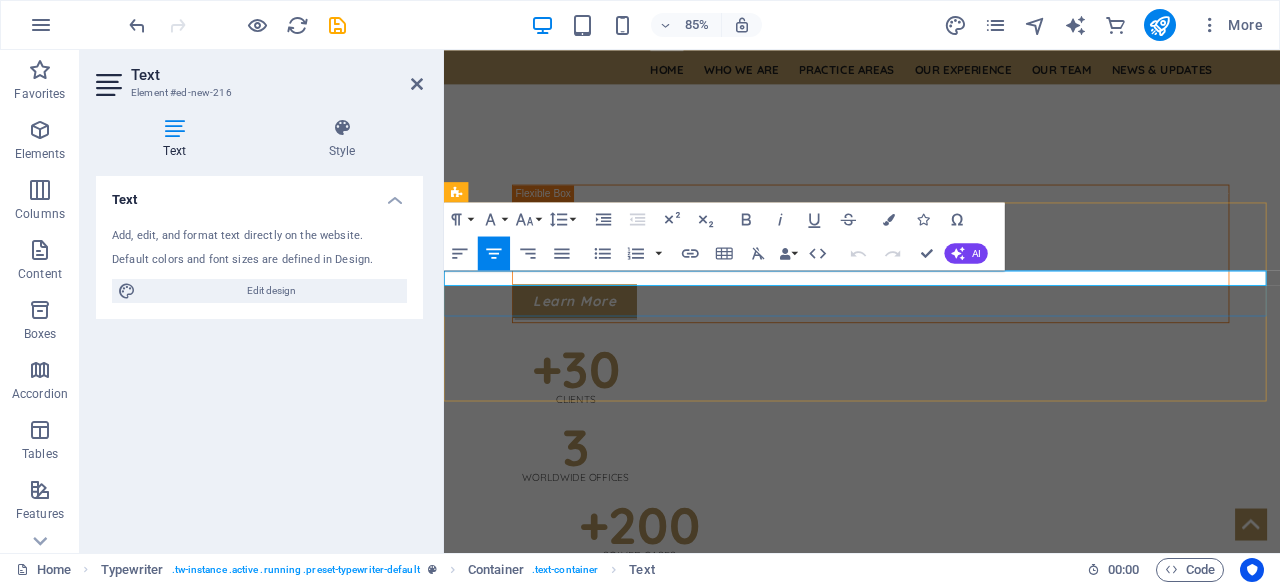 click on "Legal Milestone! $446M Foum Gleita Sugar Project in Mauritania" at bounding box center [936, 1175] 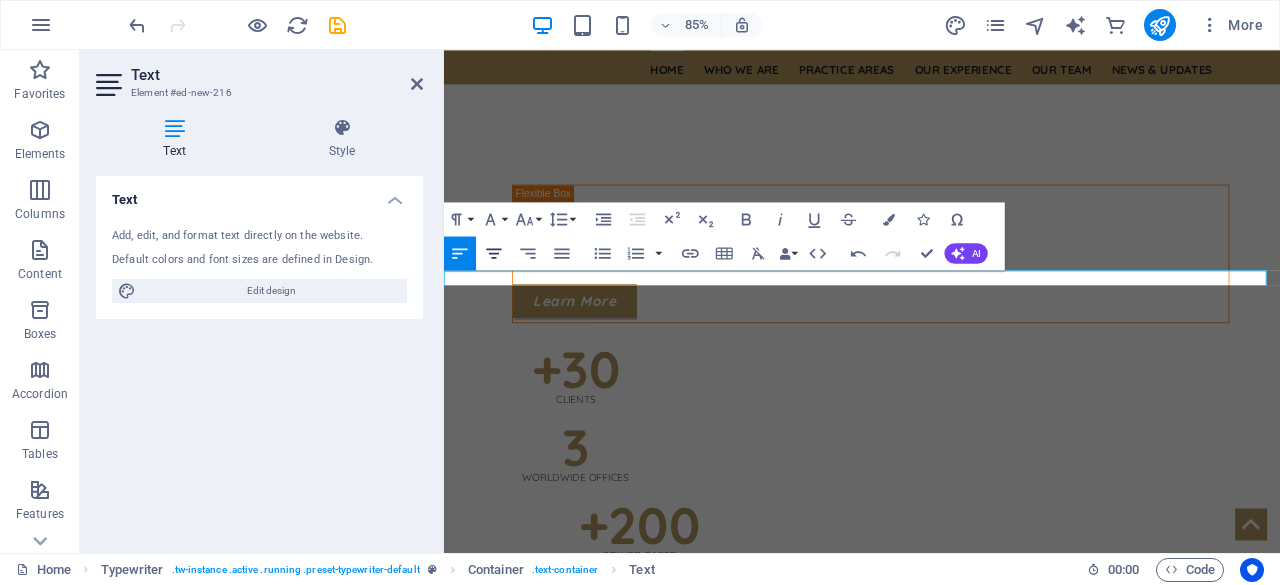 click 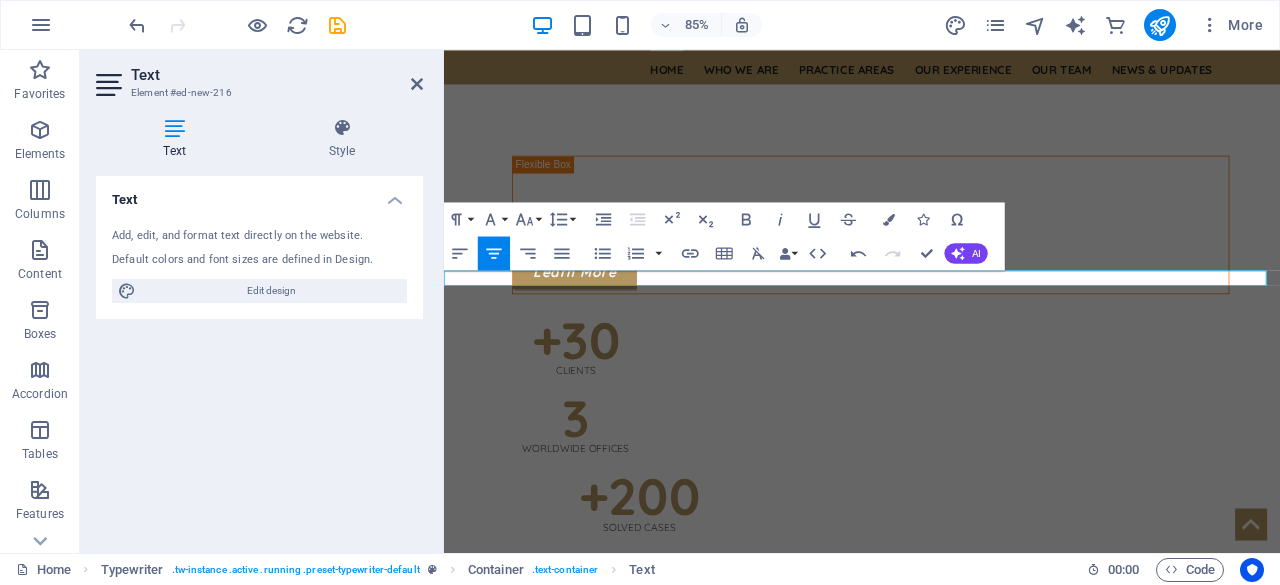 scroll, scrollTop: 624, scrollLeft: 0, axis: vertical 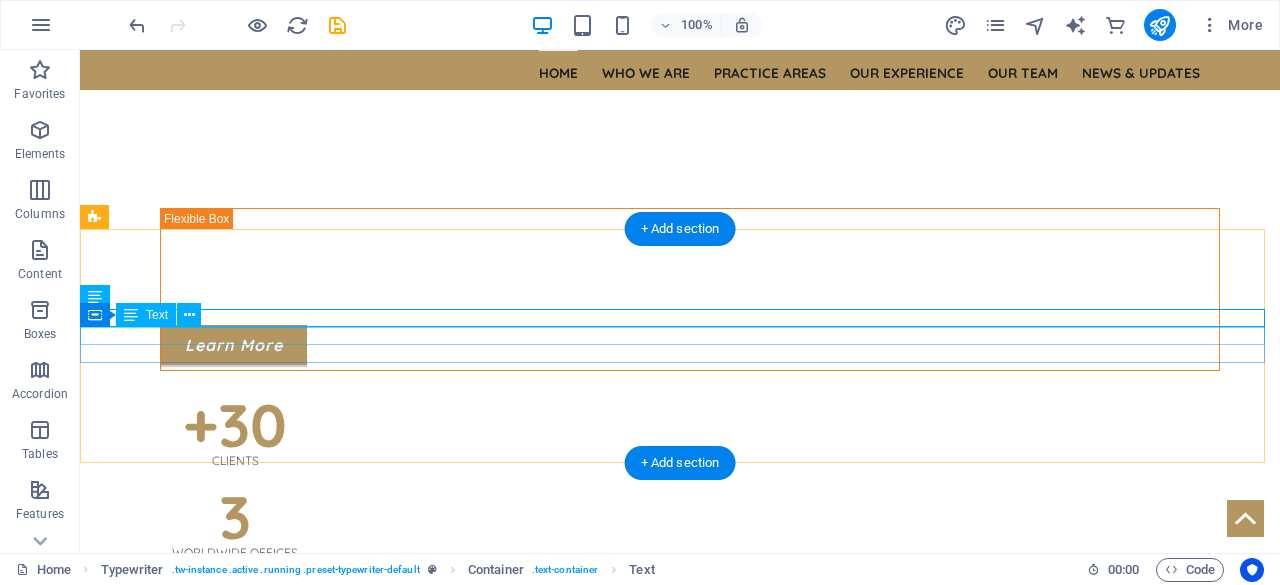 click on "I’m a developer" at bounding box center [680, 1193] 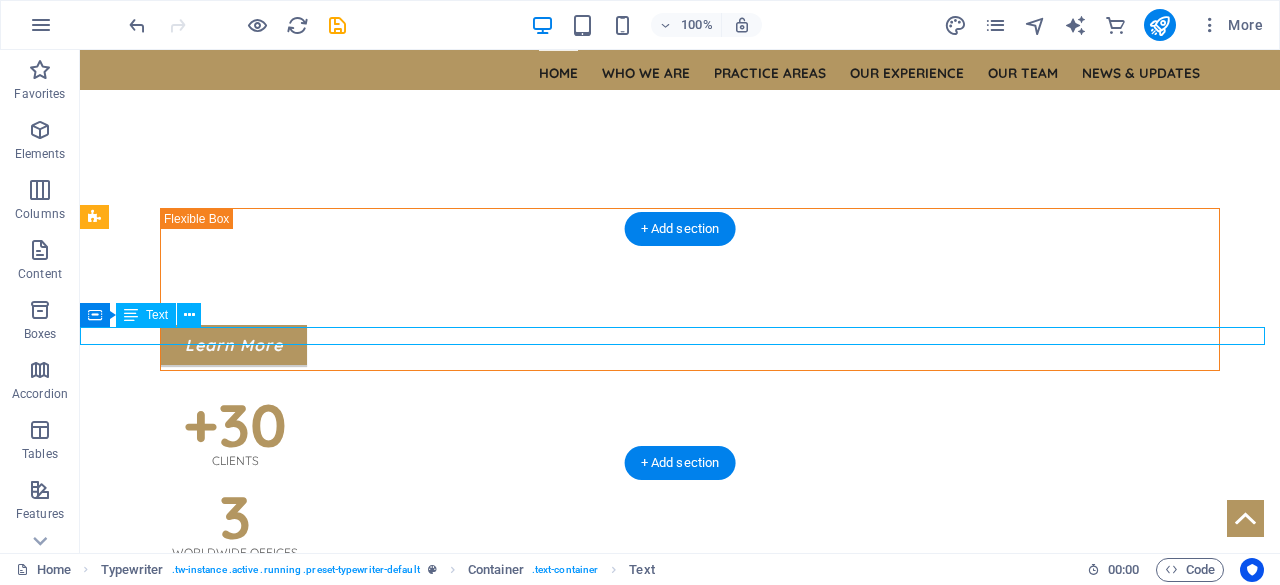 click on "I’m a developer" at bounding box center (680, 1193) 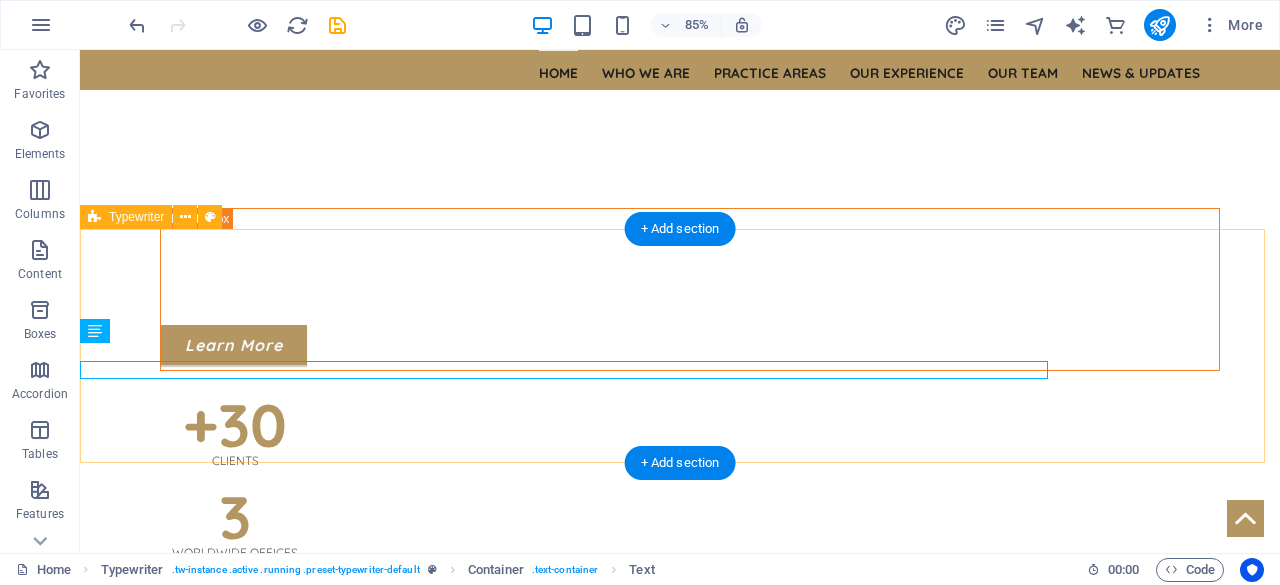 scroll, scrollTop: 624, scrollLeft: 0, axis: vertical 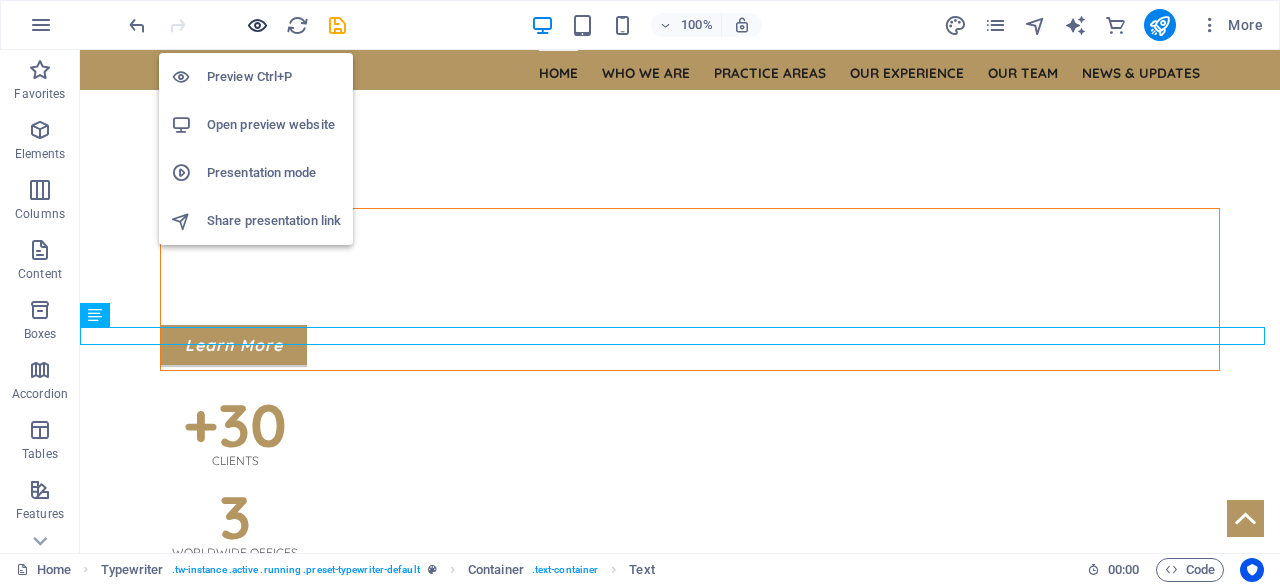click at bounding box center (257, 25) 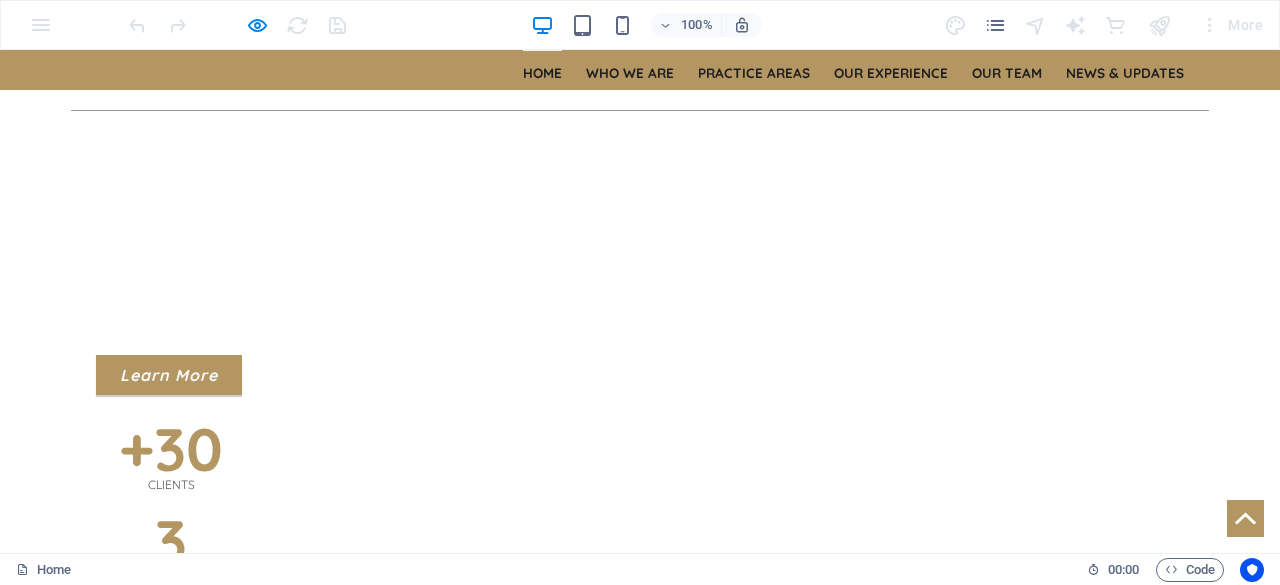 scroll, scrollTop: 656, scrollLeft: 0, axis: vertical 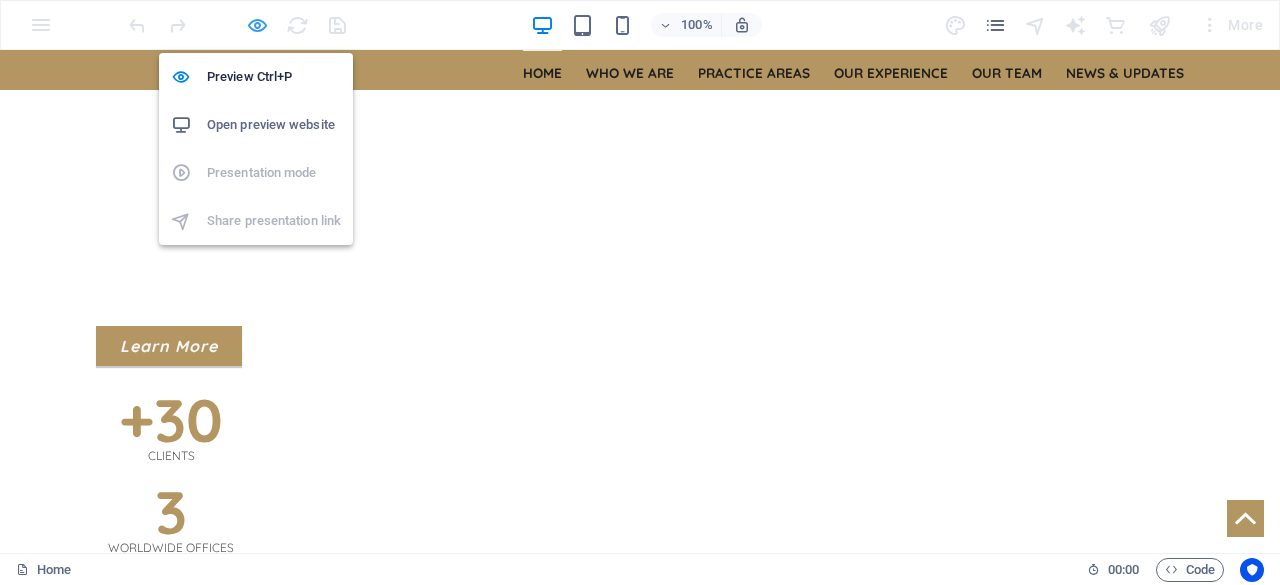 click at bounding box center (257, 25) 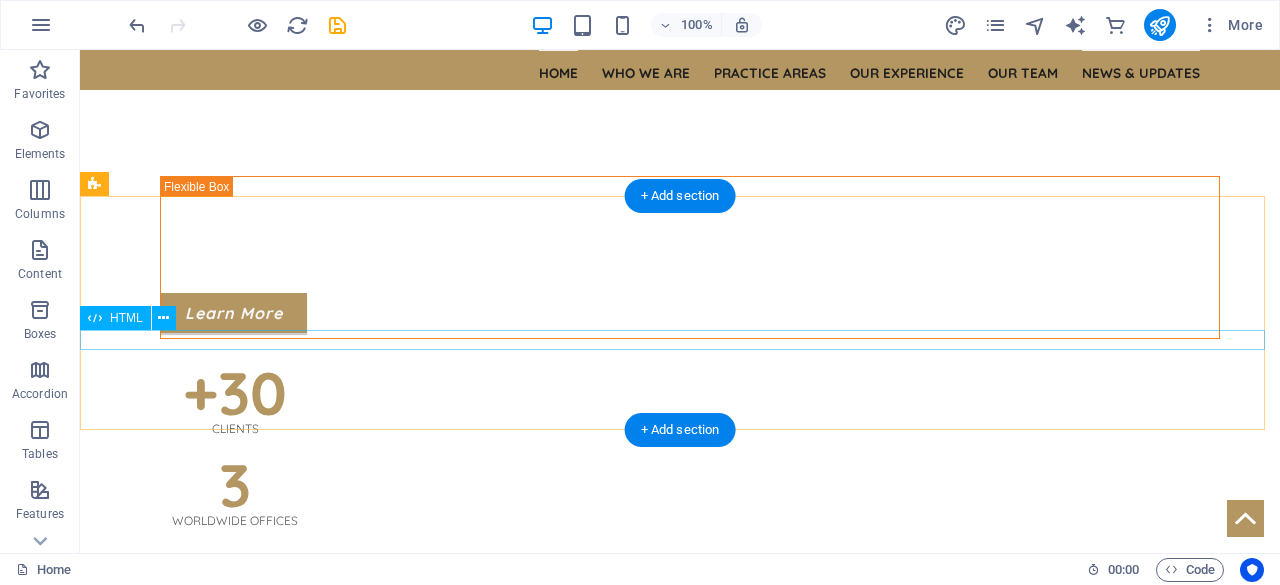 click on "Legal Mil" at bounding box center [680, 1198] 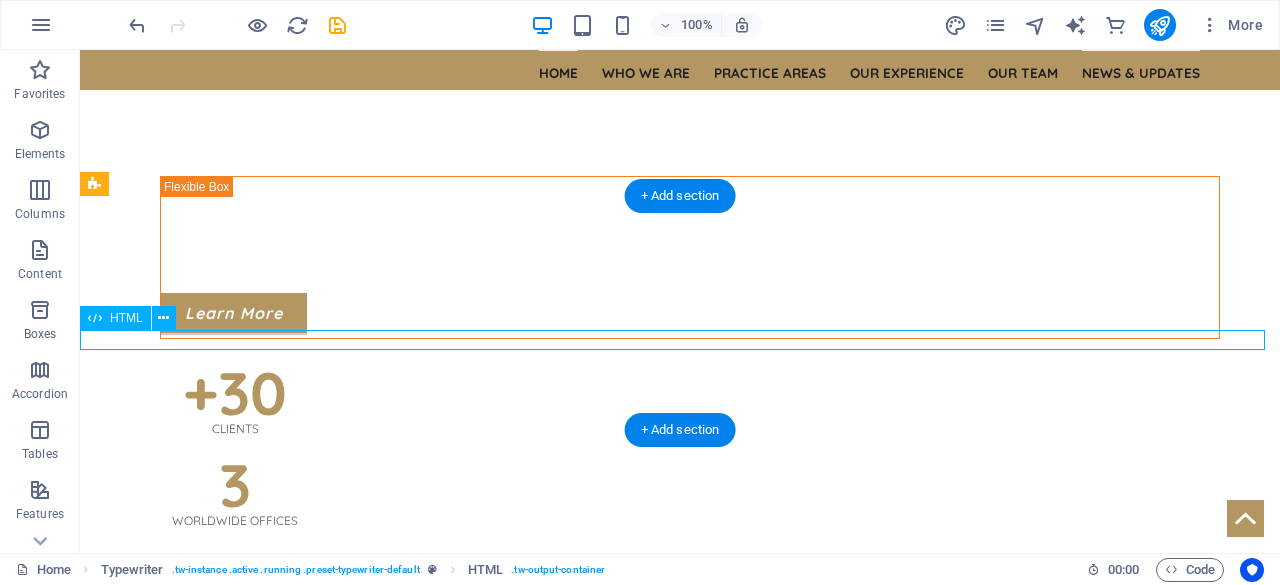 click on "Legal M" at bounding box center (680, 1198) 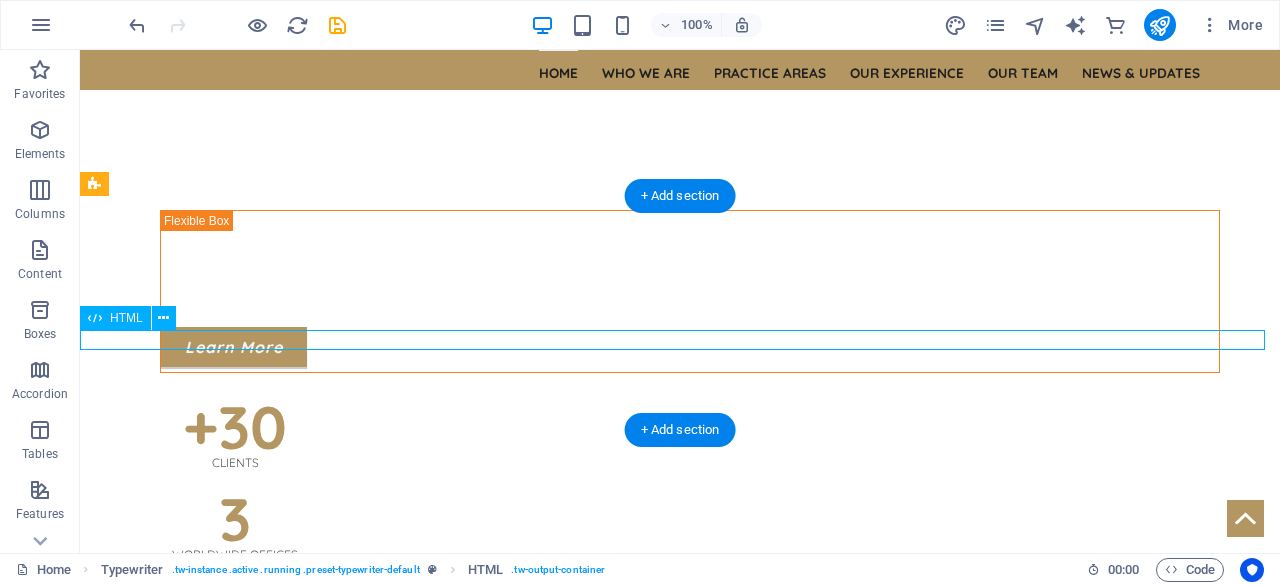 scroll, scrollTop: 690, scrollLeft: 0, axis: vertical 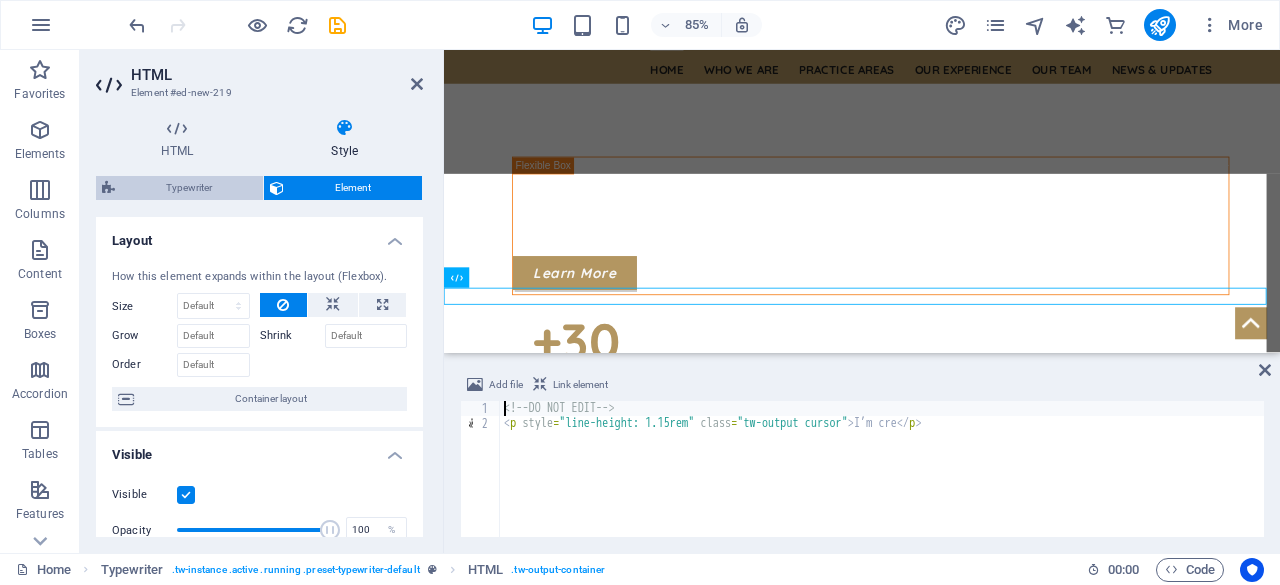 click on "Typewriter" at bounding box center (189, 188) 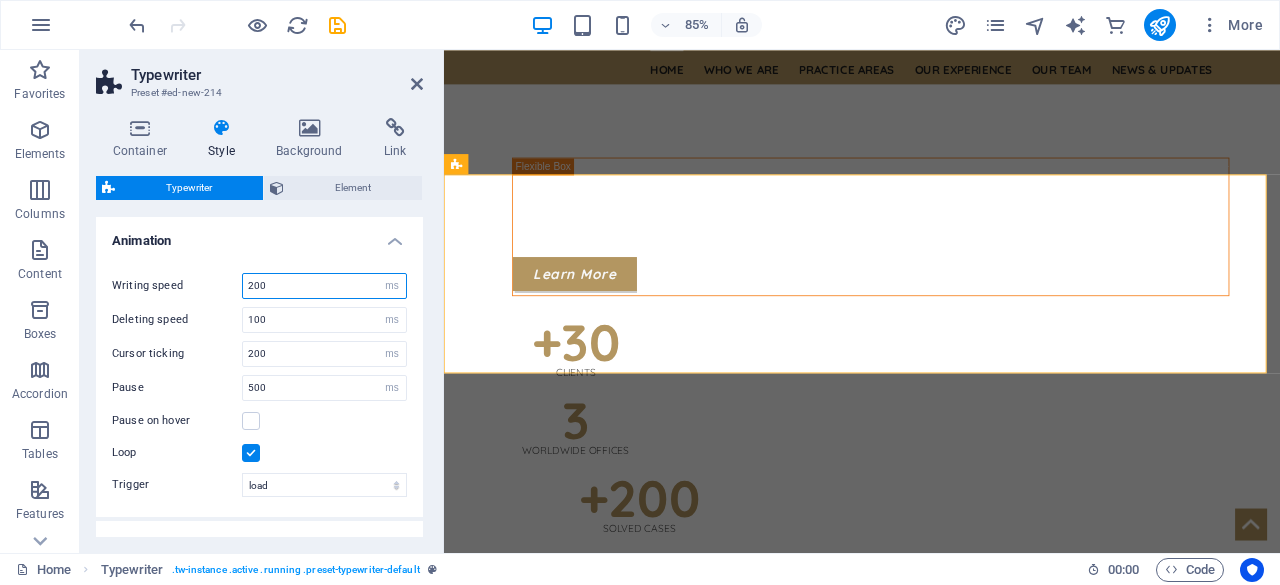 click on "200" at bounding box center [324, 286] 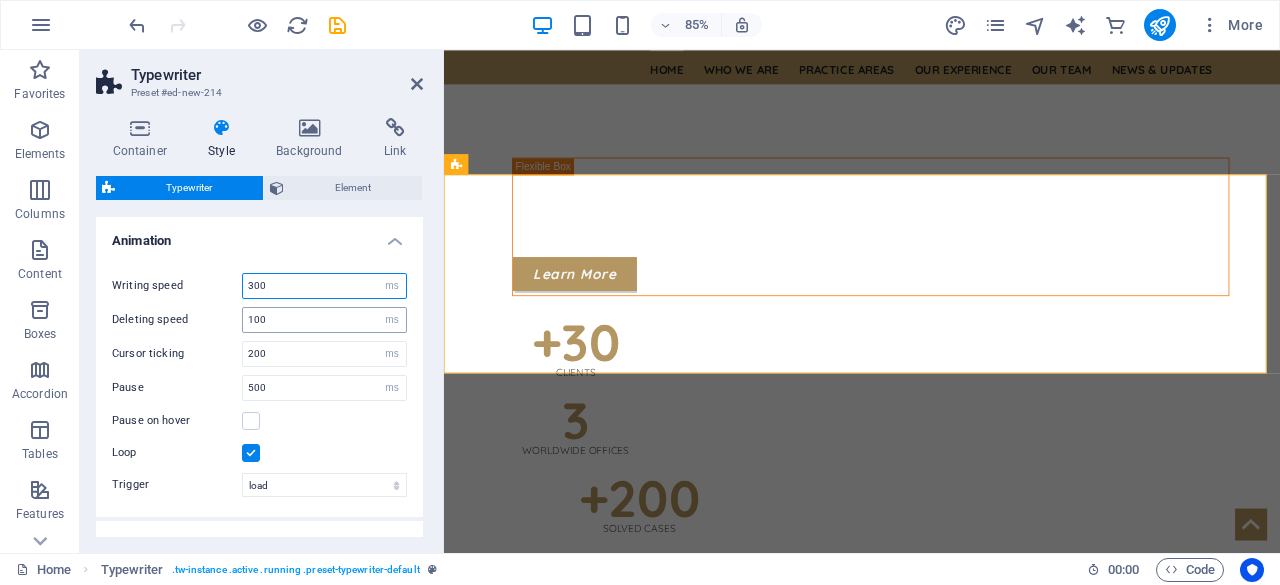 type on "300" 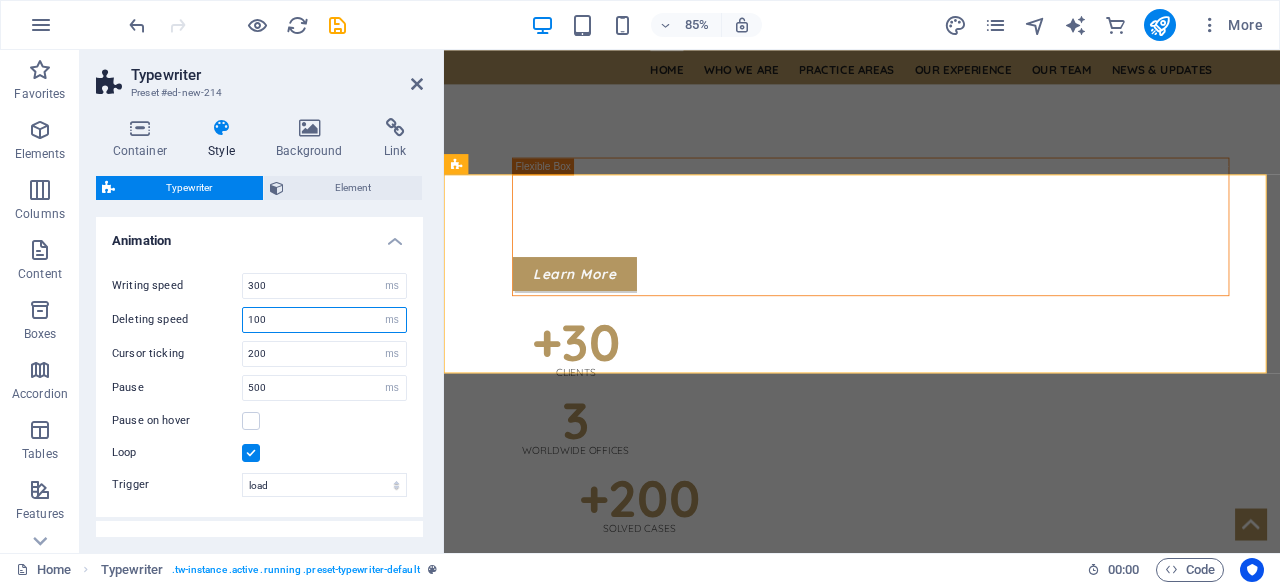 click on "100" at bounding box center (324, 320) 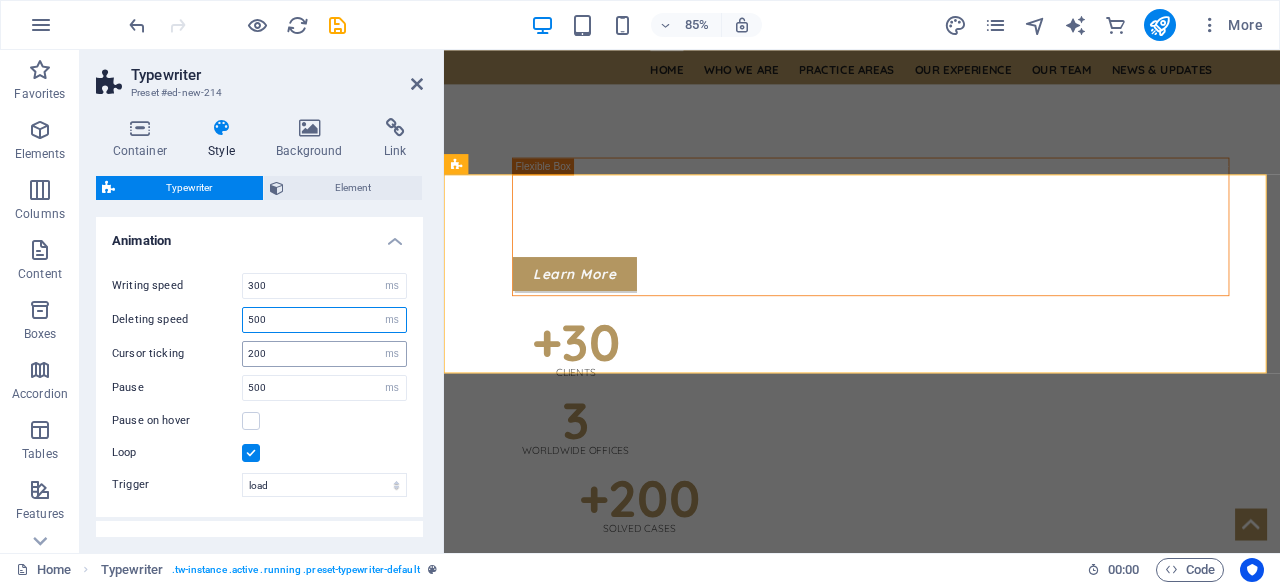 select 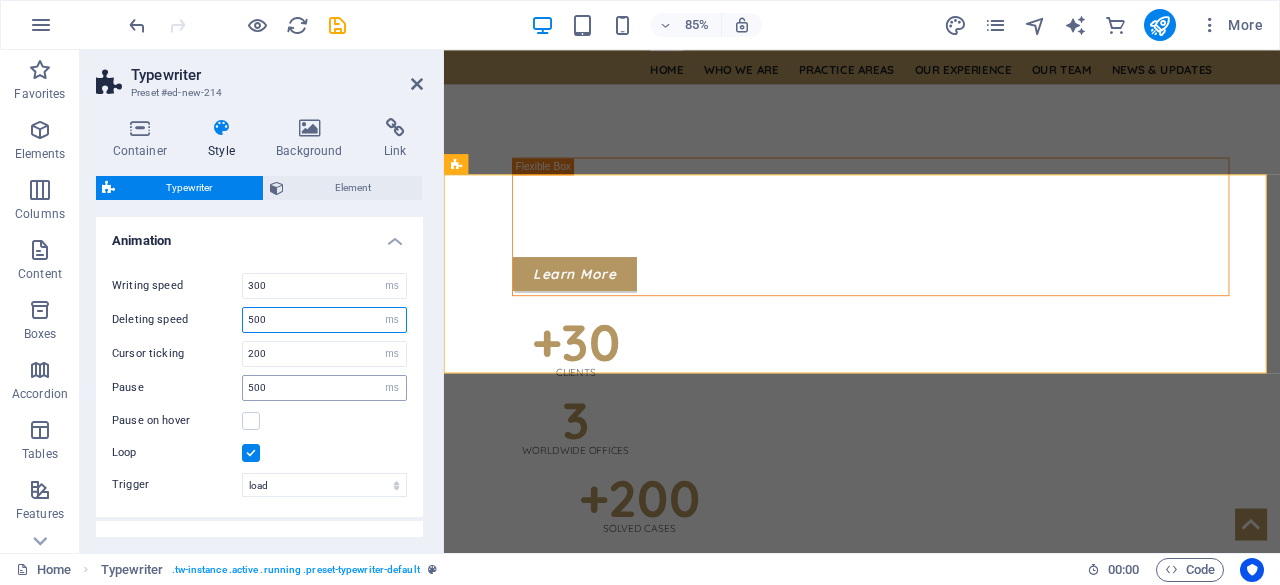 type on "500" 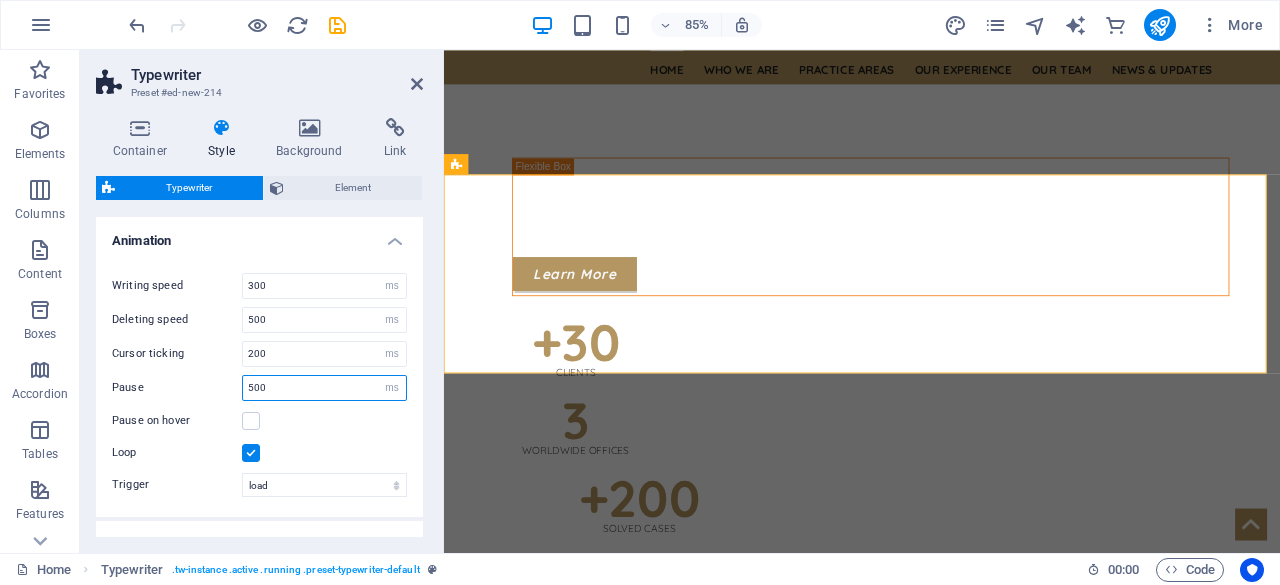 click on "500" at bounding box center [324, 388] 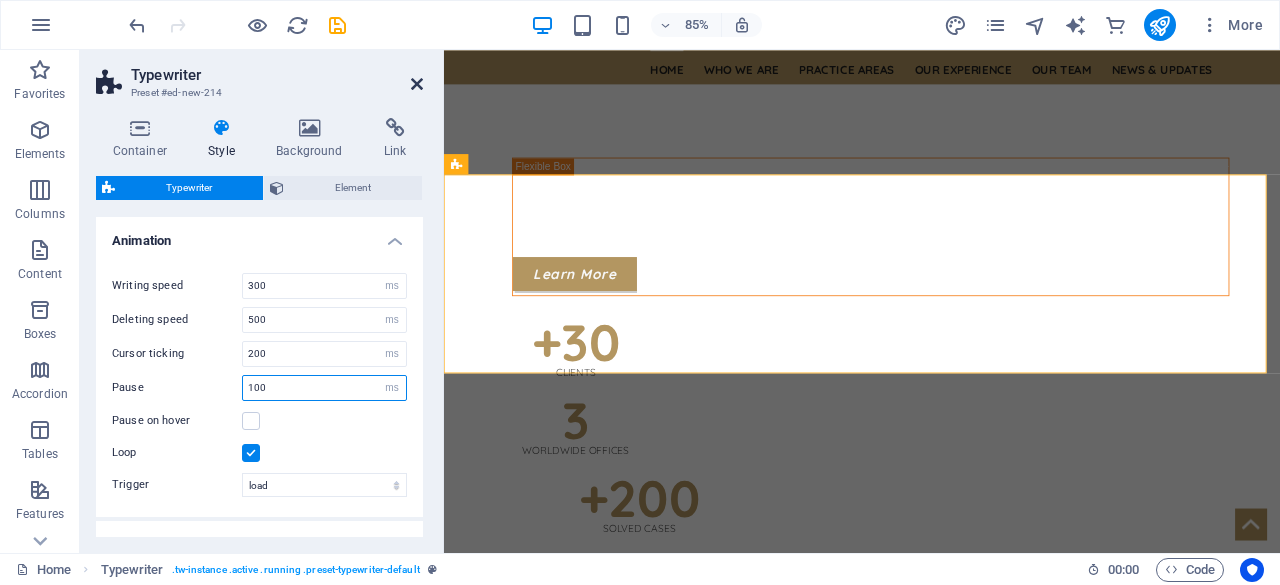 type on "100" 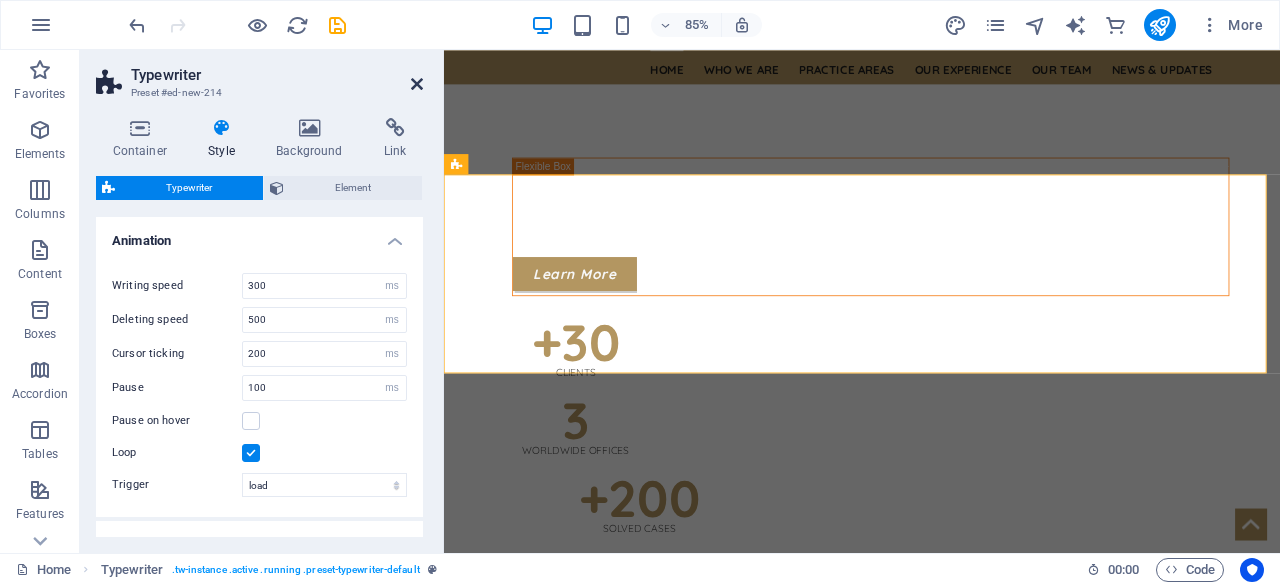 click at bounding box center [417, 84] 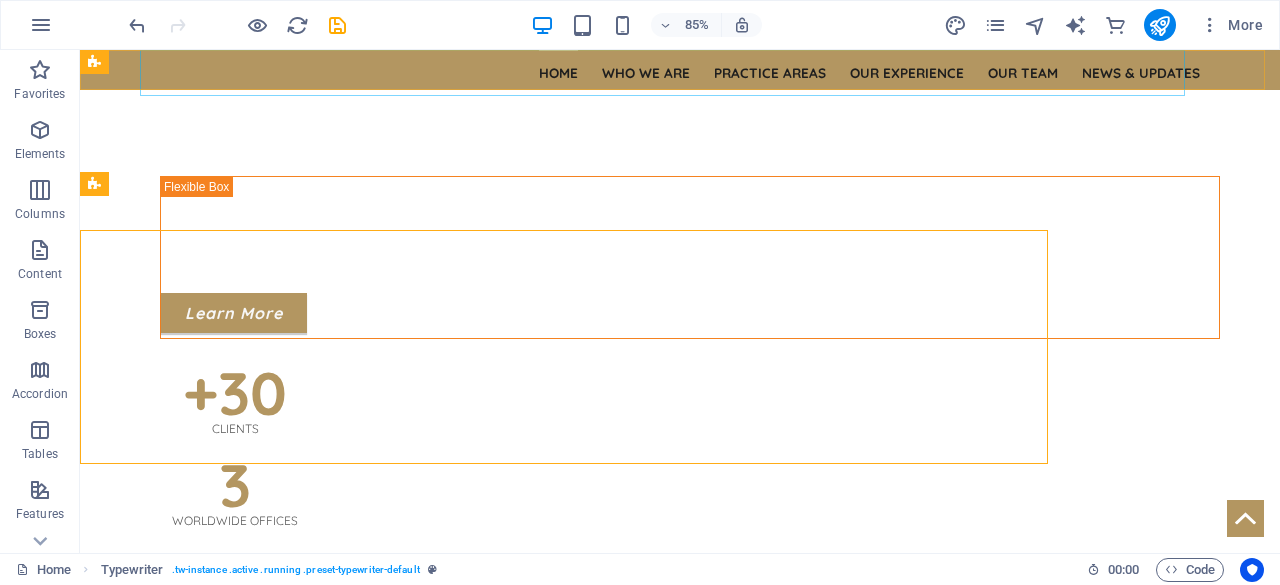 scroll, scrollTop: 656, scrollLeft: 0, axis: vertical 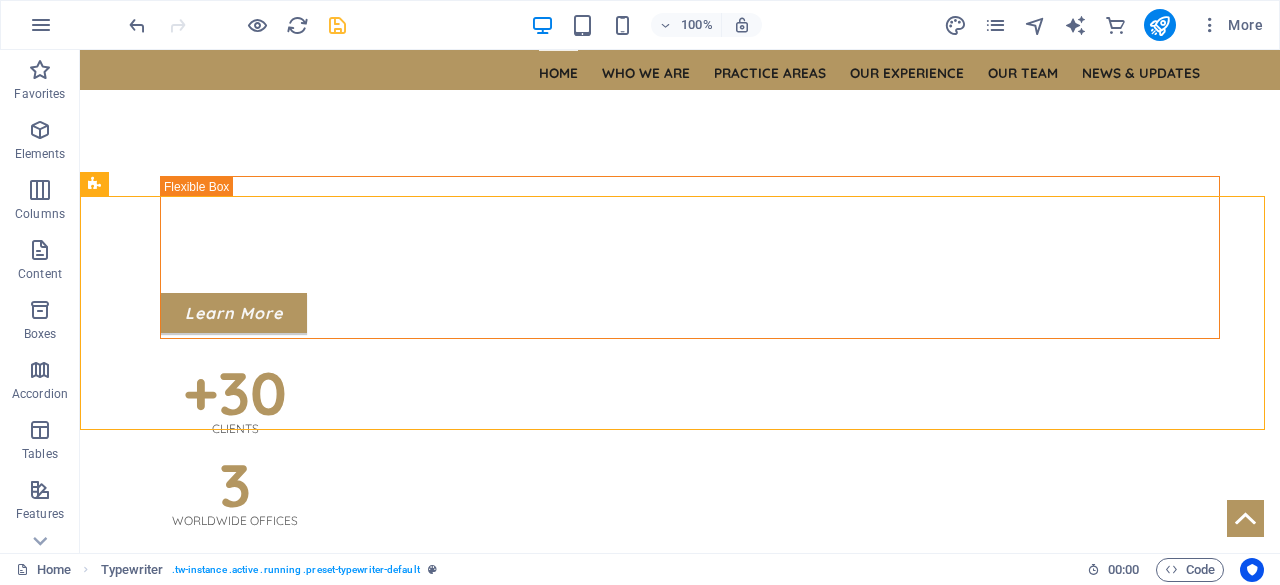 click at bounding box center [337, 25] 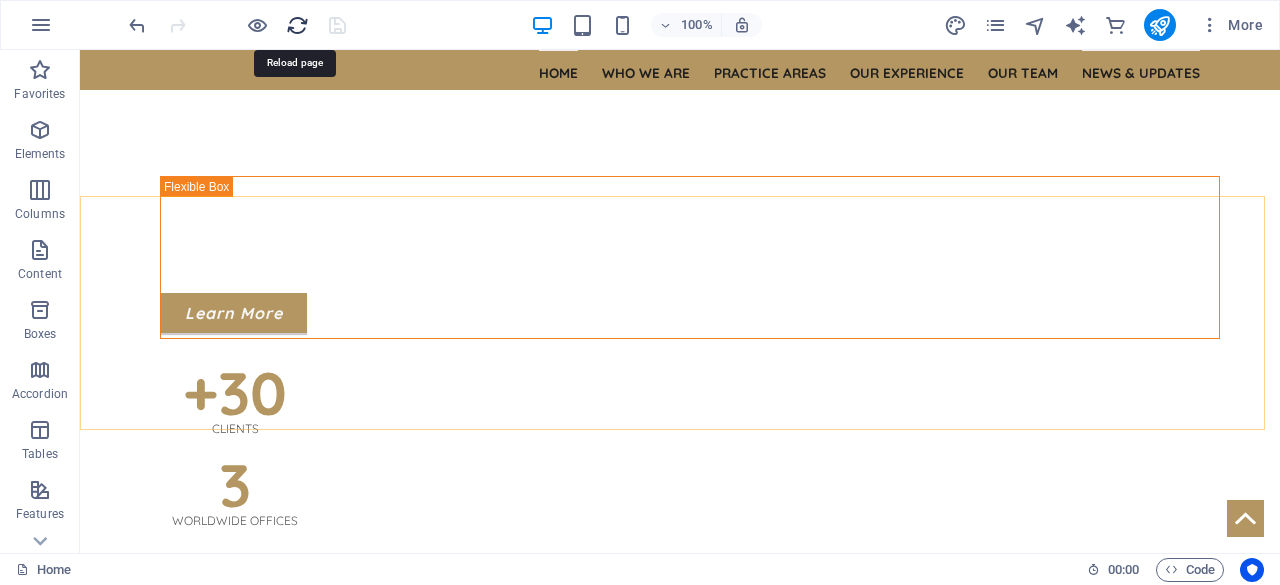 click at bounding box center [297, 25] 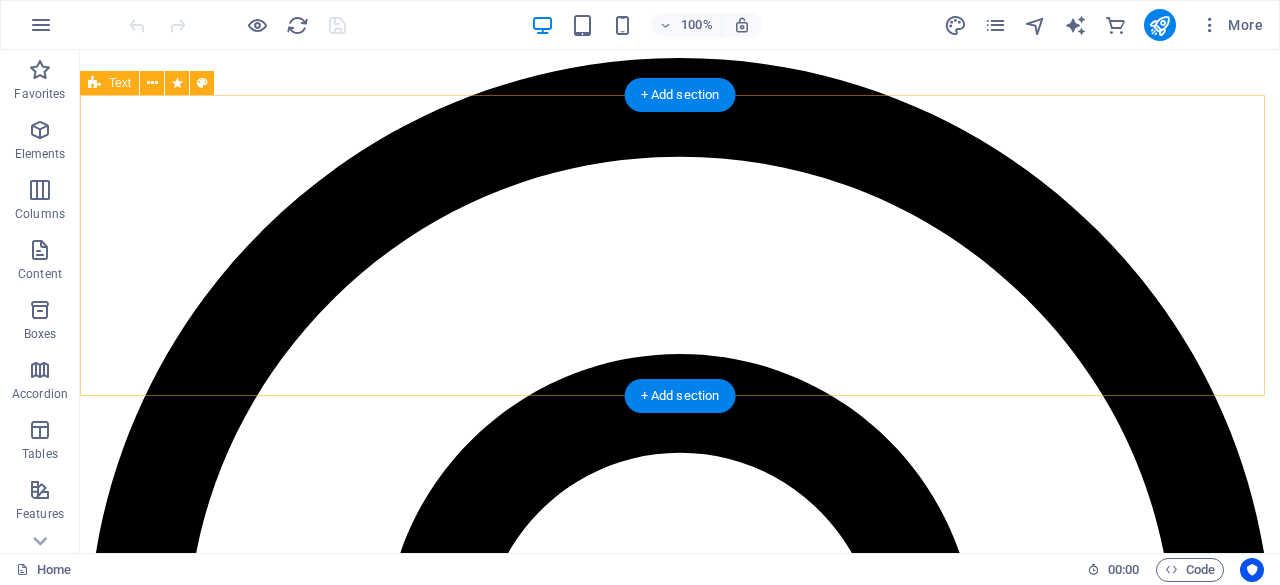 scroll, scrollTop: 556, scrollLeft: 0, axis: vertical 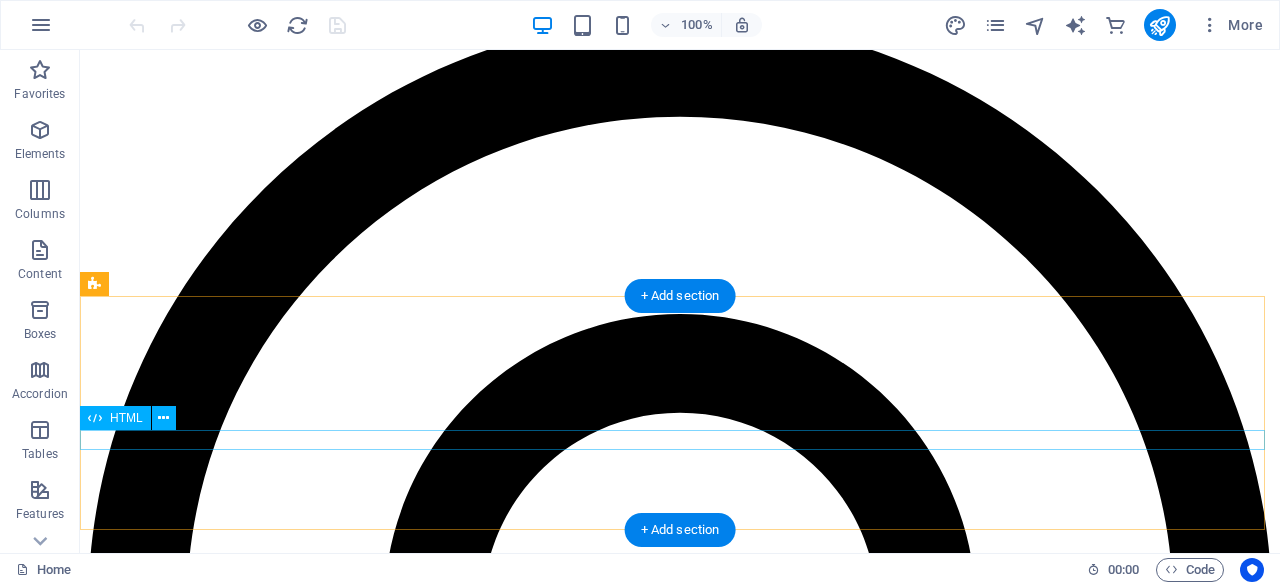 click on "Legal Milestone!" at bounding box center (680, 5046) 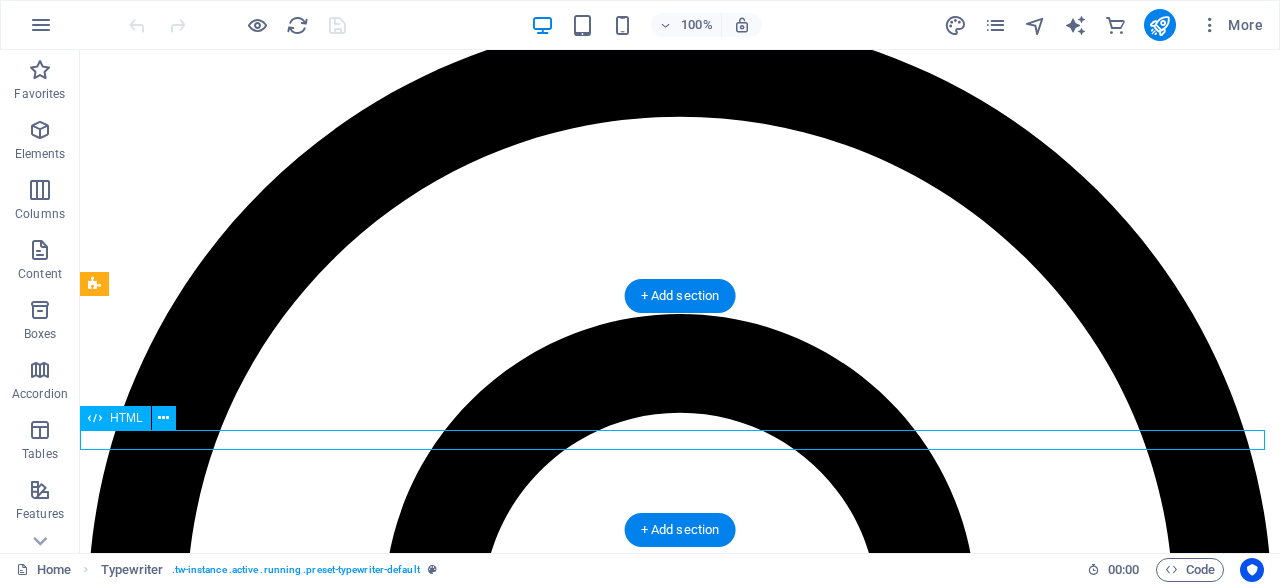 click on "Legal Milestone!" at bounding box center (680, 5046) 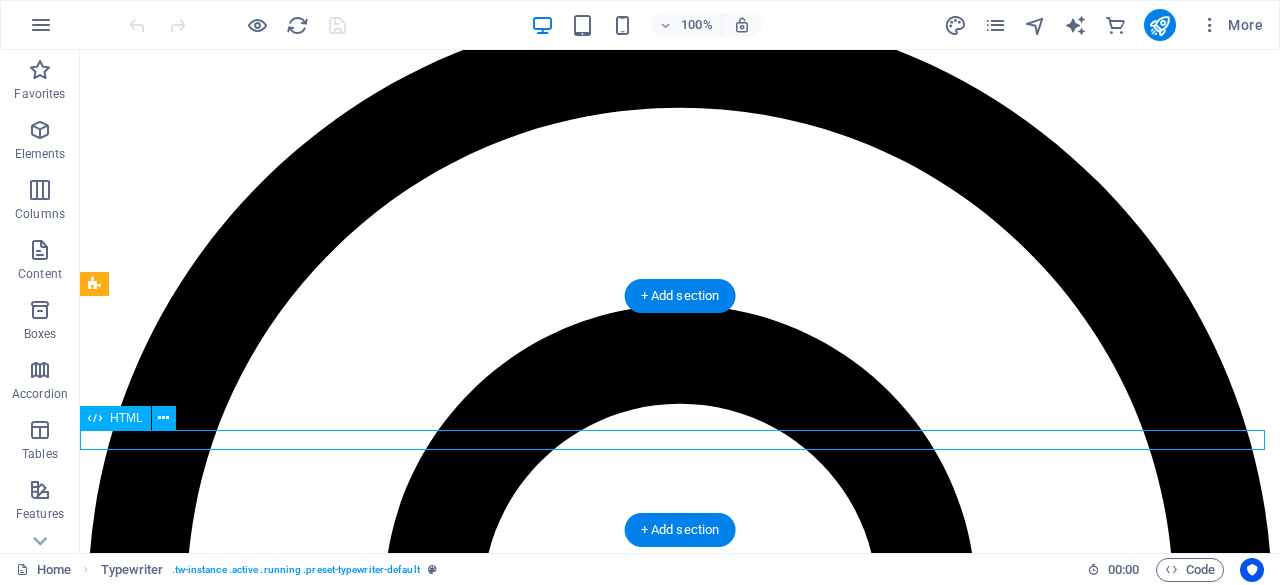 scroll, scrollTop: 802, scrollLeft: 0, axis: vertical 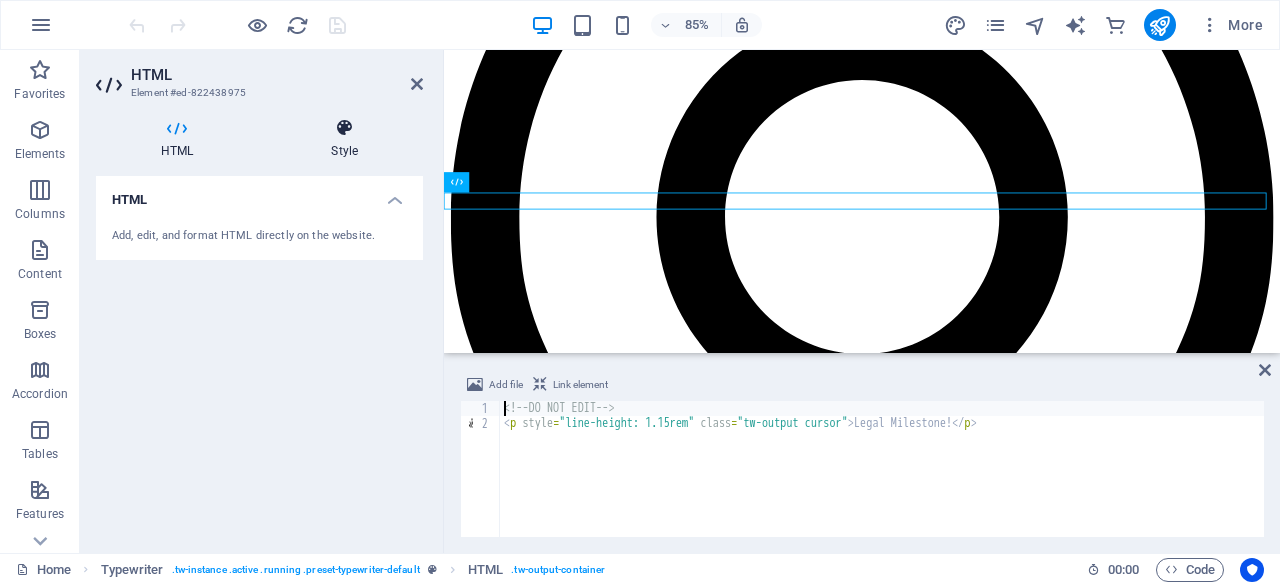 click at bounding box center (344, 128) 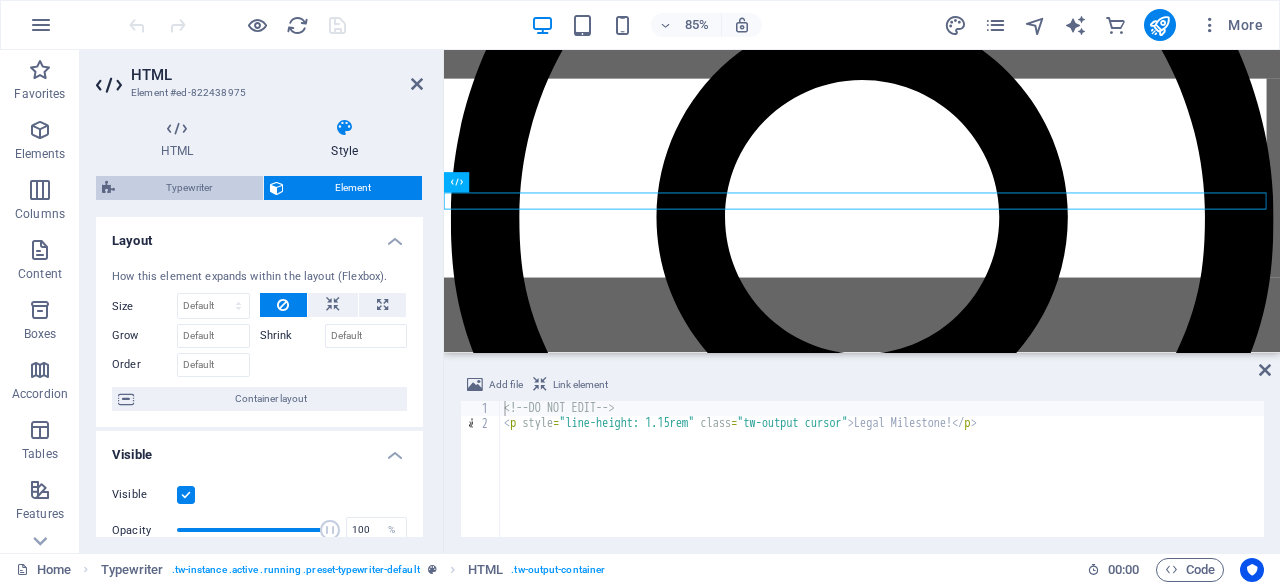 click on "Typewriter" at bounding box center (189, 188) 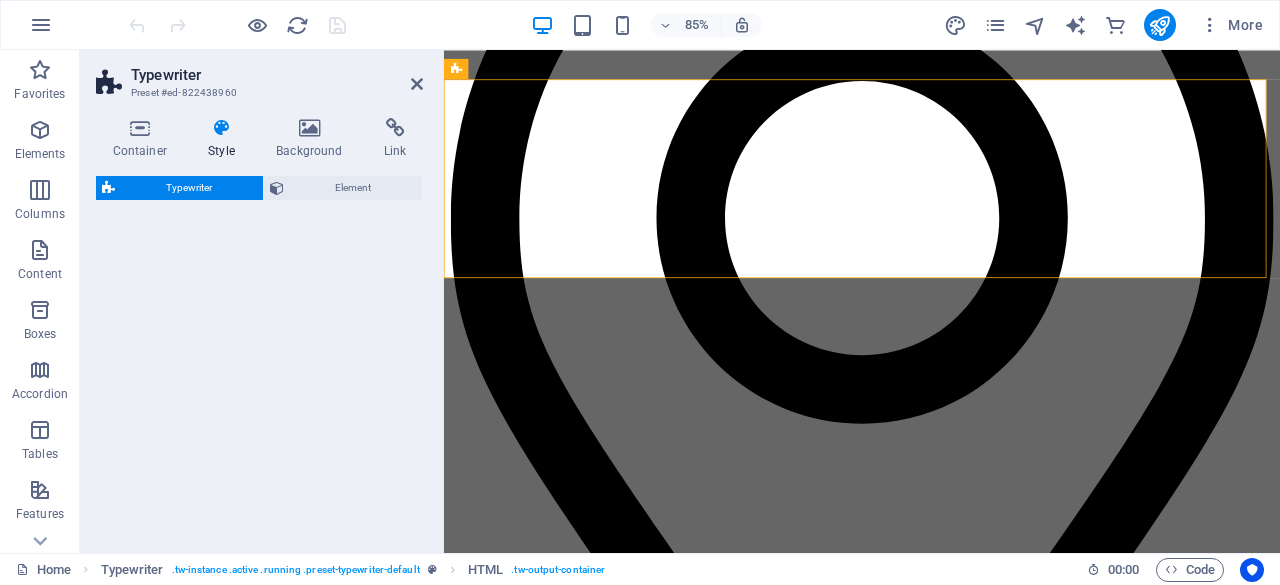 select on "ms" 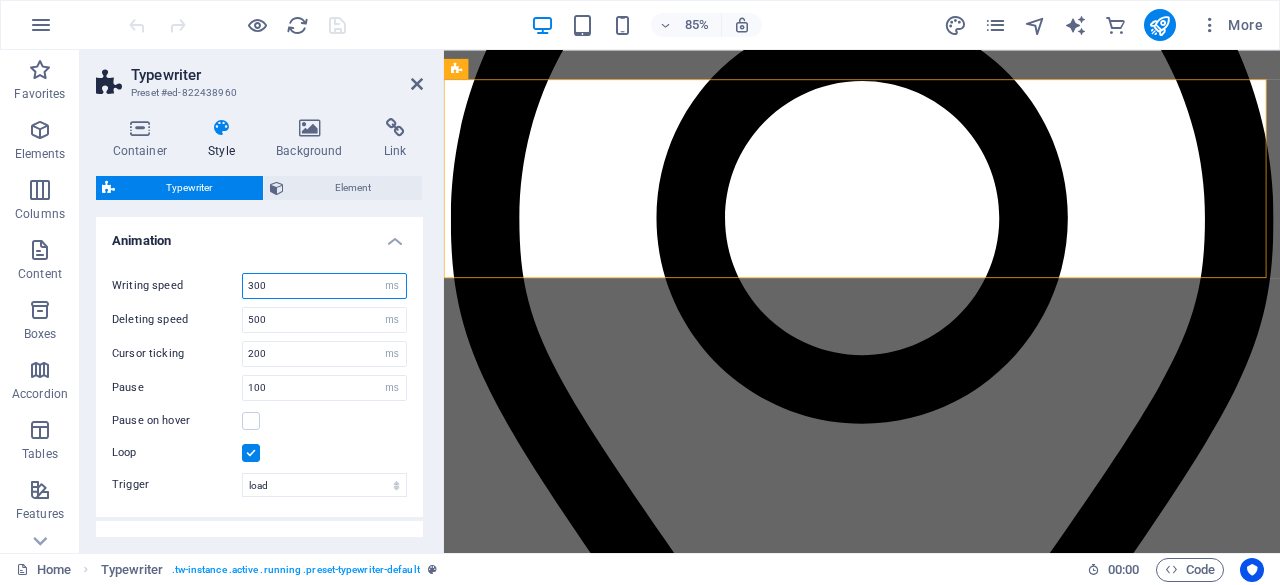 click on "300" at bounding box center (324, 286) 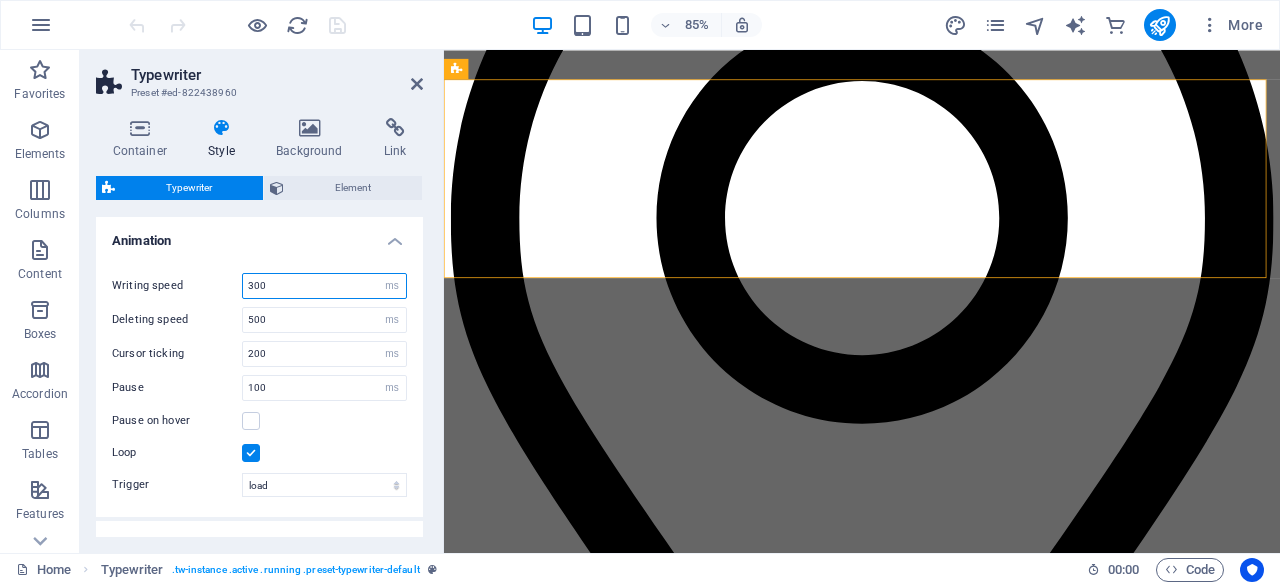 click on "300" at bounding box center (324, 286) 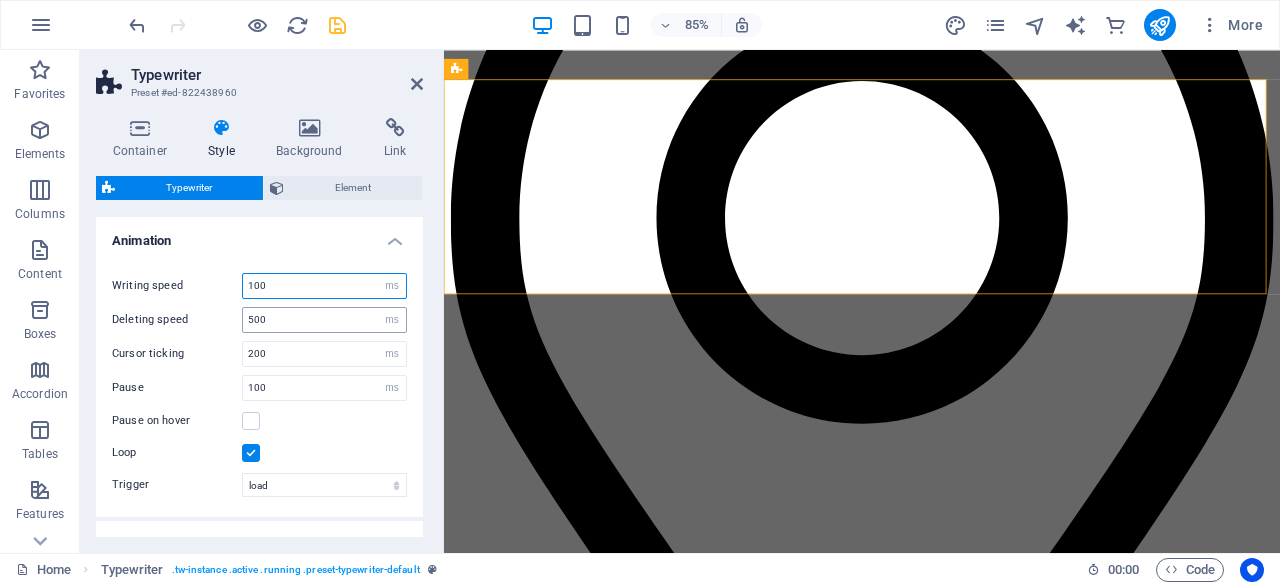 type on "100" 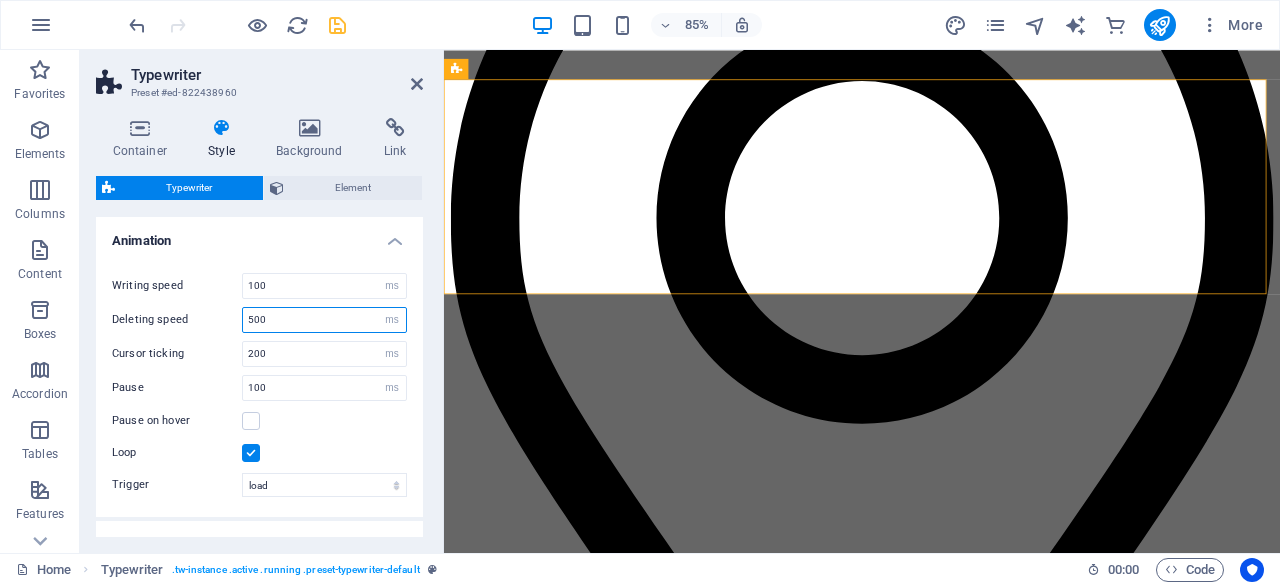 click on "500" at bounding box center [324, 320] 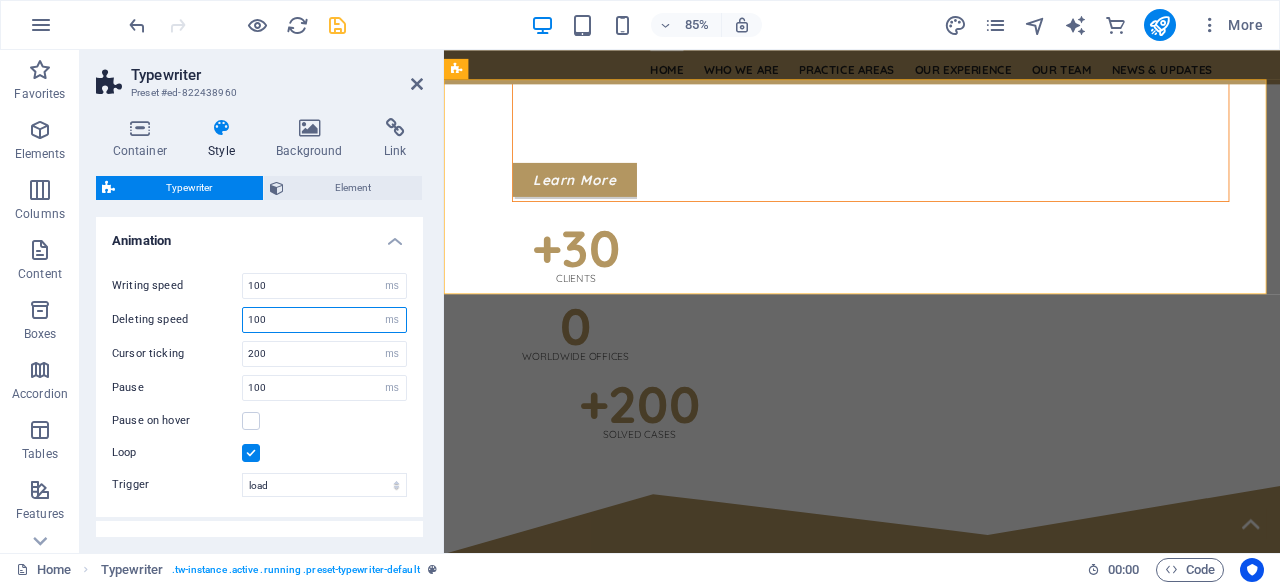 type on "100" 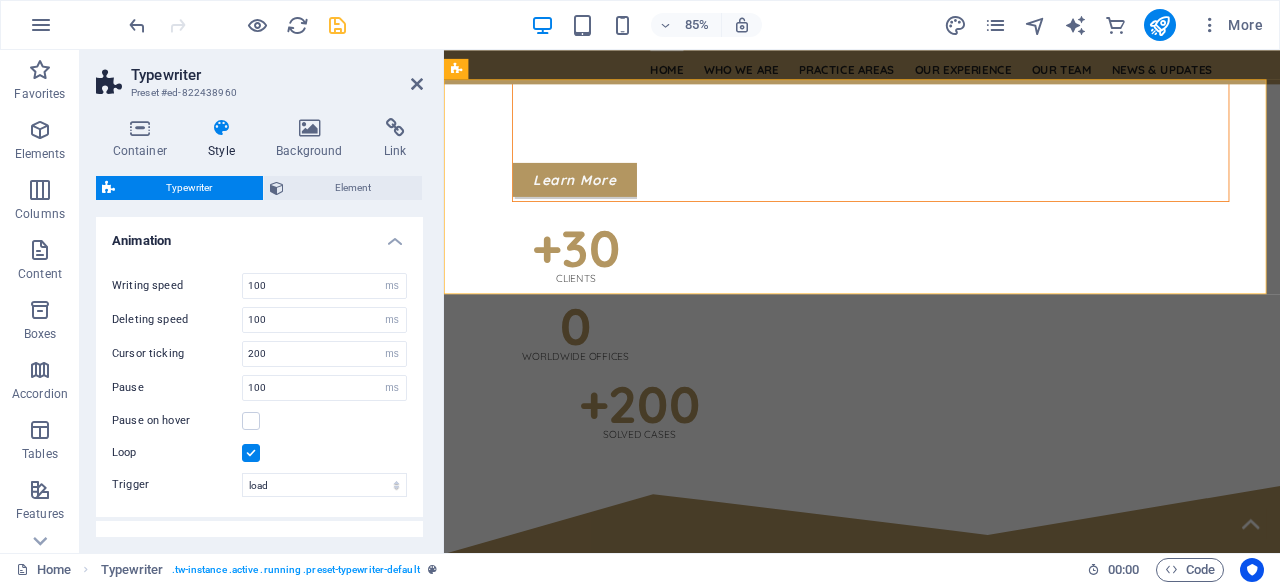 click on "Pause on hover" at bounding box center (259, 421) 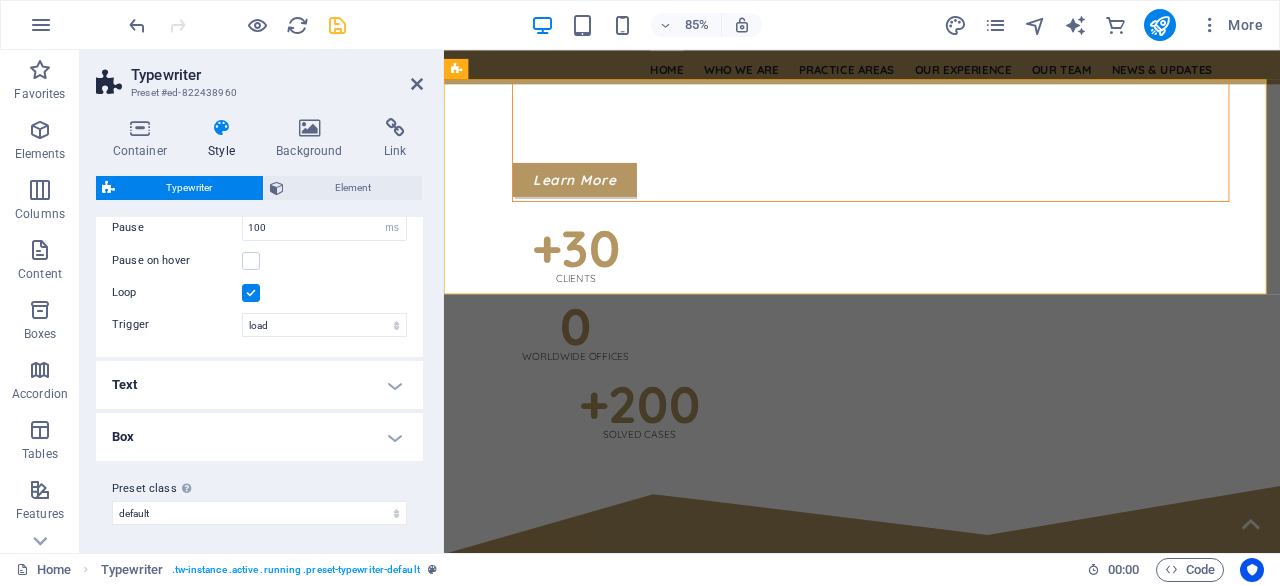 scroll, scrollTop: 160, scrollLeft: 0, axis: vertical 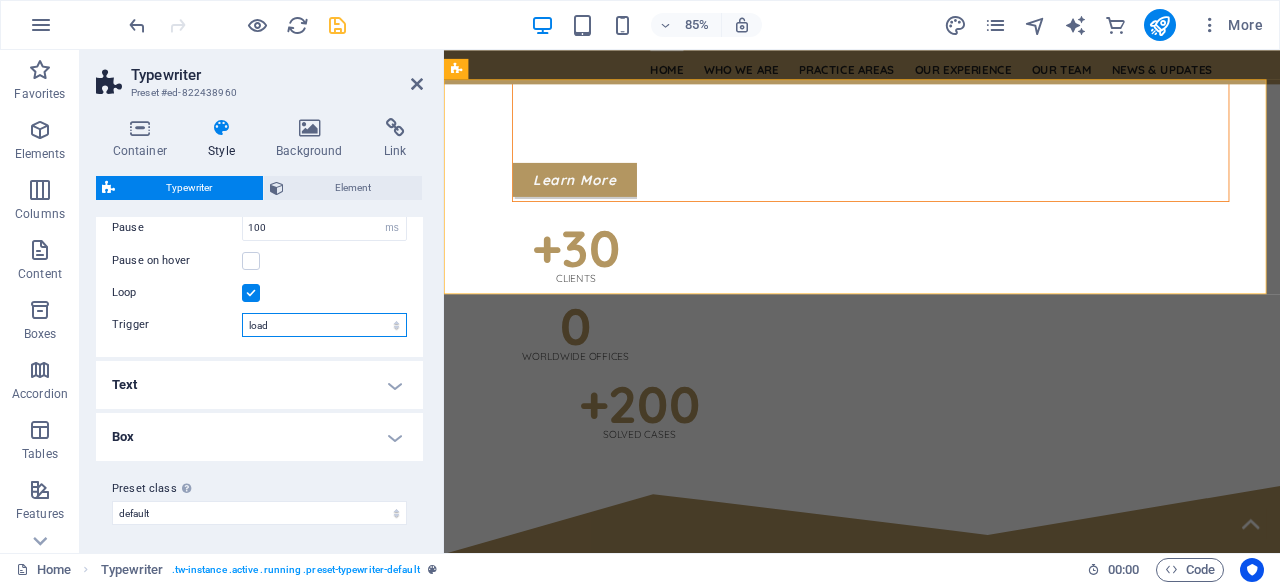 click on "load Scroll" at bounding box center (324, 325) 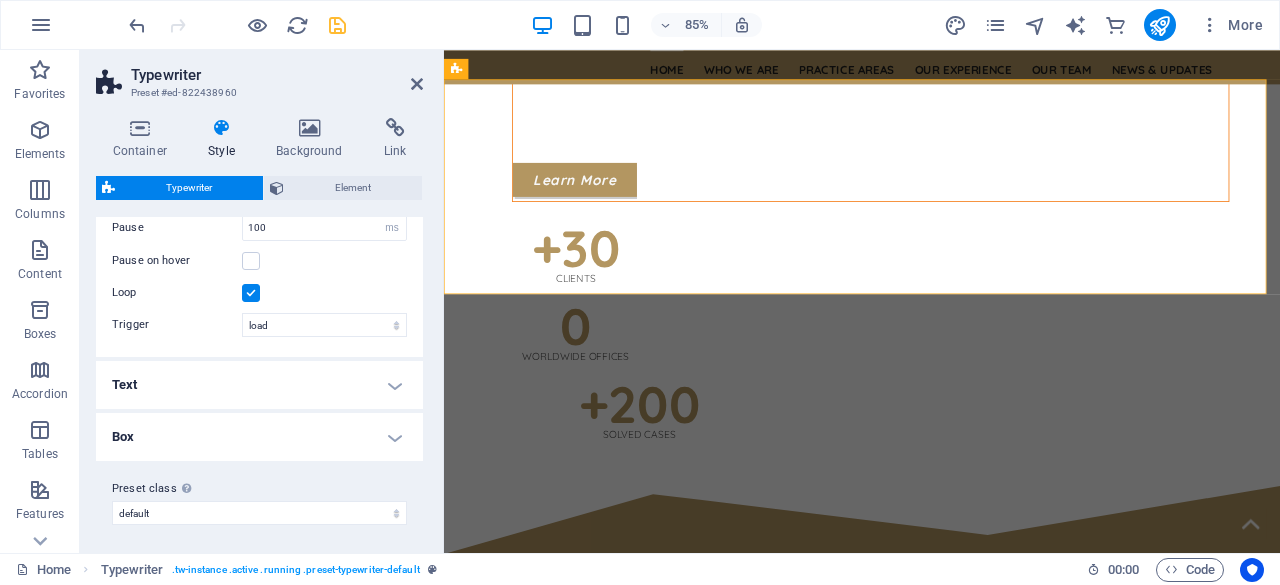 click on "Text" at bounding box center (259, 385) 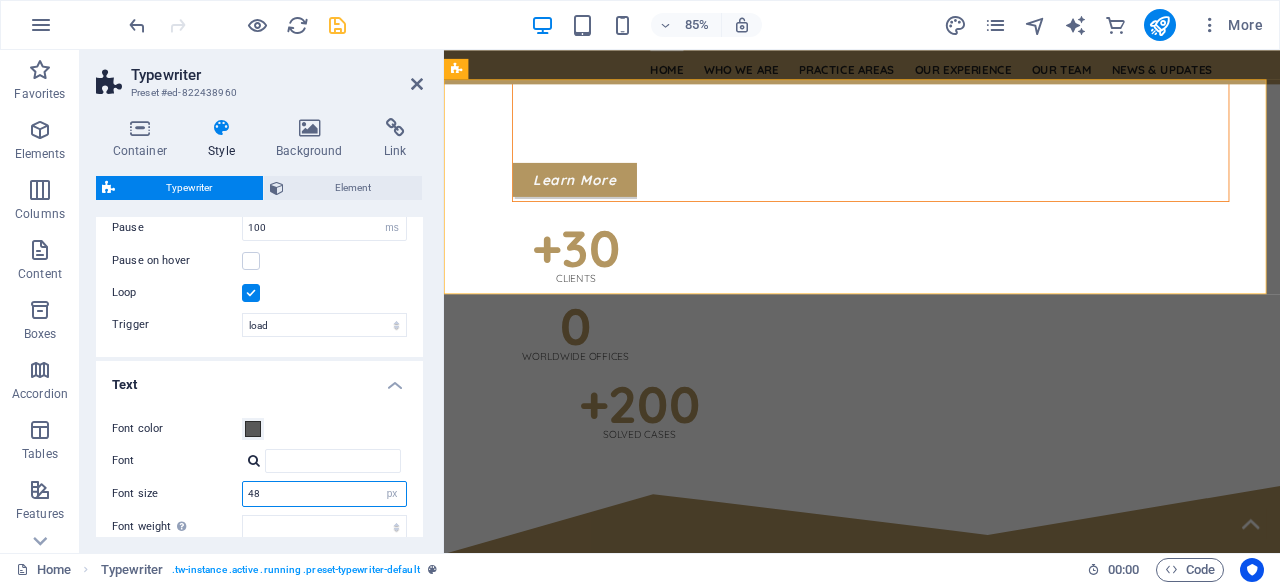 click on "48" at bounding box center (324, 494) 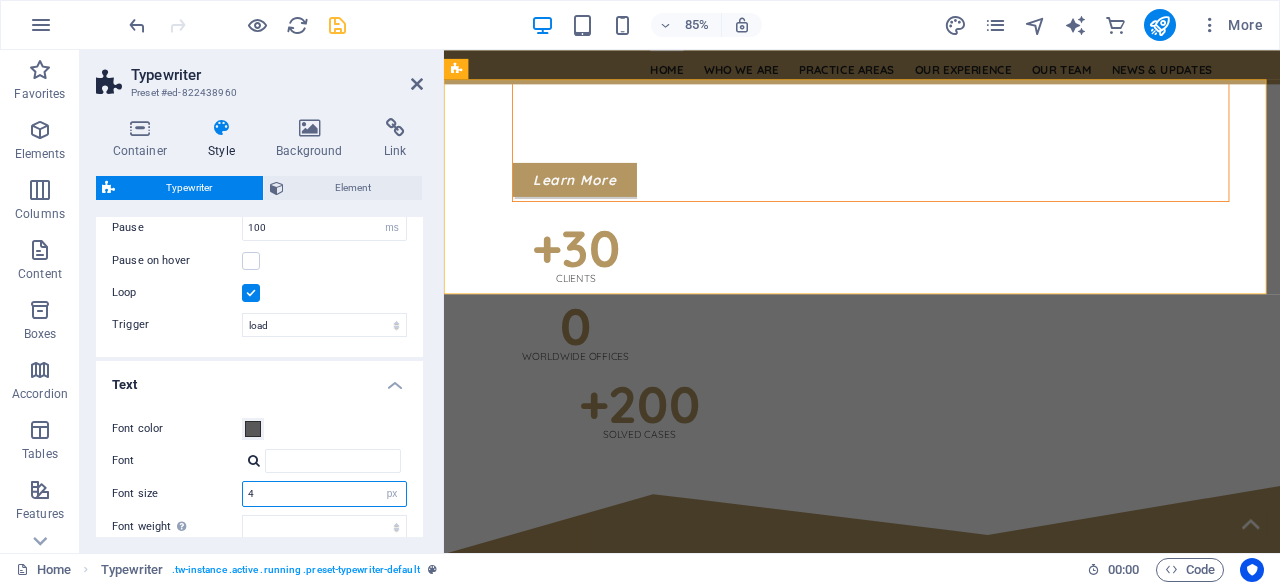 type on "40" 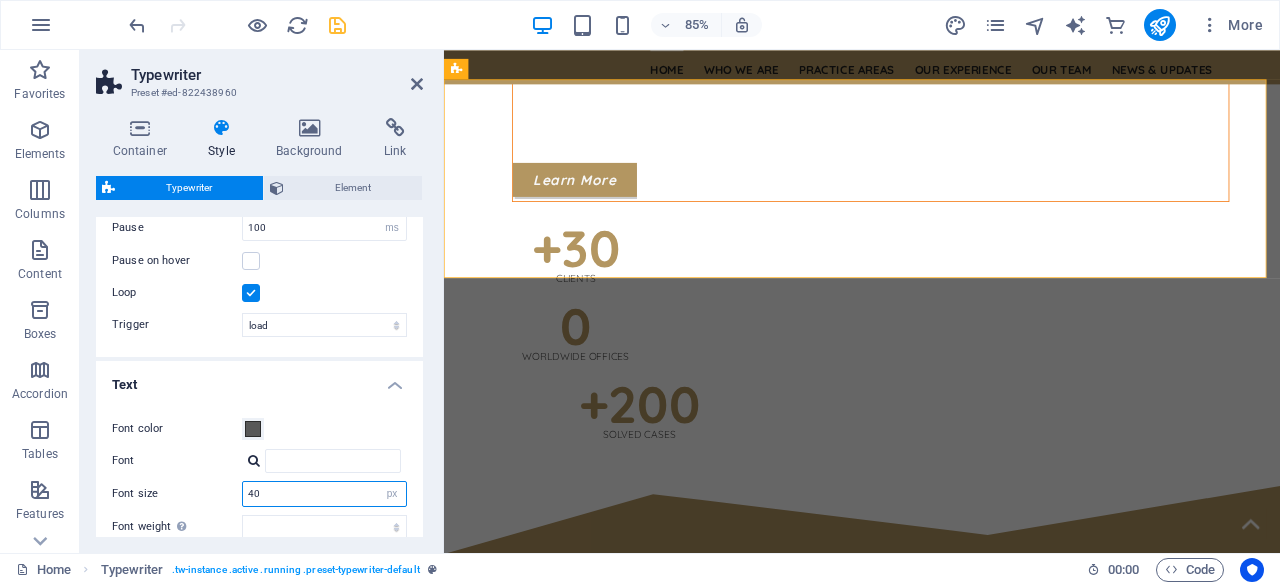 select 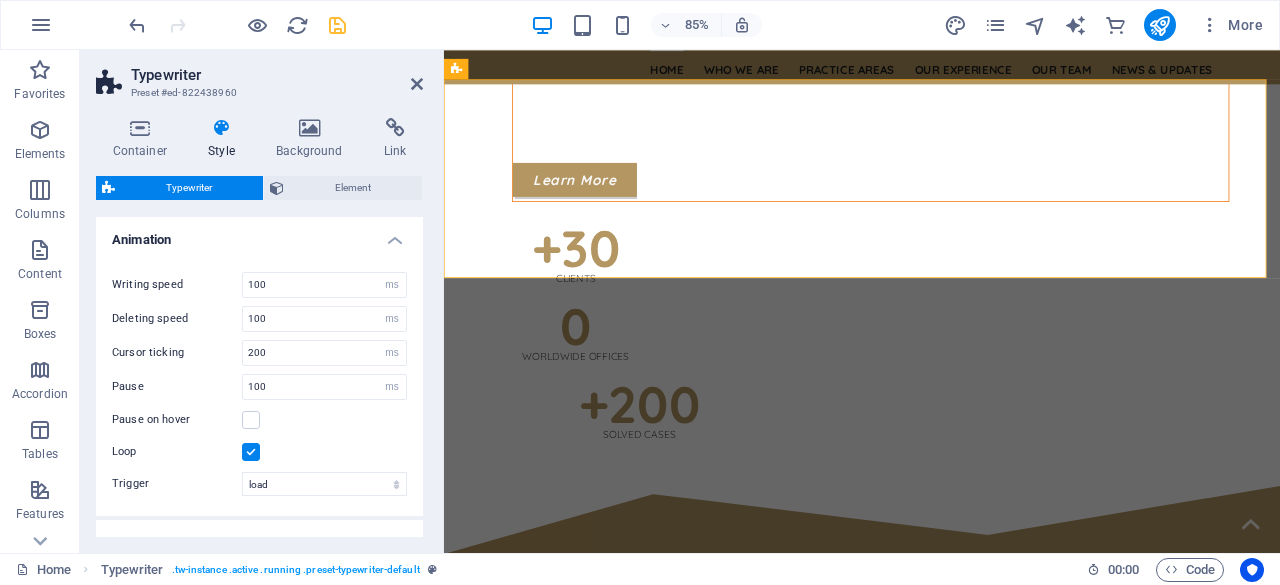 scroll, scrollTop: 0, scrollLeft: 0, axis: both 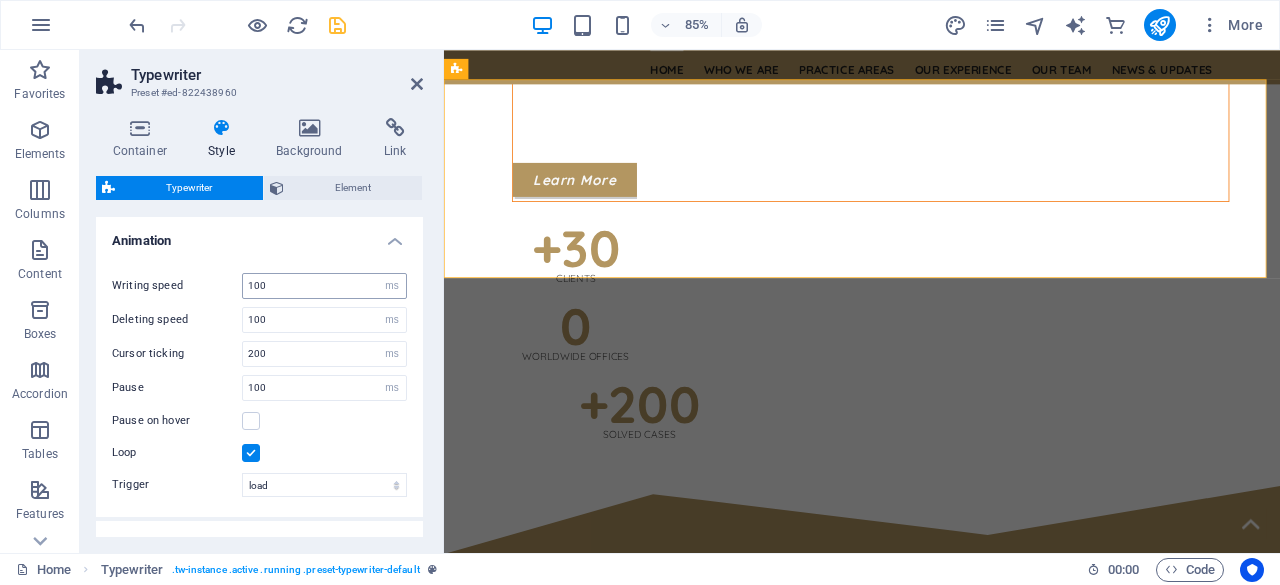 type on "40" 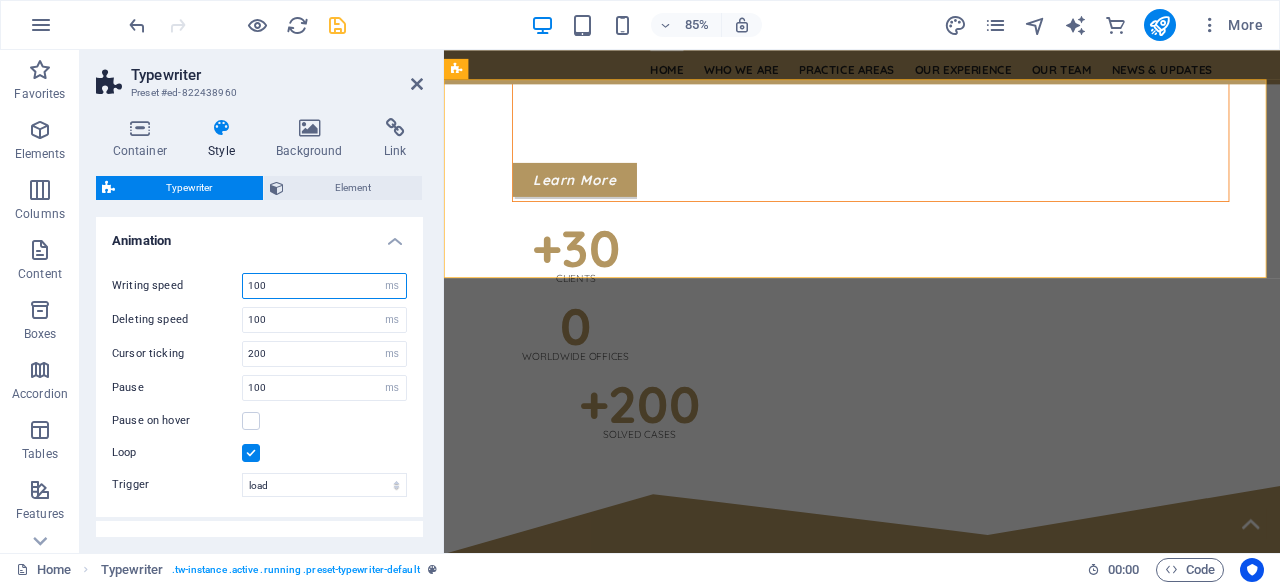 click on "100" at bounding box center [324, 286] 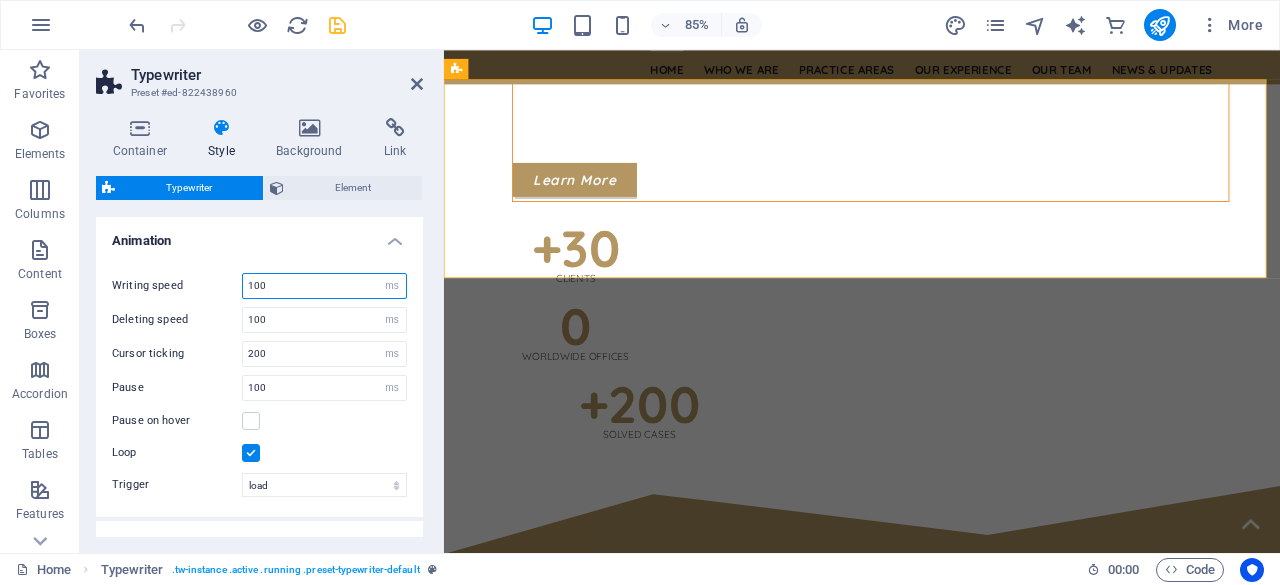 click on "100" at bounding box center [324, 286] 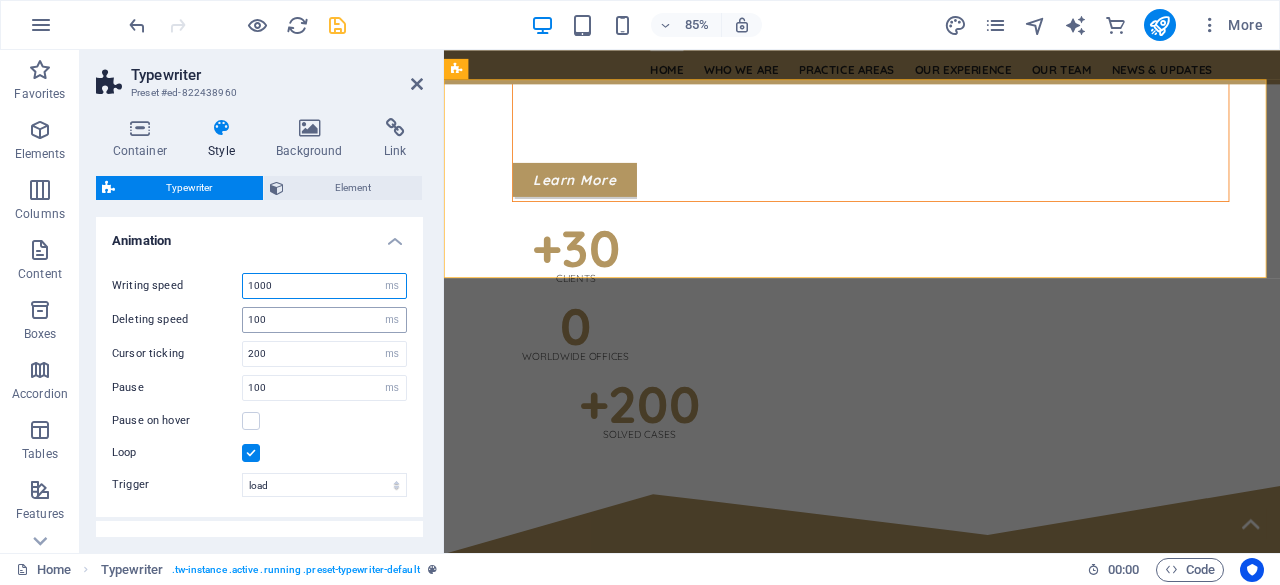 type on "1000" 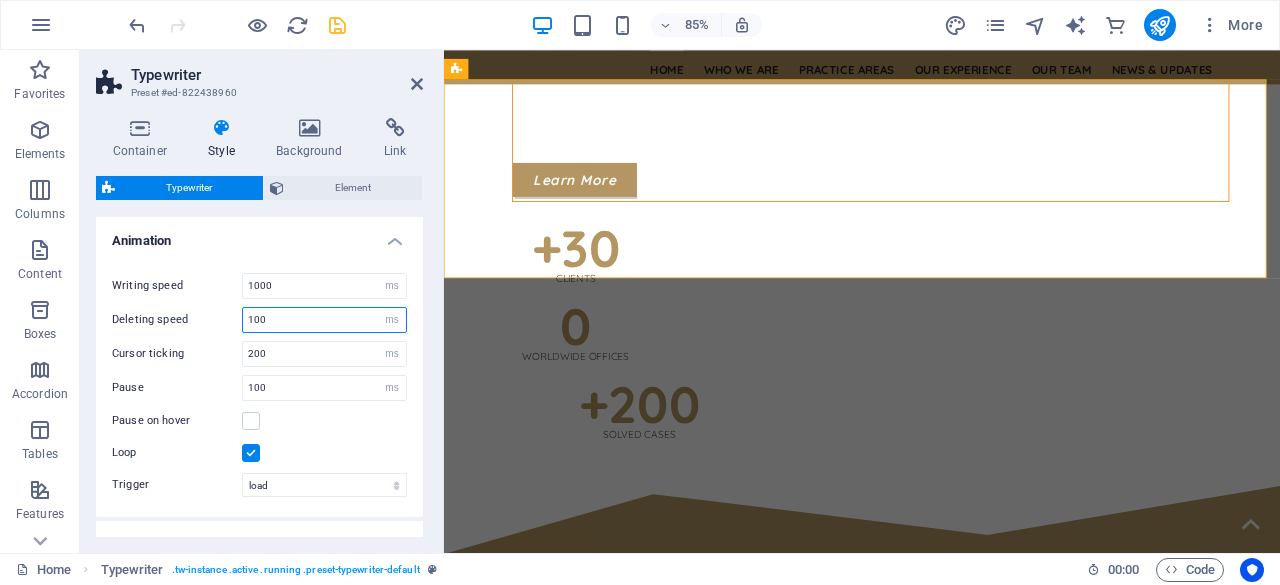 click on "100" at bounding box center (324, 320) 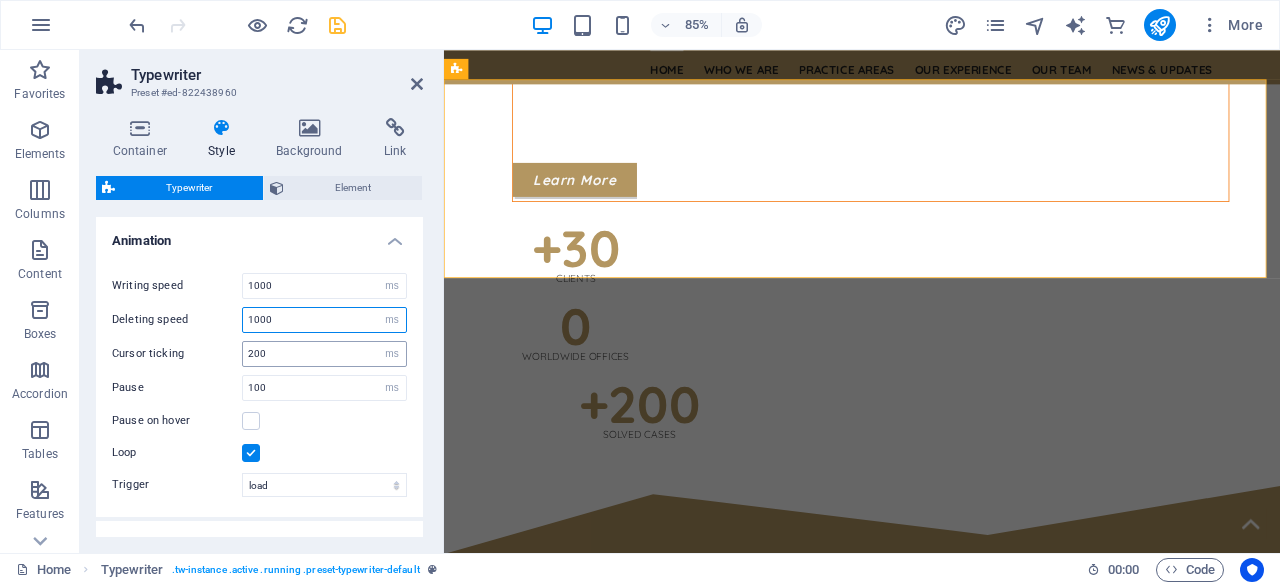 type on "1000" 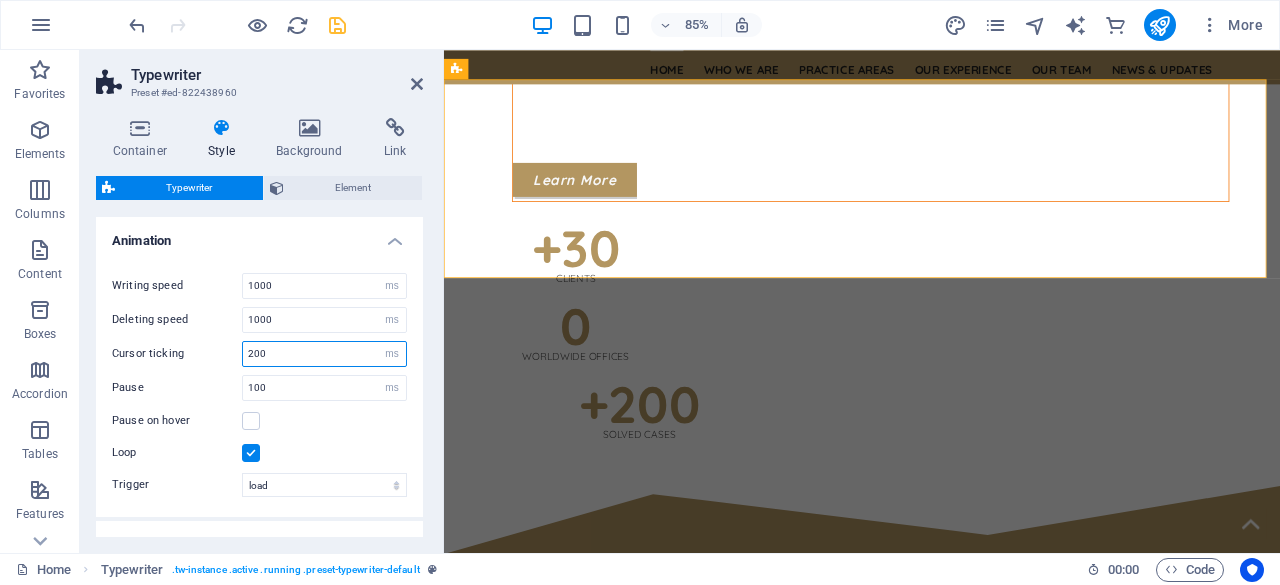 click on "200" at bounding box center [324, 354] 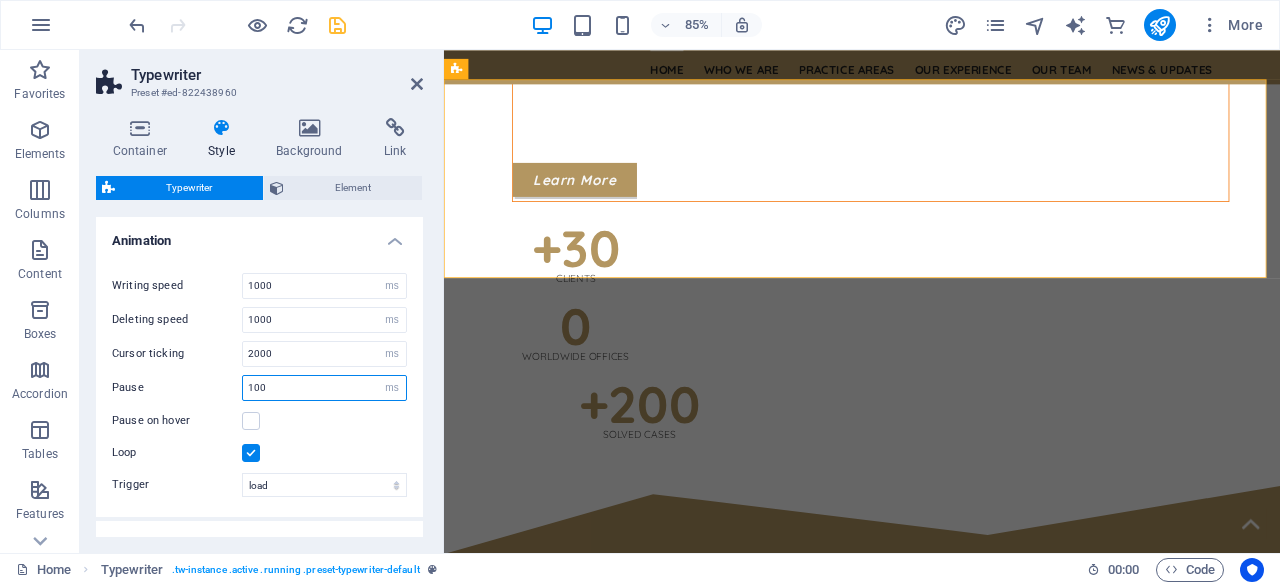 click on "Writing speed 1000 s ms Deleting speed 1000 s ms Cursor ticking 2000 s ms Pause 100 s ms Pause on hover Loop Trigger load Scroll" at bounding box center [259, 385] 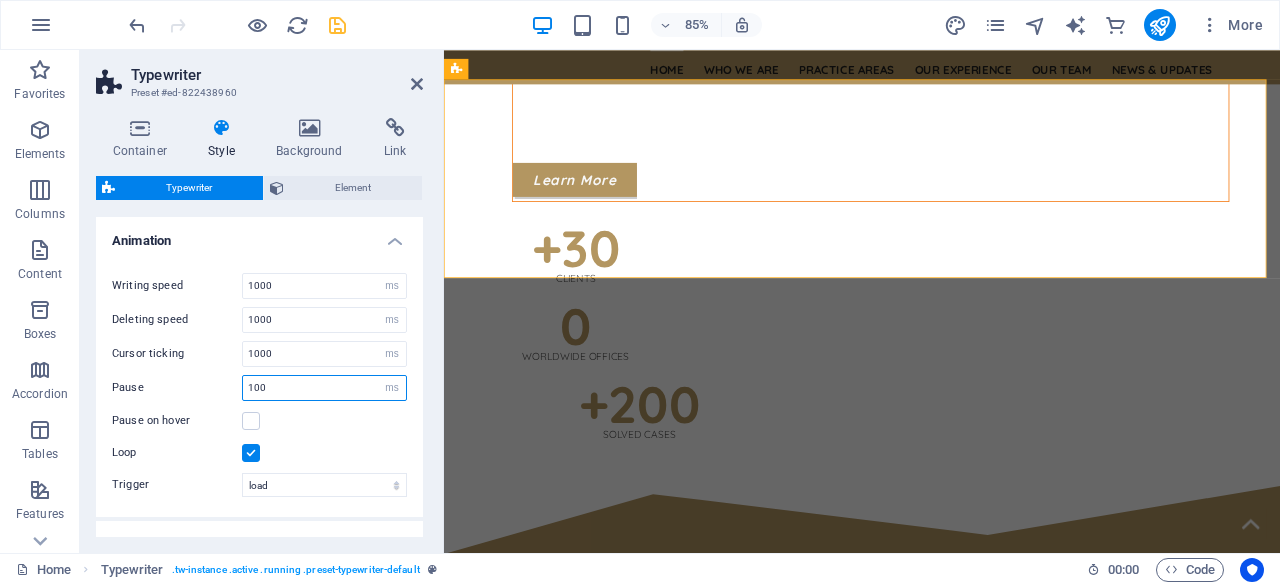 type on "1000" 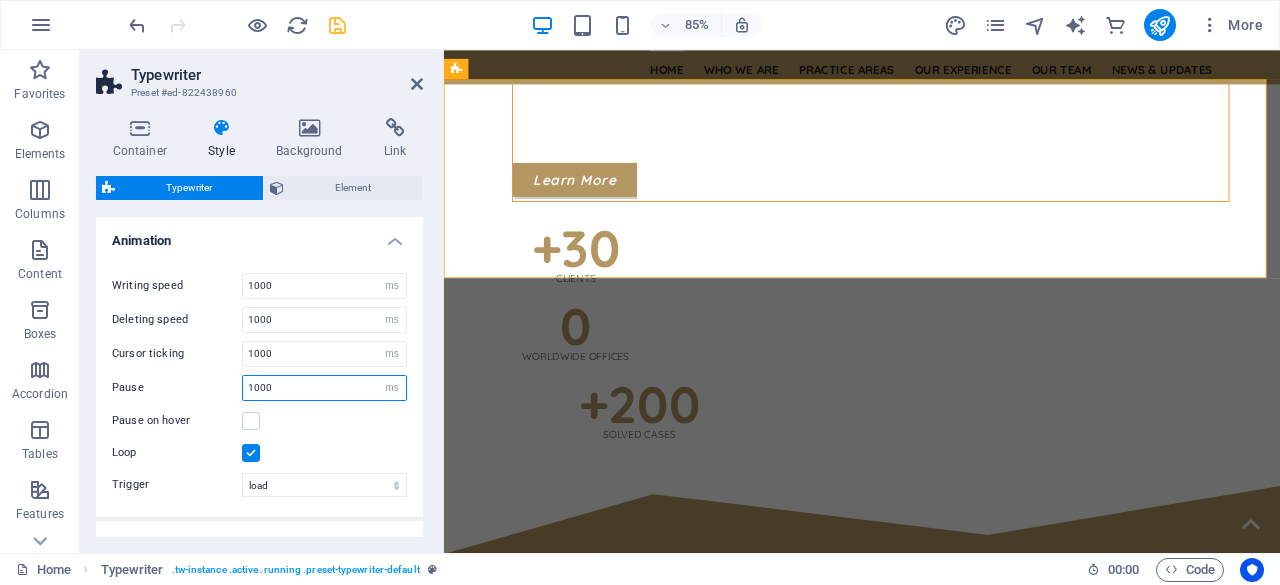 select 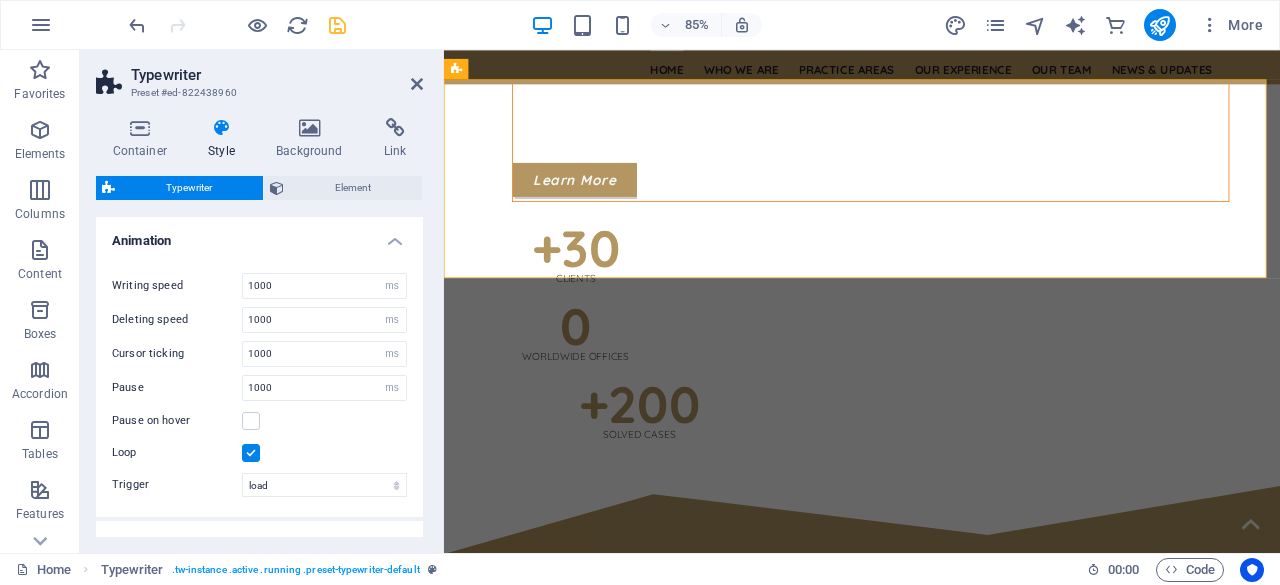 click on "Pause on hover" at bounding box center (259, 421) 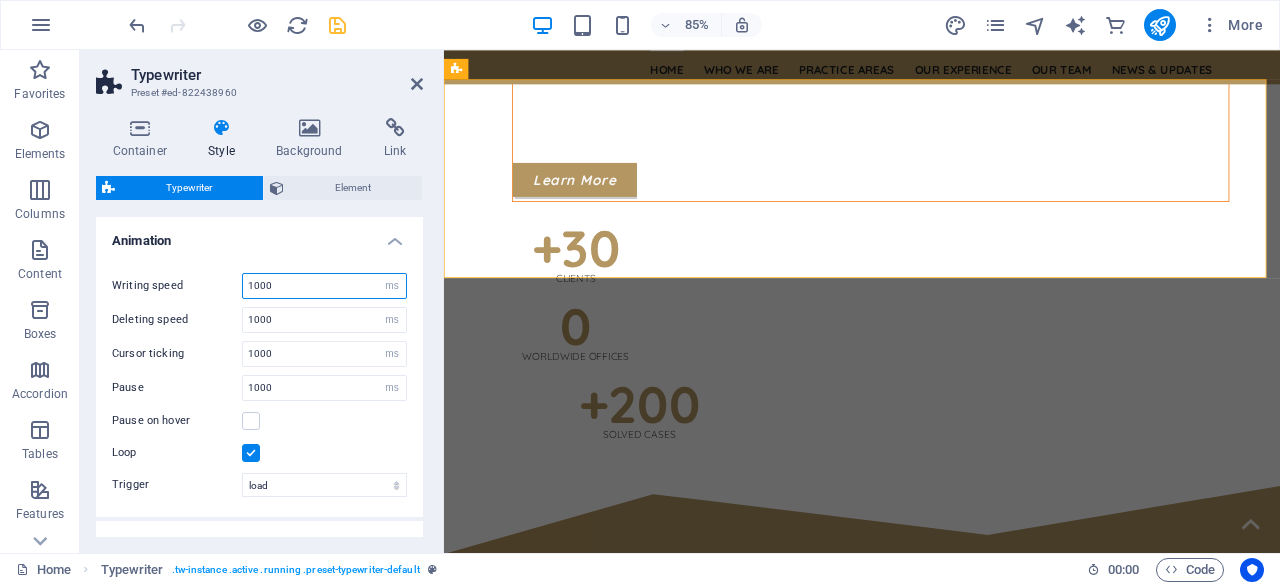 click on "1000" at bounding box center [324, 286] 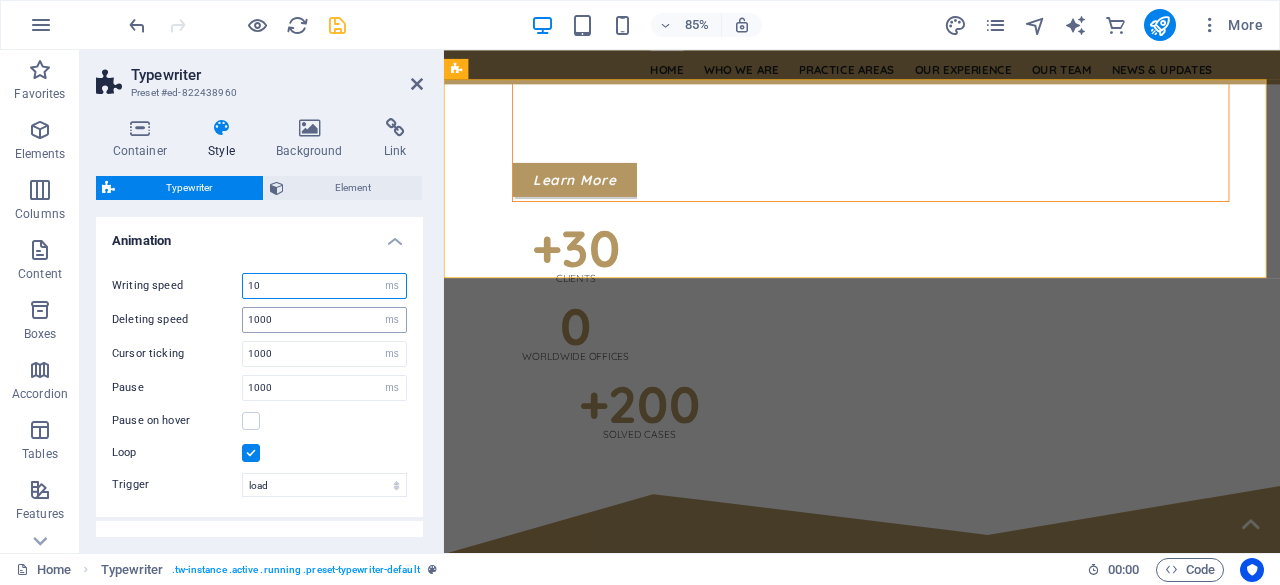 type on "10" 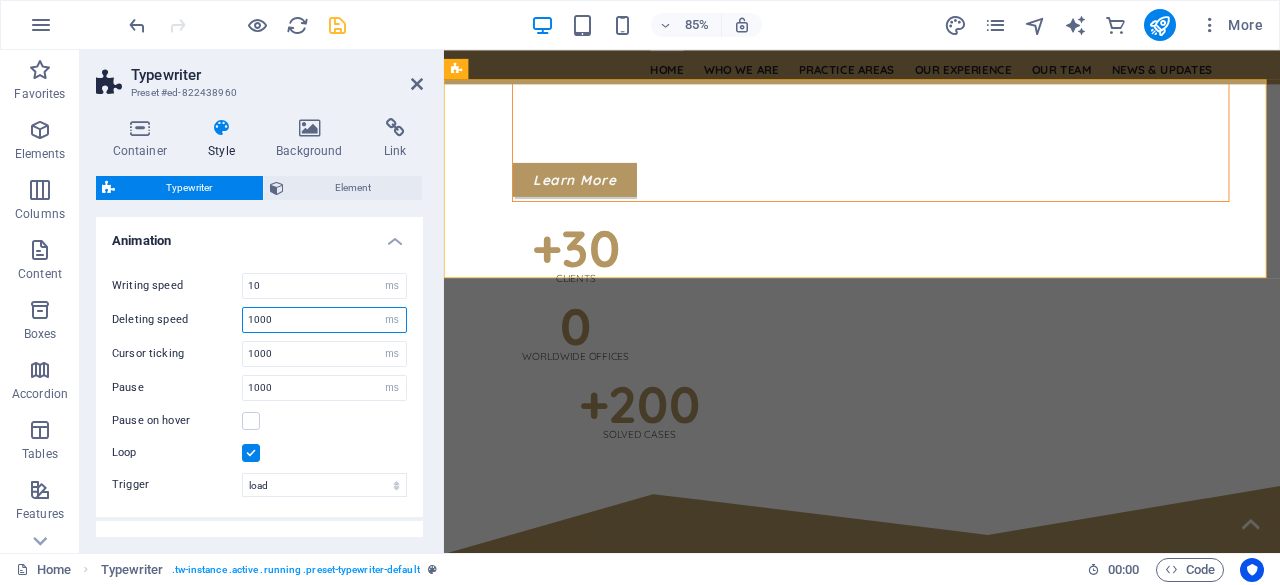 click on "1000" at bounding box center (324, 320) 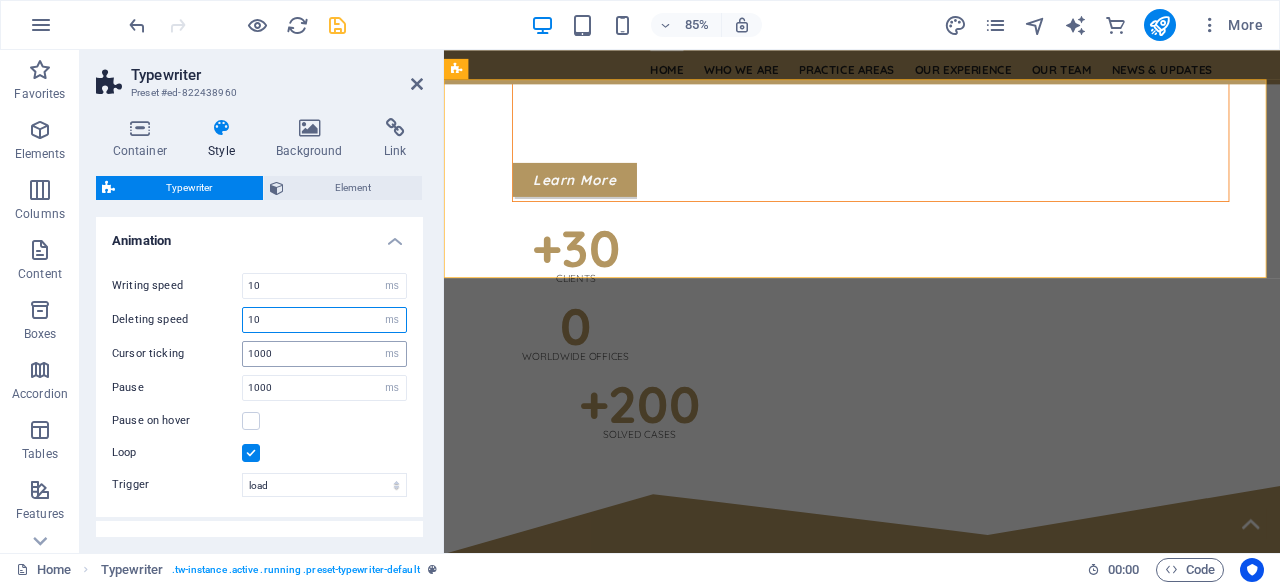 type on "10" 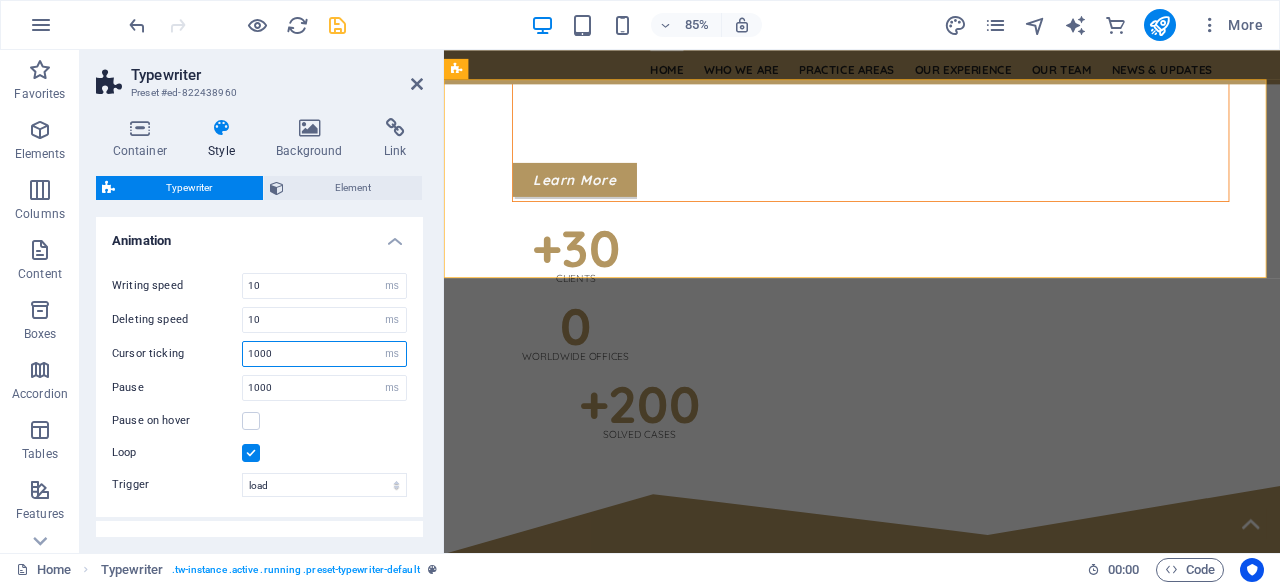 click on "1000" at bounding box center [324, 354] 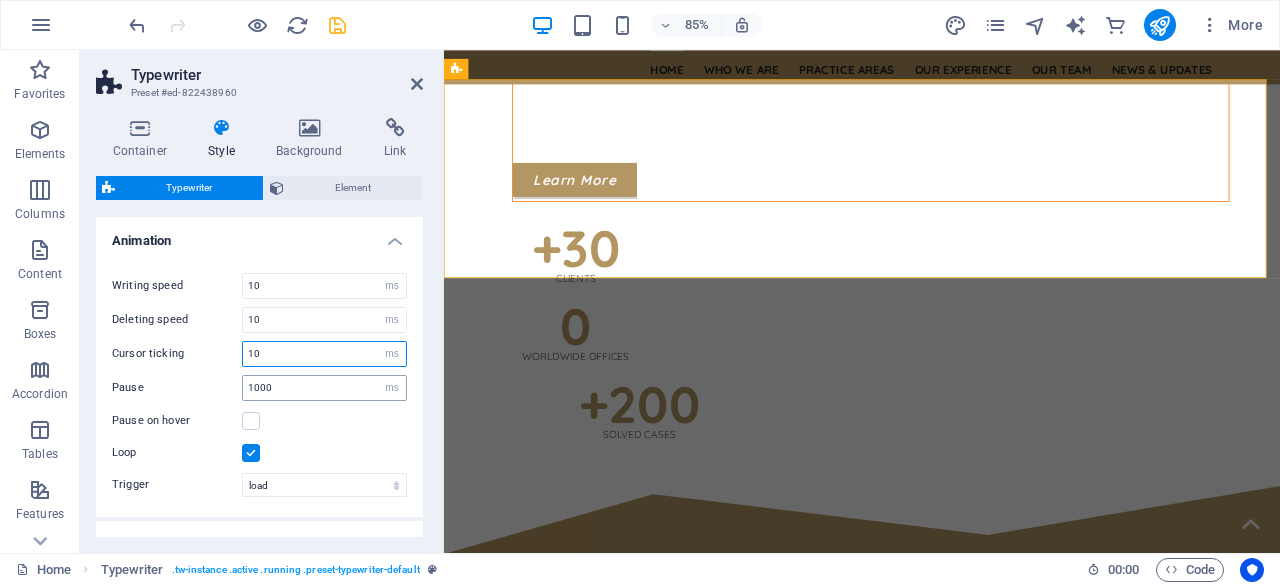 type on "10" 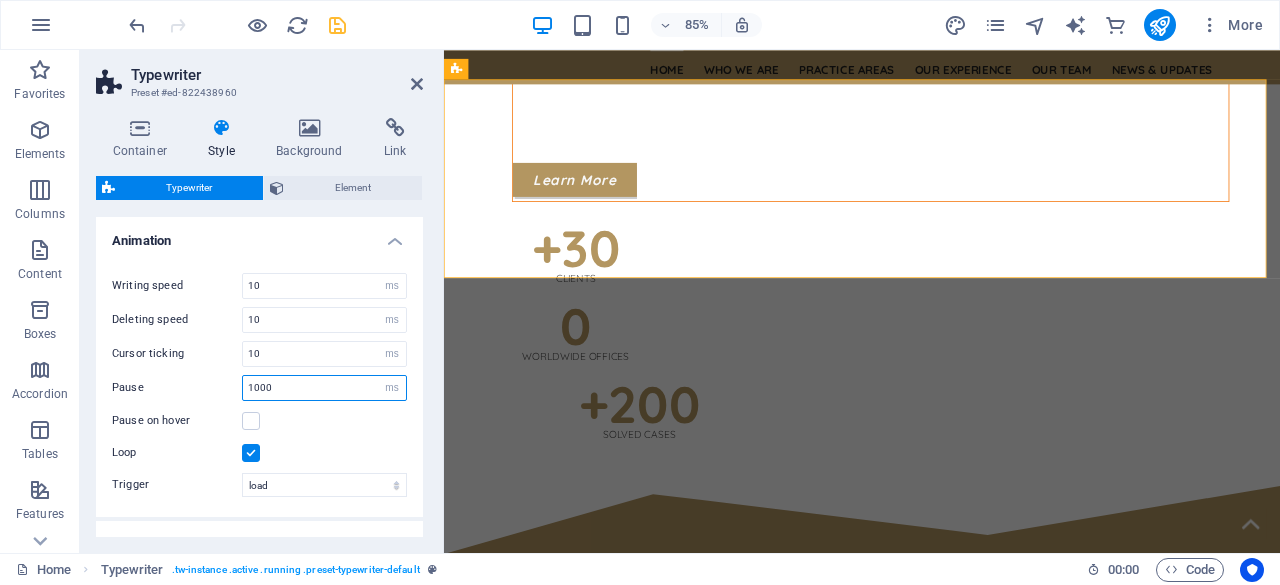 click on "1000" at bounding box center [324, 388] 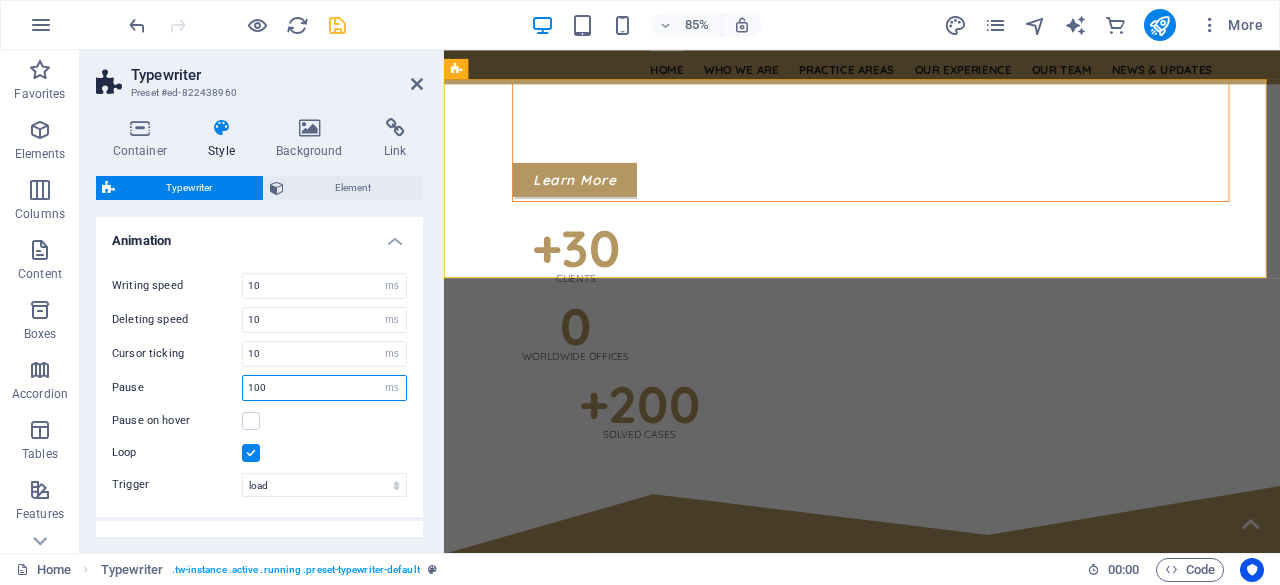 type on "10" 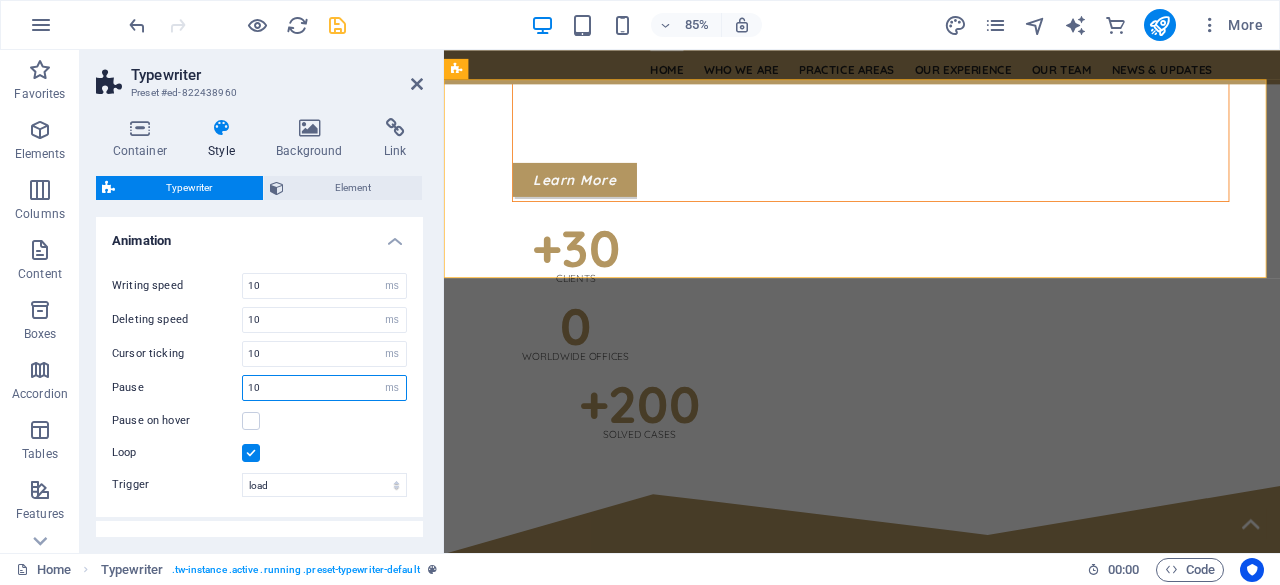 select 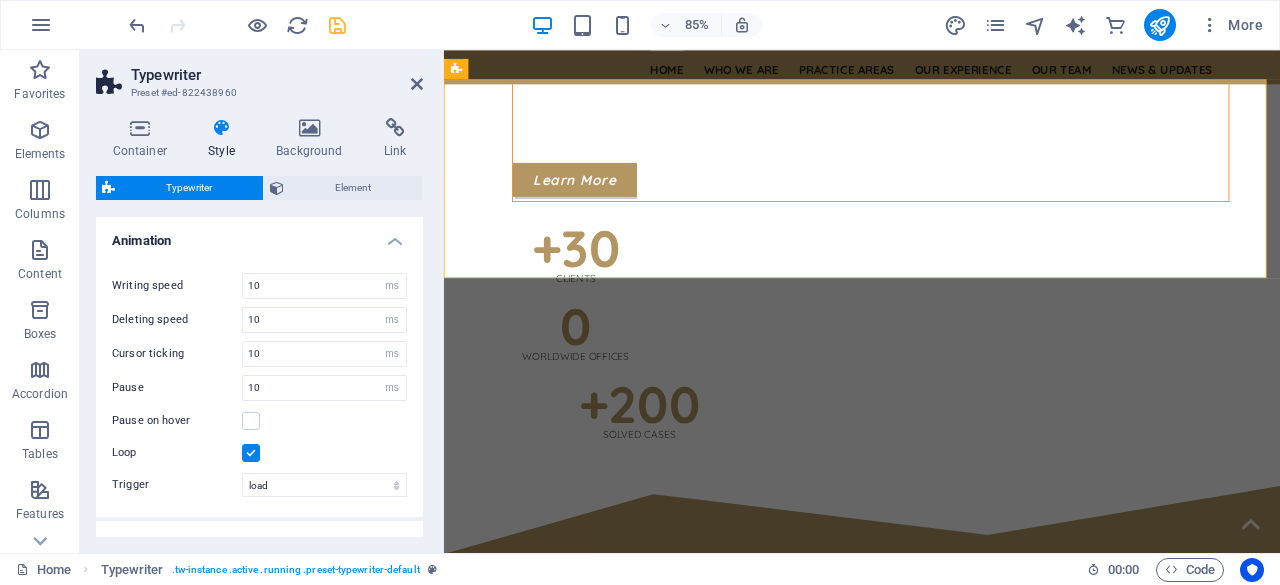 click on "Pause on hover" at bounding box center [259, 421] 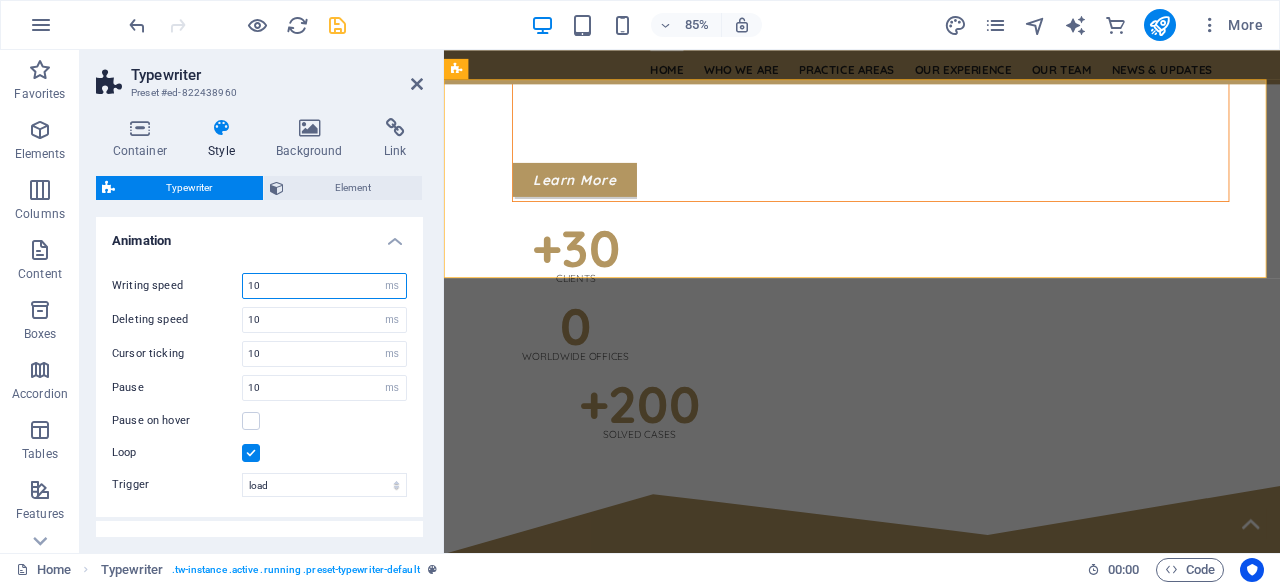 drag, startPoint x: 264, startPoint y: 286, endPoint x: 247, endPoint y: 284, distance: 17.117243 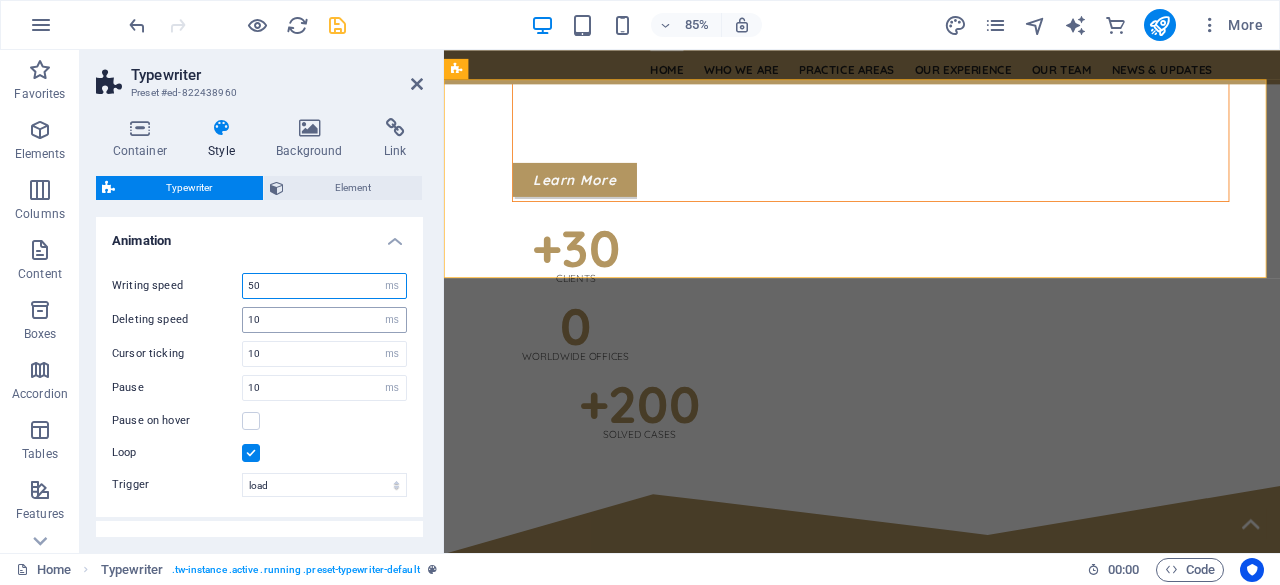 type on "50" 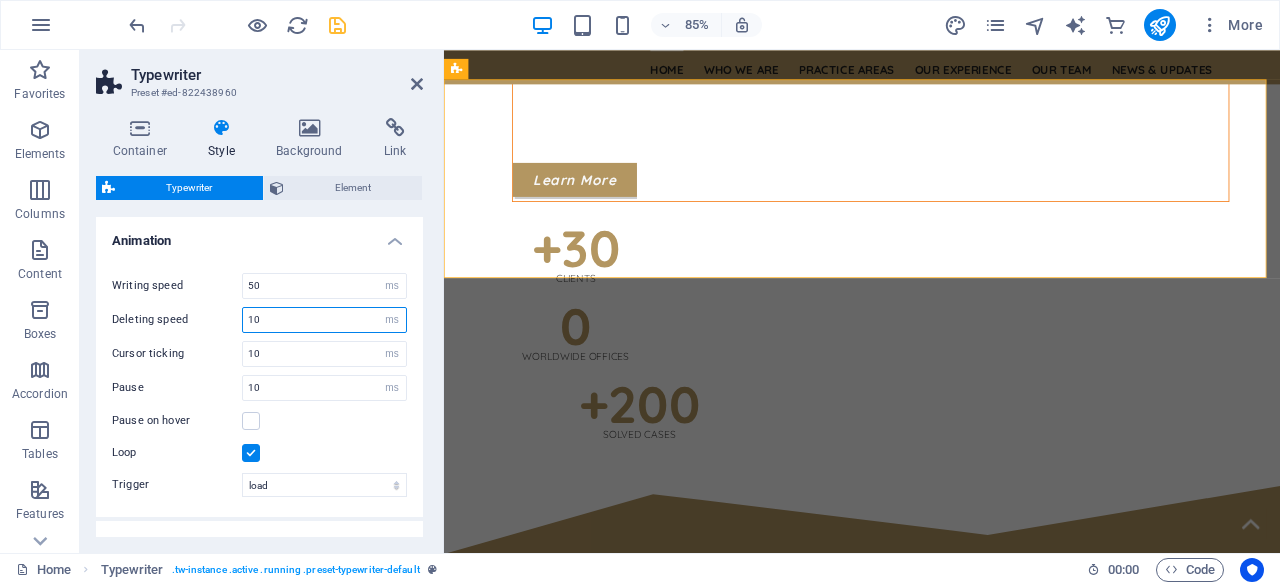 click on "10" at bounding box center [324, 320] 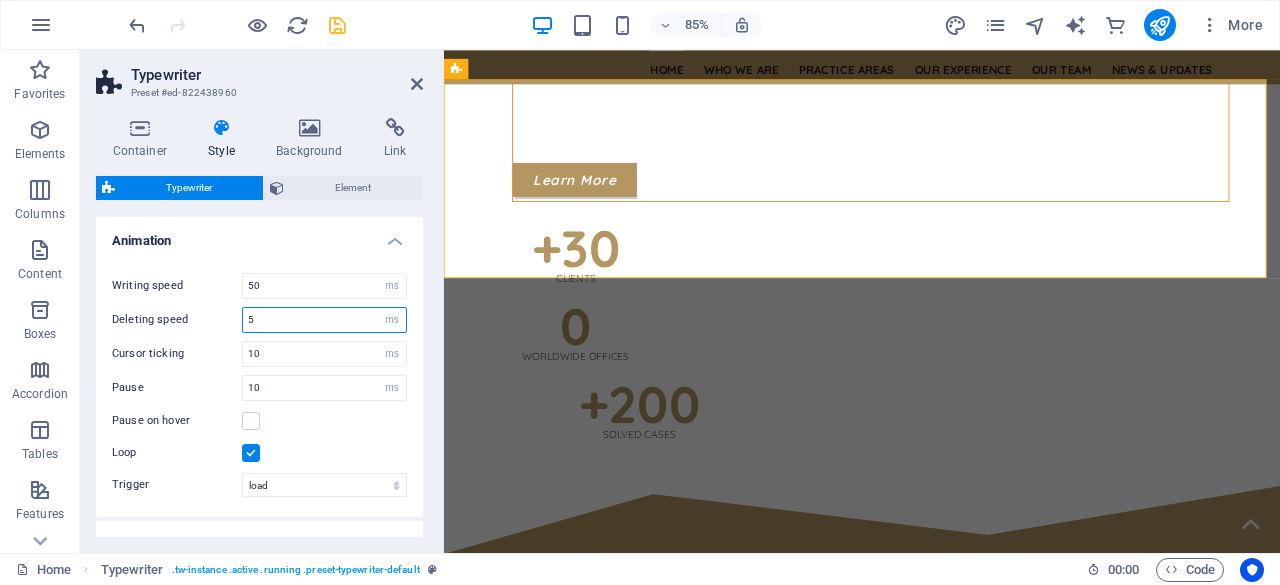 type on "10" 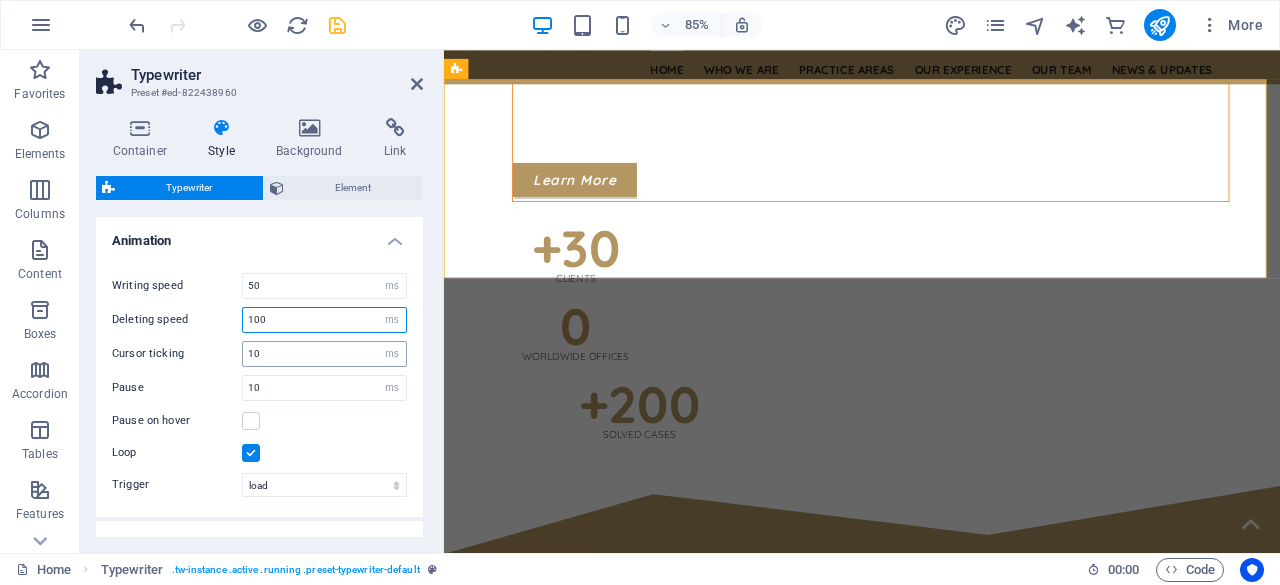 type on "100" 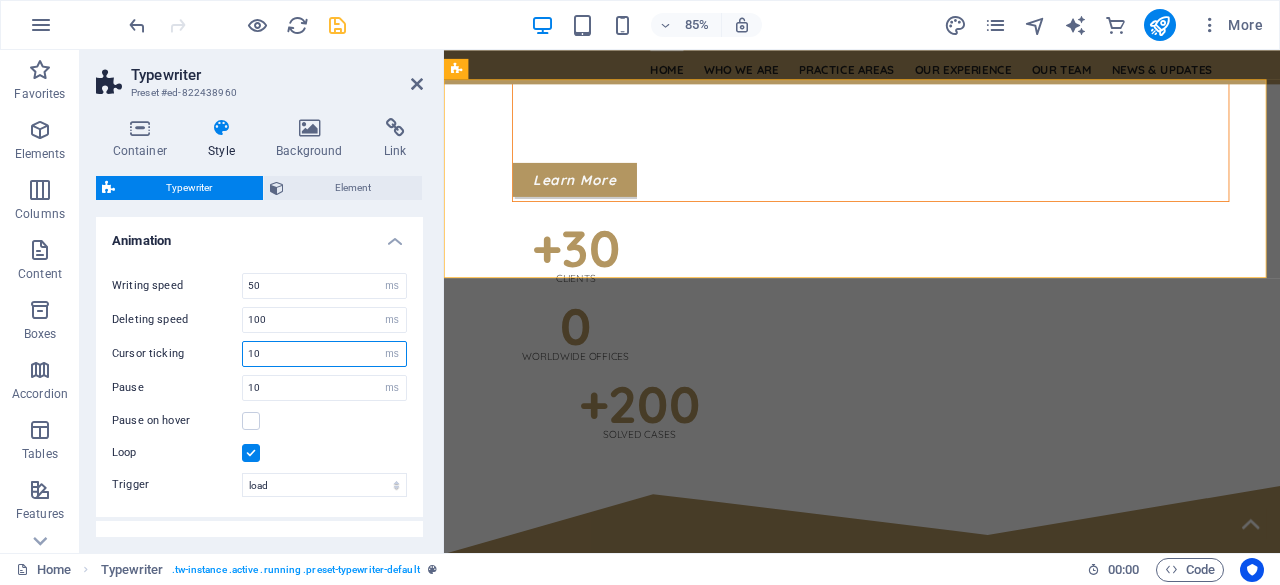click on "10" at bounding box center (324, 354) 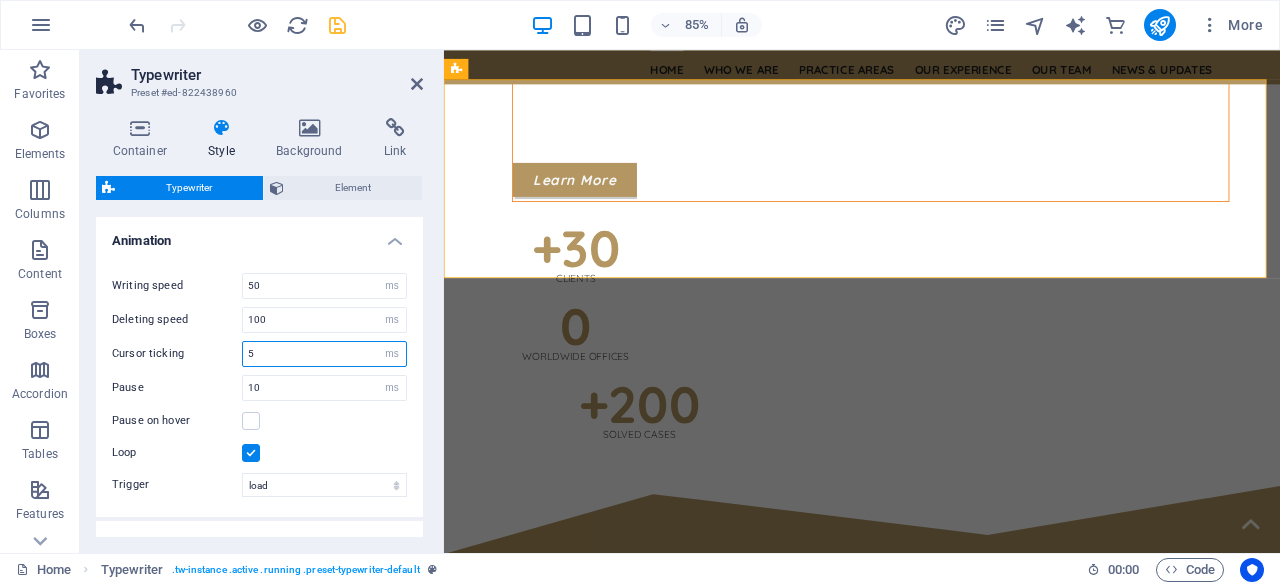 type on "10" 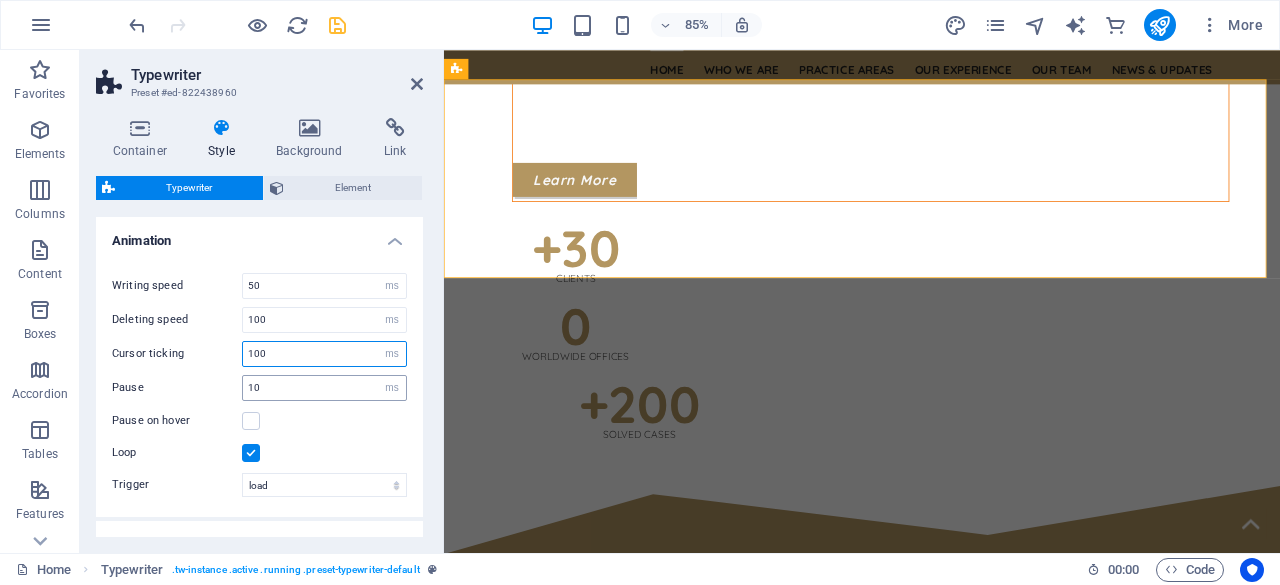 type on "100" 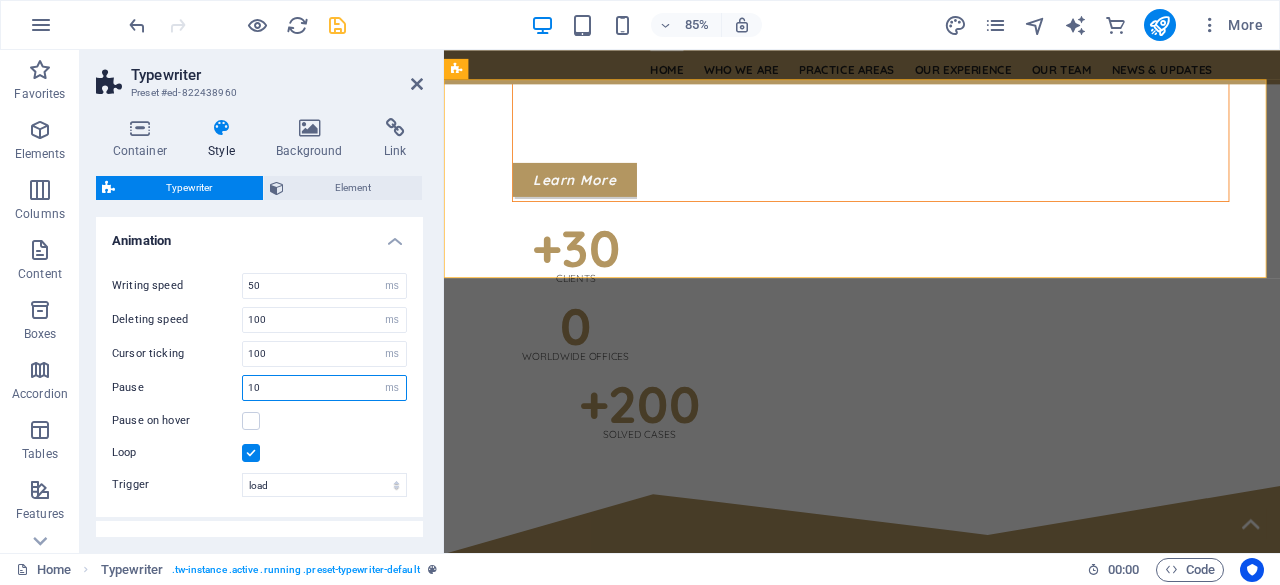 click on "10" at bounding box center [324, 388] 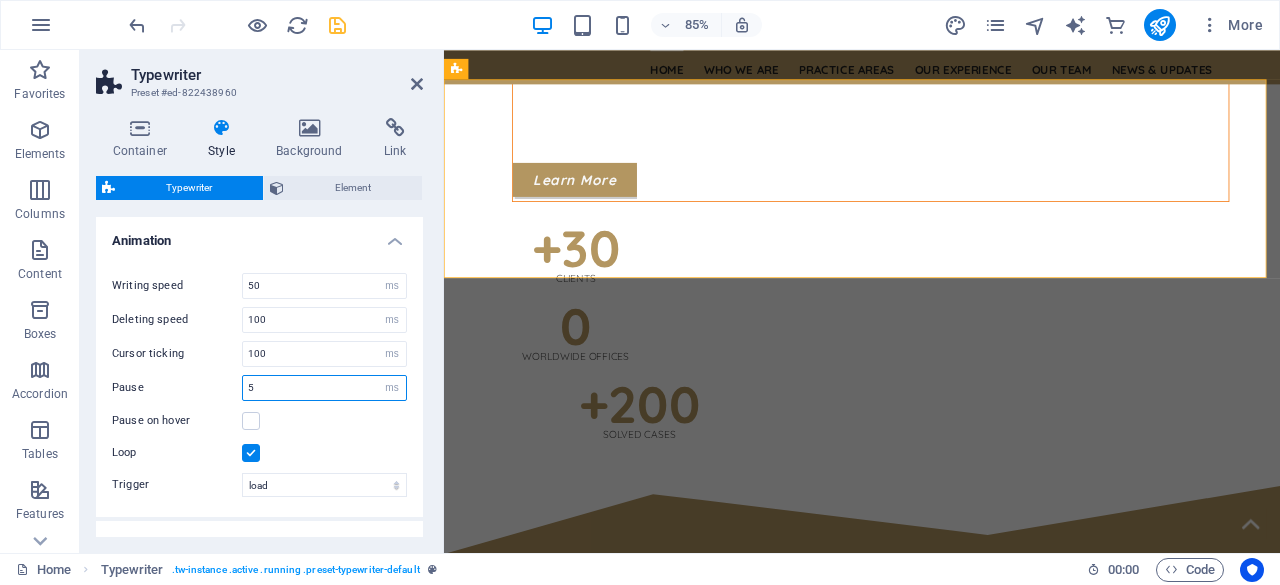 type on "10" 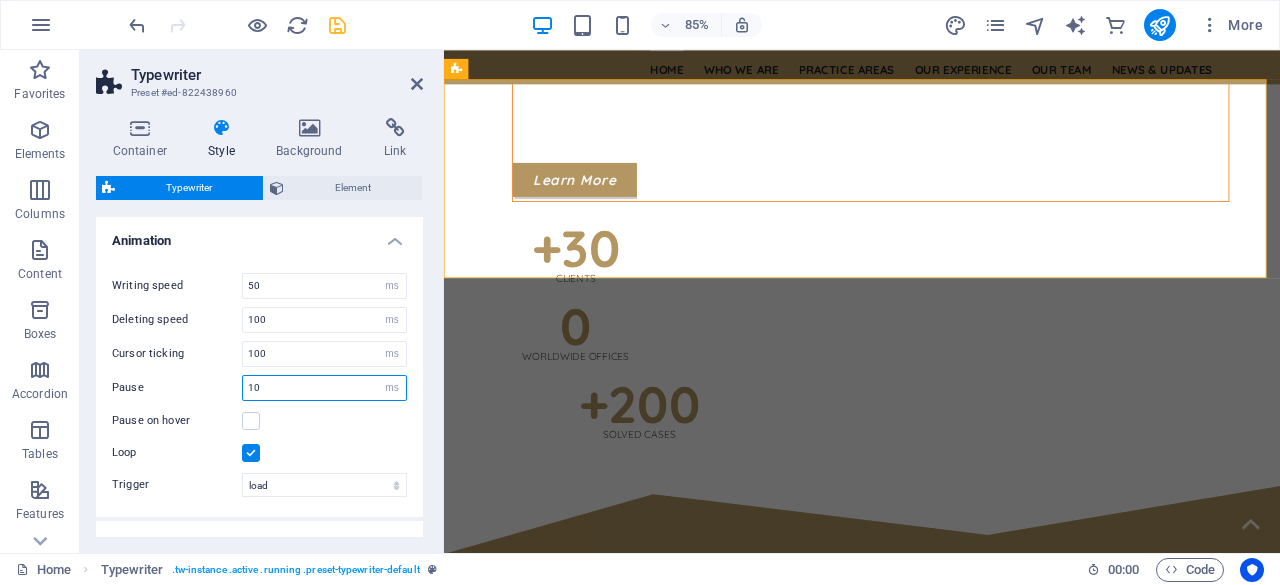 select 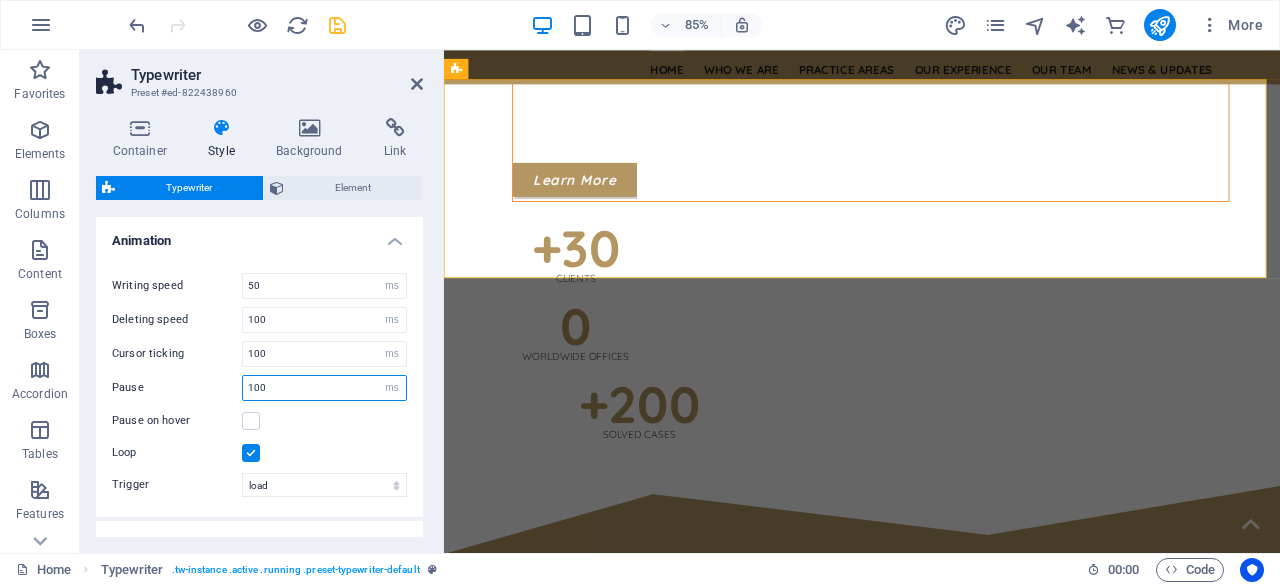 type on "100" 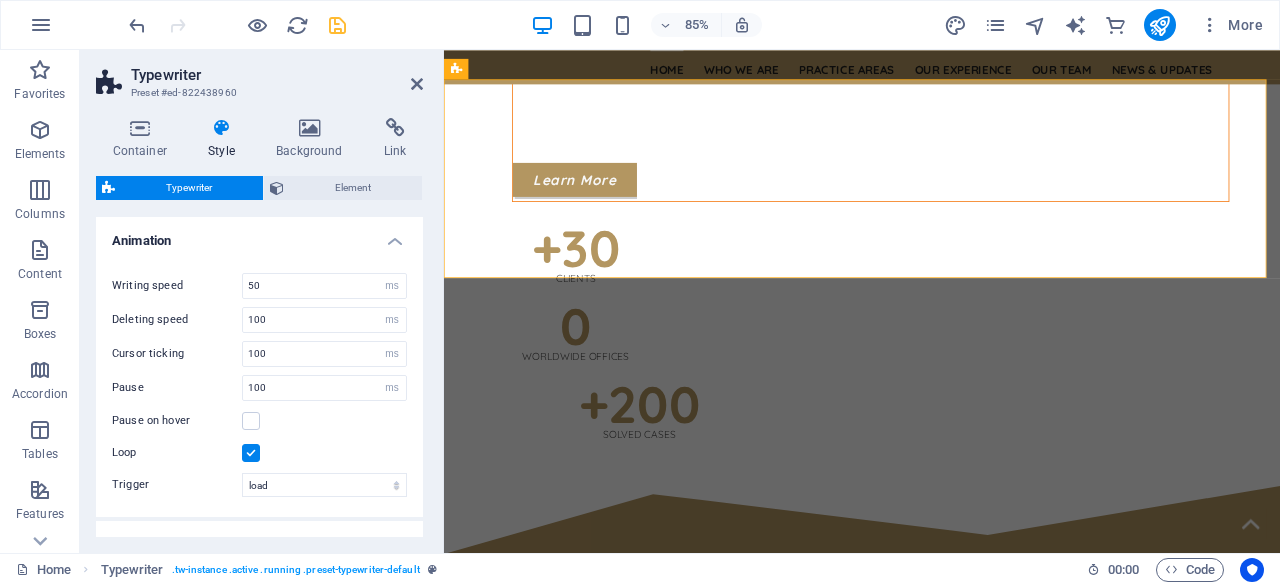 click on "Pause on hover" at bounding box center [259, 421] 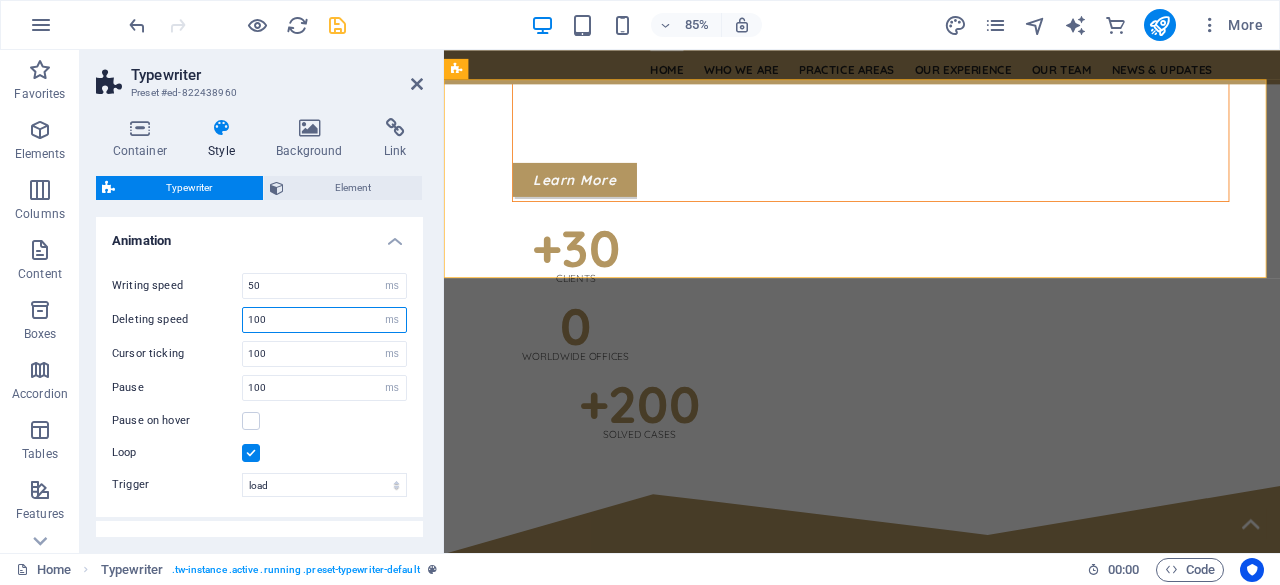 click on "100" at bounding box center (324, 320) 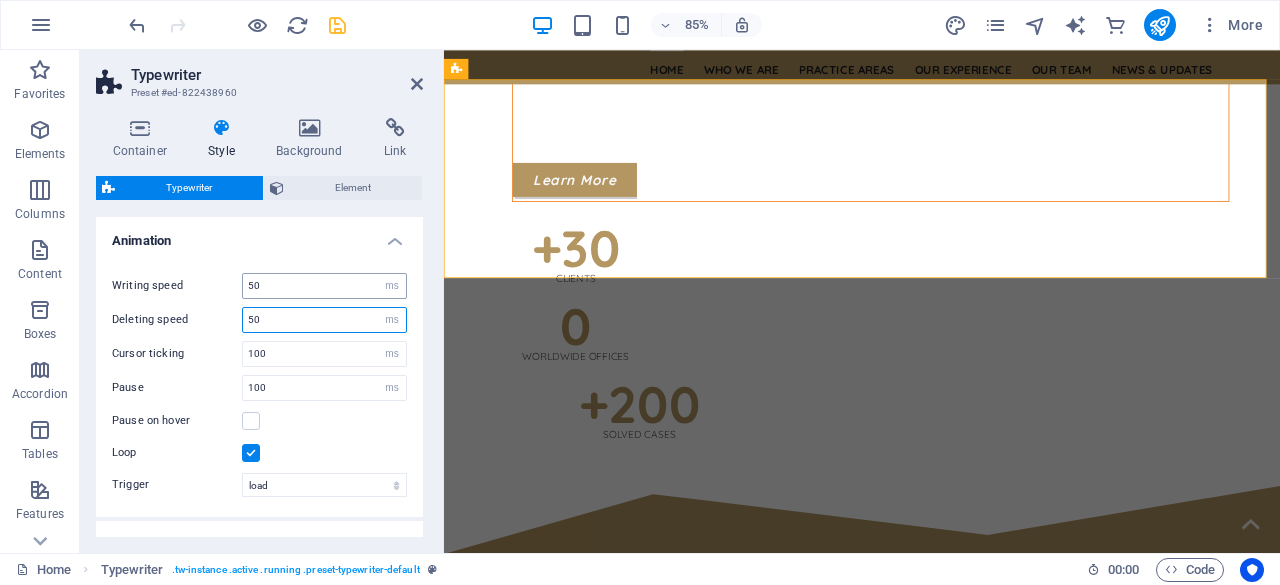 type on "50" 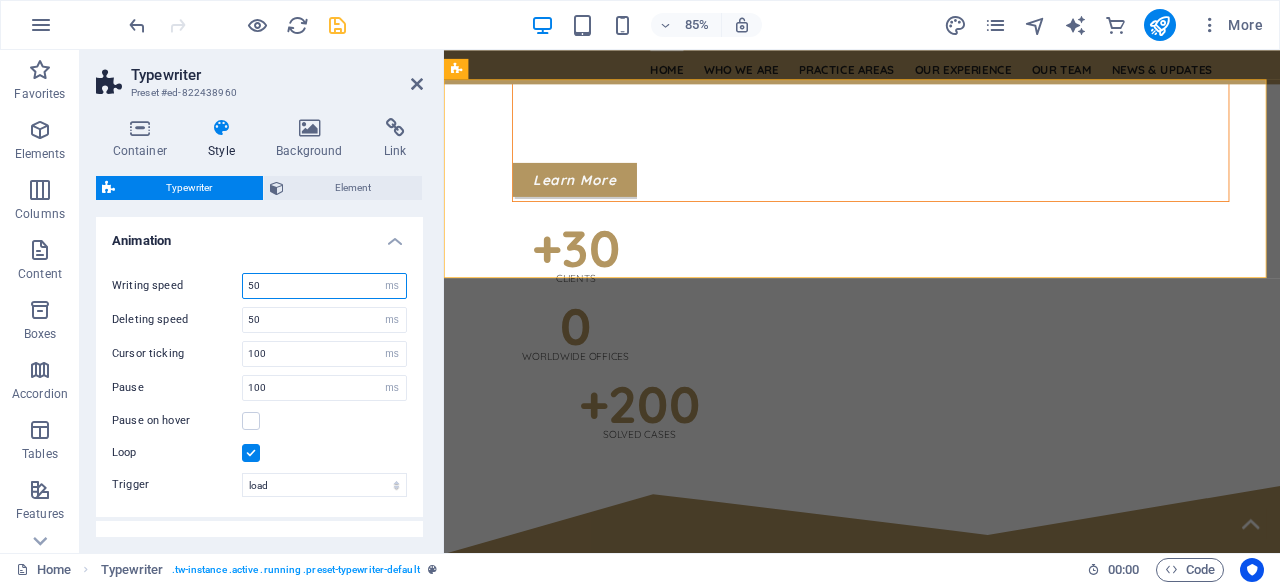 click on "50" at bounding box center (324, 286) 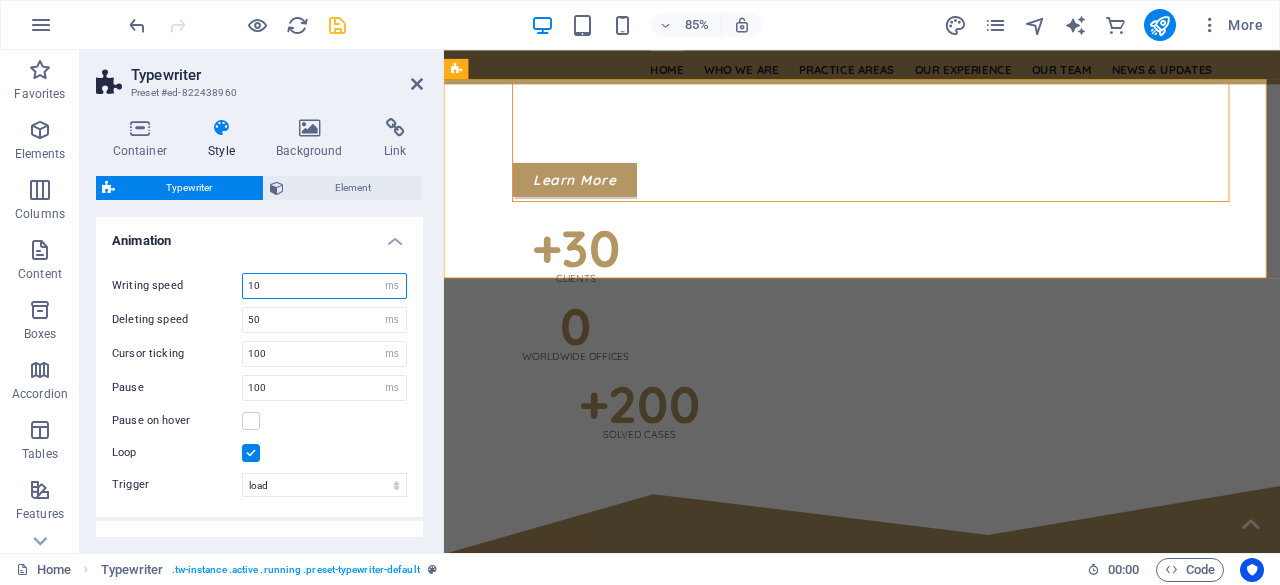 type on "100" 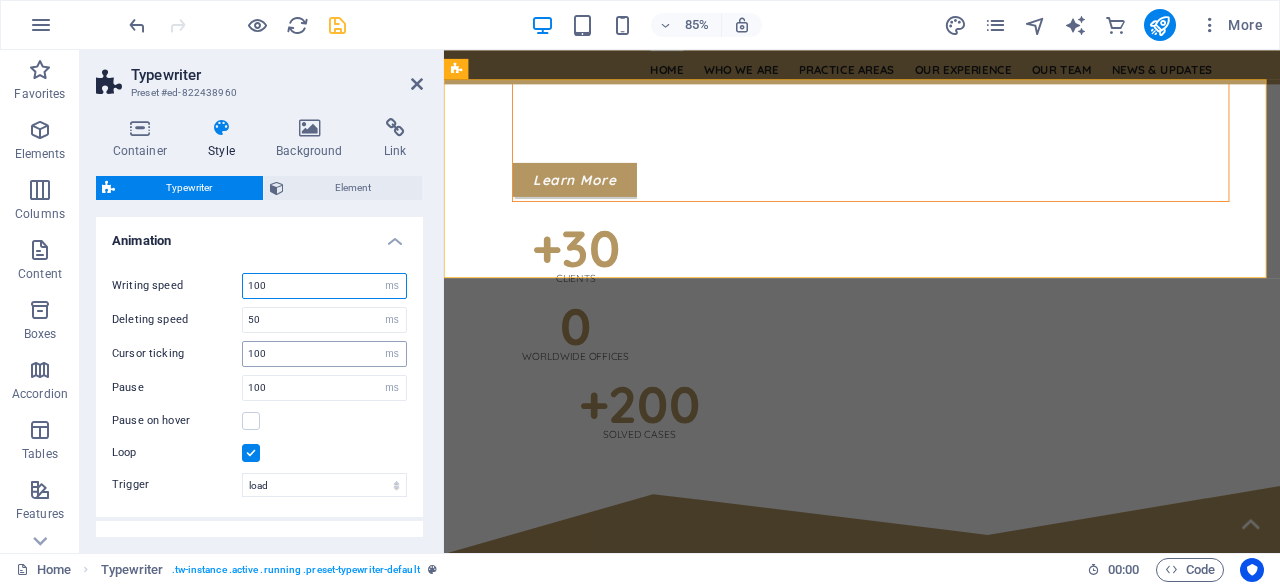select 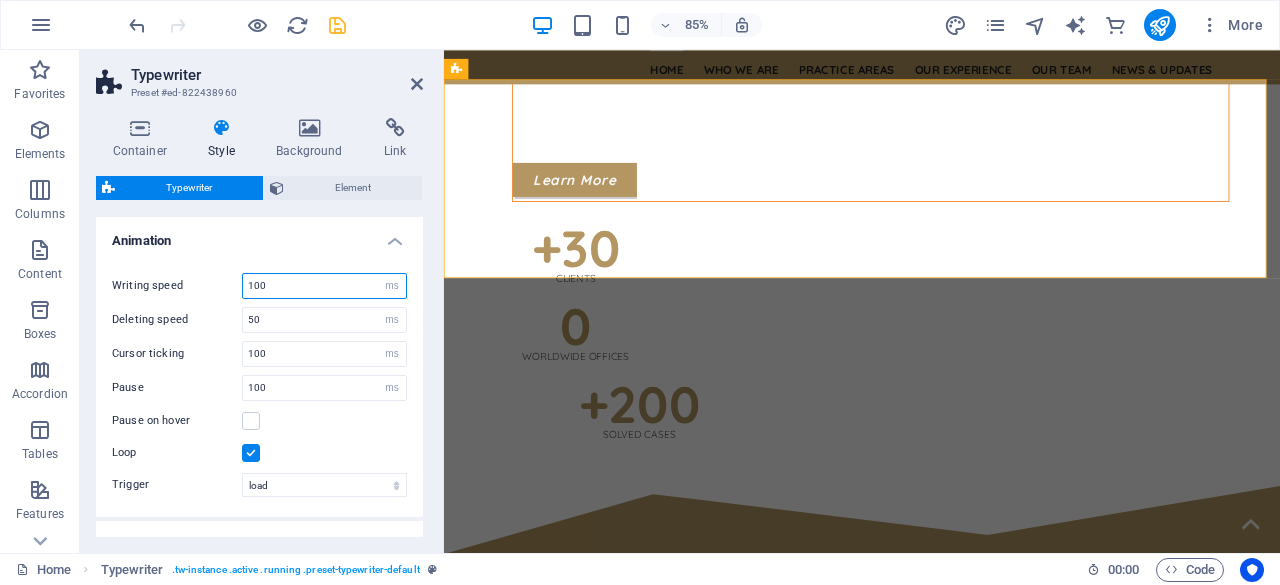 type on "100" 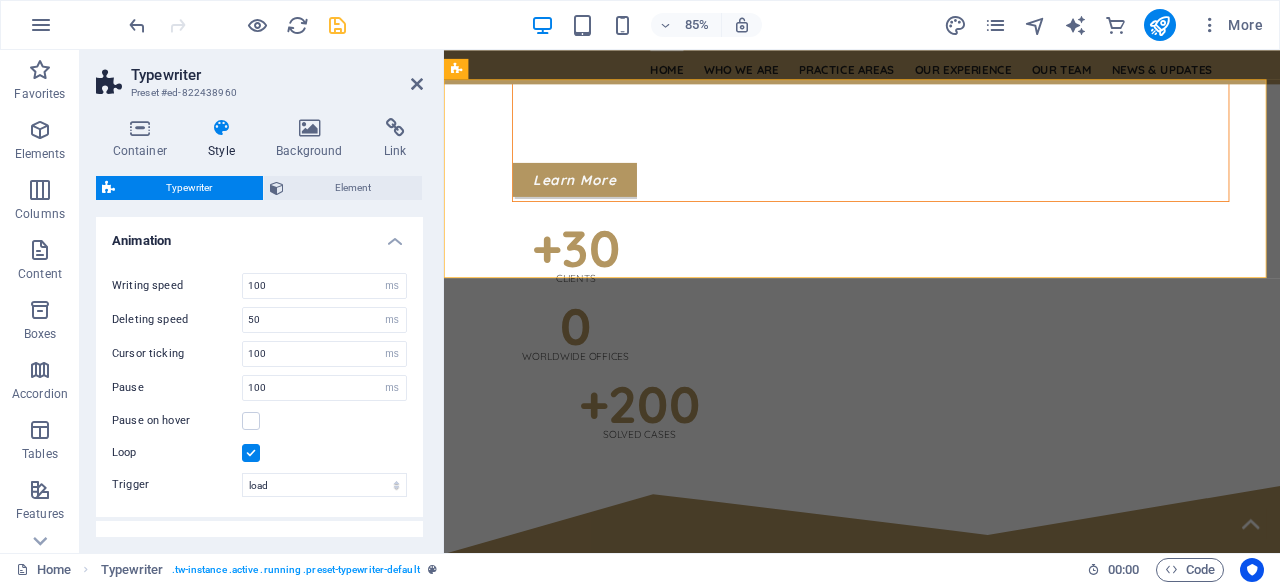 click on "Writing speed 100 s ms Deleting speed 50 s ms Cursor ticking 100 s ms Pause 100 s ms Pause on hover Loop Trigger load Scroll" at bounding box center [259, 385] 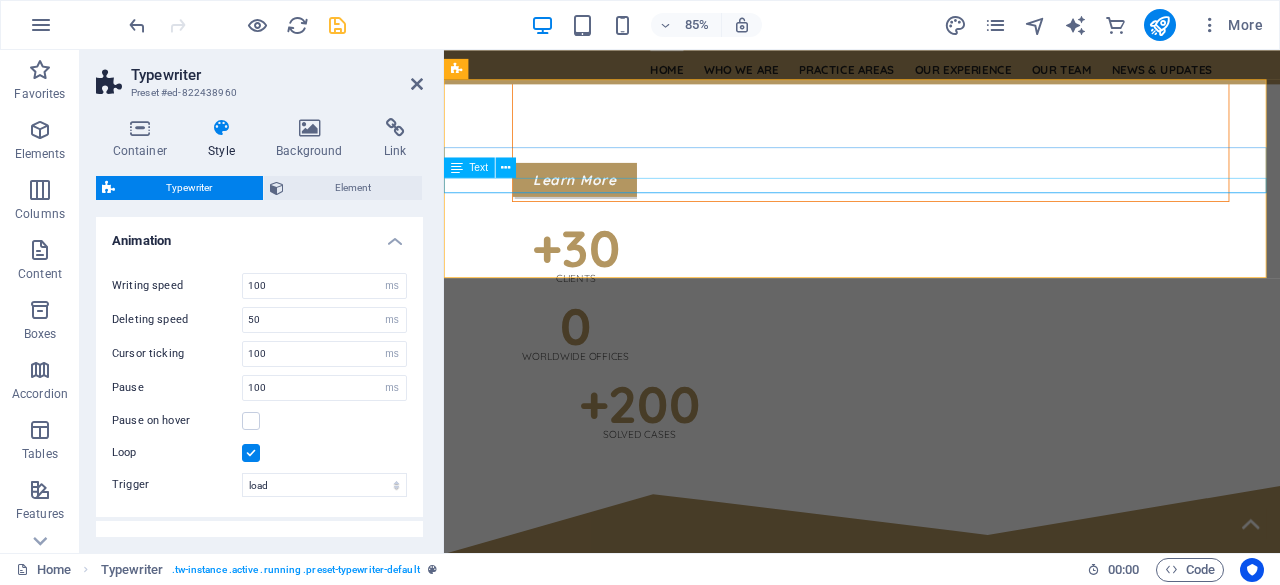 click on "I’m creative" at bounding box center (936, 1068) 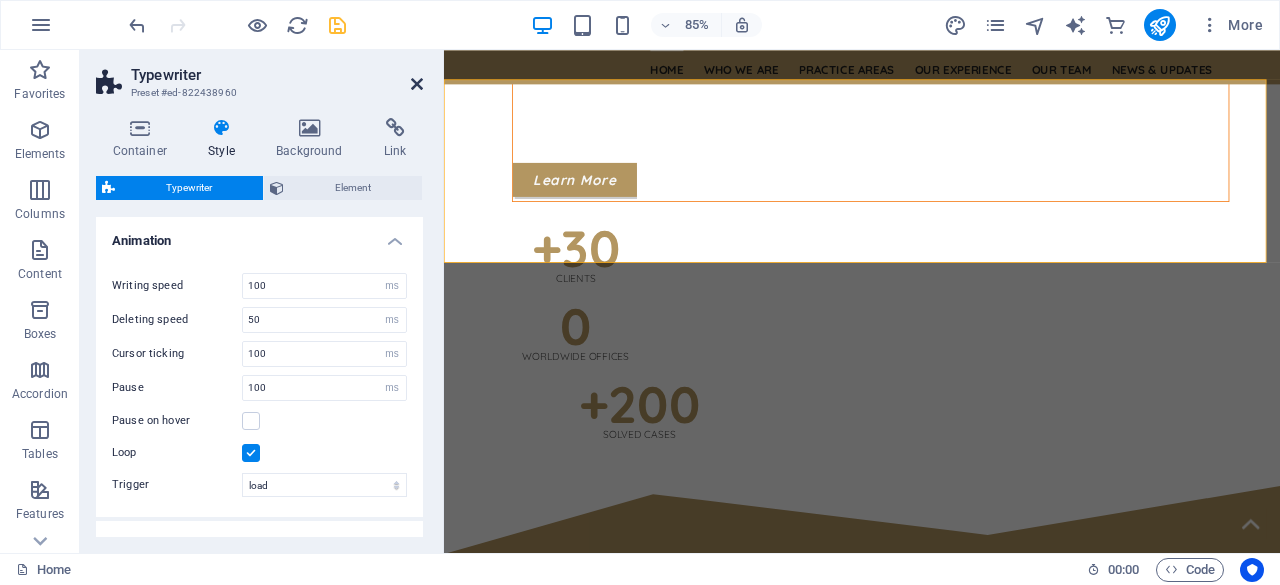 click at bounding box center (417, 84) 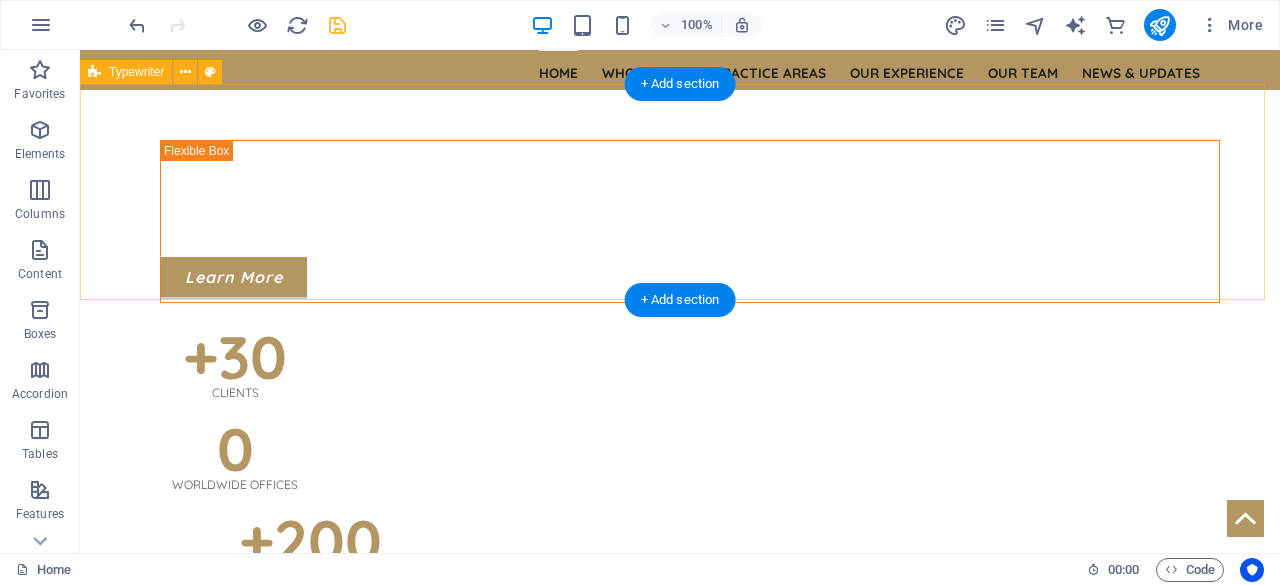 scroll, scrollTop: 668, scrollLeft: 0, axis: vertical 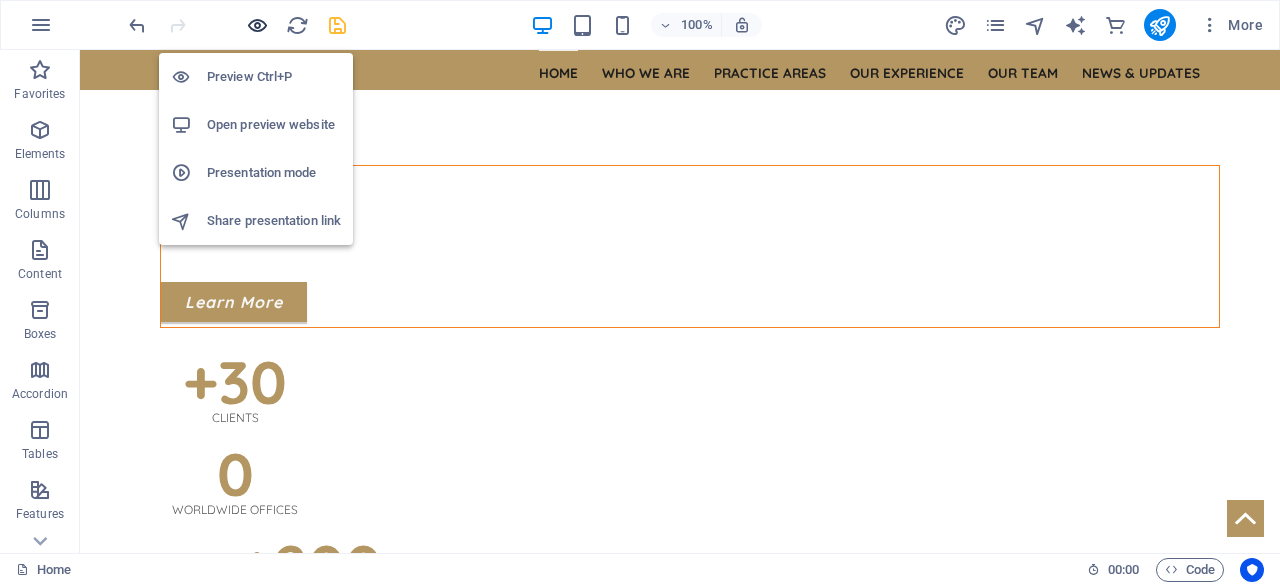 click at bounding box center (257, 25) 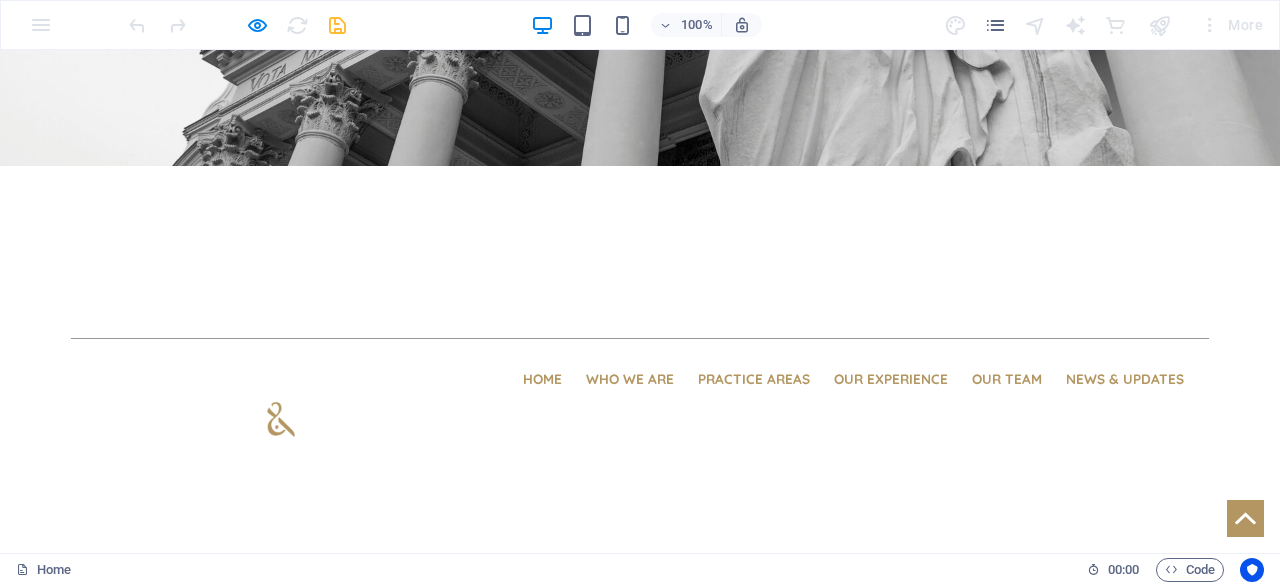 scroll, scrollTop: 500, scrollLeft: 0, axis: vertical 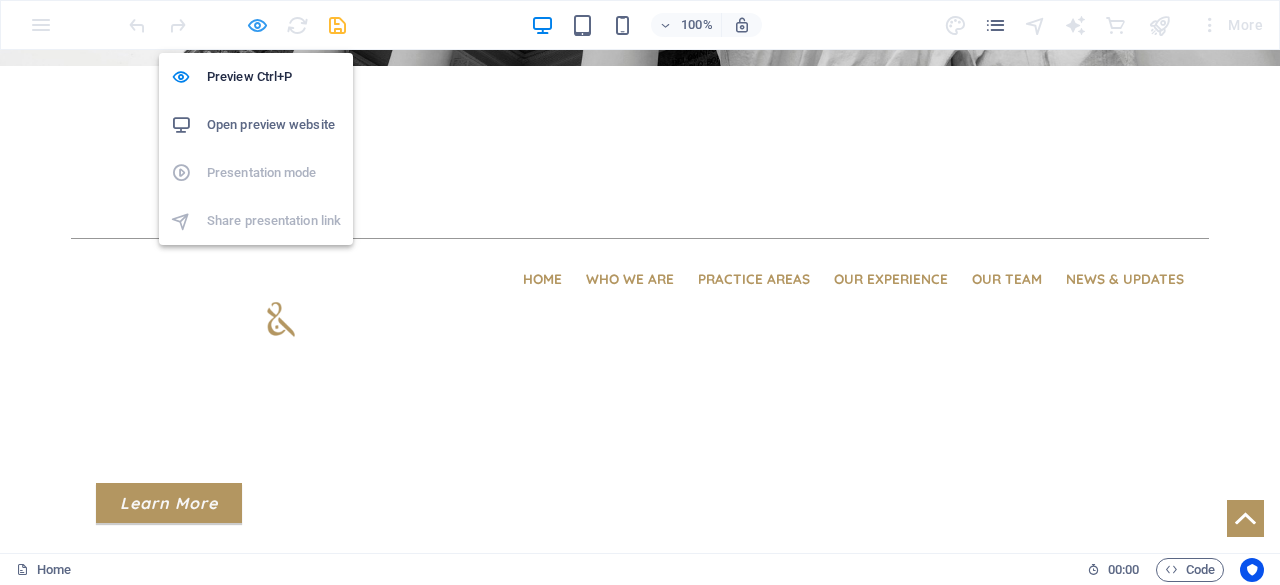 click at bounding box center (257, 25) 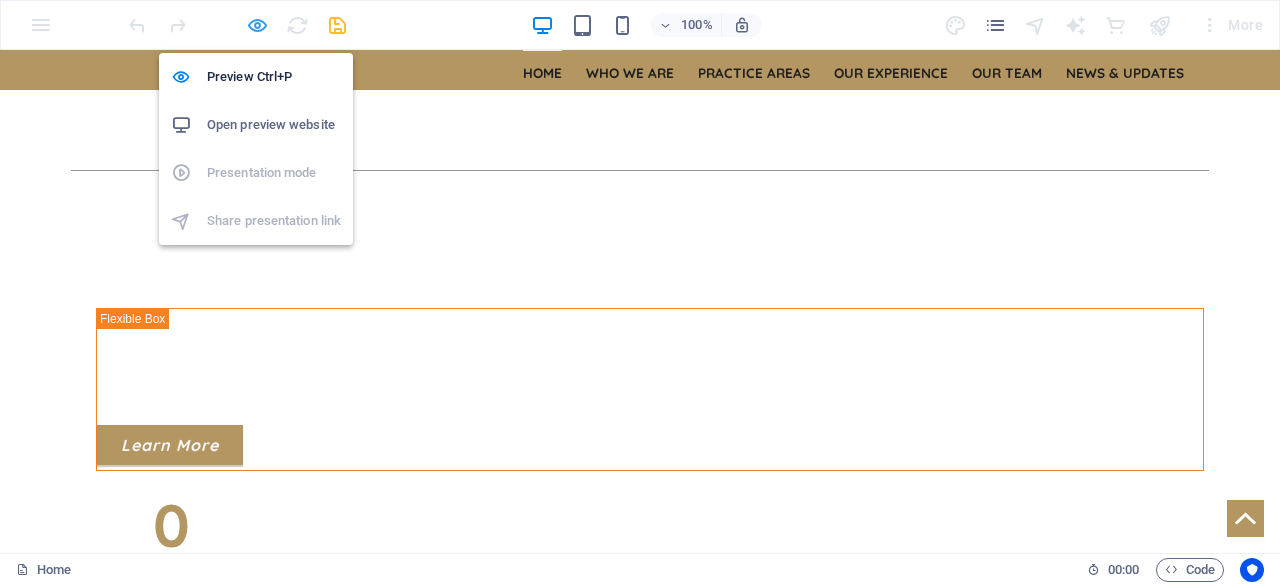 scroll, scrollTop: 458, scrollLeft: 0, axis: vertical 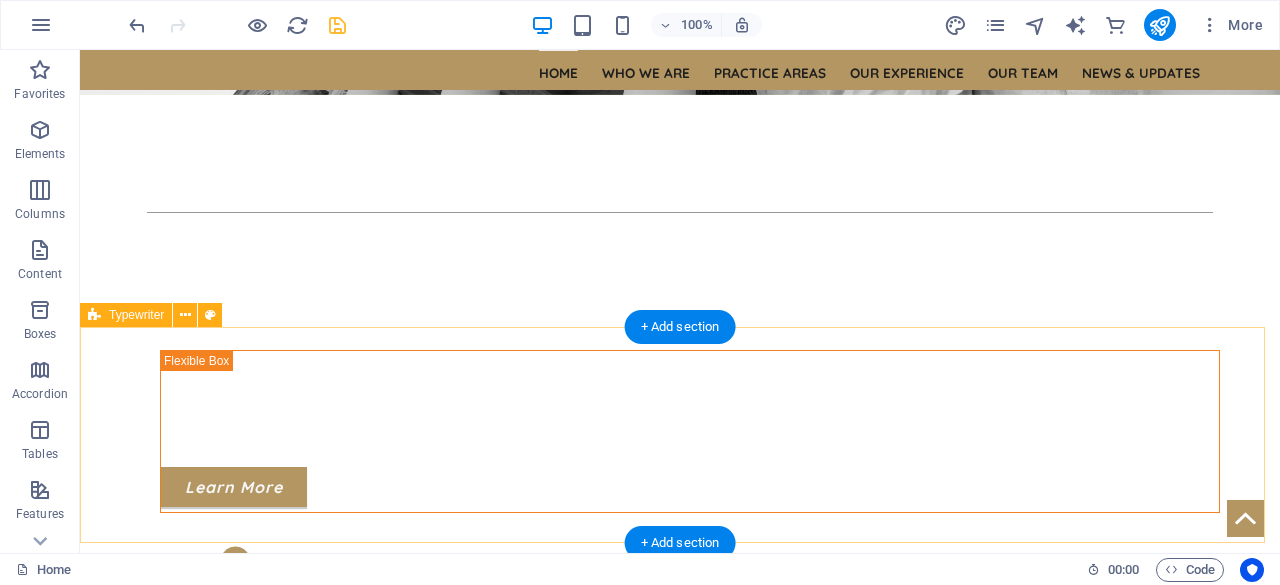 click on "Latest News Legal Milestone! $446M Foum Gleita Sugar Project in Mauritania
Legal Milestone! $446M Fou" at bounding box center [680, 1336] 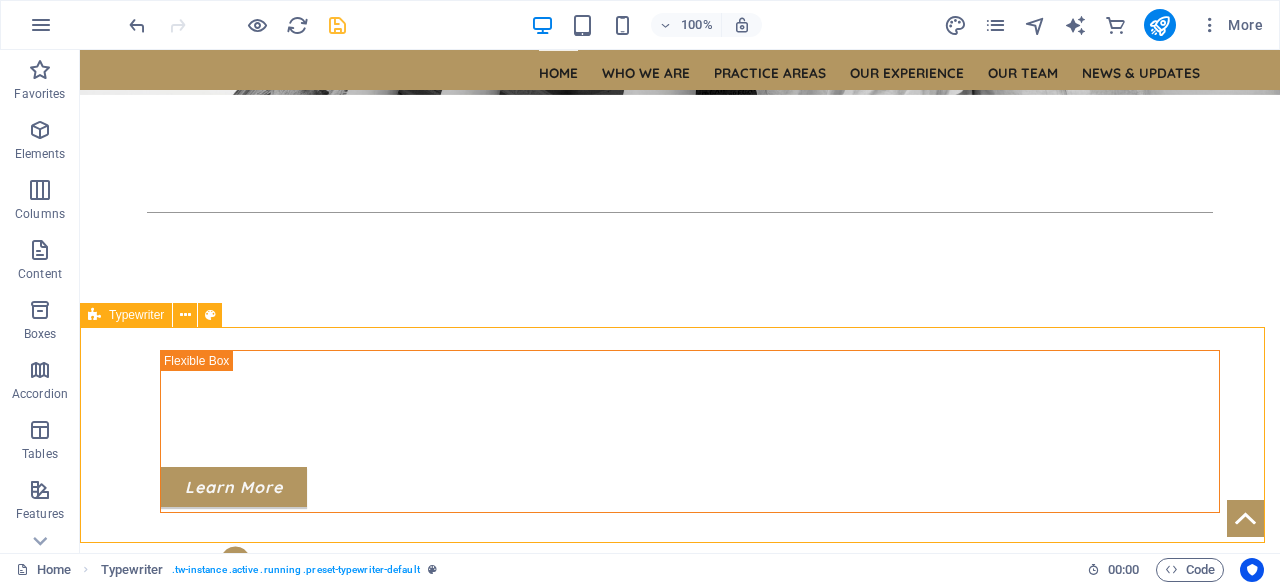 click on "Typewriter" at bounding box center (136, 315) 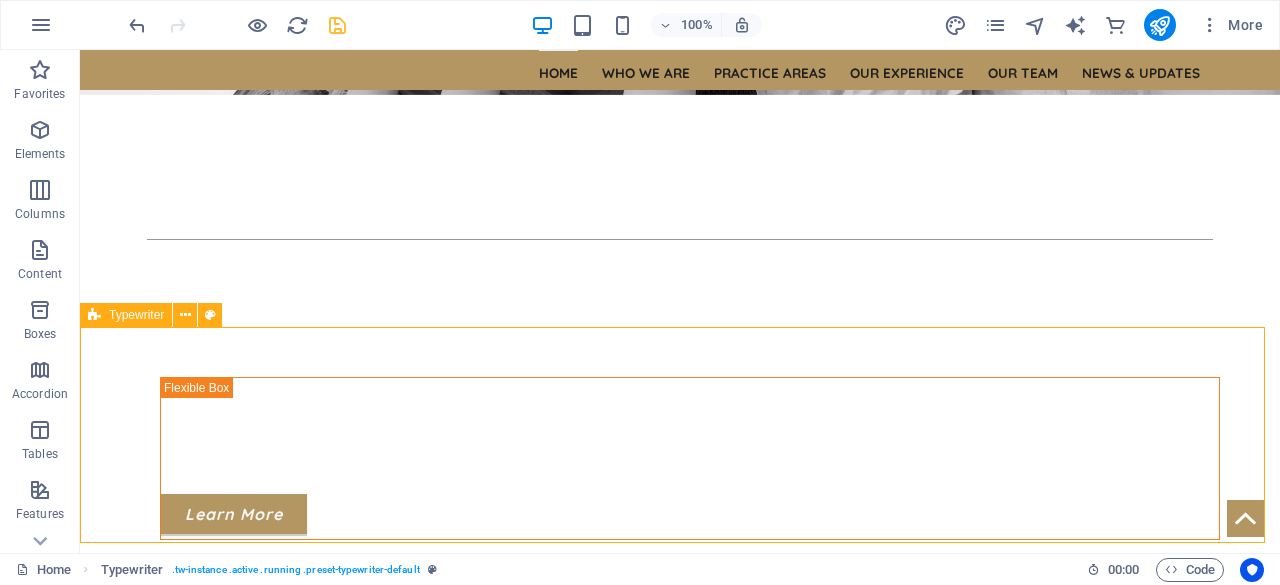 select on "ms" 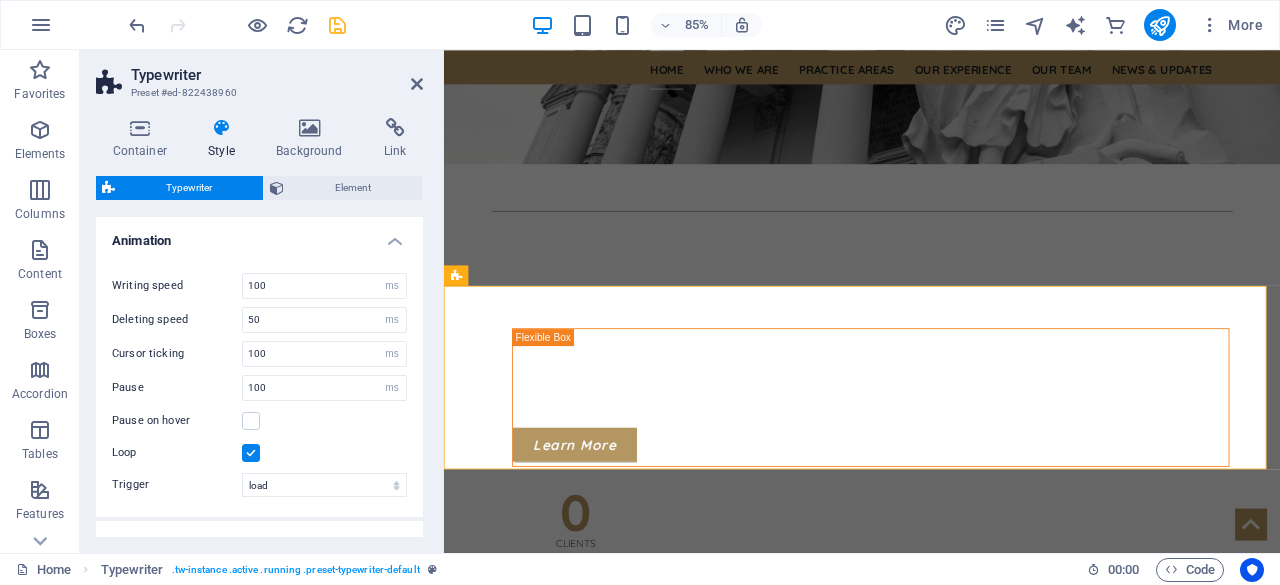 scroll, scrollTop: 528, scrollLeft: 0, axis: vertical 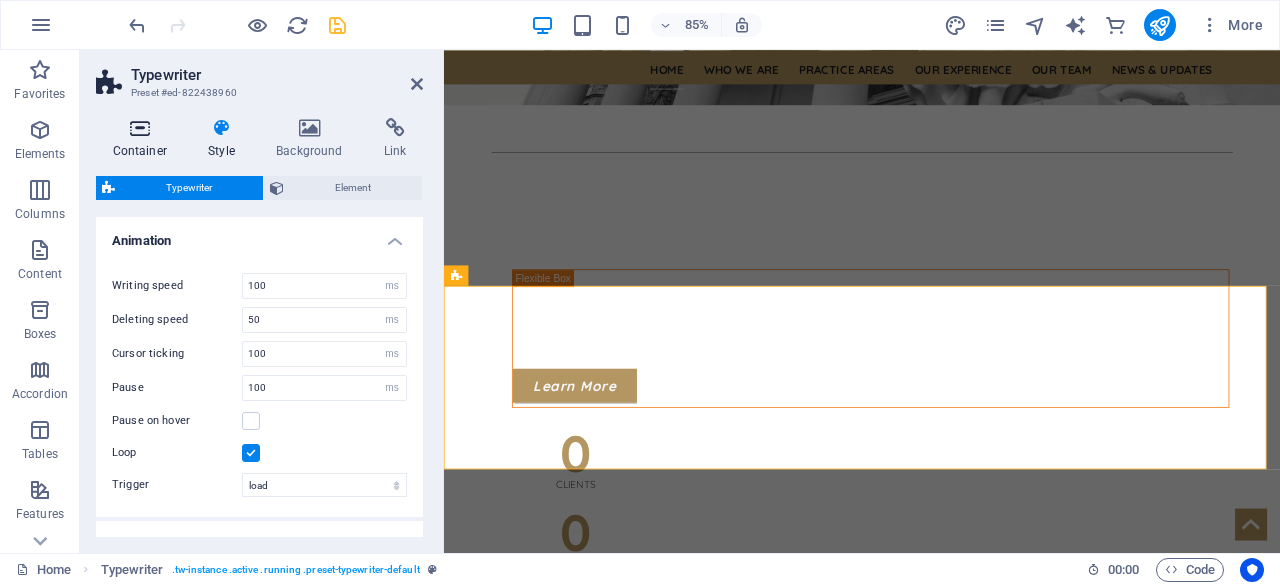 click on "Container" at bounding box center [144, 139] 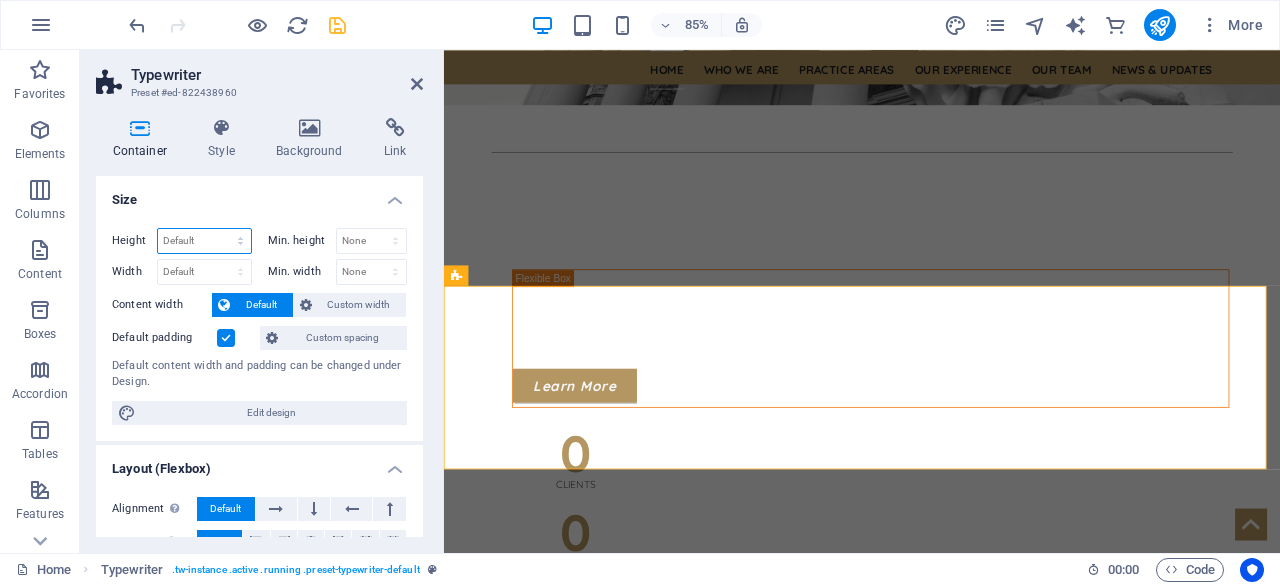 click on "Default px rem % vh vw" at bounding box center (204, 241) 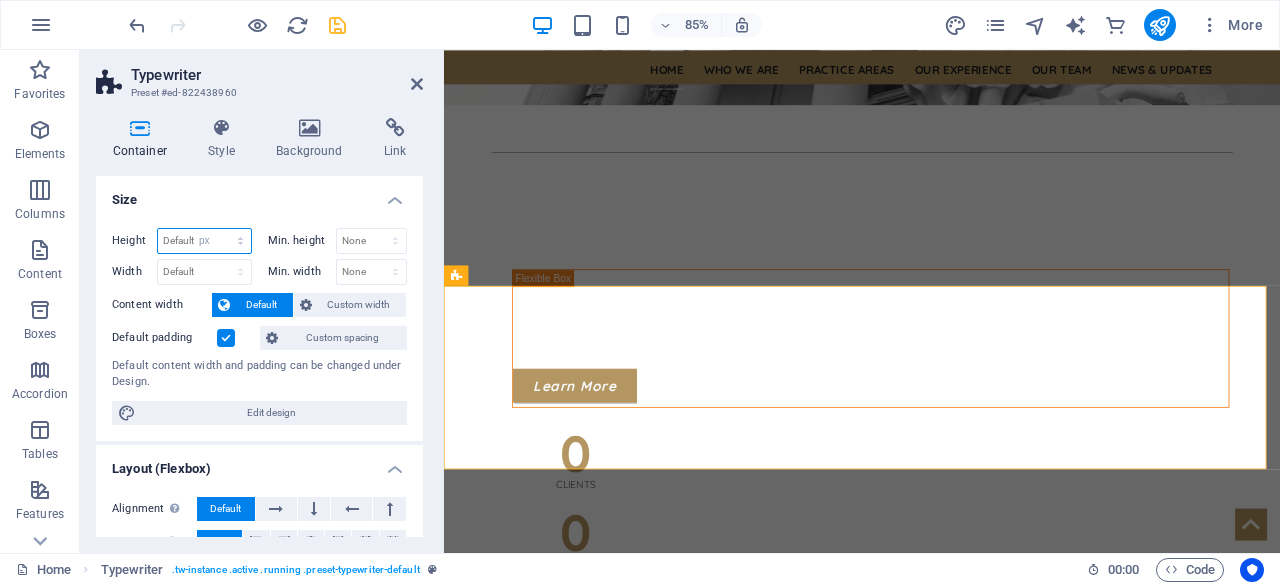 click on "Default px rem % vh vw" at bounding box center (204, 241) 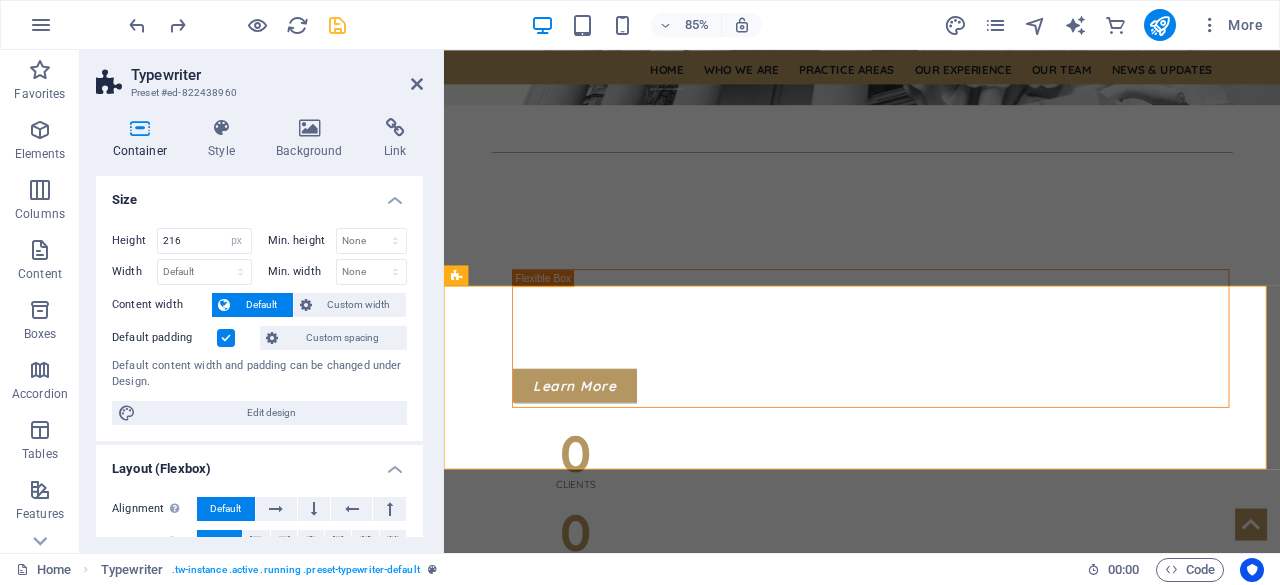 click at bounding box center (226, 338) 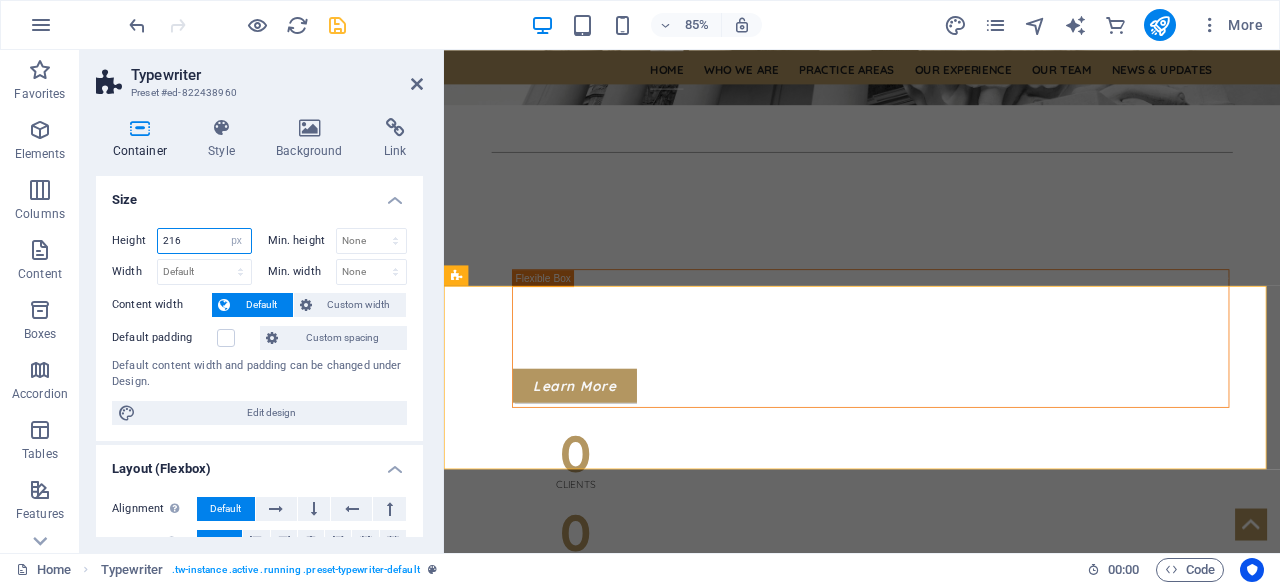click on "216" at bounding box center (204, 241) 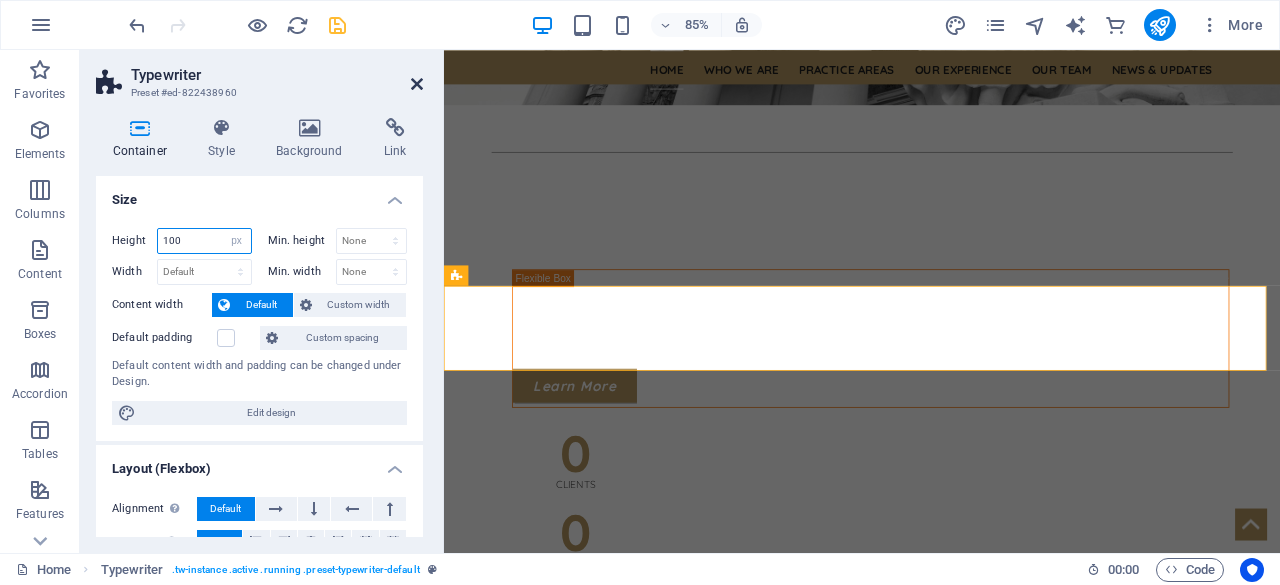 type on "100" 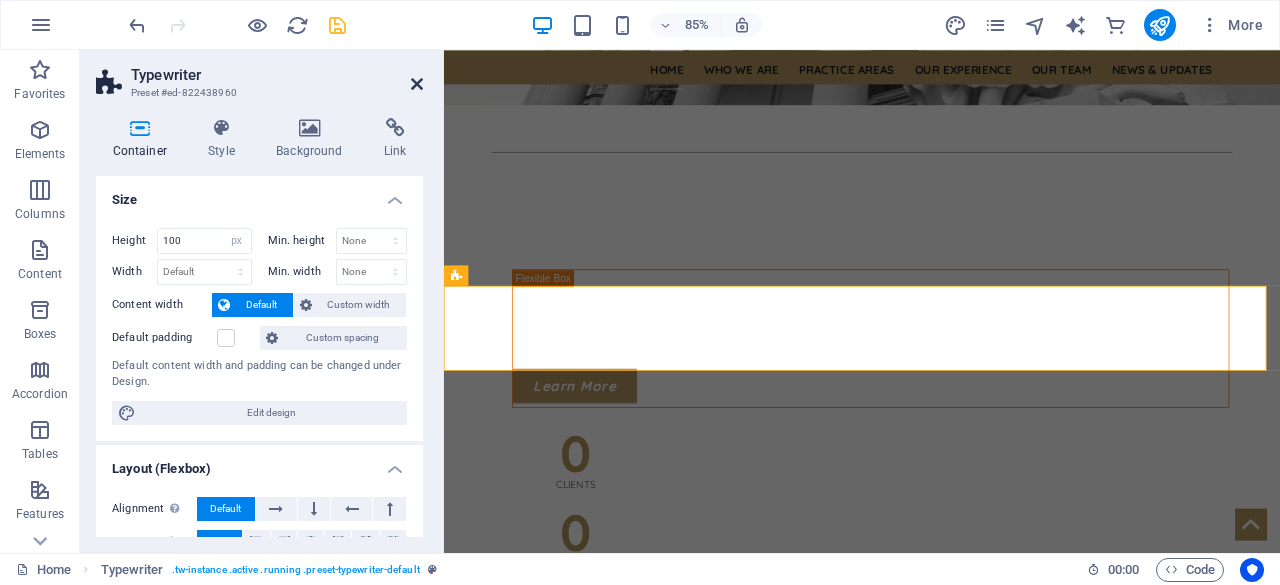 click at bounding box center [417, 84] 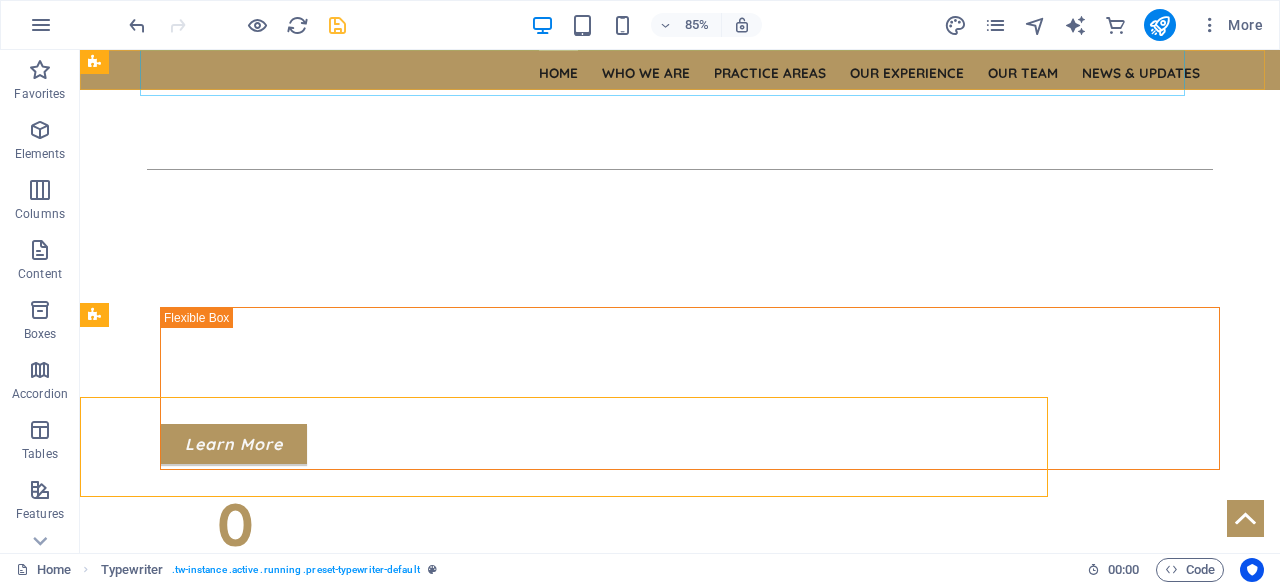 scroll, scrollTop: 458, scrollLeft: 0, axis: vertical 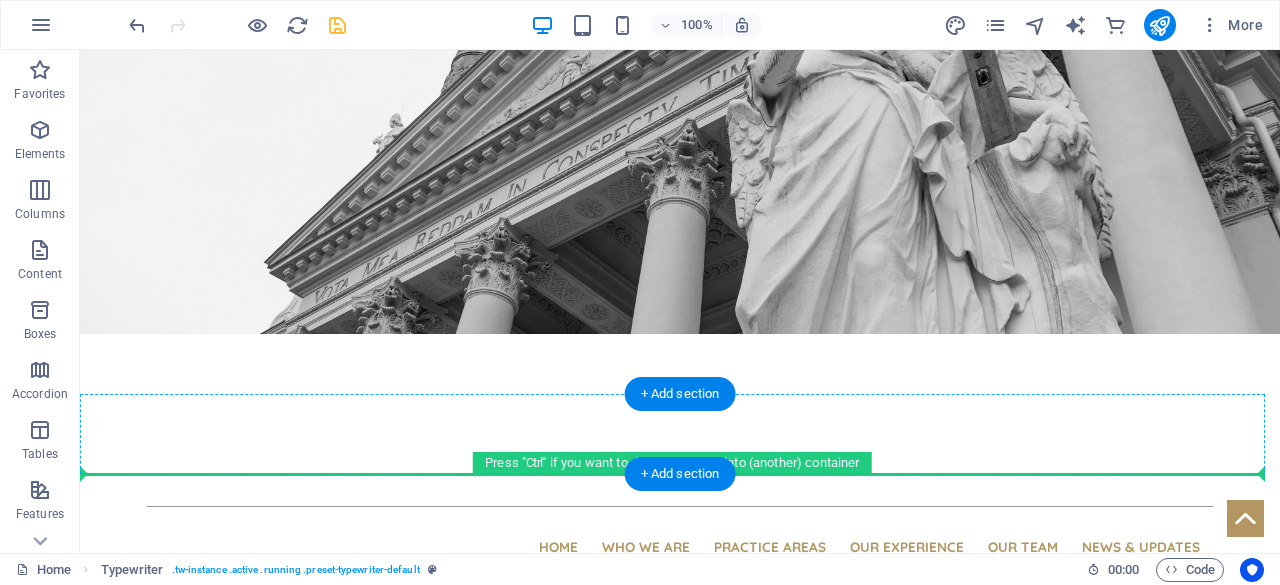 drag, startPoint x: 172, startPoint y: 366, endPoint x: 126, endPoint y: 459, distance: 103.75452 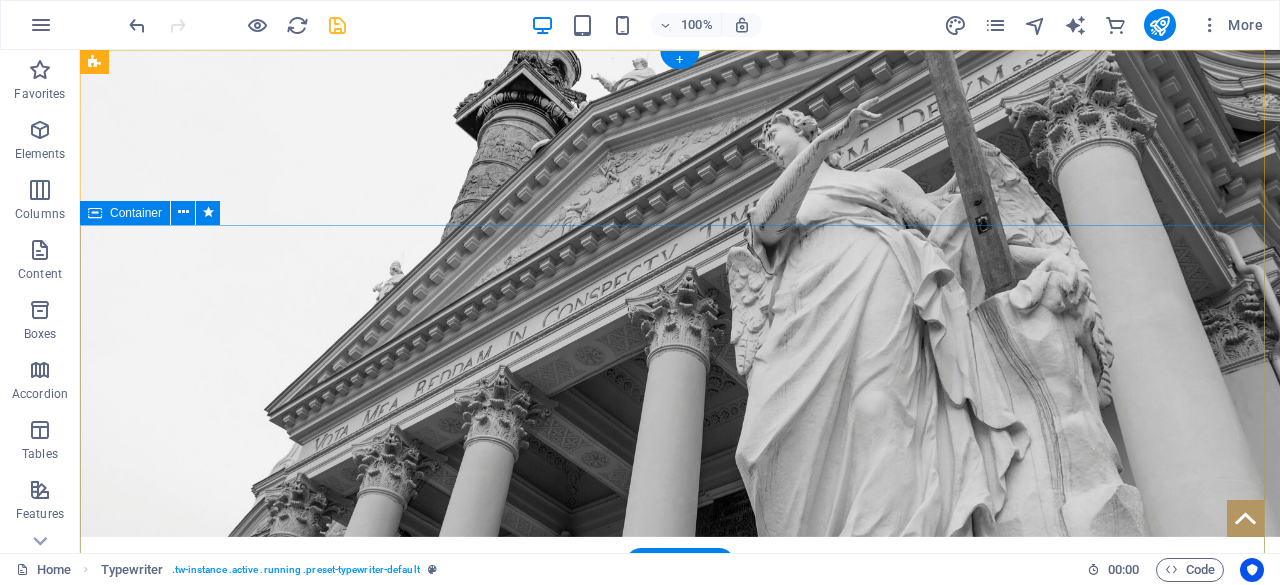 scroll, scrollTop: 0, scrollLeft: 0, axis: both 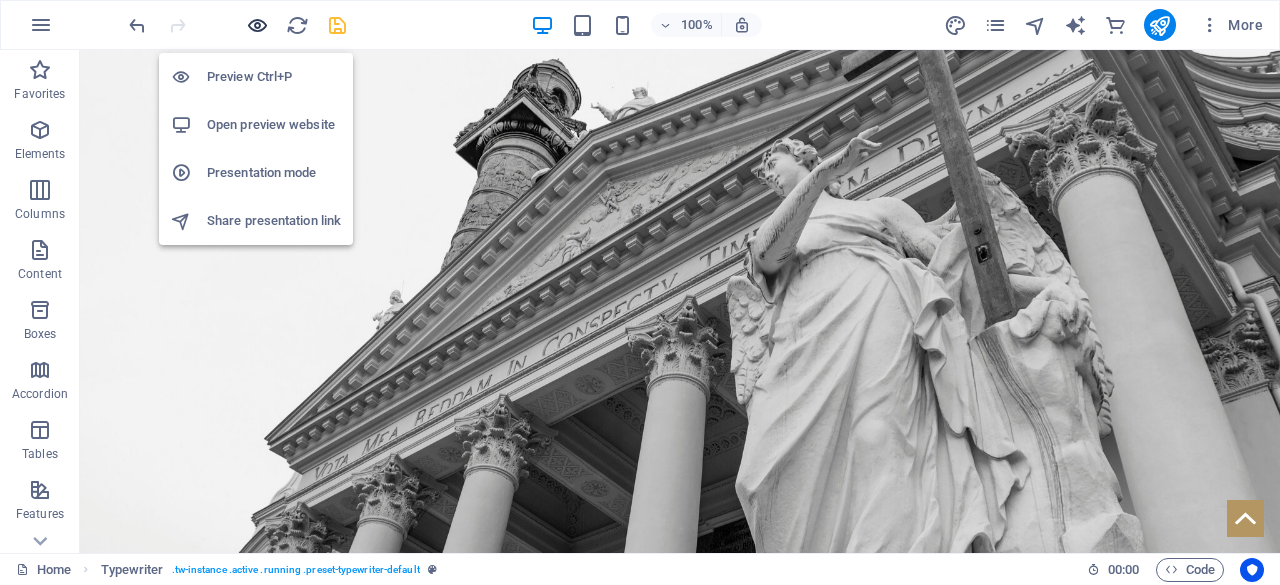click at bounding box center [257, 25] 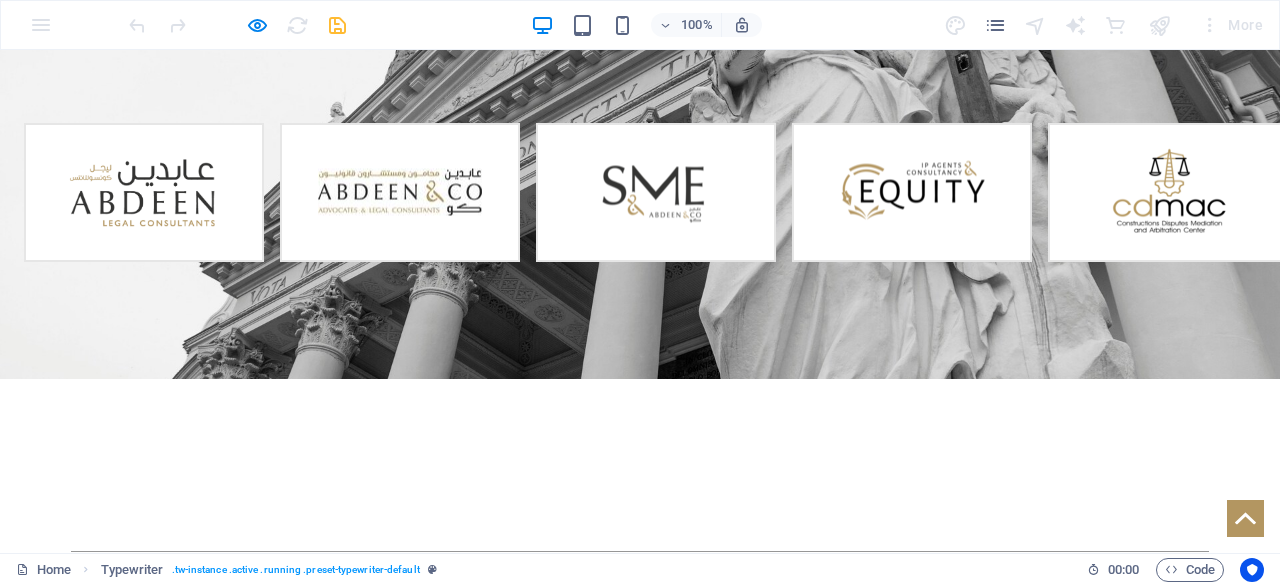 scroll, scrollTop: 200, scrollLeft: 0, axis: vertical 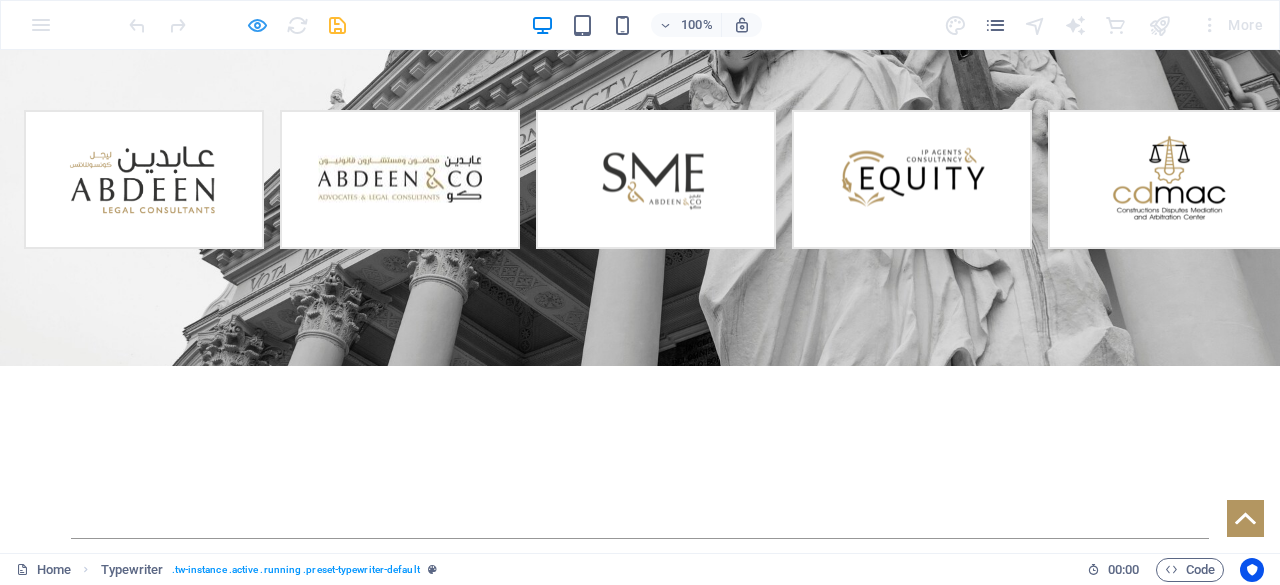 click at bounding box center (257, 25) 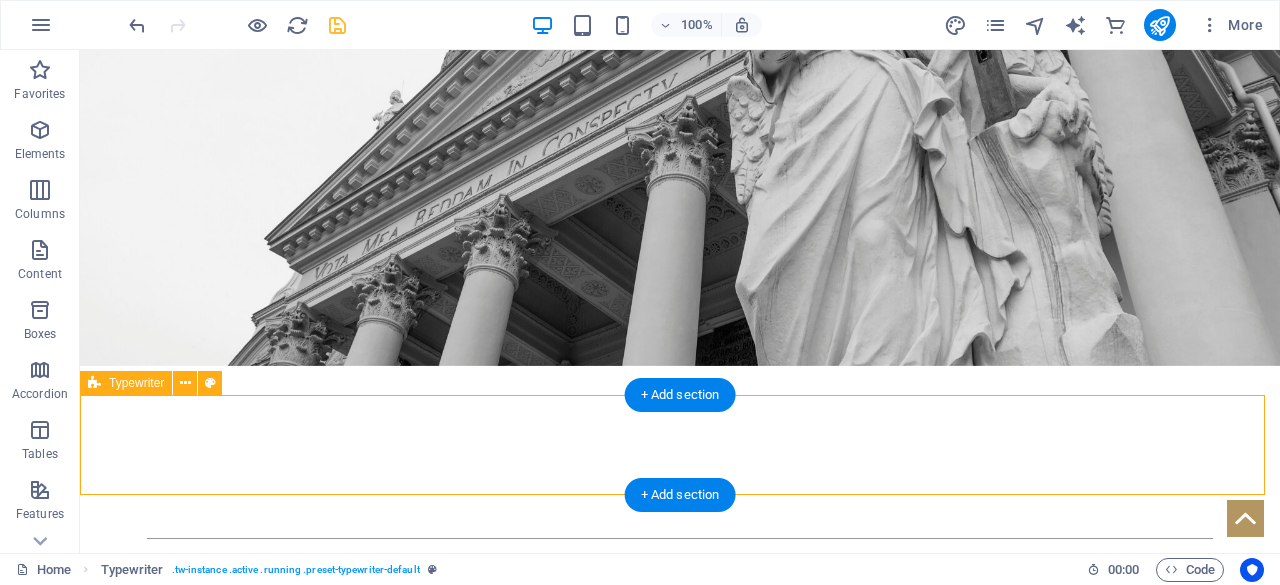 click on "Latest News Legal Milestone! $446M Foum Gleita Sugar Project in Mauritania
Legal" at bounding box center [680, 1303] 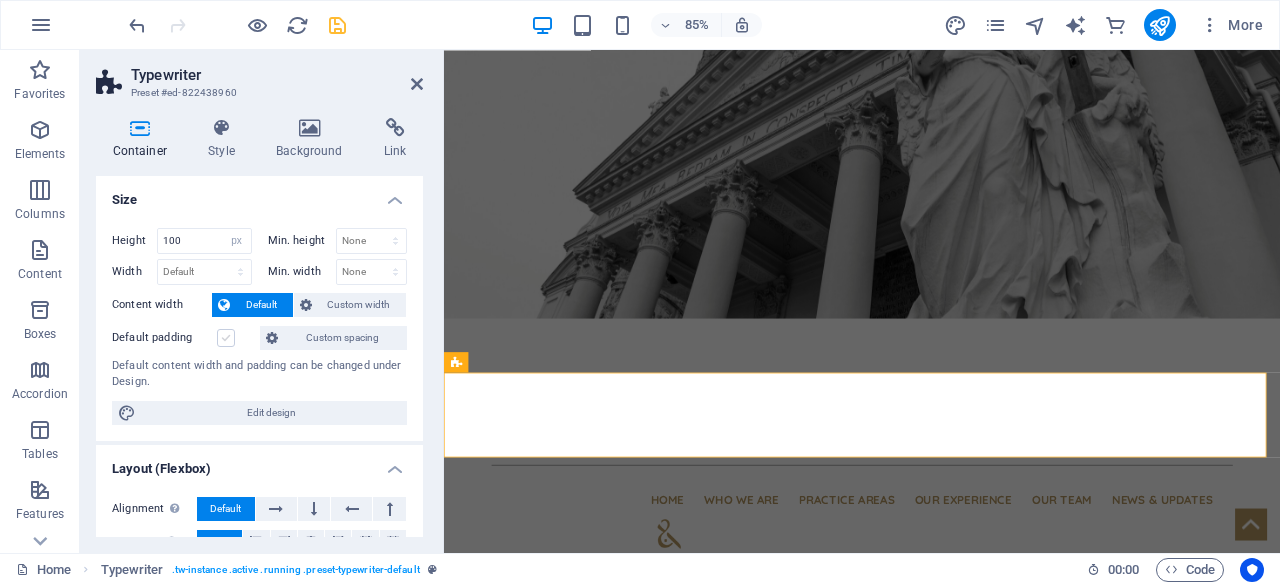 click at bounding box center (226, 338) 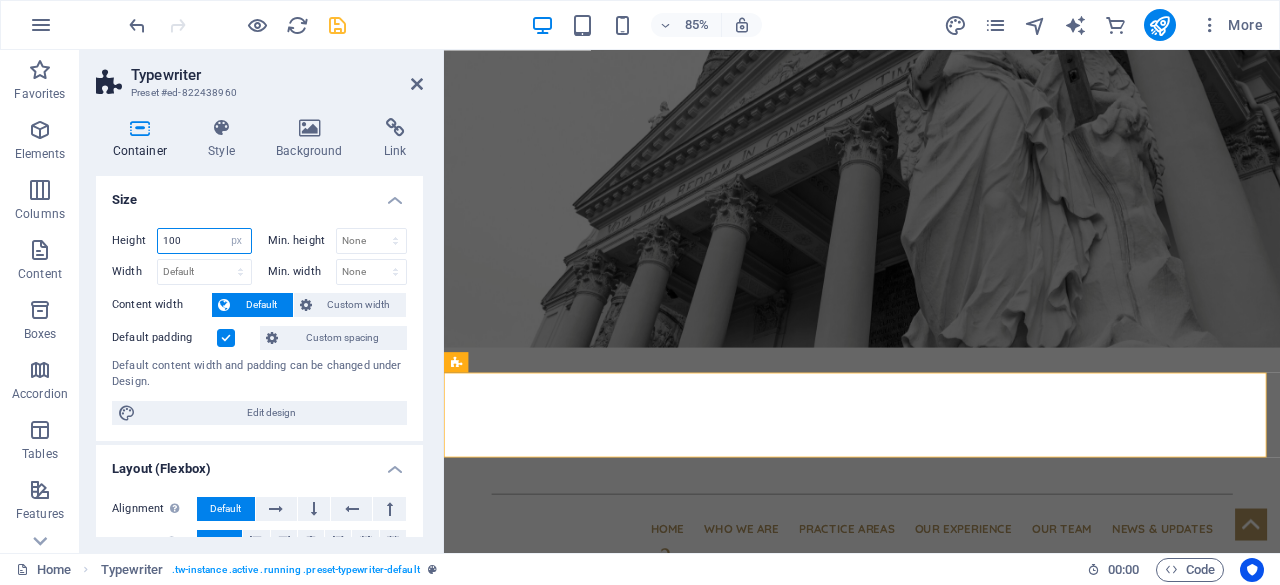 click on "100" at bounding box center (204, 241) 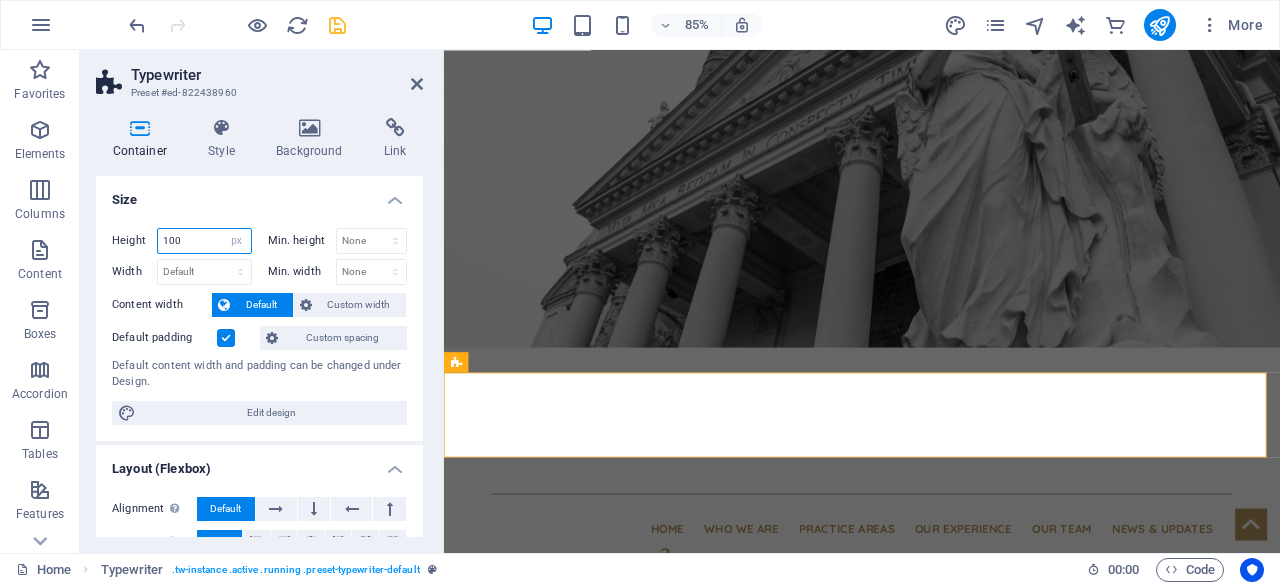 click on "100" at bounding box center [204, 241] 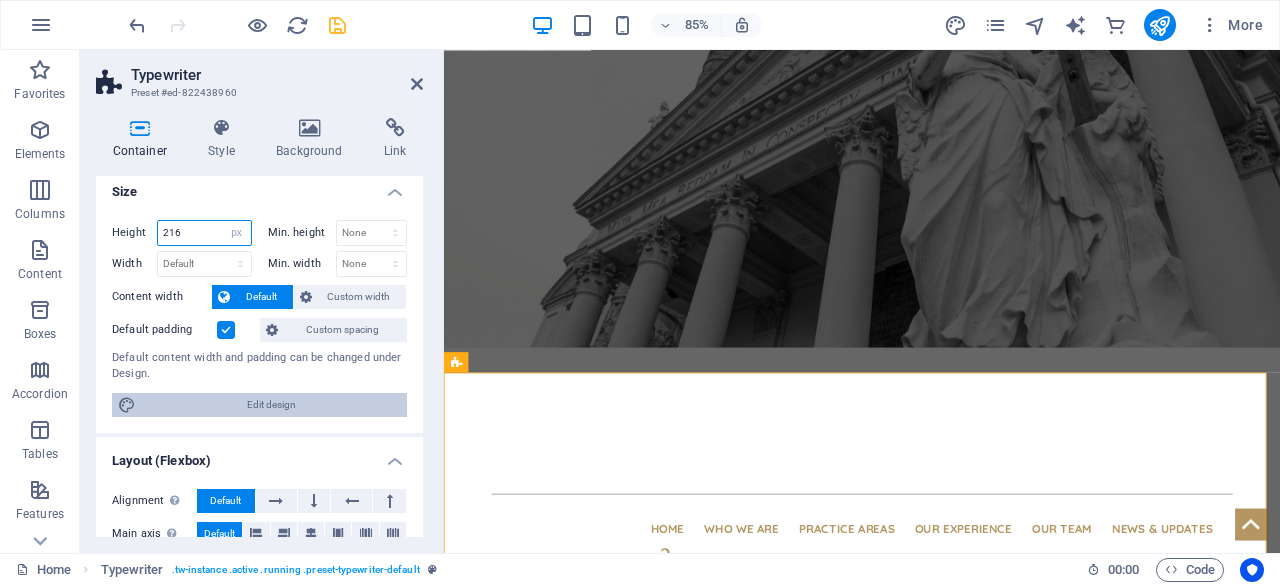 scroll, scrollTop: 0, scrollLeft: 0, axis: both 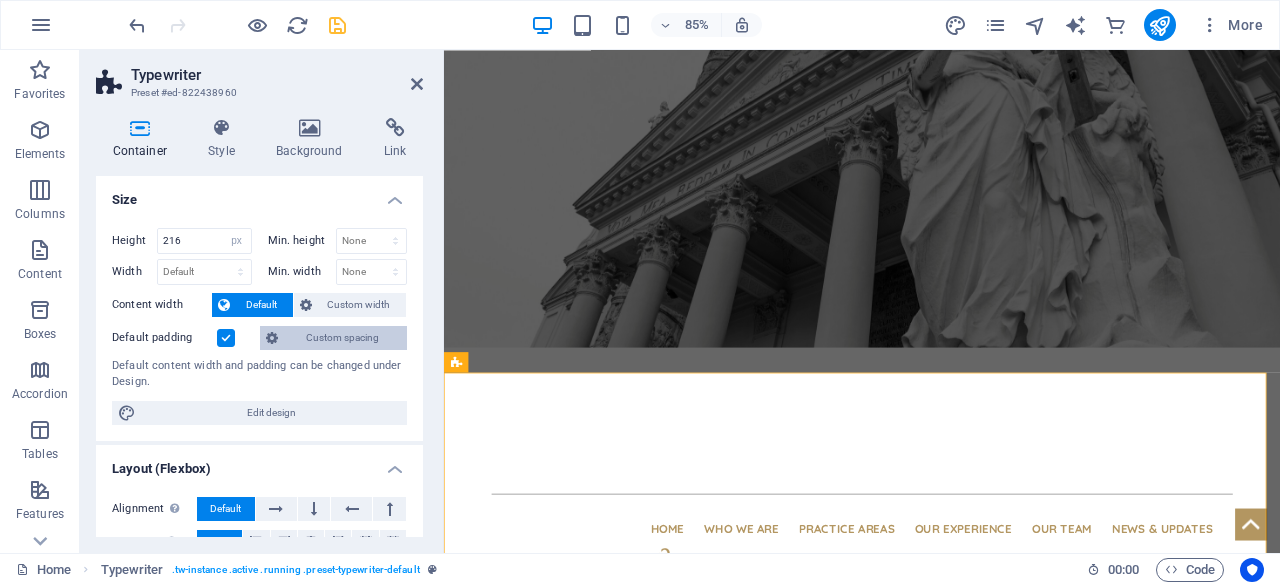 click on "Custom spacing" at bounding box center (342, 338) 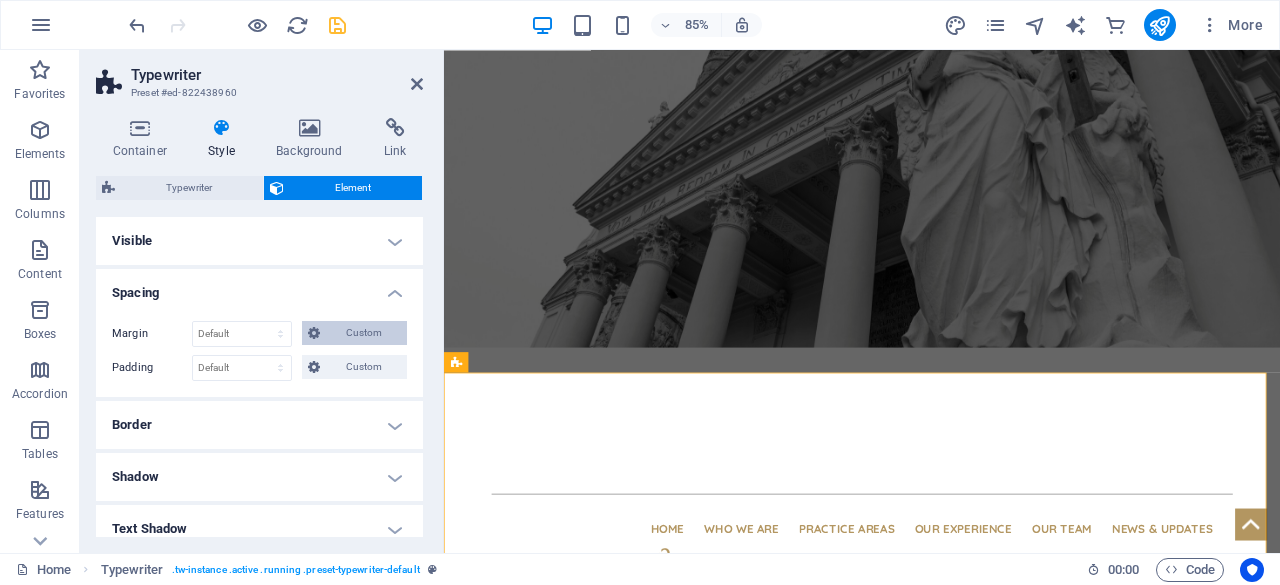 click on "Custom" at bounding box center [363, 333] 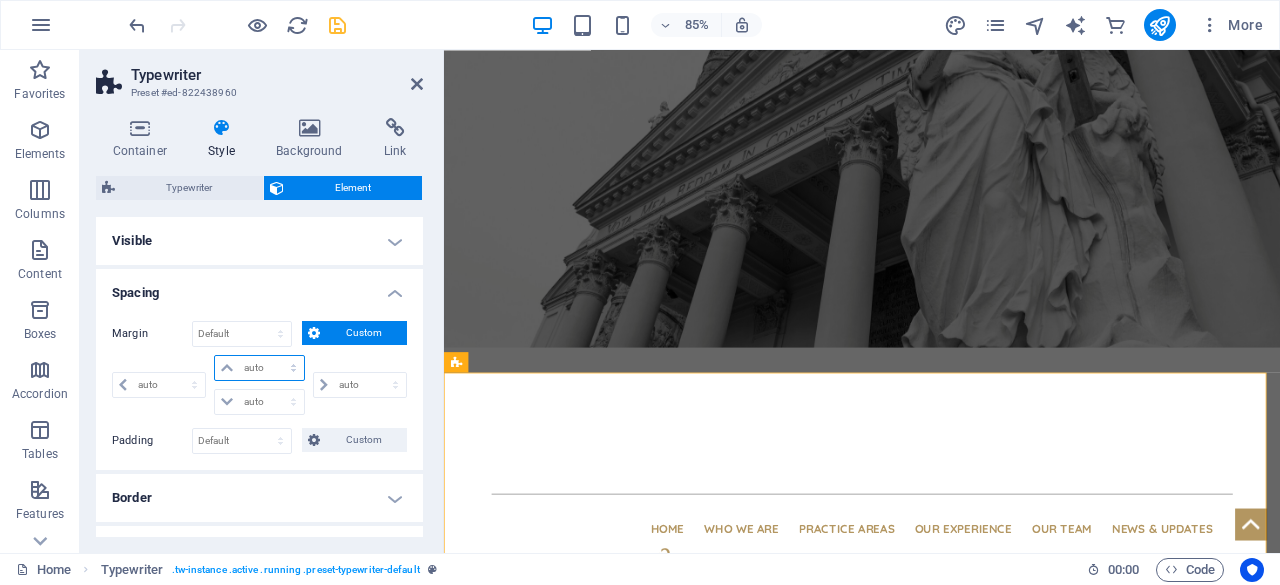 click on "auto px % rem vw vh" at bounding box center [259, 368] 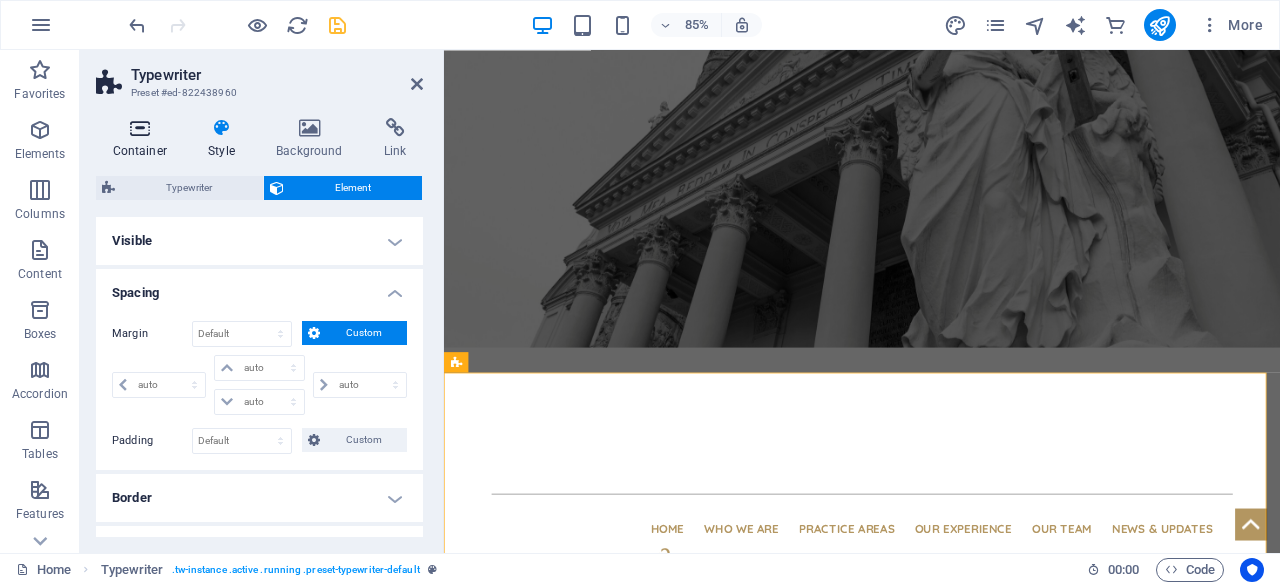 click on "Container" at bounding box center (144, 139) 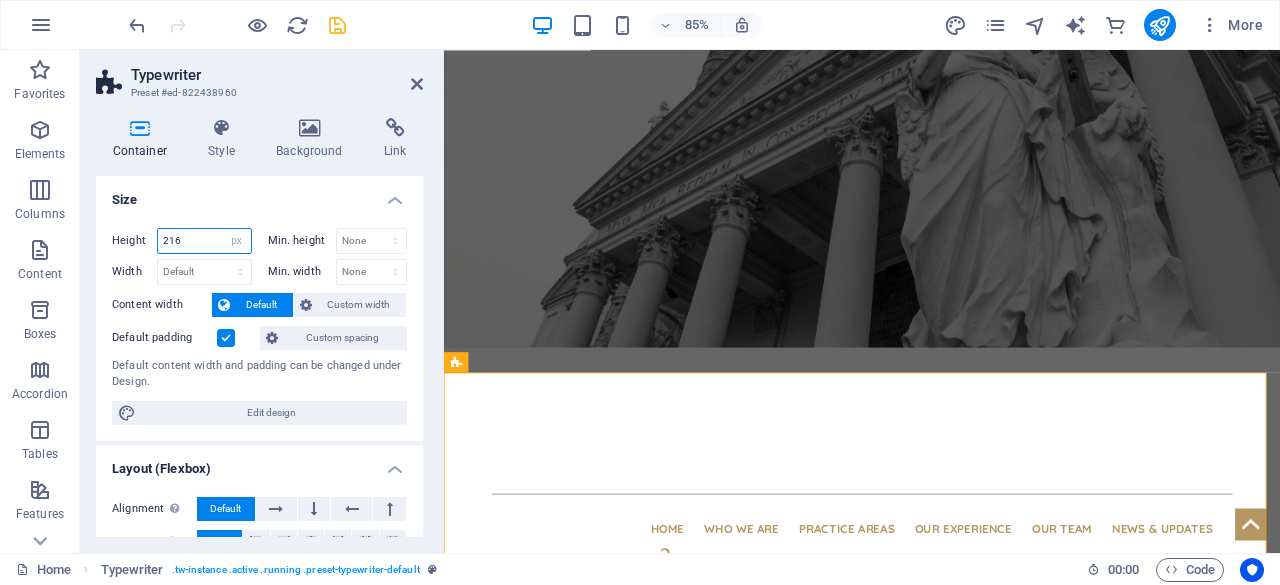 click on "216" at bounding box center (204, 241) 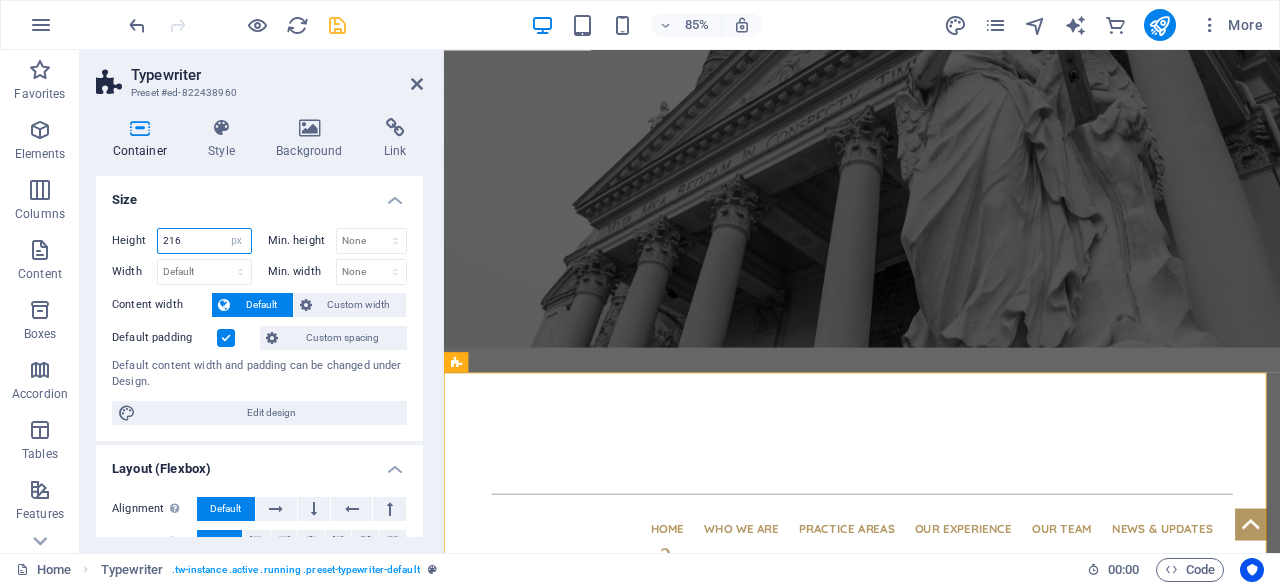 click on "216" at bounding box center [204, 241] 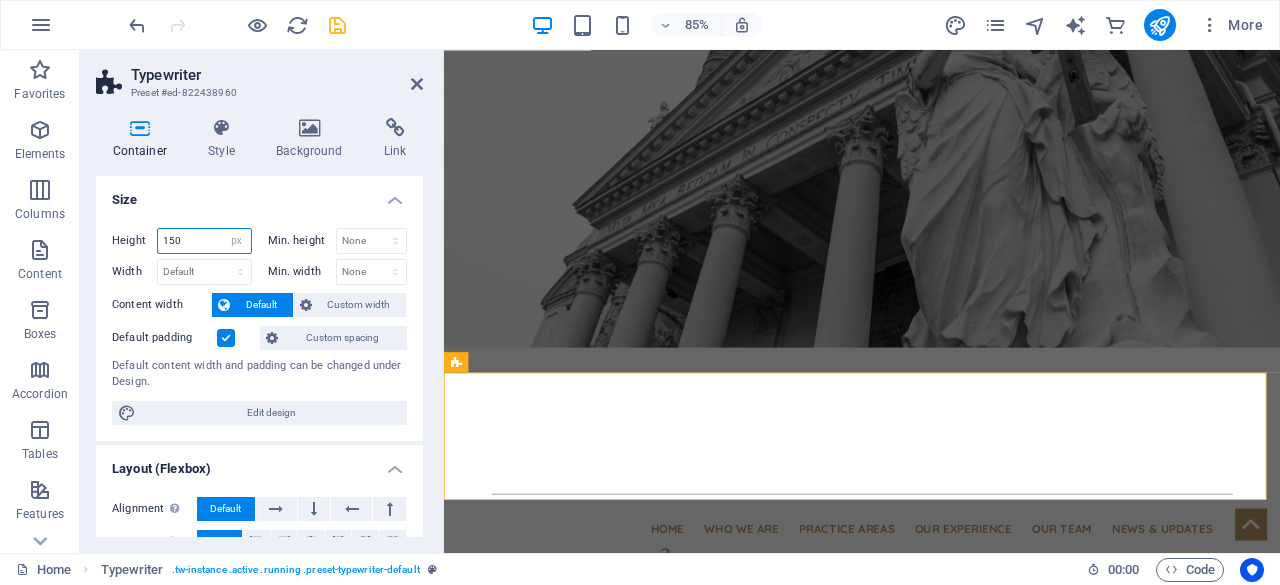 type on "150" 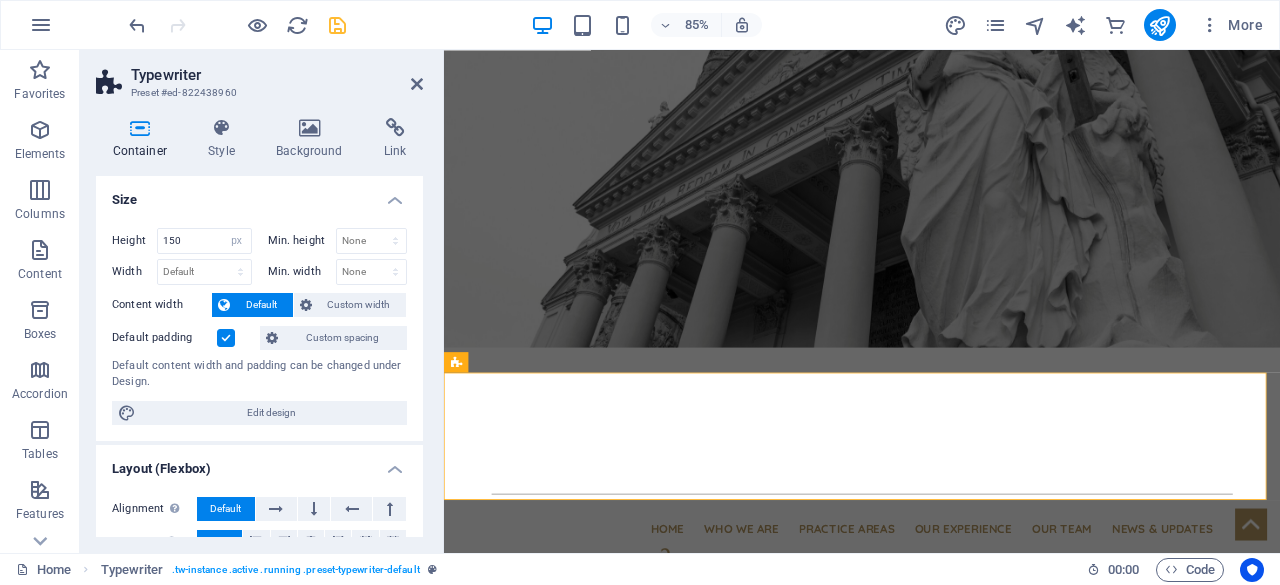 click at bounding box center (226, 338) 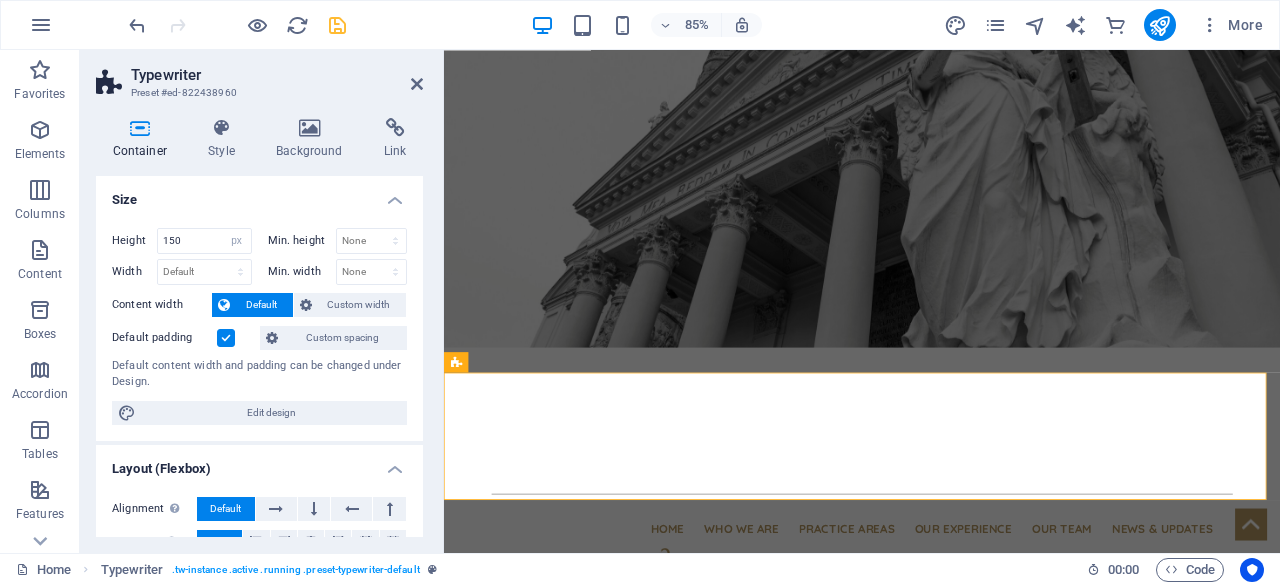 click on "Default padding" at bounding box center [0, 0] 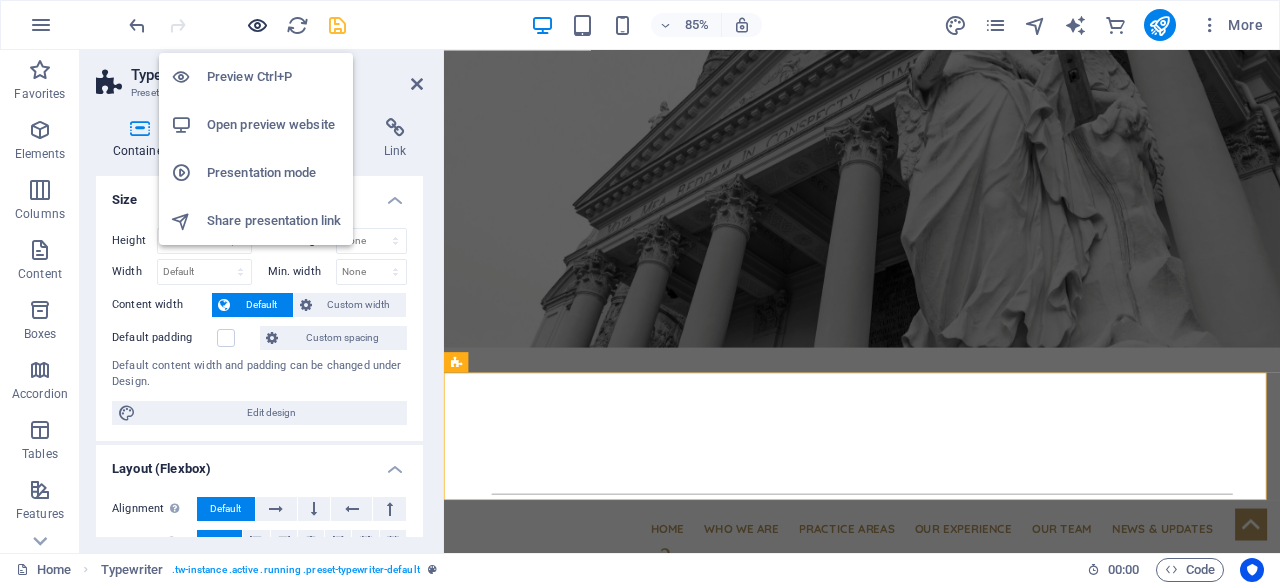 click at bounding box center (257, 25) 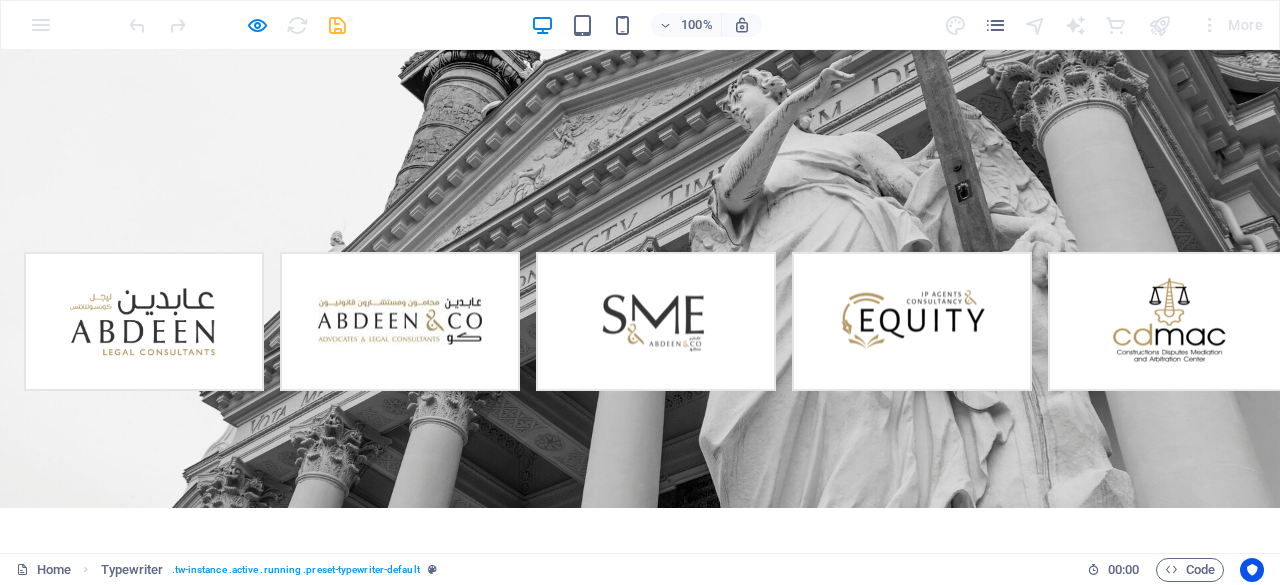 scroll, scrollTop: 100, scrollLeft: 0, axis: vertical 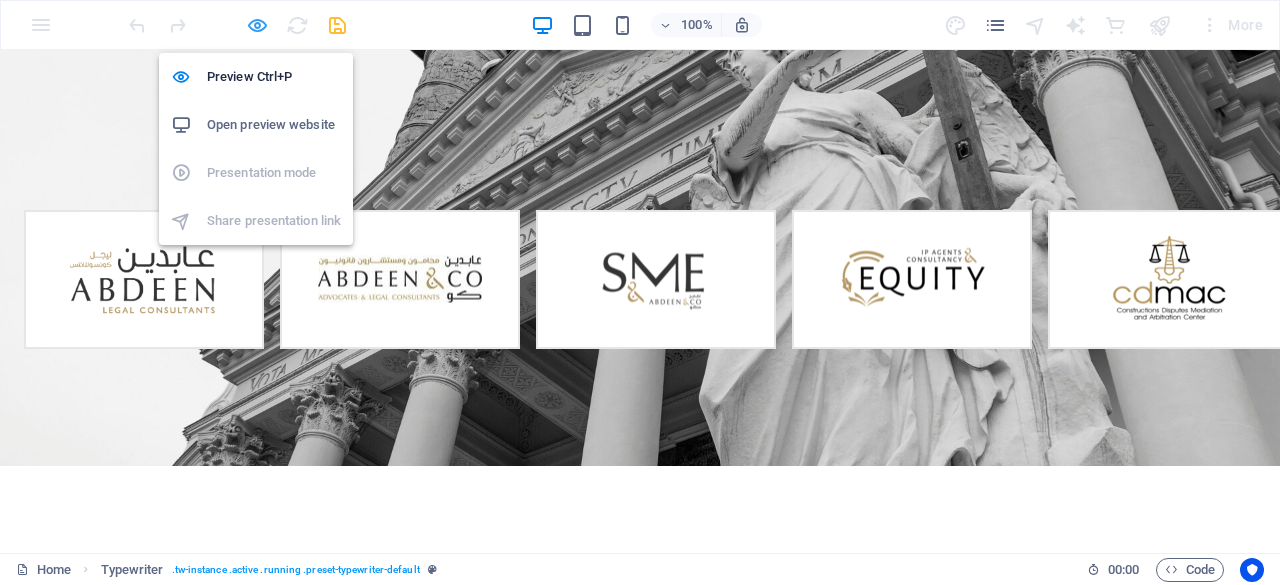 click at bounding box center (257, 25) 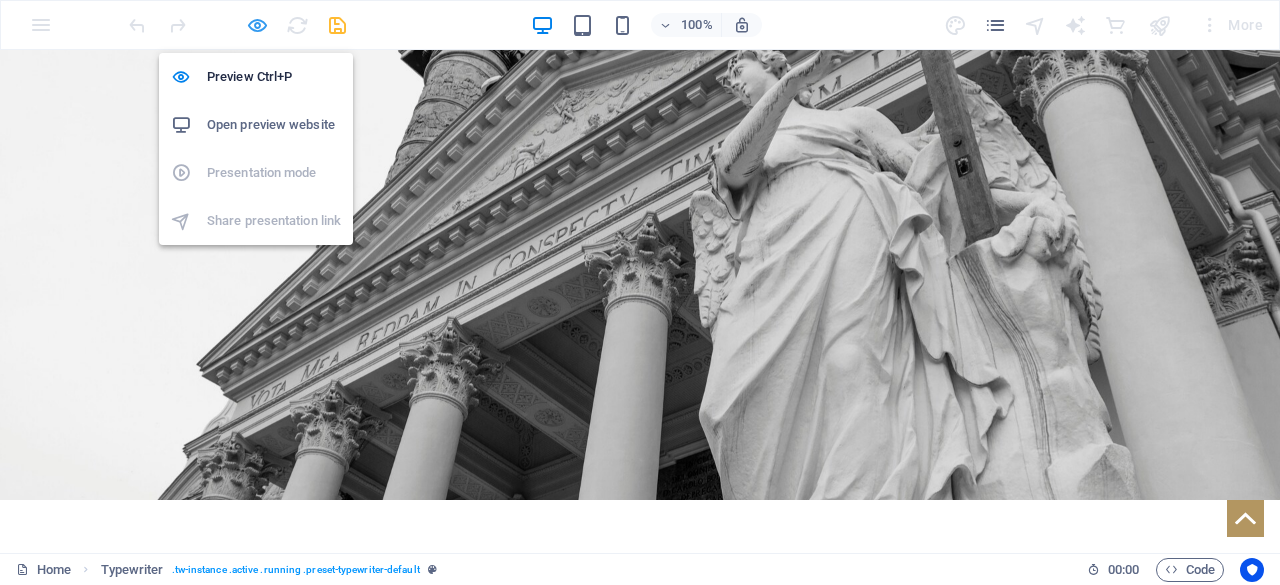 select on "px" 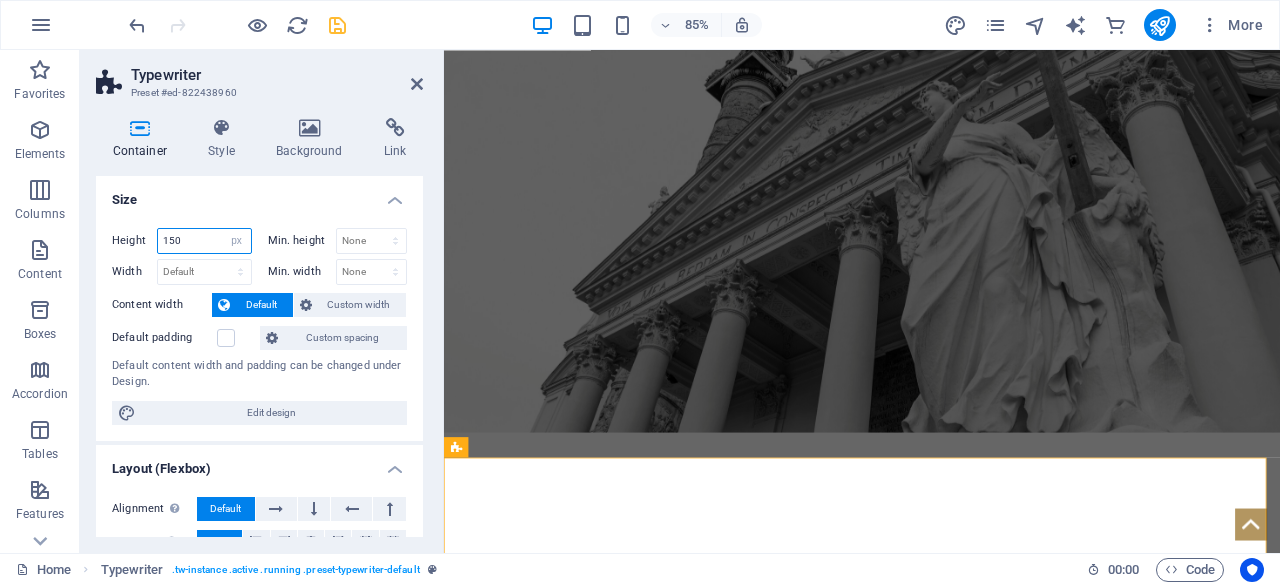 click on "150" at bounding box center (204, 241) 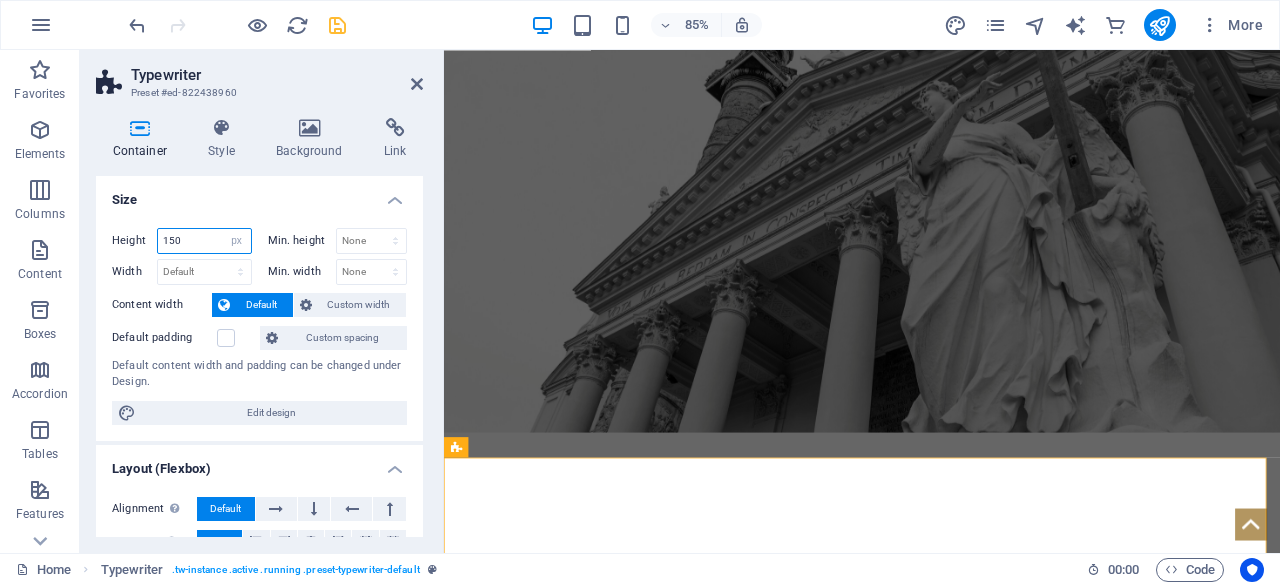 click on "150" at bounding box center (204, 241) 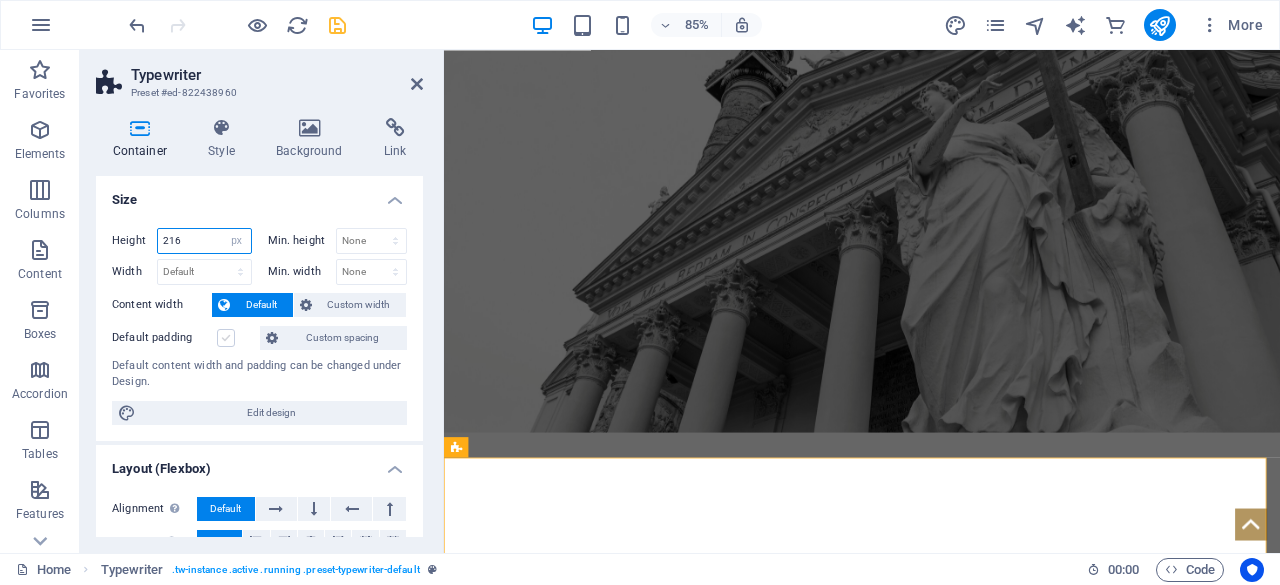 type on "216" 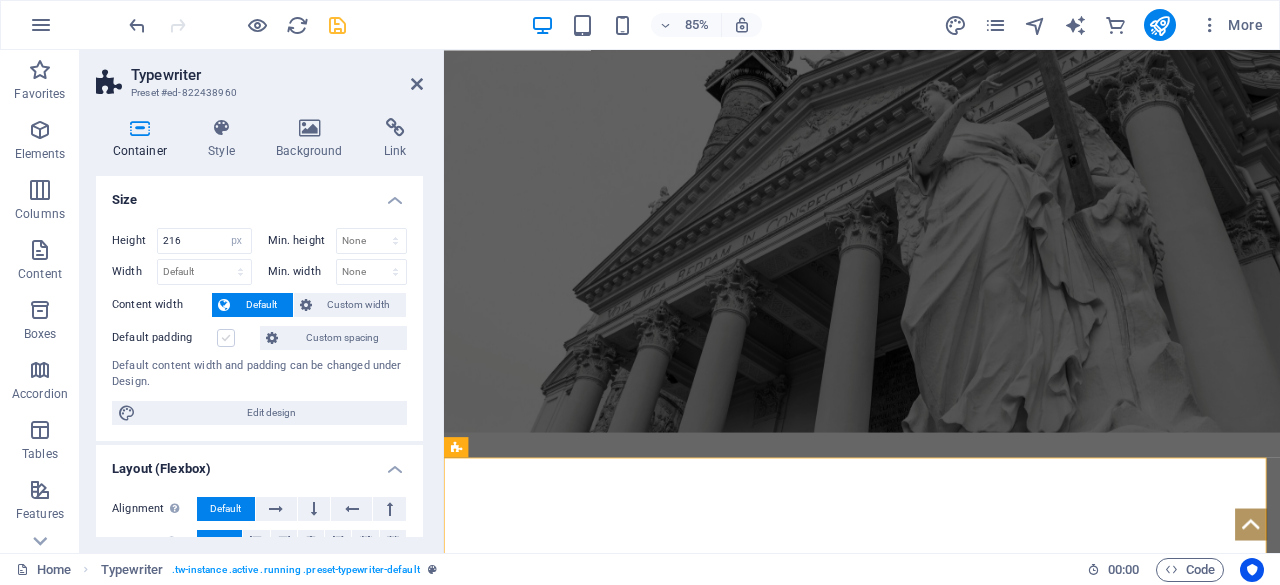 click at bounding box center [226, 338] 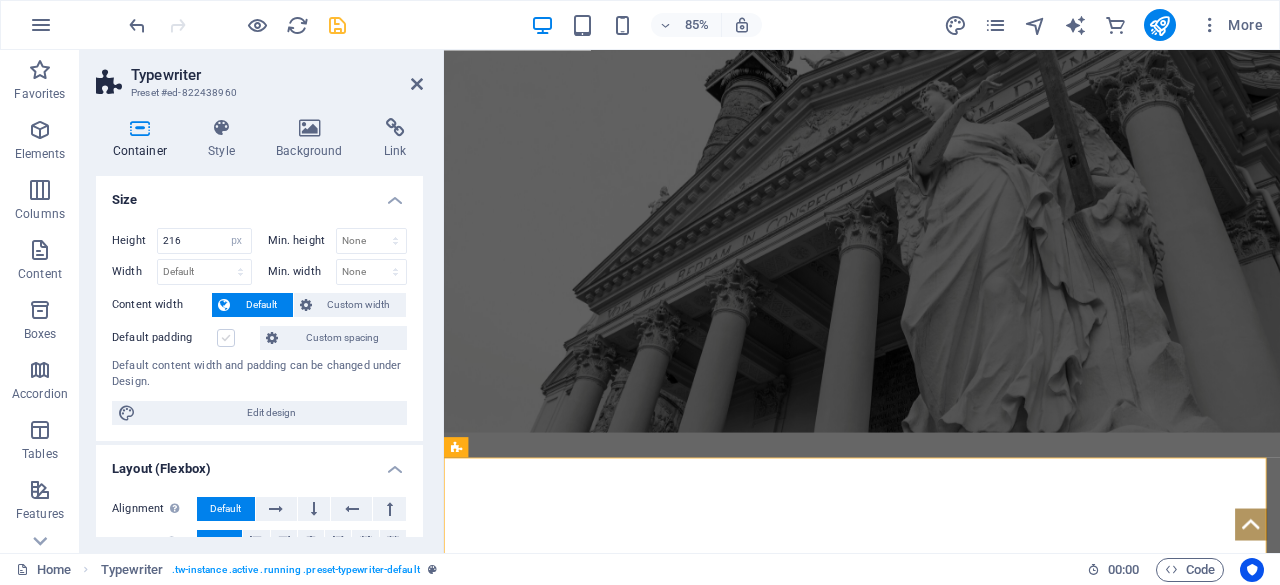 click on "Default padding" at bounding box center (0, 0) 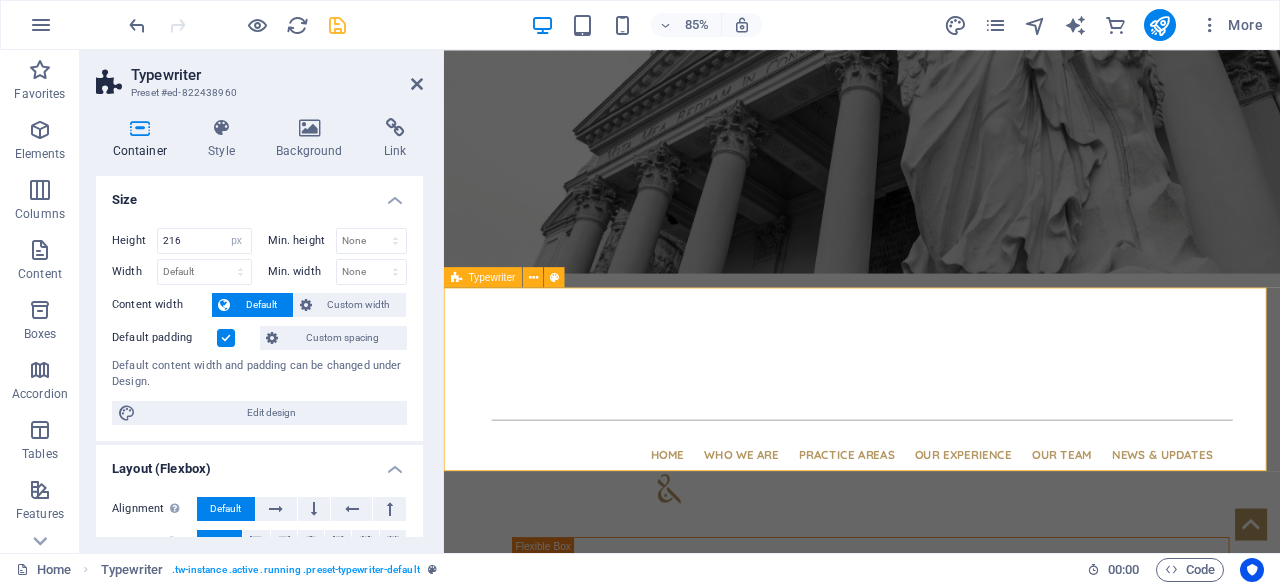 scroll, scrollTop: 300, scrollLeft: 0, axis: vertical 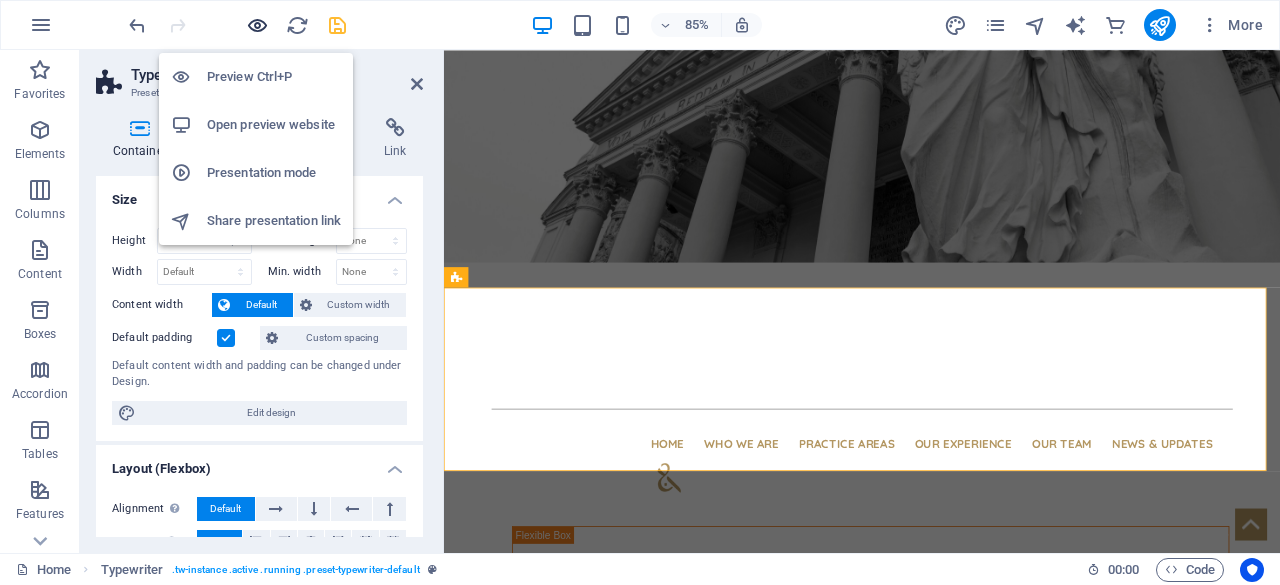 click at bounding box center (257, 25) 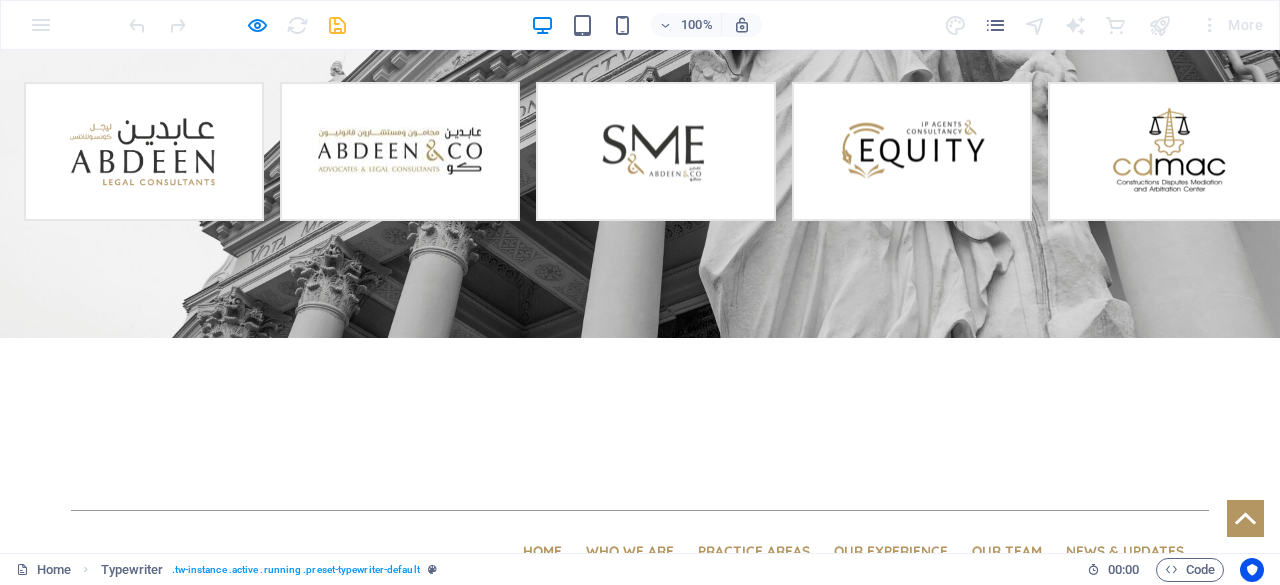scroll, scrollTop: 200, scrollLeft: 0, axis: vertical 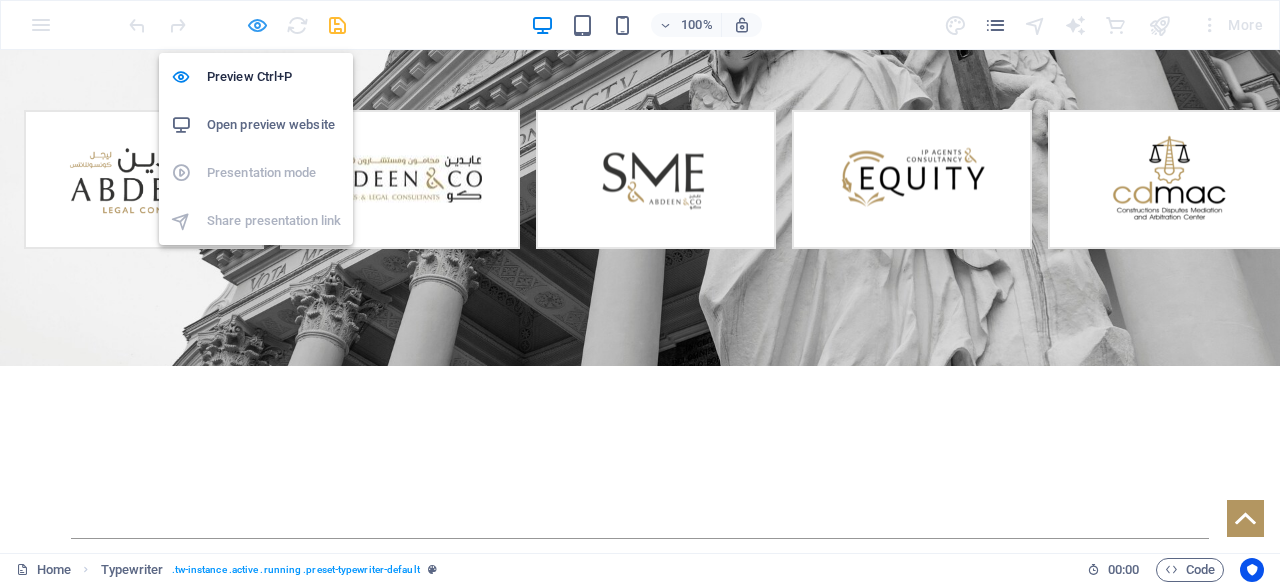 click at bounding box center [257, 25] 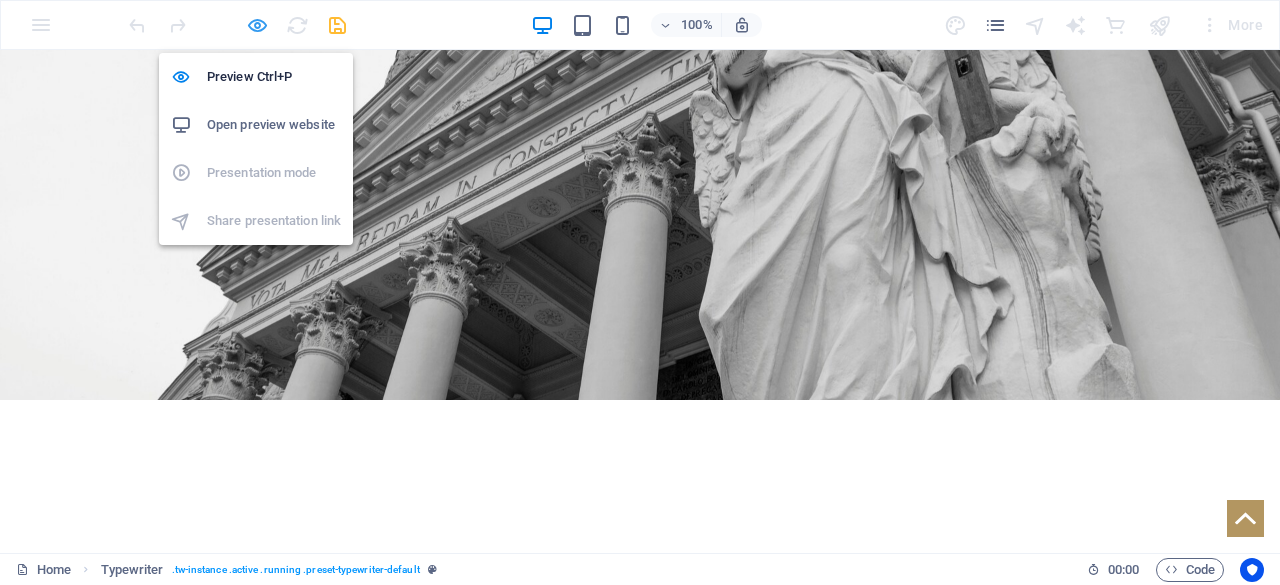 select on "px" 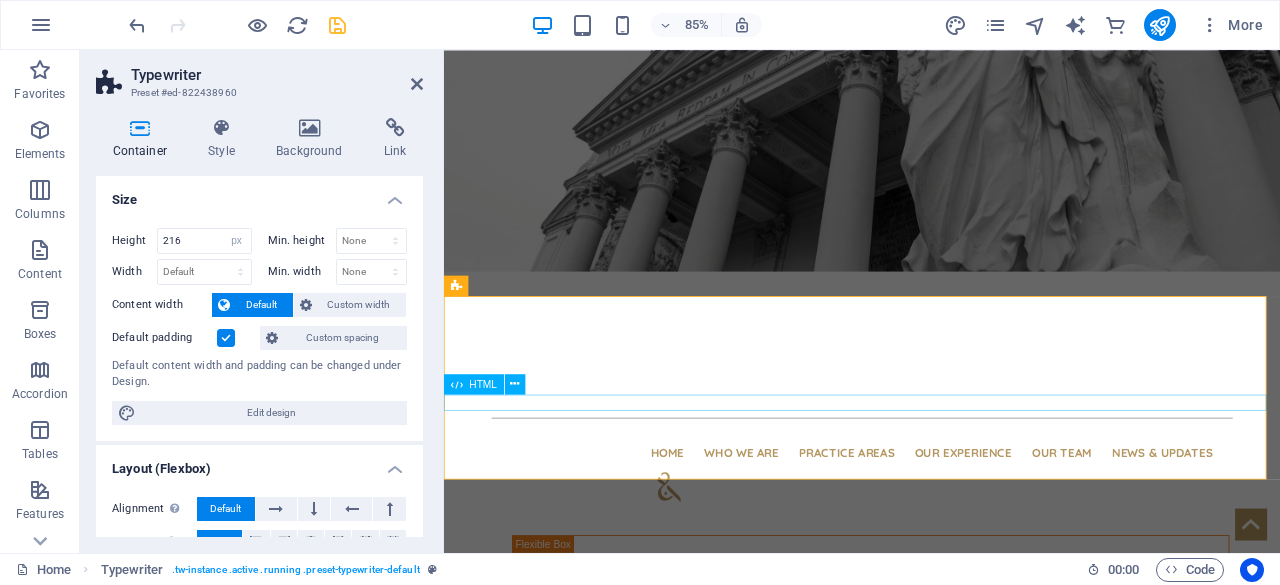 scroll, scrollTop: 300, scrollLeft: 0, axis: vertical 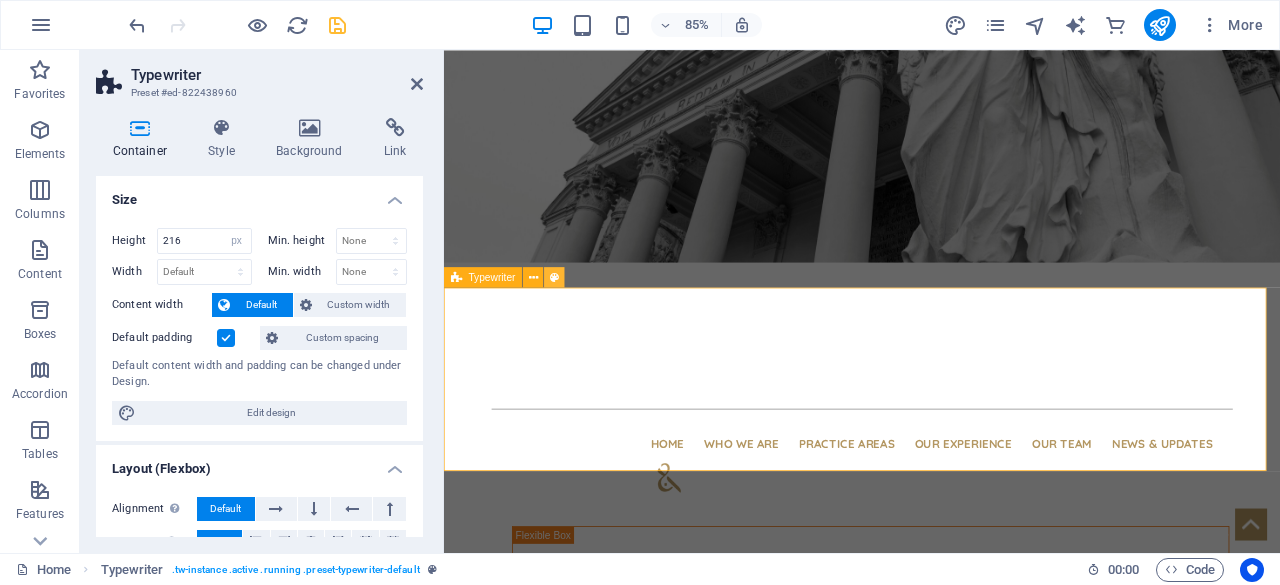 click at bounding box center [554, 277] 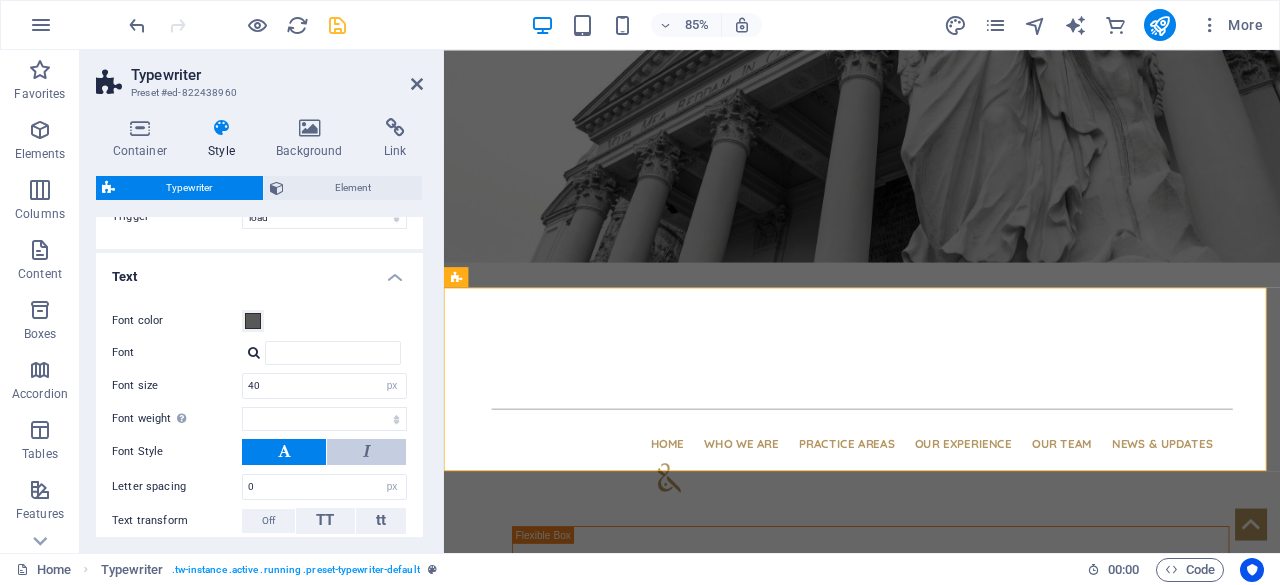 scroll, scrollTop: 300, scrollLeft: 0, axis: vertical 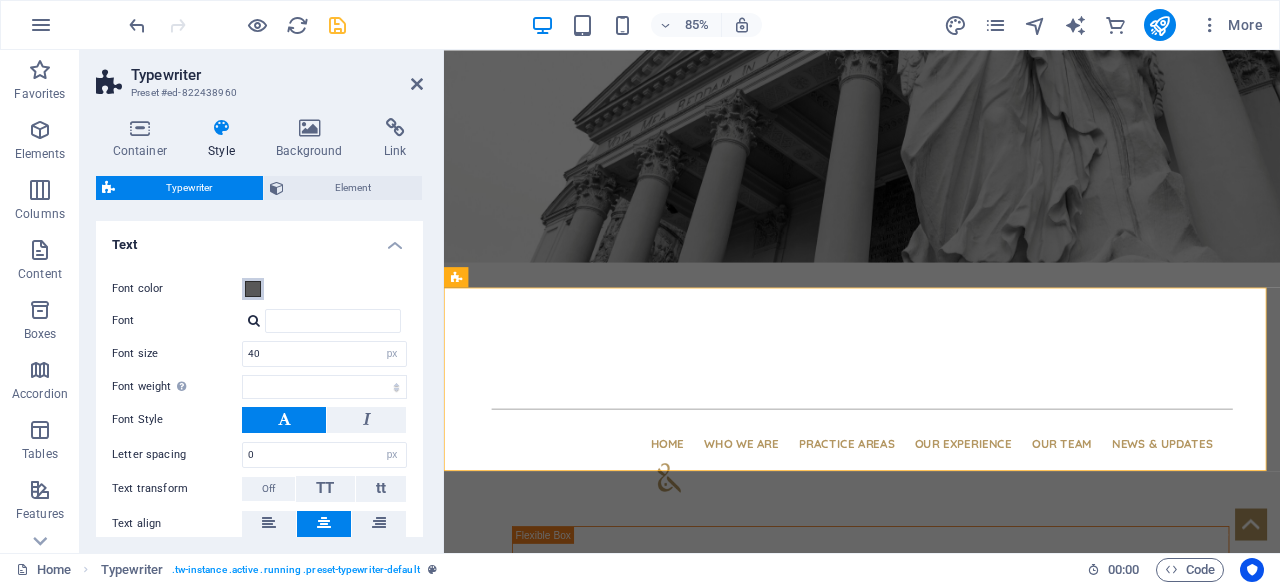 click at bounding box center [253, 289] 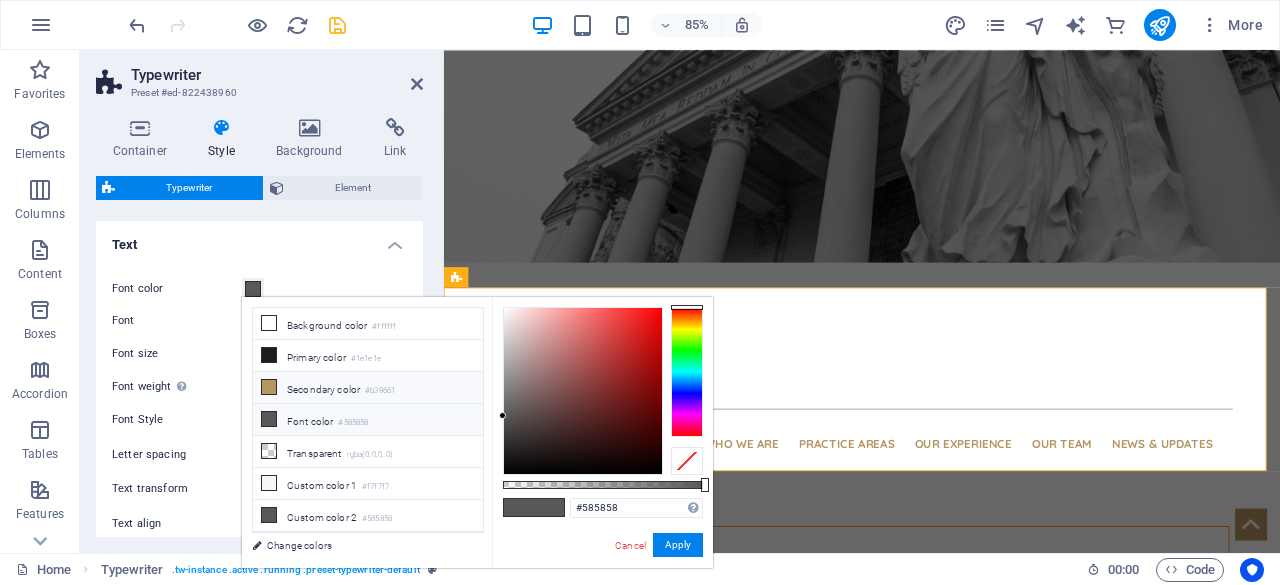 click on "Secondary color
#b39661" at bounding box center [368, 388] 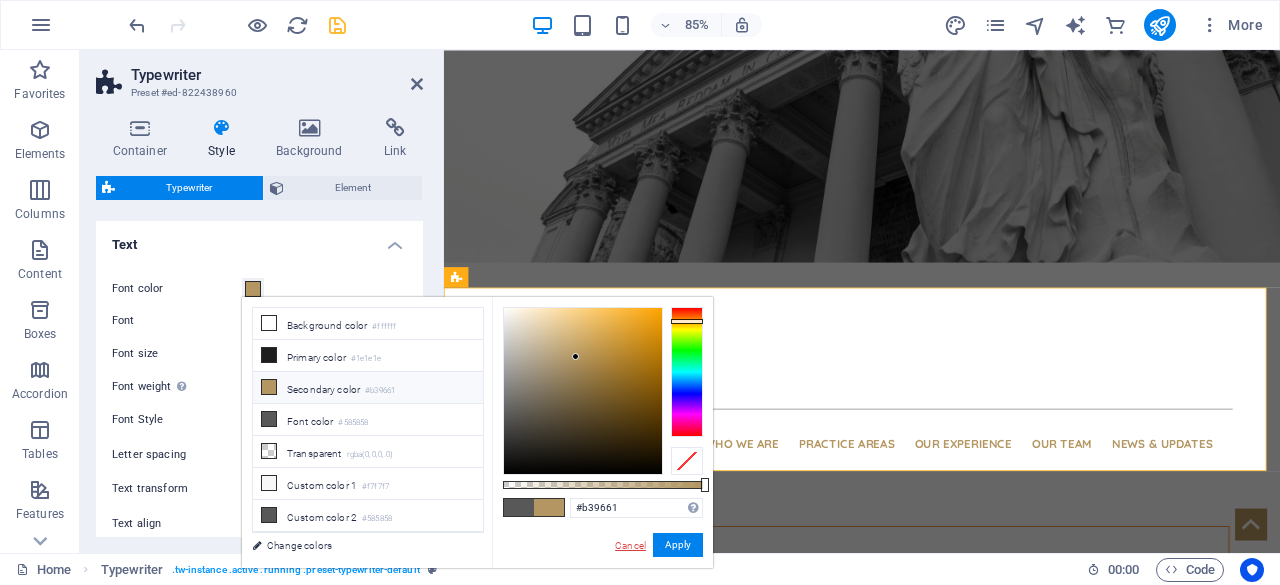 drag, startPoint x: 625, startPoint y: 541, endPoint x: 212, endPoint y: 578, distance: 414.65408 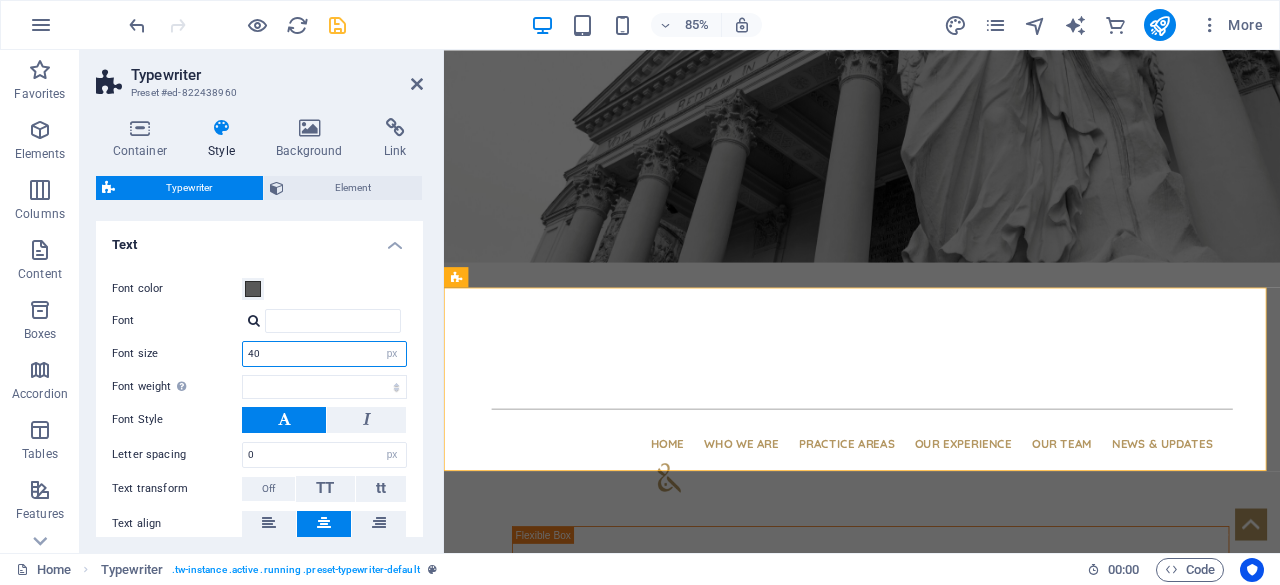 click on "40" at bounding box center (324, 354) 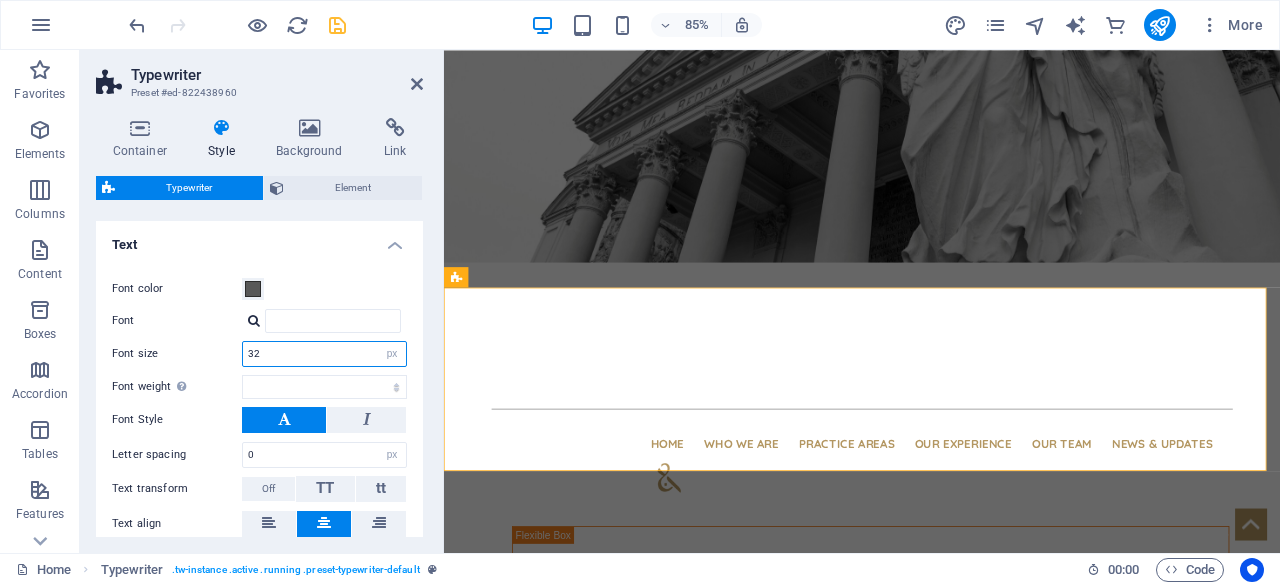 type on "32" 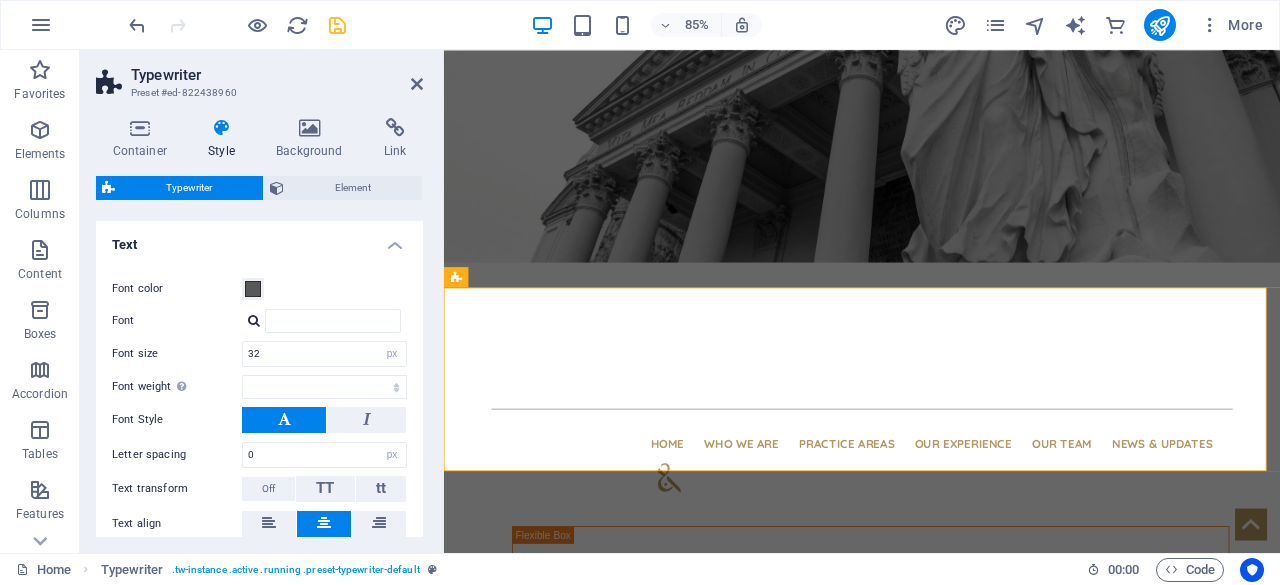 click on "Font color" at bounding box center (259, 289) 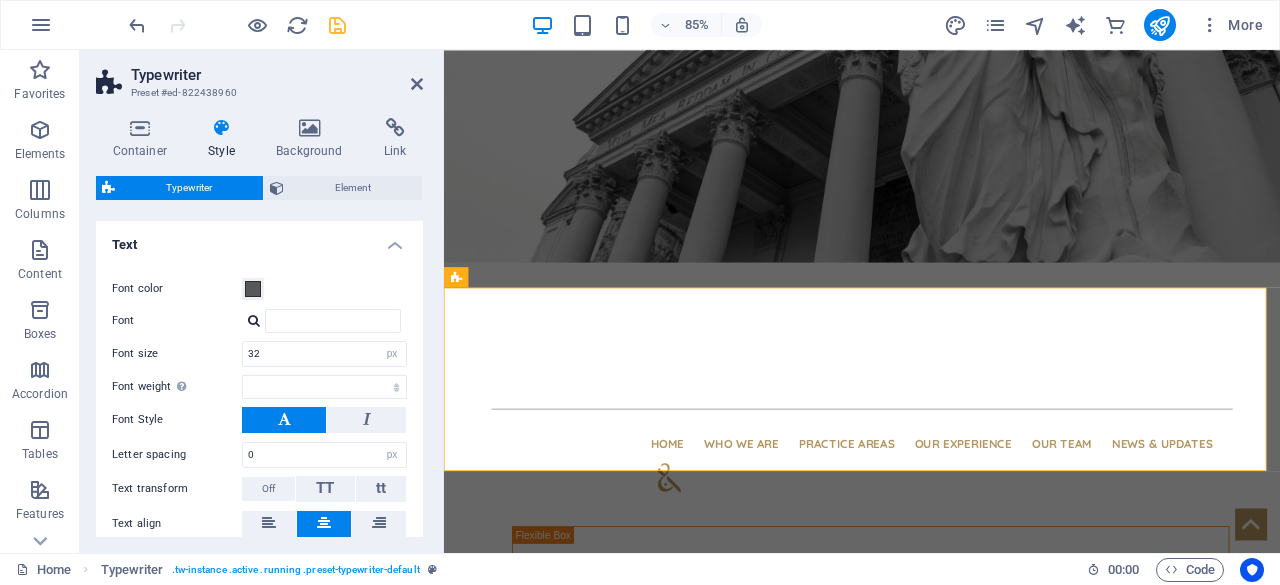 click at bounding box center [254, 320] 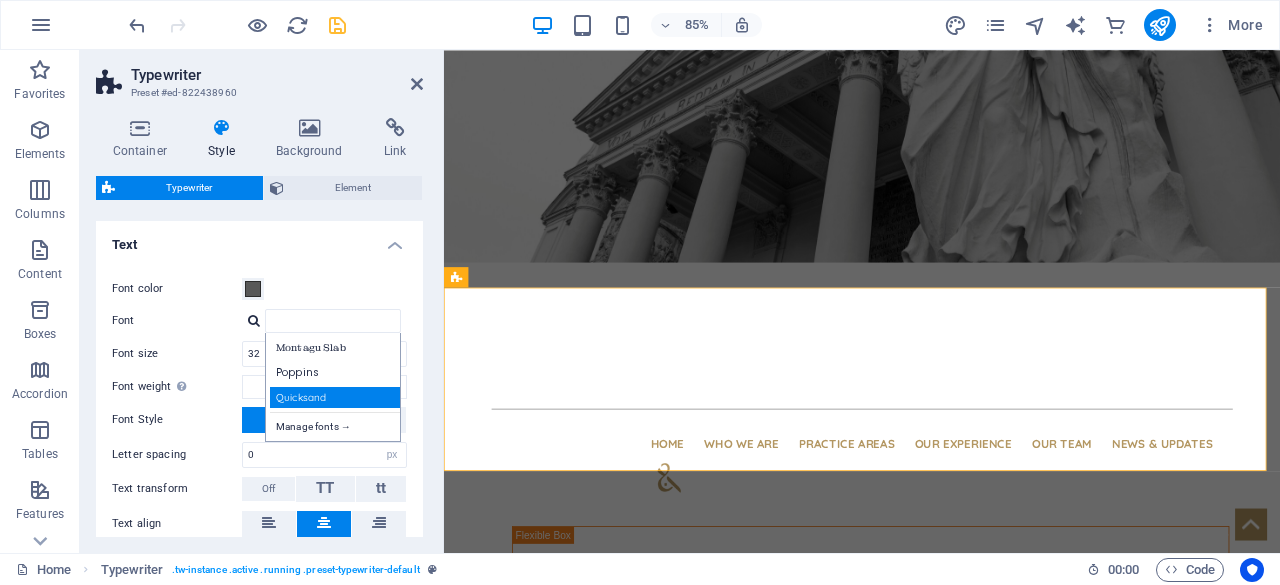 click on "Quicksand" at bounding box center [337, 397] 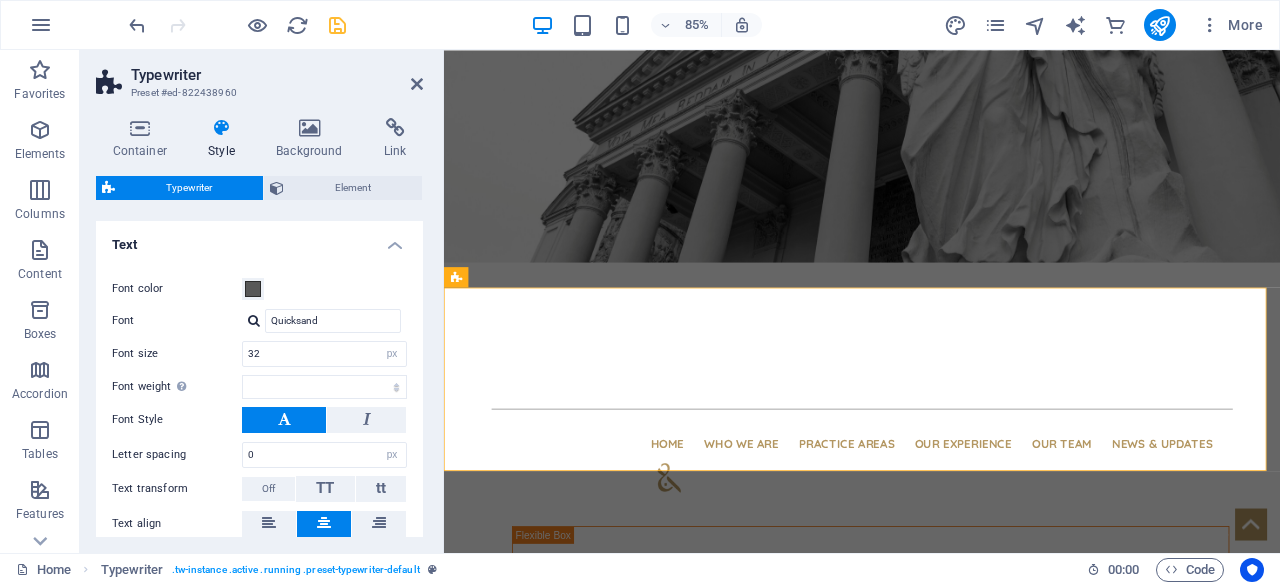 click on "Font color" at bounding box center (259, 289) 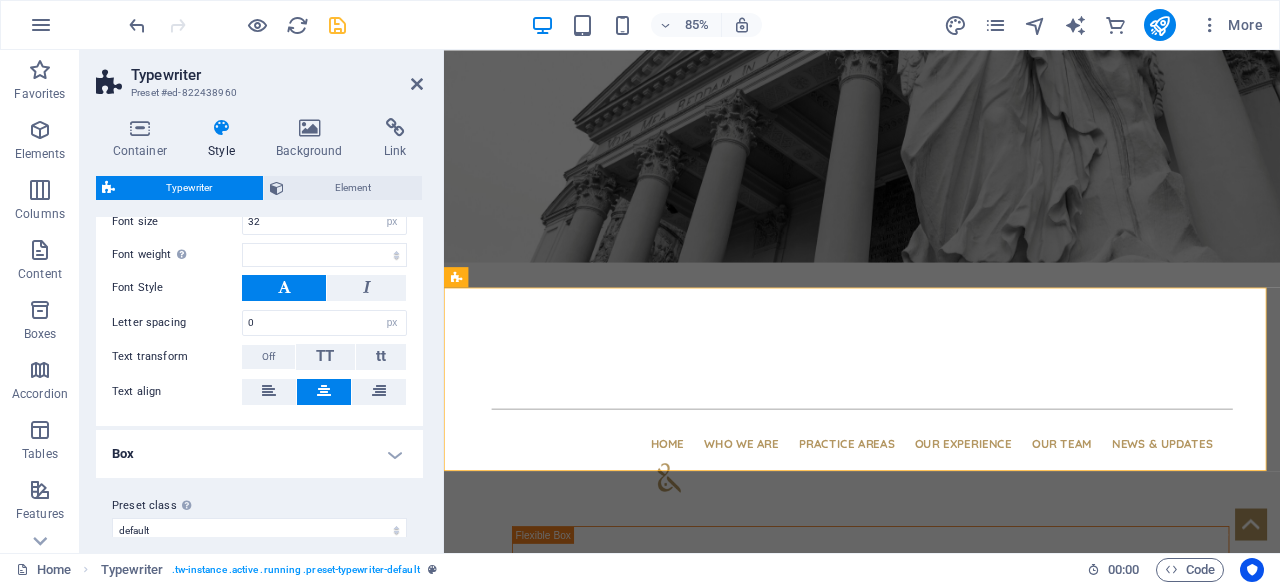 scroll, scrollTop: 446, scrollLeft: 0, axis: vertical 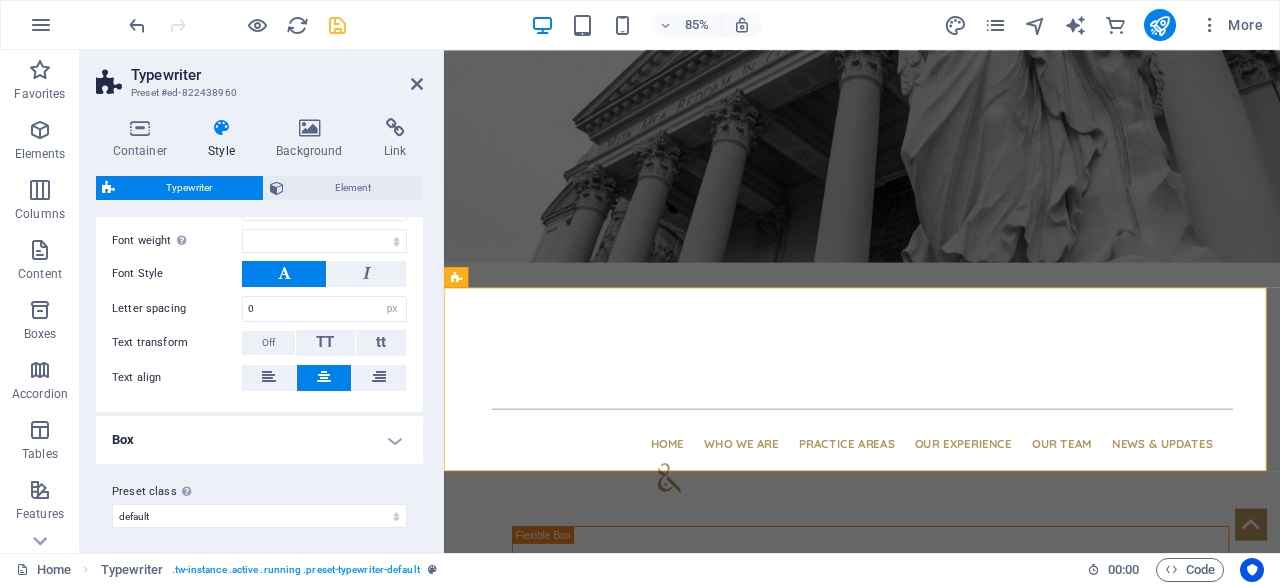 click on "Box" at bounding box center [259, 440] 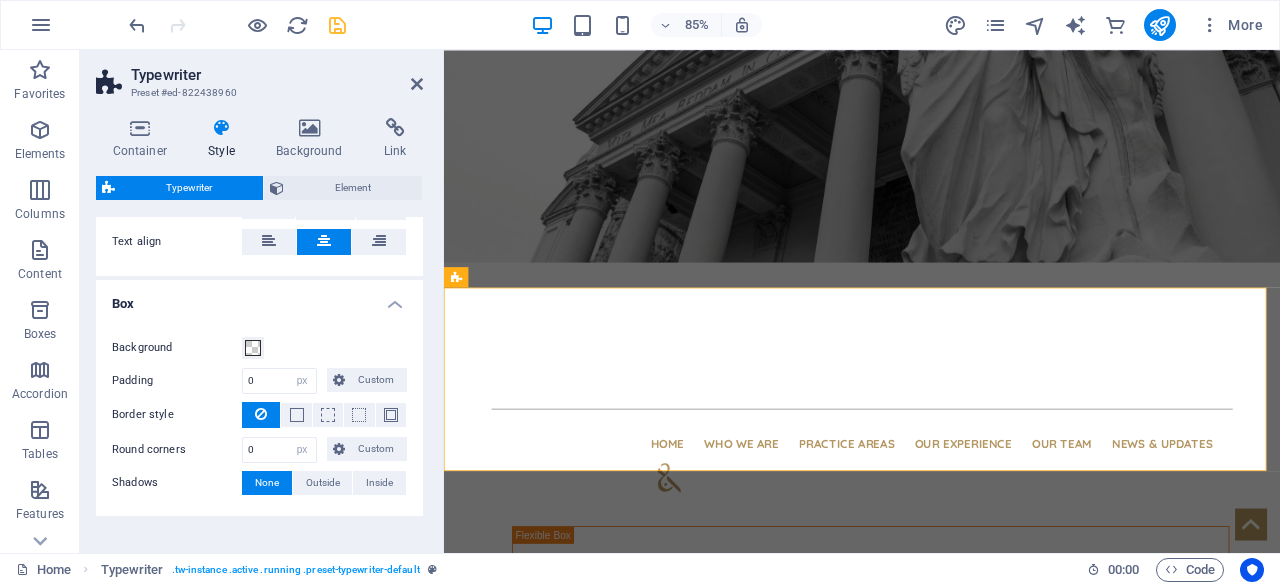 scroll, scrollTop: 632, scrollLeft: 0, axis: vertical 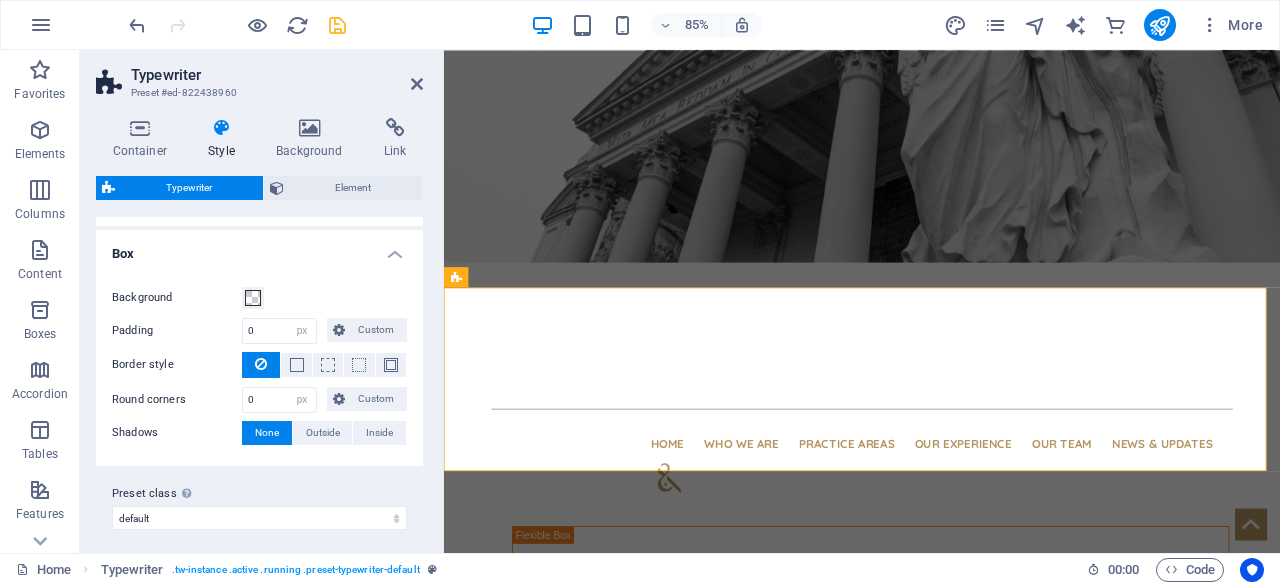 click on "Box" at bounding box center [259, 248] 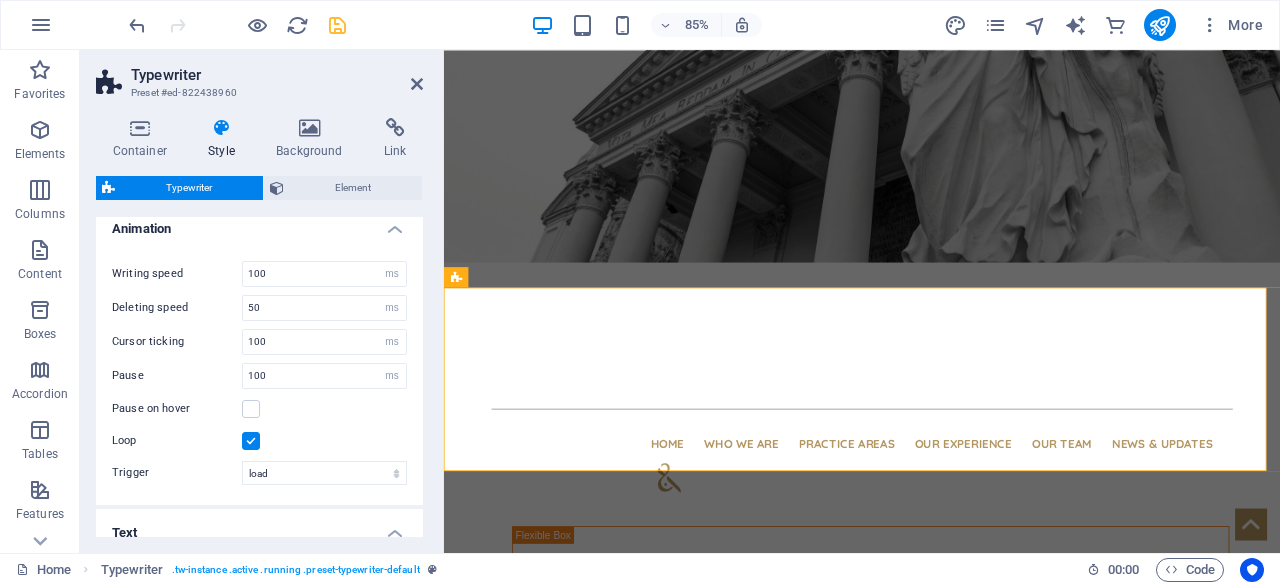 scroll, scrollTop: 0, scrollLeft: 0, axis: both 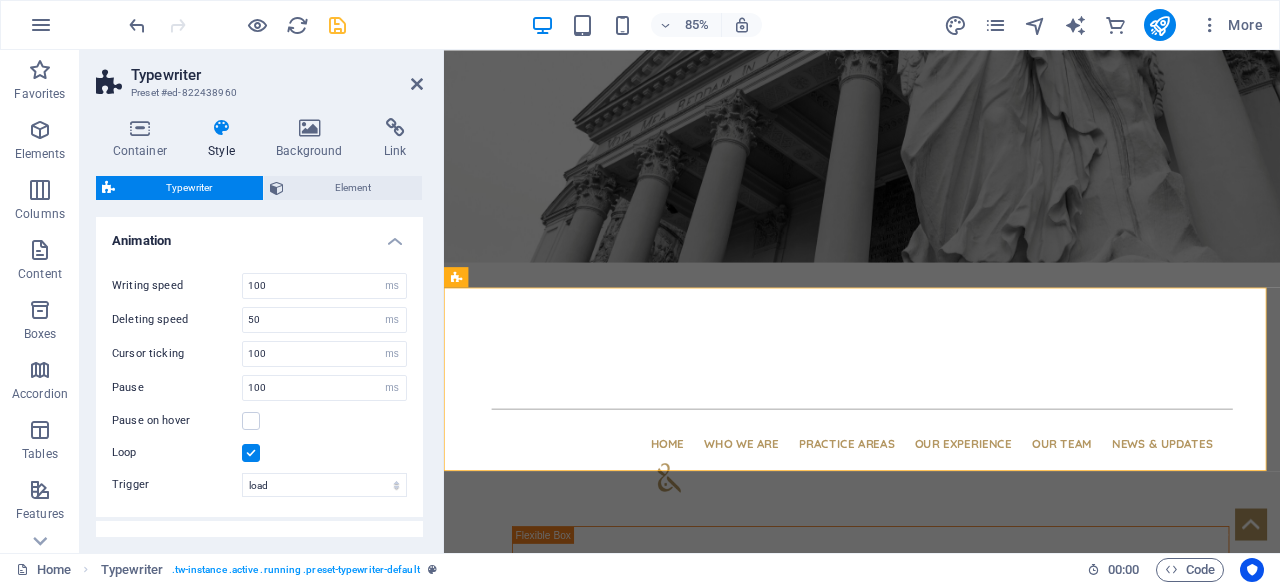 click on "Animation" at bounding box center [259, 235] 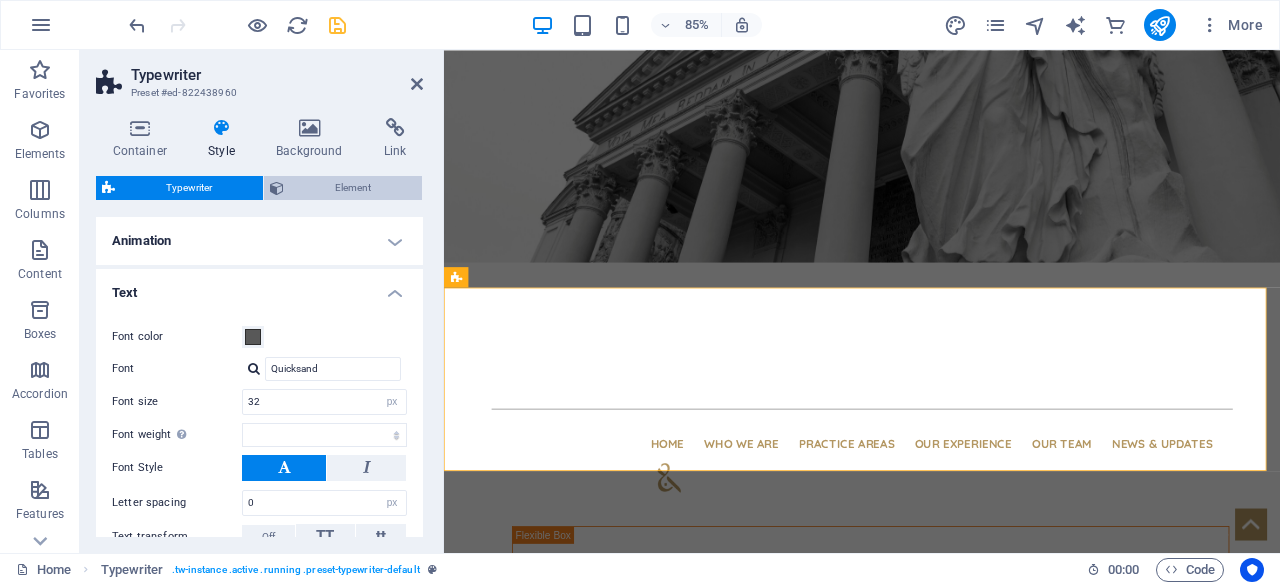 click on "Element" at bounding box center [353, 188] 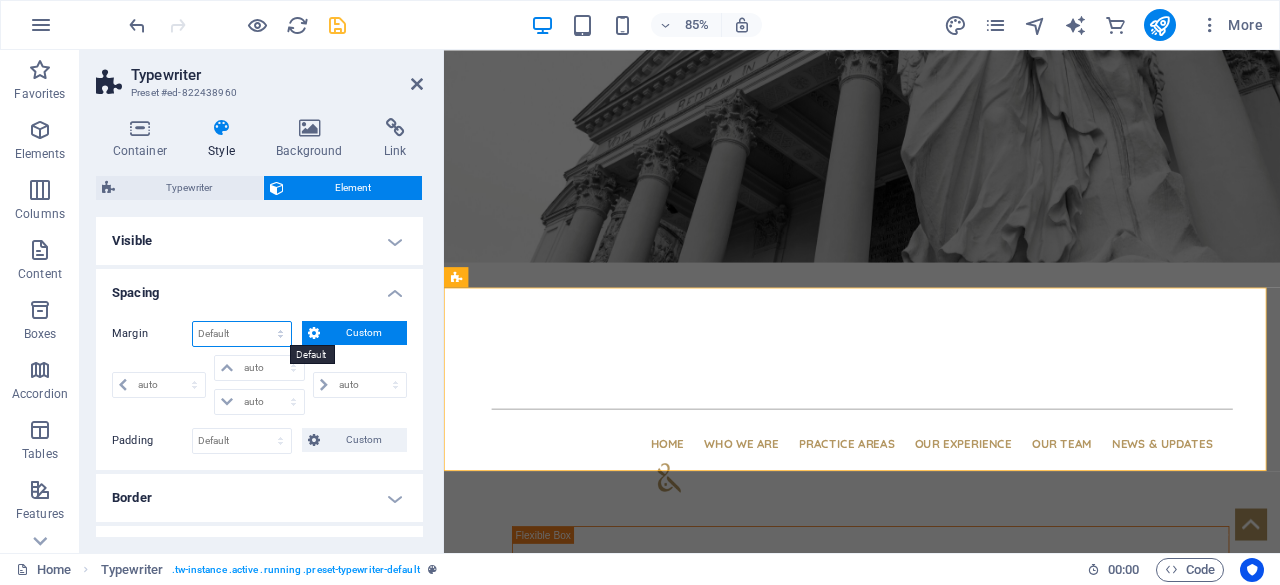 click on "Default auto px % rem vw vh Custom" at bounding box center [242, 334] 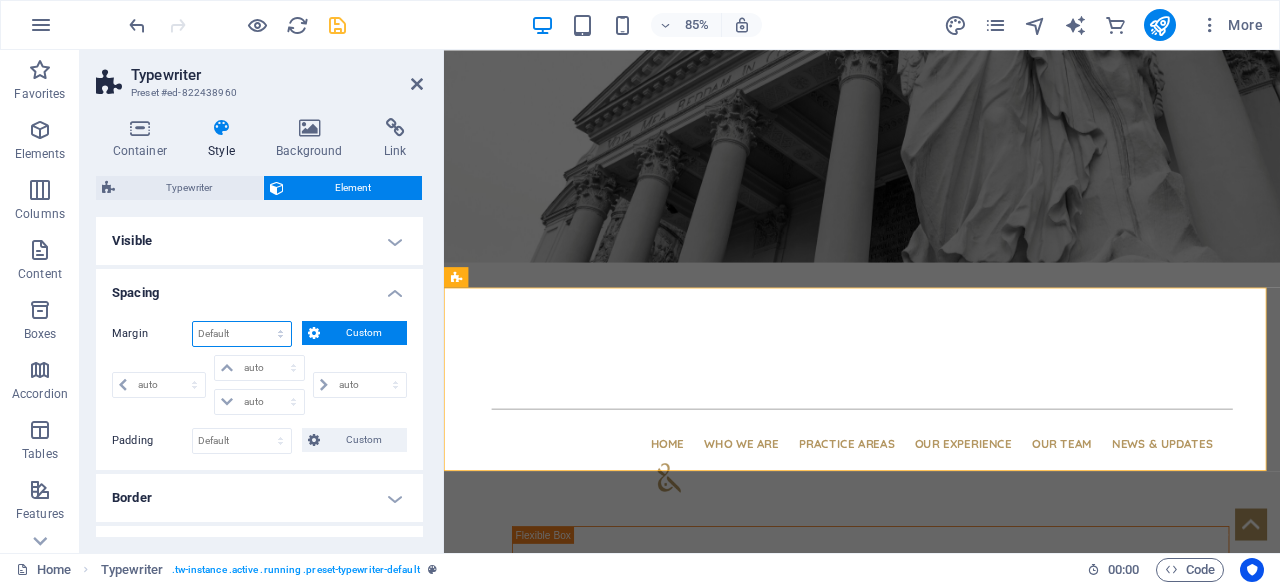 select on "px" 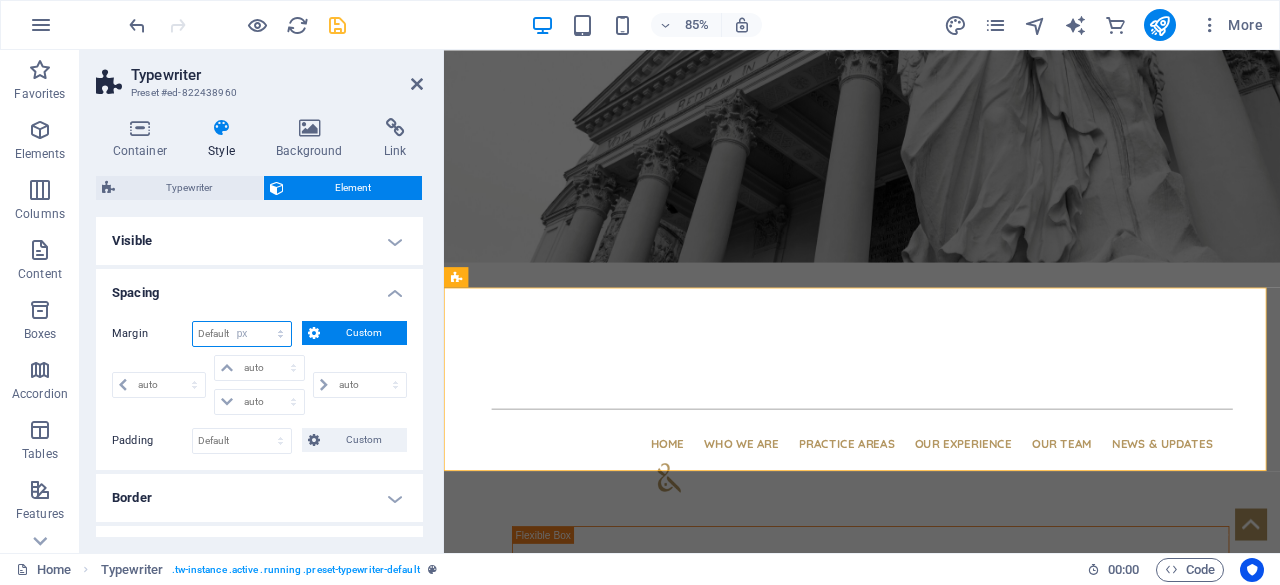 click on "Default auto px % rem vw vh Custom" at bounding box center [242, 334] 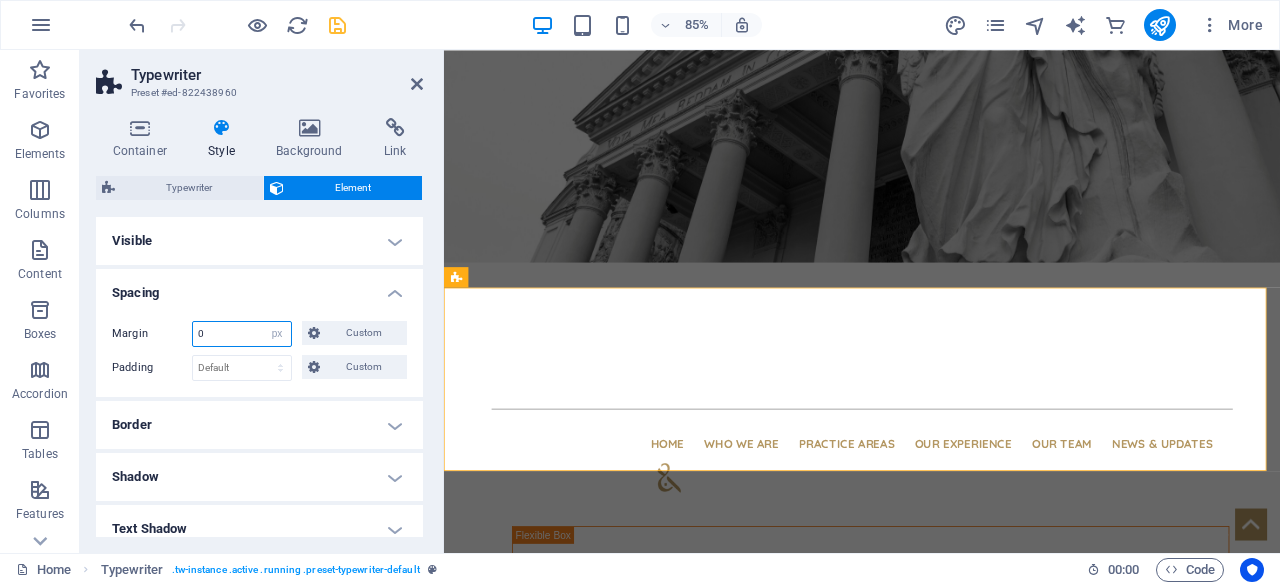 type on "0" 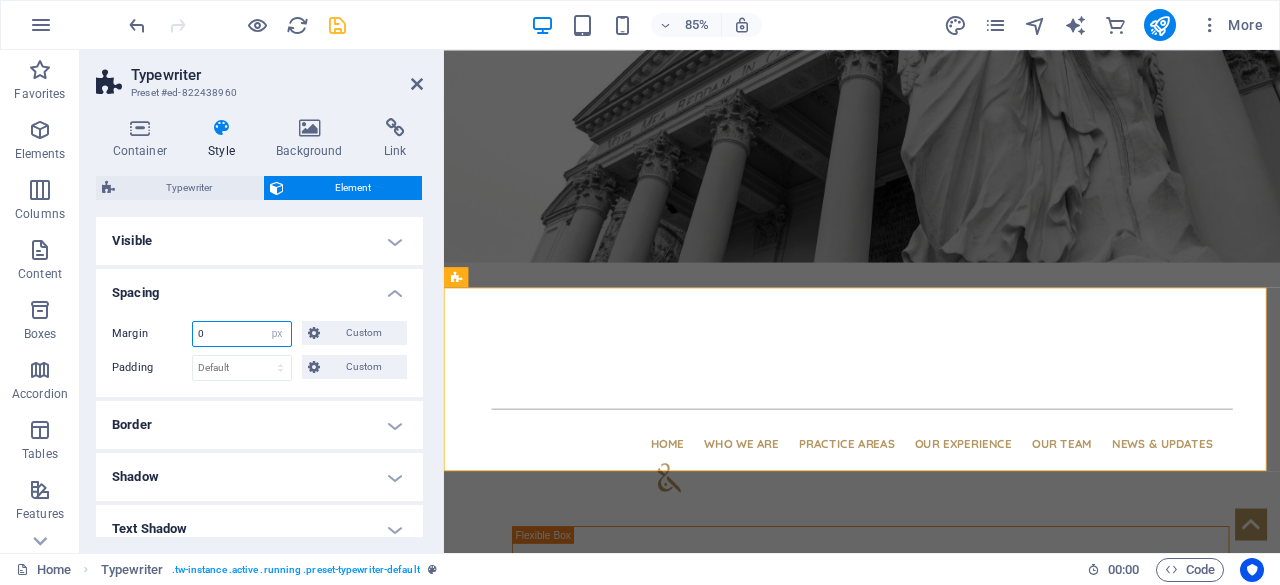 type on "0" 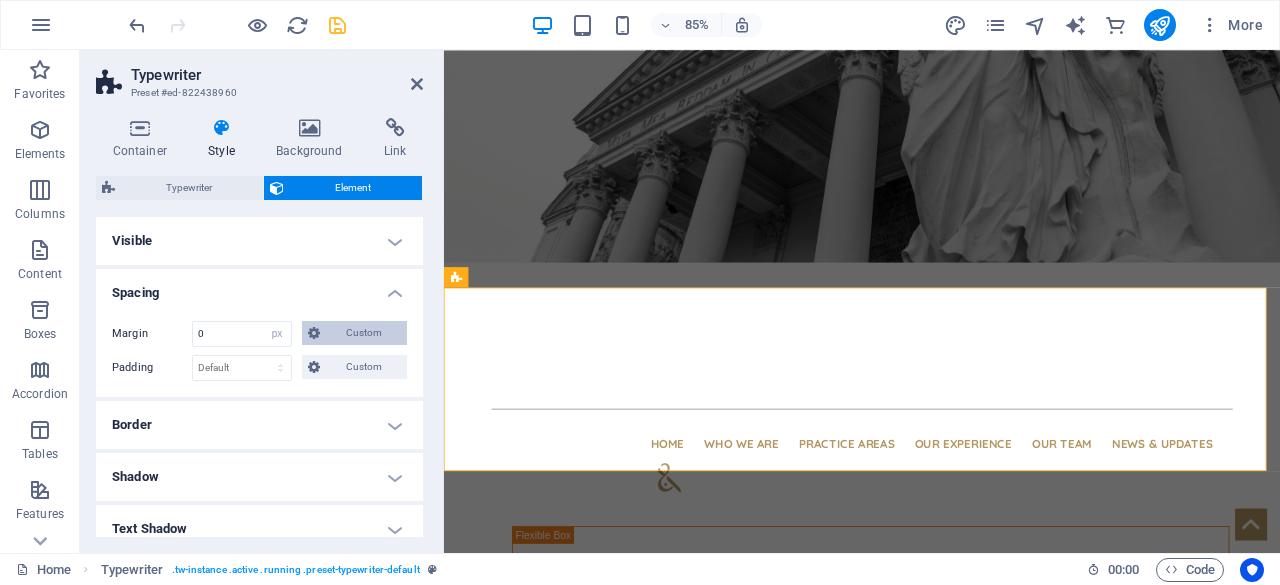 click on "Custom" at bounding box center (363, 333) 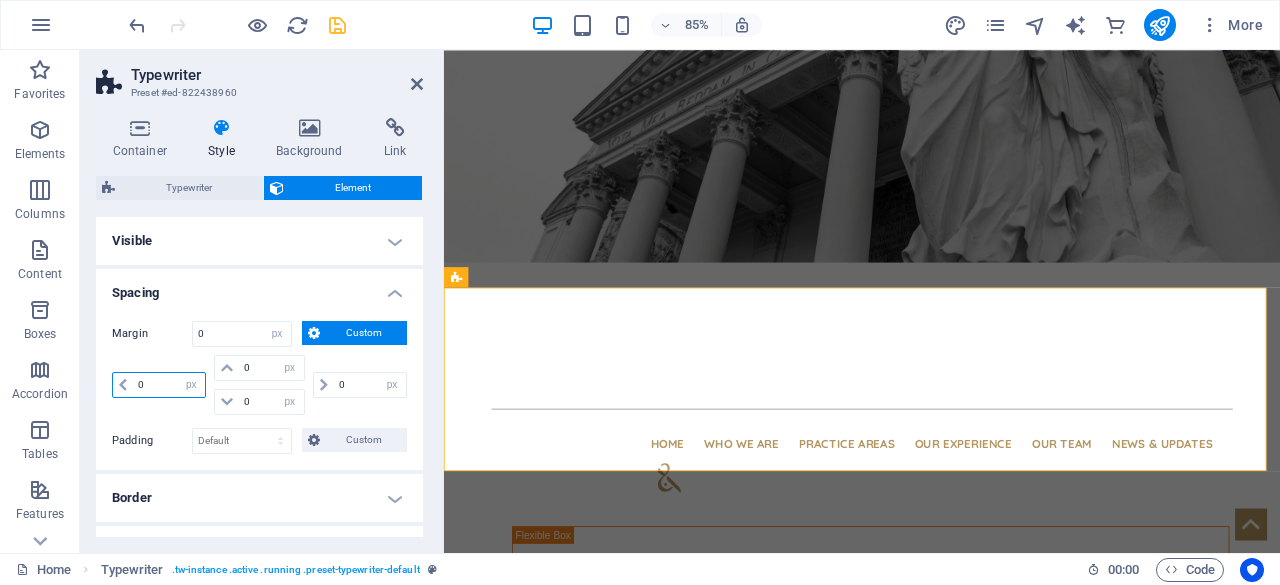 click on "0" at bounding box center [169, 385] 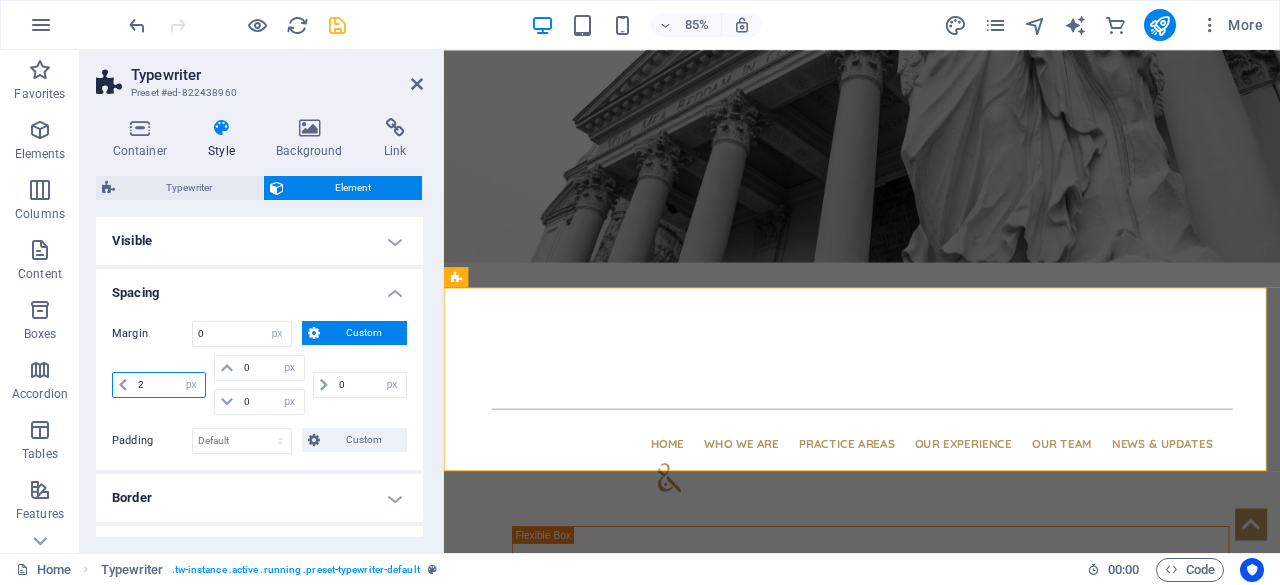 type on "20" 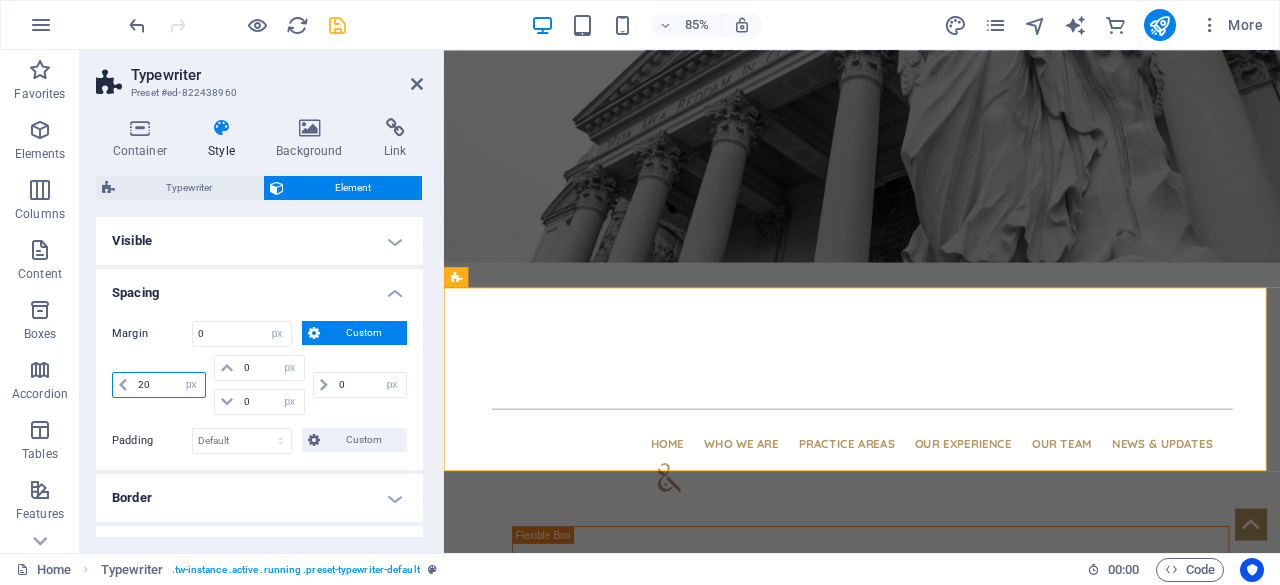 type 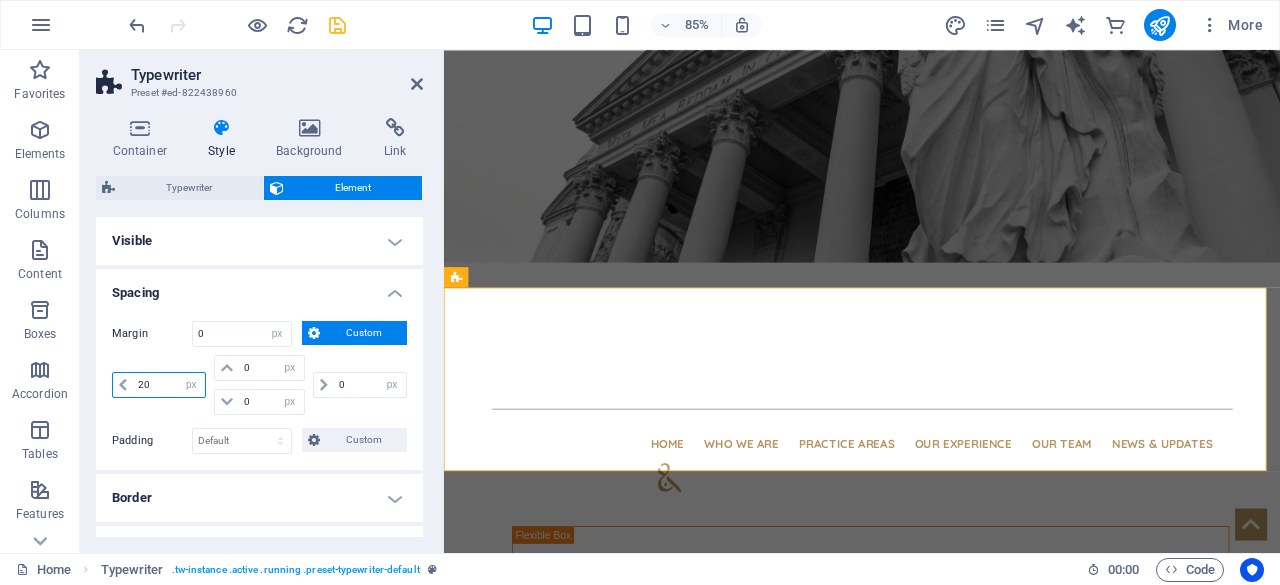 select on "DISABLED_OPTION_VALUE" 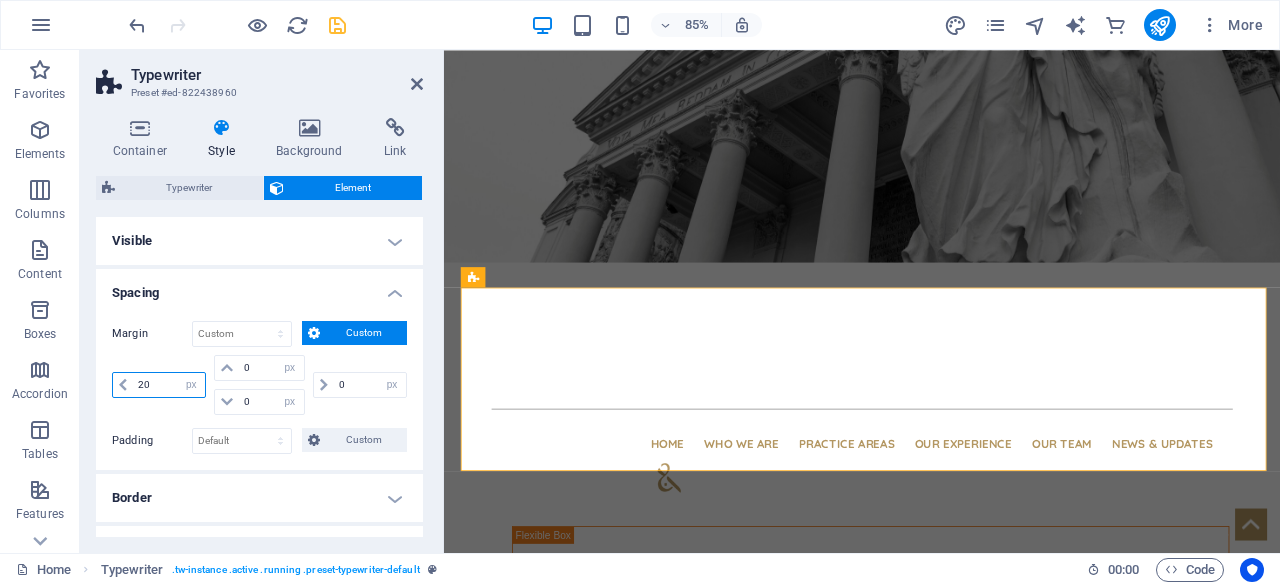 type on "2" 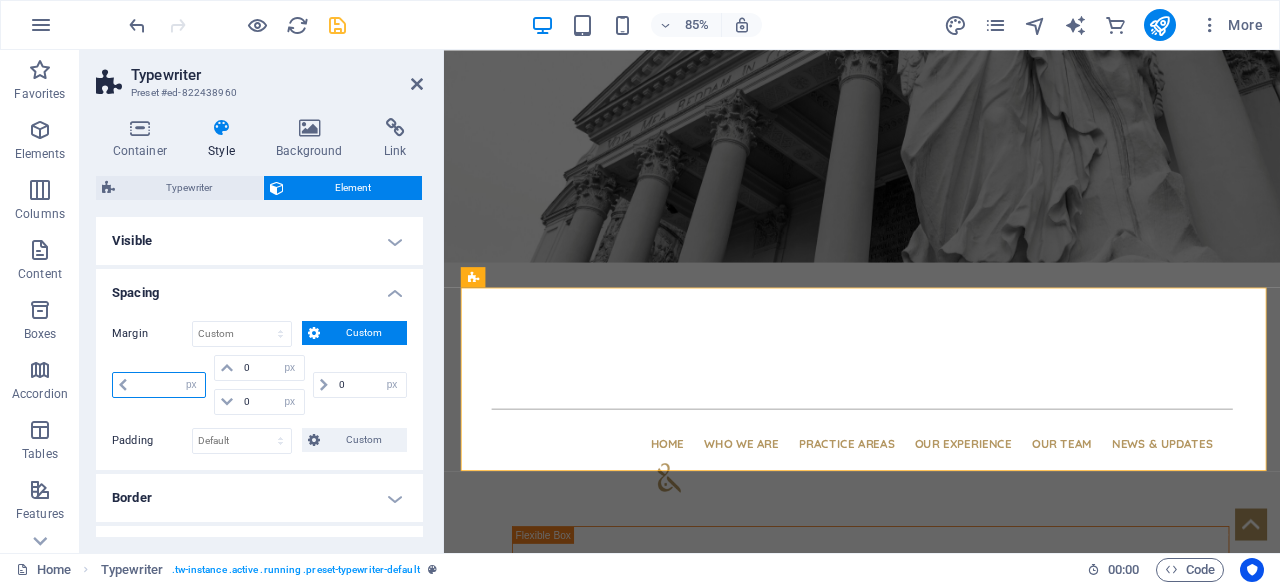 type on "0" 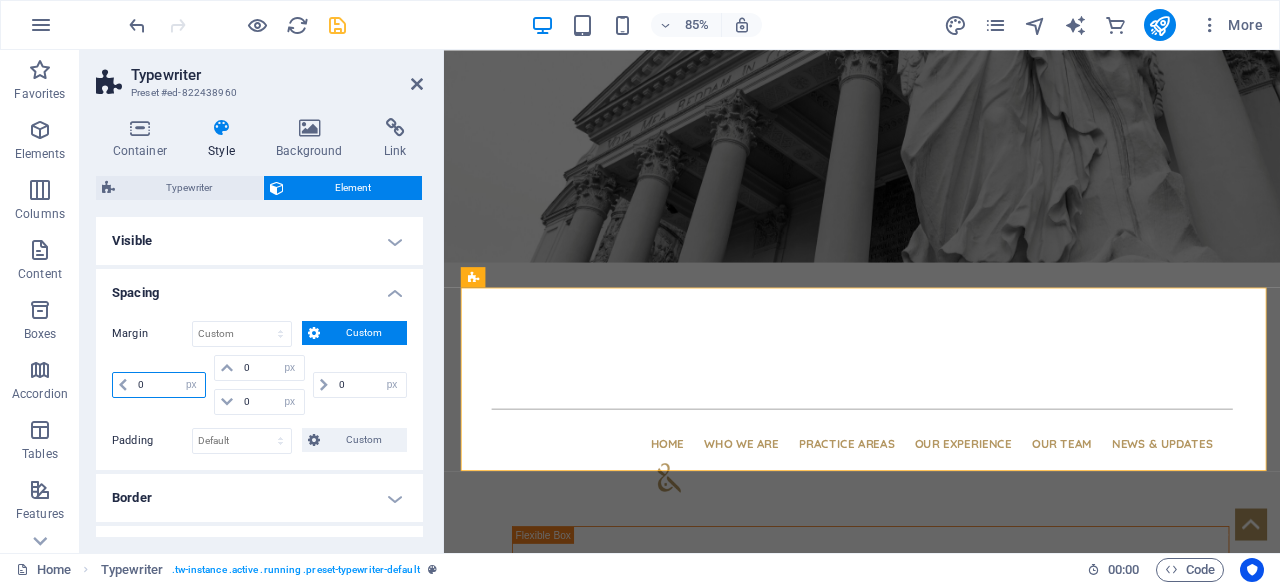 type on "0" 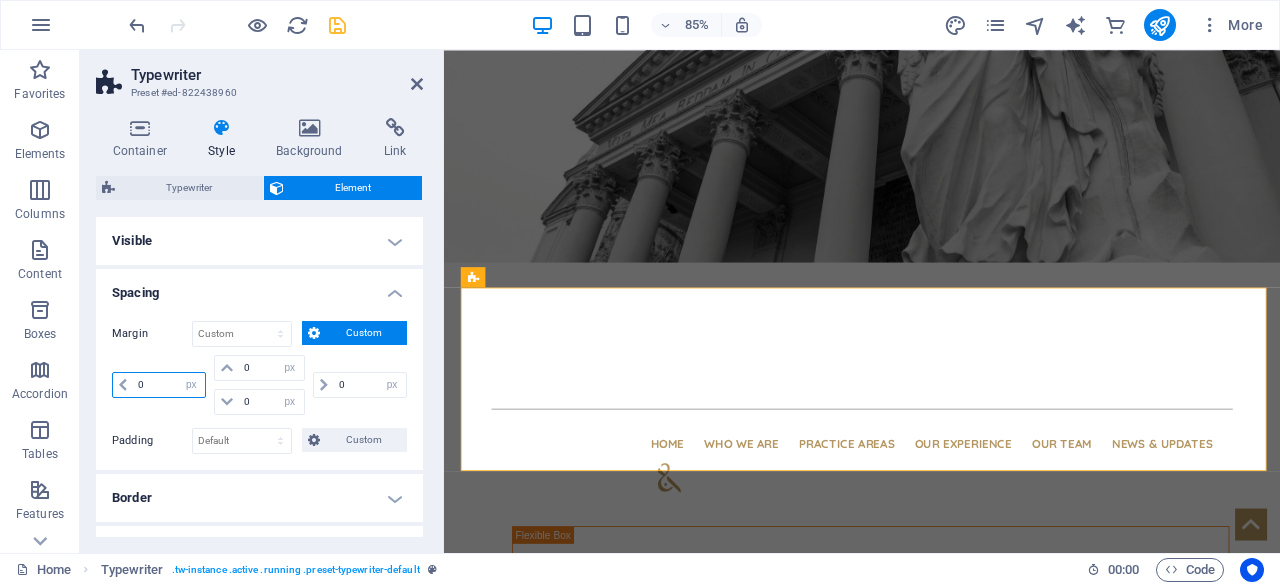 select on "px" 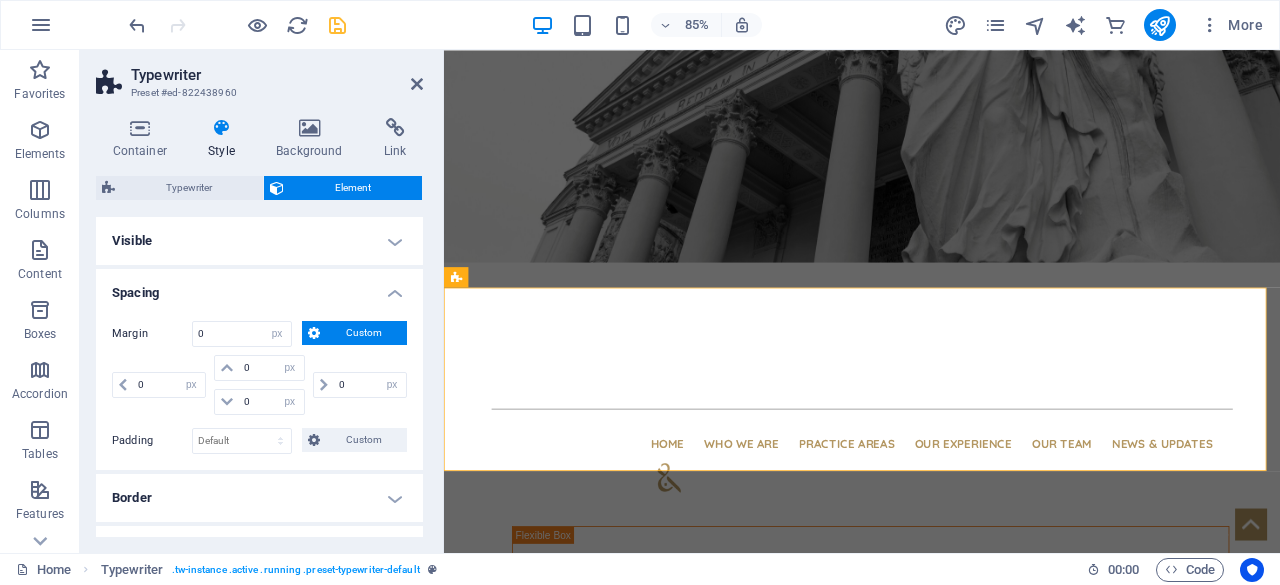 click on "Custom" at bounding box center [363, 333] 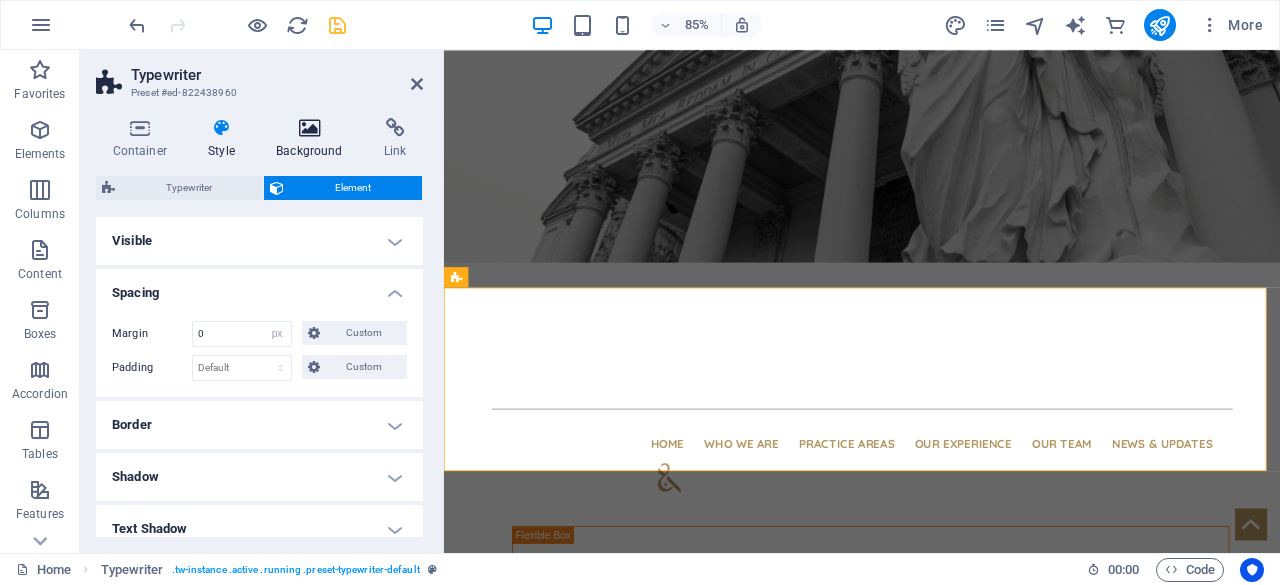 click on "Background" at bounding box center (314, 139) 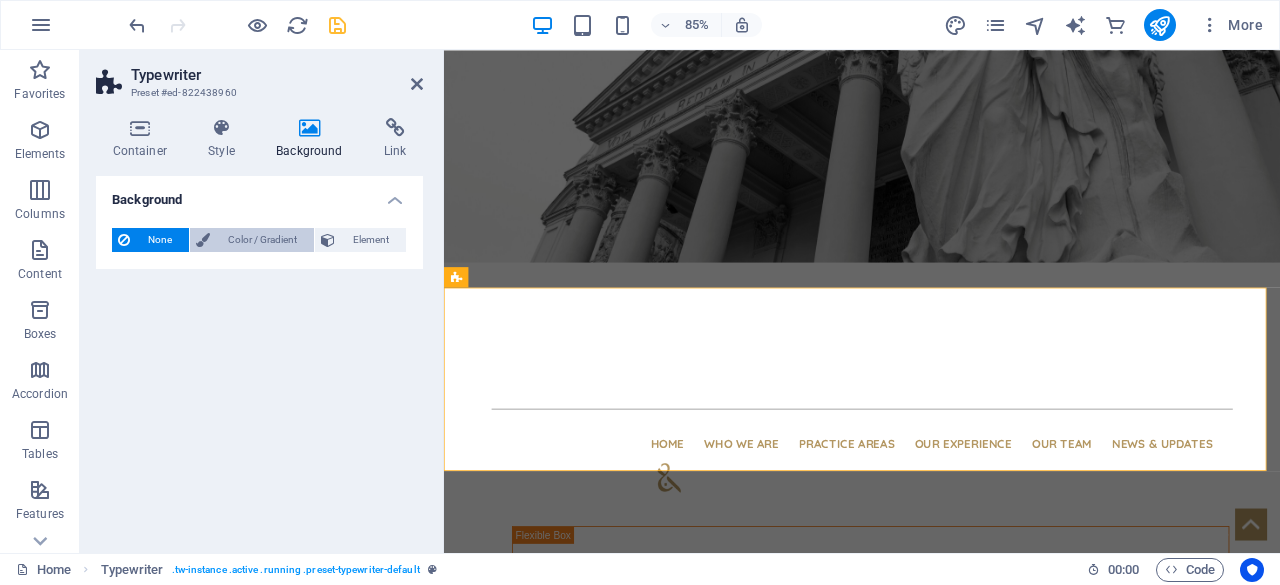 click on "Color / Gradient" at bounding box center (262, 240) 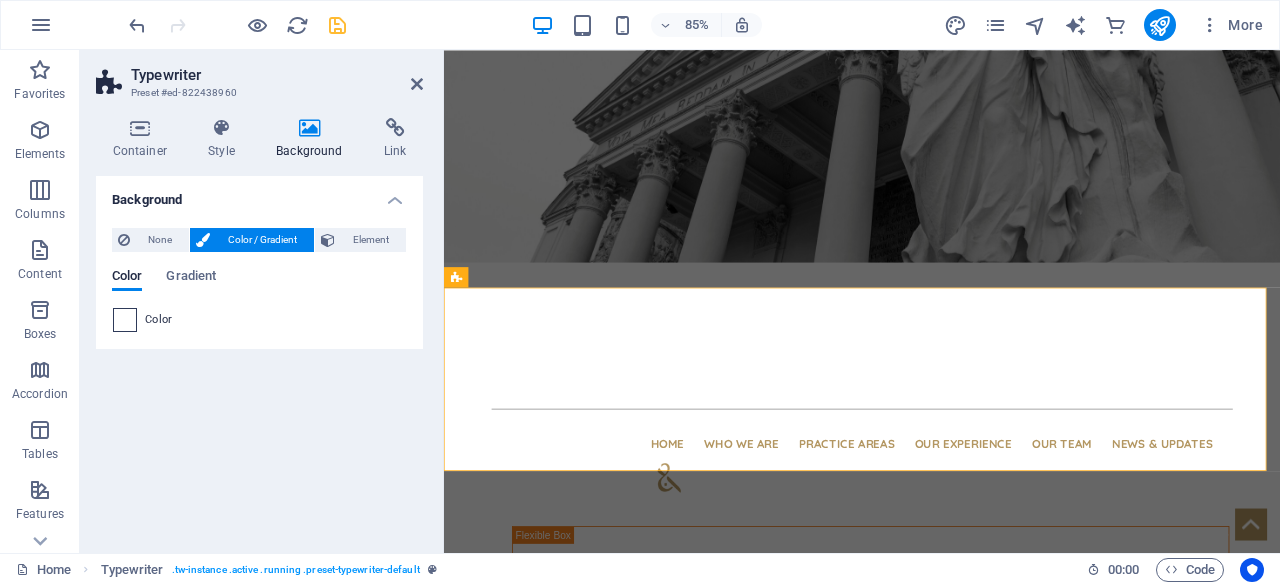 click at bounding box center (125, 320) 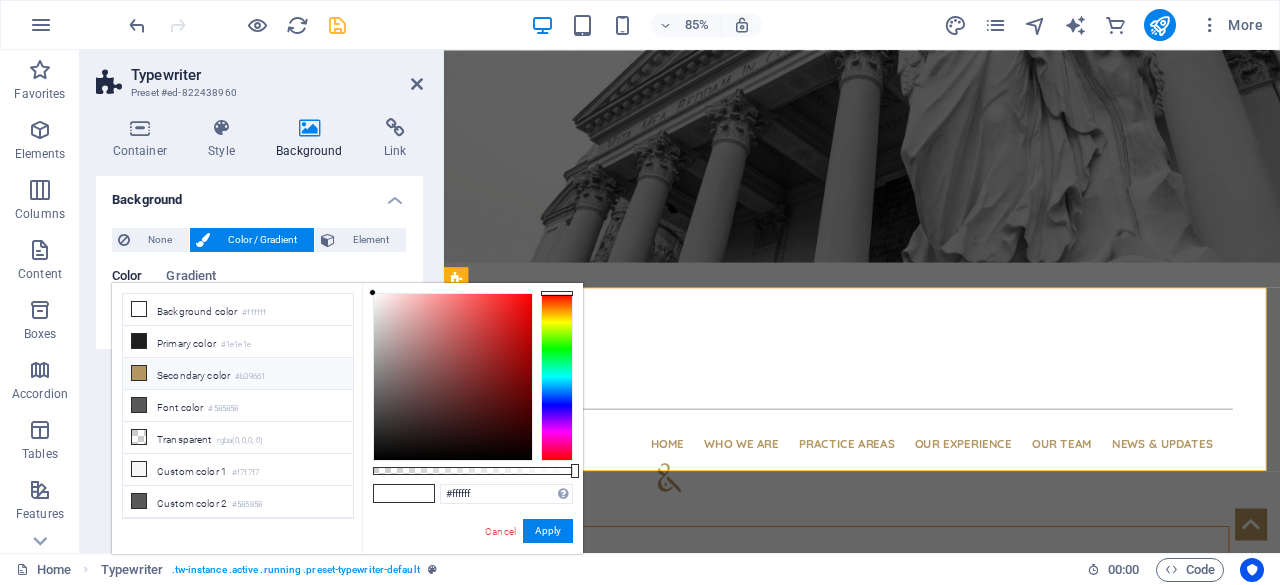 click on "Secondary color
#b39661" at bounding box center [238, 374] 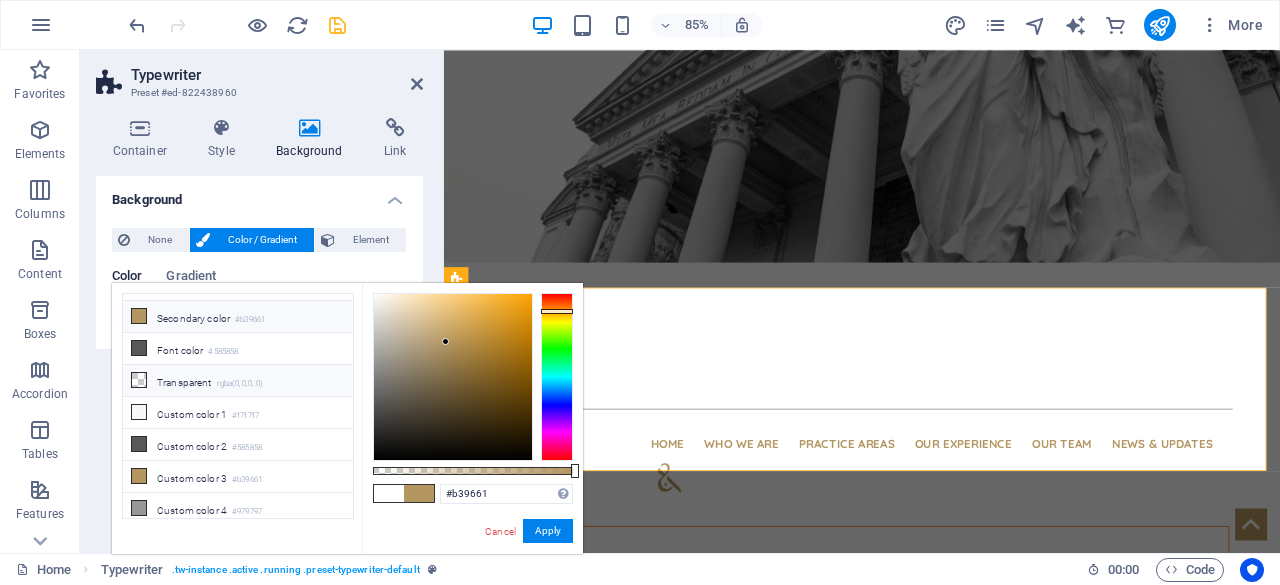scroll, scrollTop: 81, scrollLeft: 0, axis: vertical 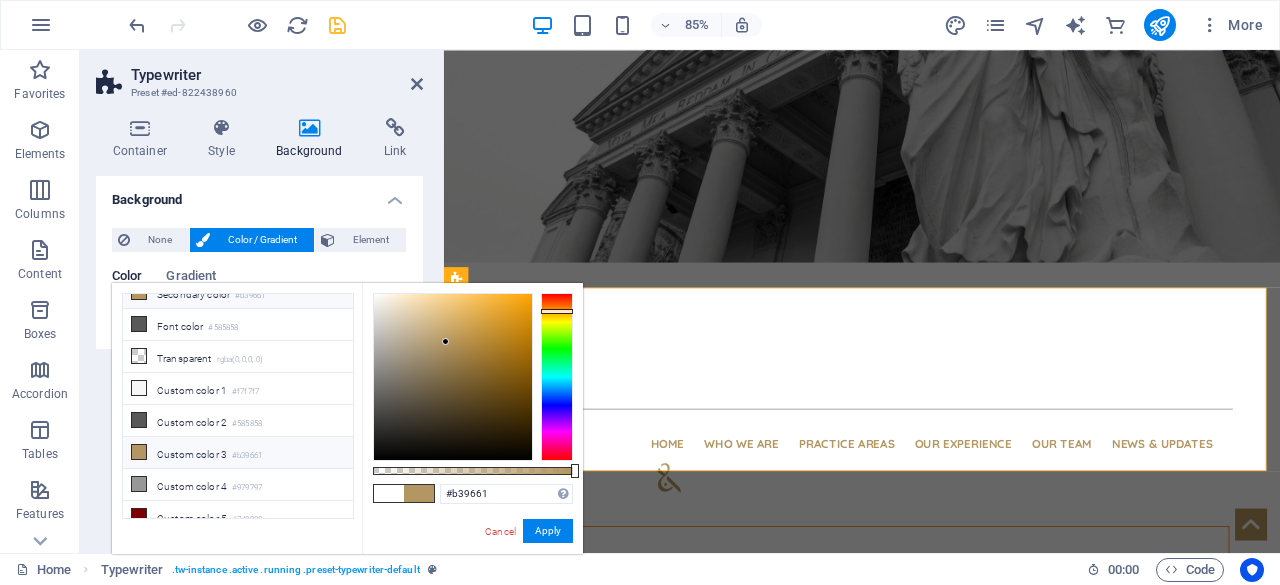 click on "Custom color 3
#b39661" at bounding box center [238, 453] 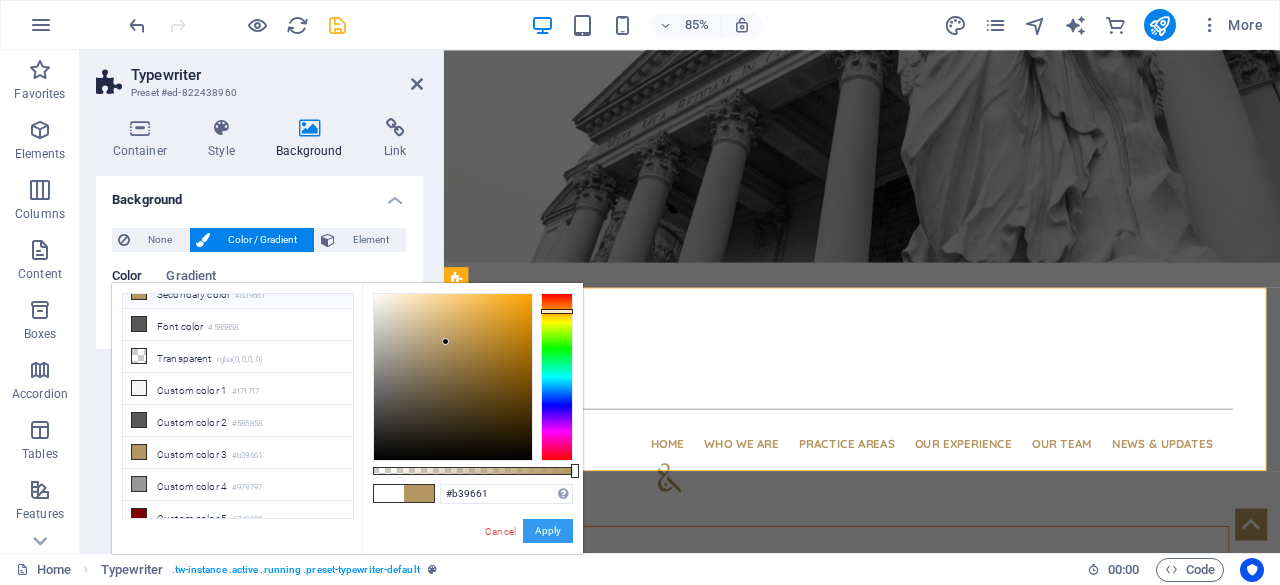 click on "Apply" at bounding box center [548, 531] 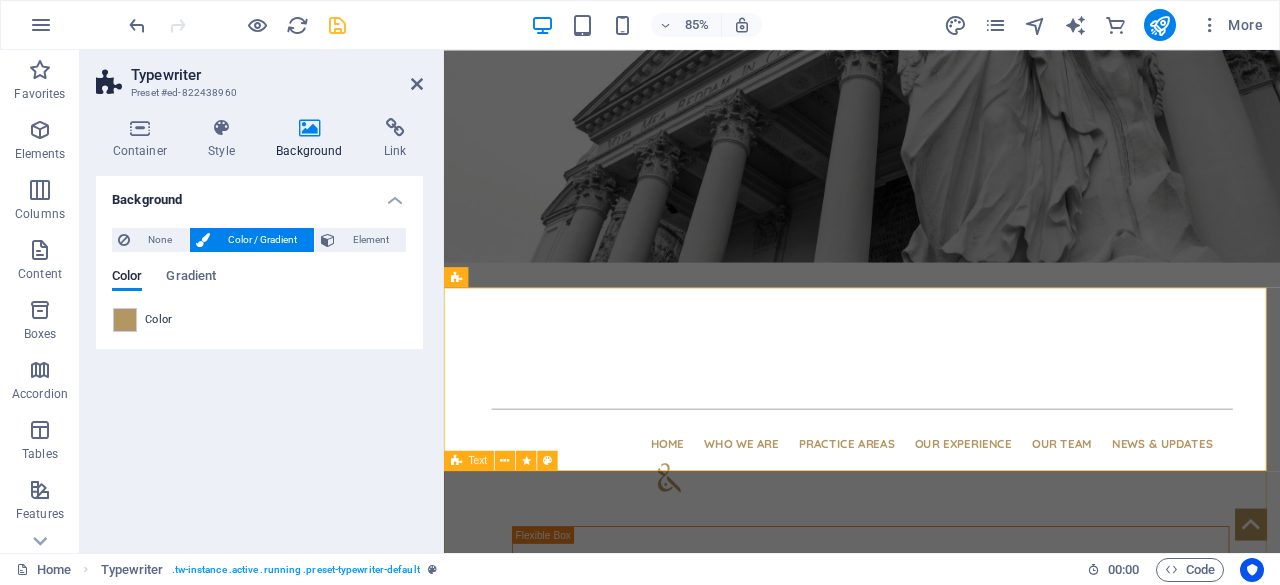 click on ""Law is not Justice. Law is a Just Method, a Machine." - [PERSON]" at bounding box center (936, 1553) 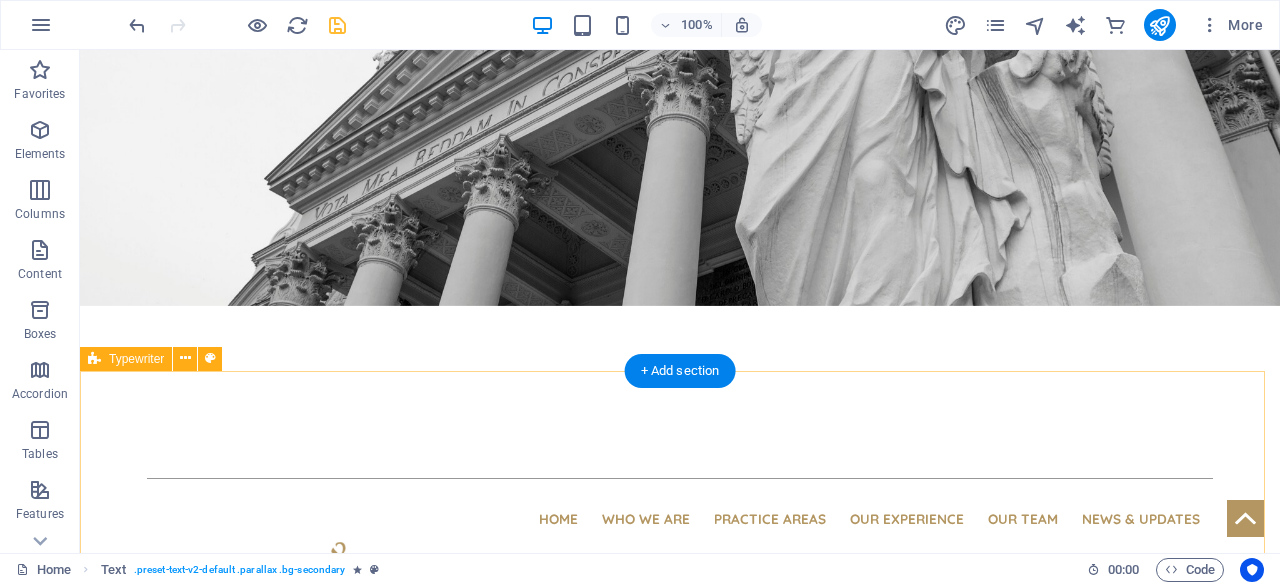 scroll, scrollTop: 224, scrollLeft: 0, axis: vertical 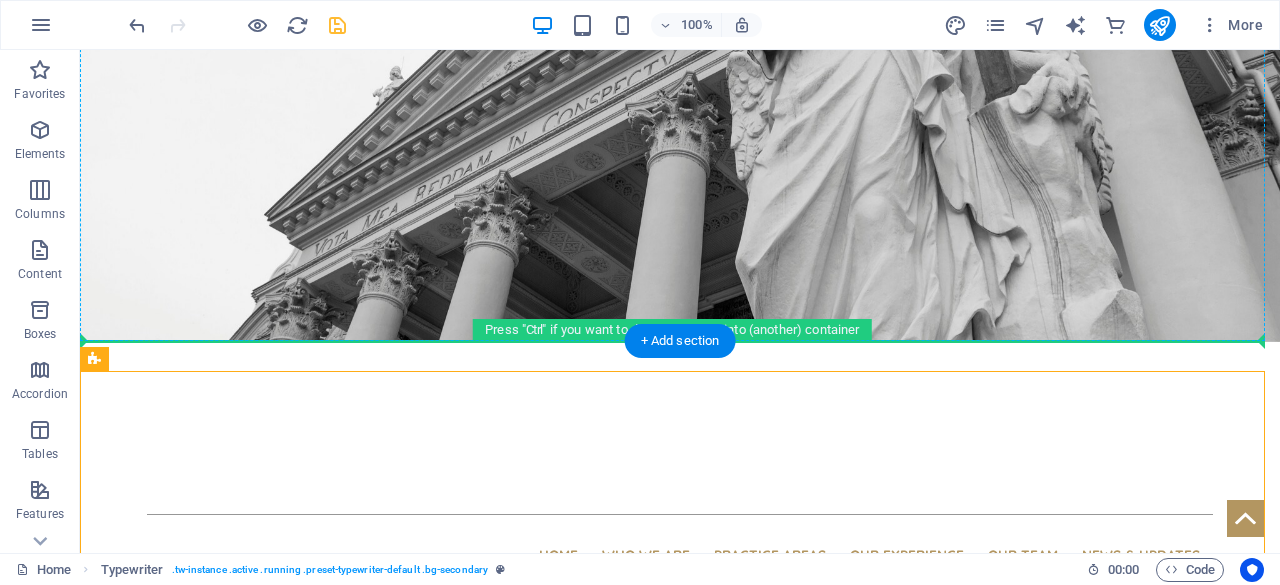 drag, startPoint x: 180, startPoint y: 415, endPoint x: 106, endPoint y: 269, distance: 163.68262 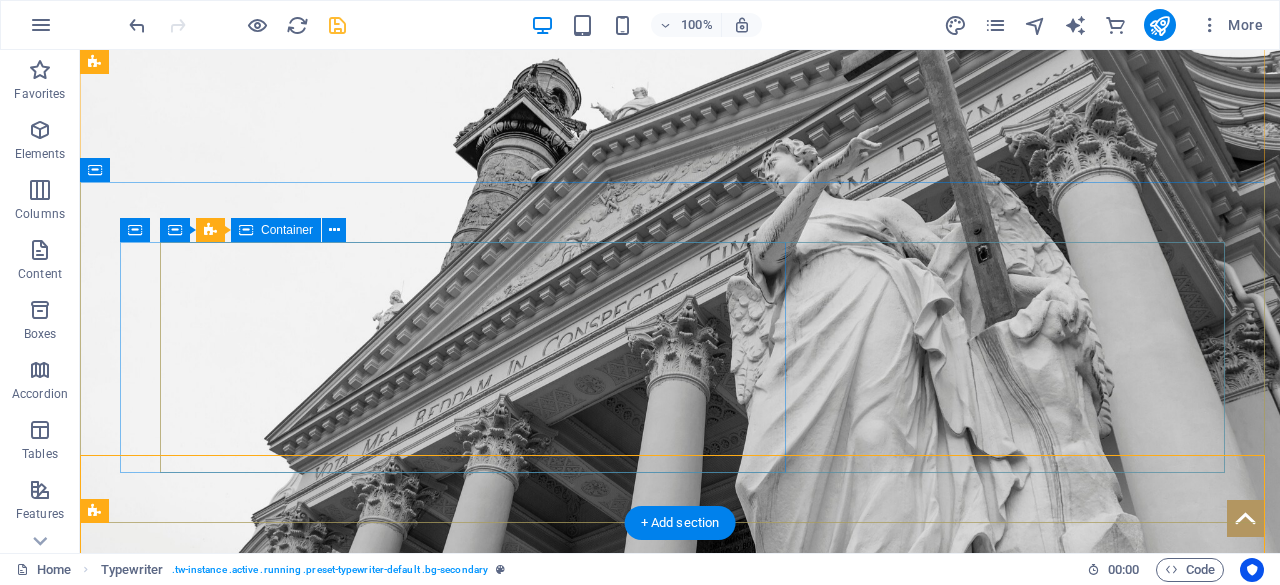 scroll, scrollTop: 100, scrollLeft: 0, axis: vertical 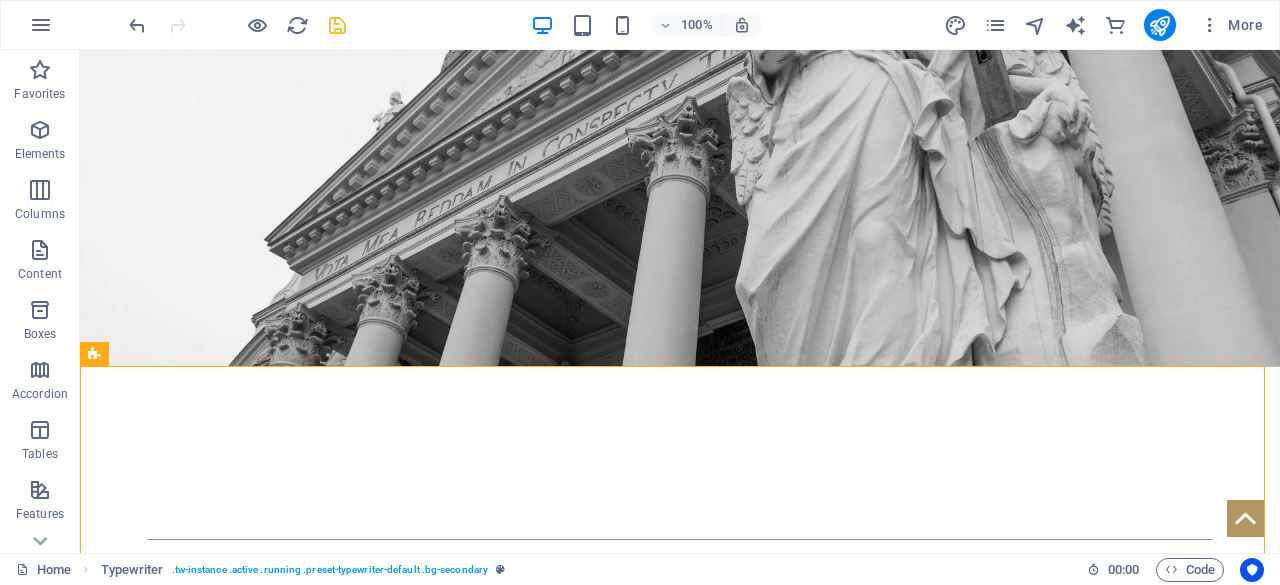 drag, startPoint x: 103, startPoint y: 449, endPoint x: 33, endPoint y: 318, distance: 148.52946 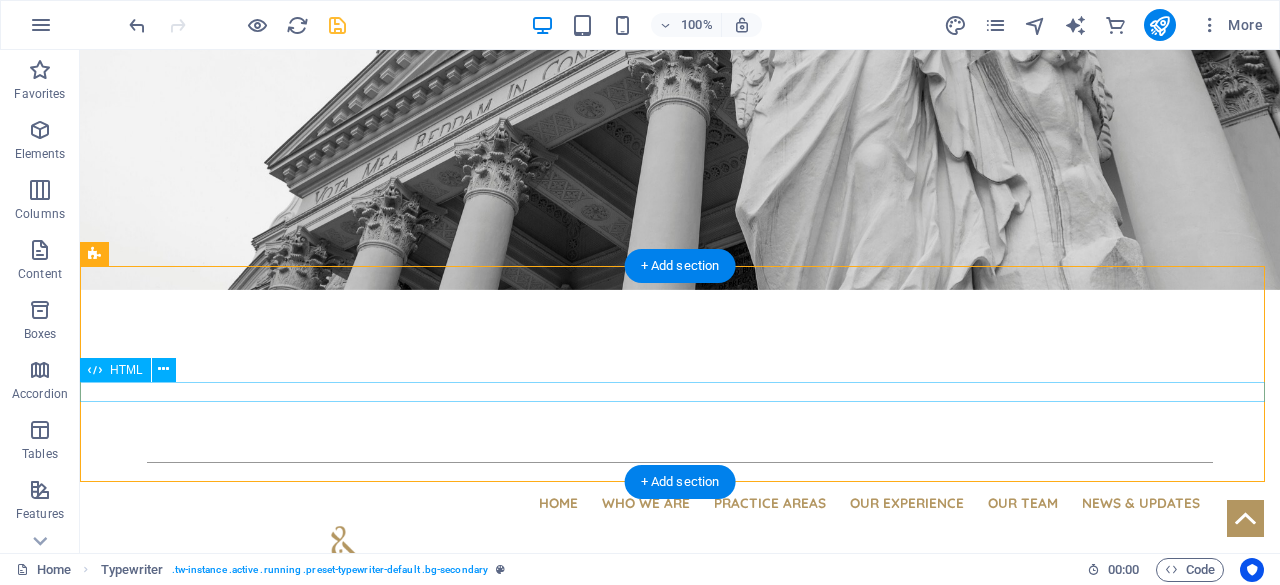 scroll, scrollTop: 299, scrollLeft: 0, axis: vertical 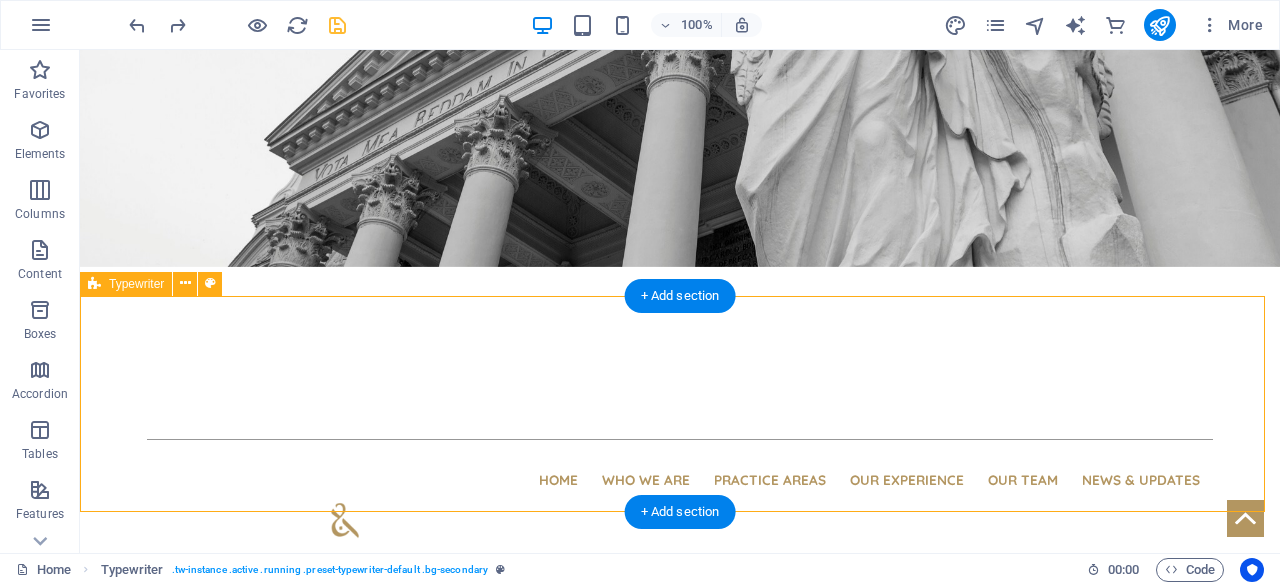 click on "Latest News Legal Milestone! $446M Foum Gleita Sugar Project in Mauritania
Legal Milestone! $446M Foum Gleita" at bounding box center (680, 1262) 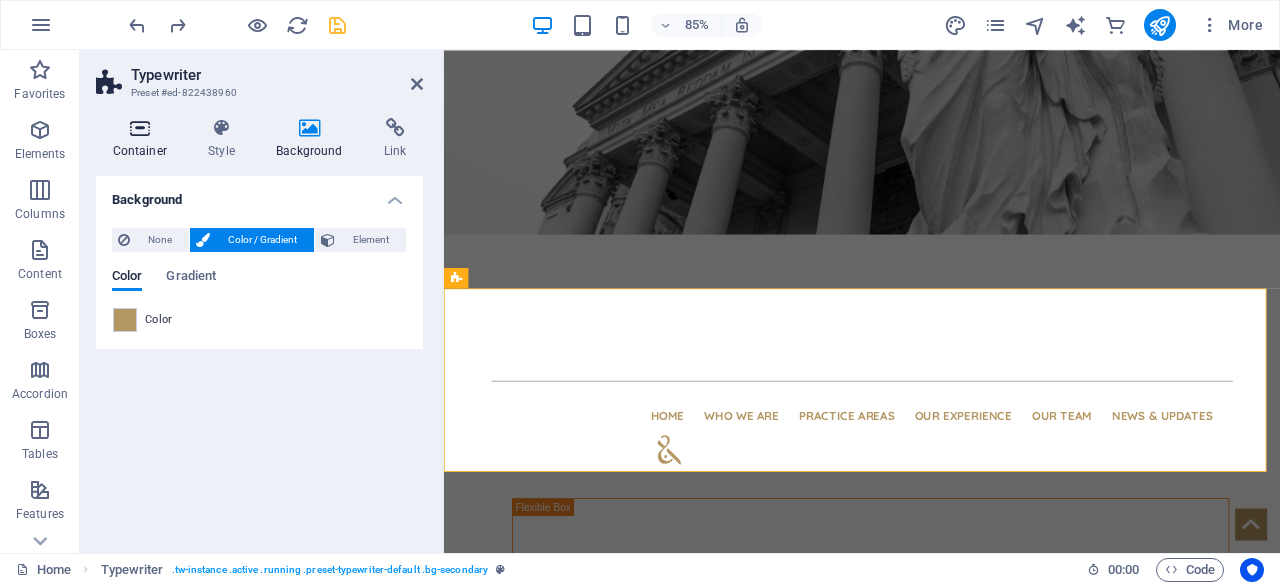 click at bounding box center (140, 128) 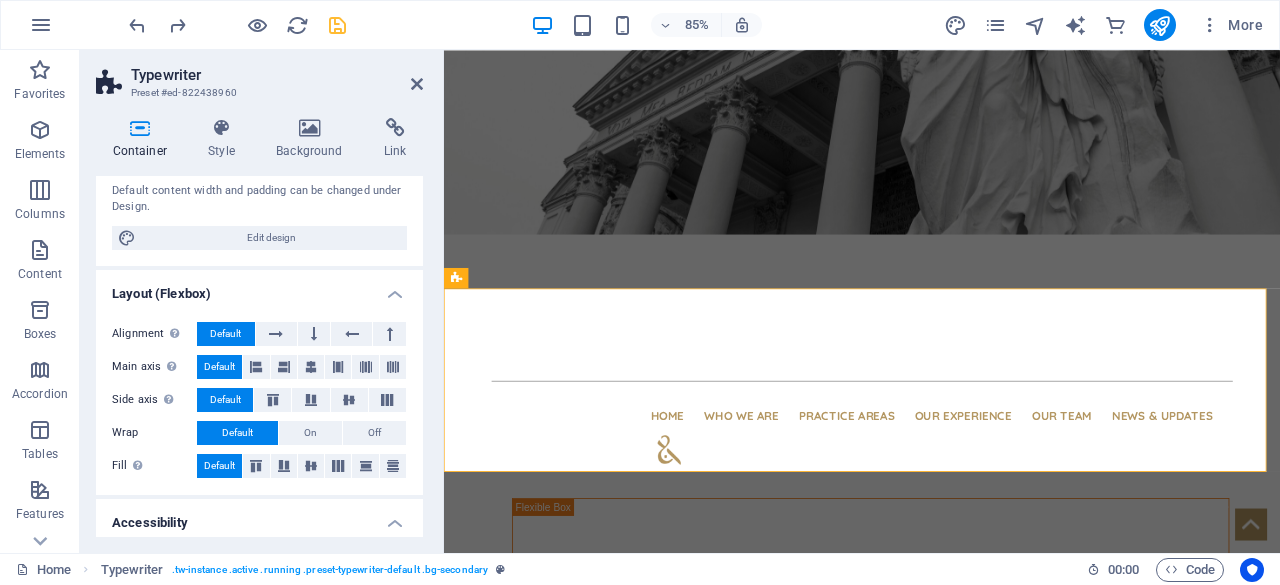 scroll, scrollTop: 96, scrollLeft: 0, axis: vertical 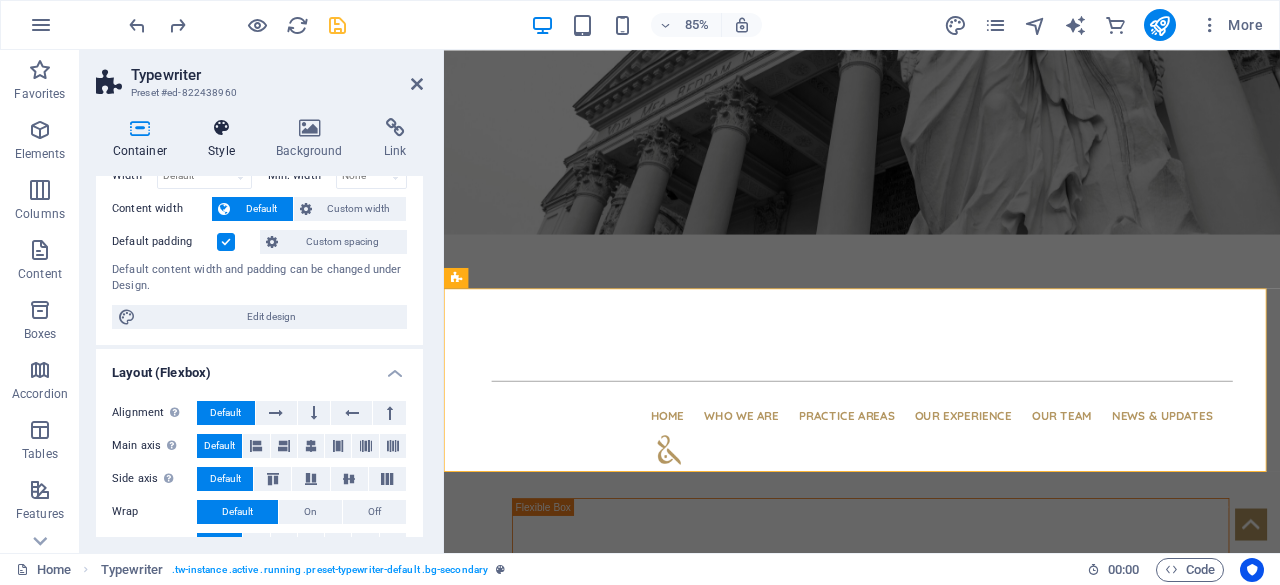 click at bounding box center [222, 128] 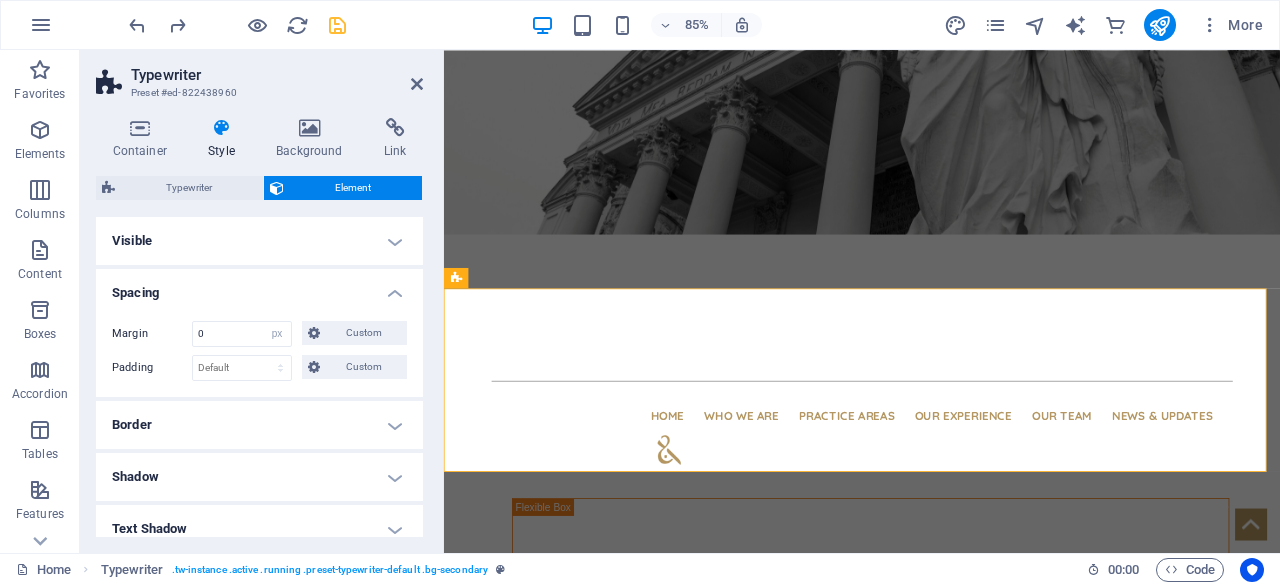 click on "Visible" at bounding box center [259, 241] 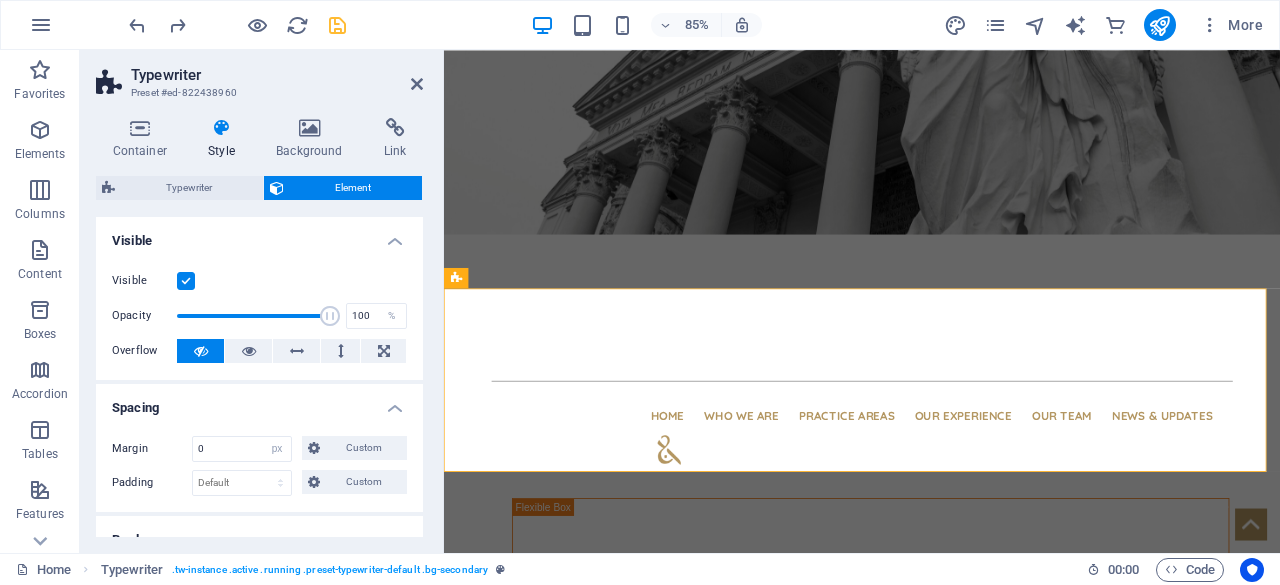 click on "Visible" at bounding box center [259, 235] 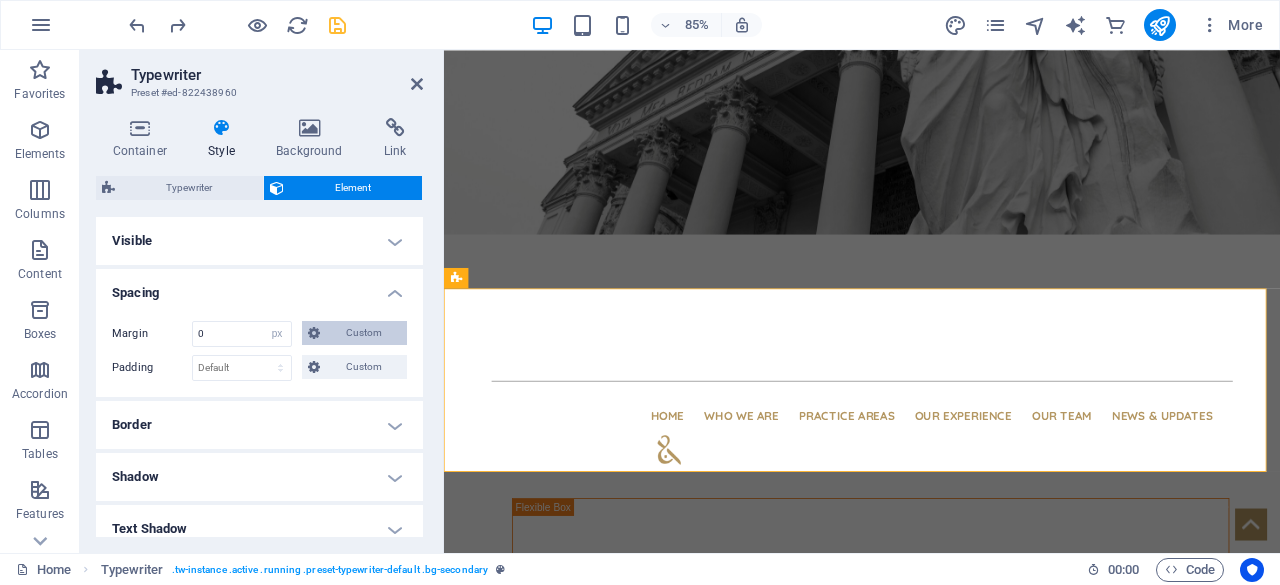 click at bounding box center [314, 333] 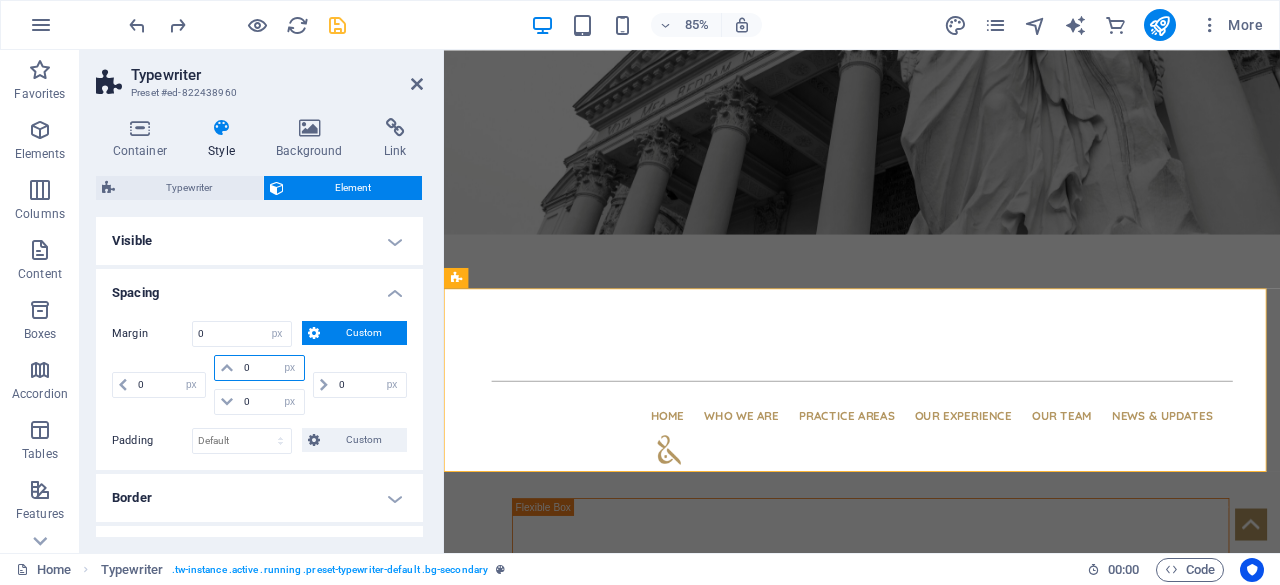 click on "0" at bounding box center [271, 368] 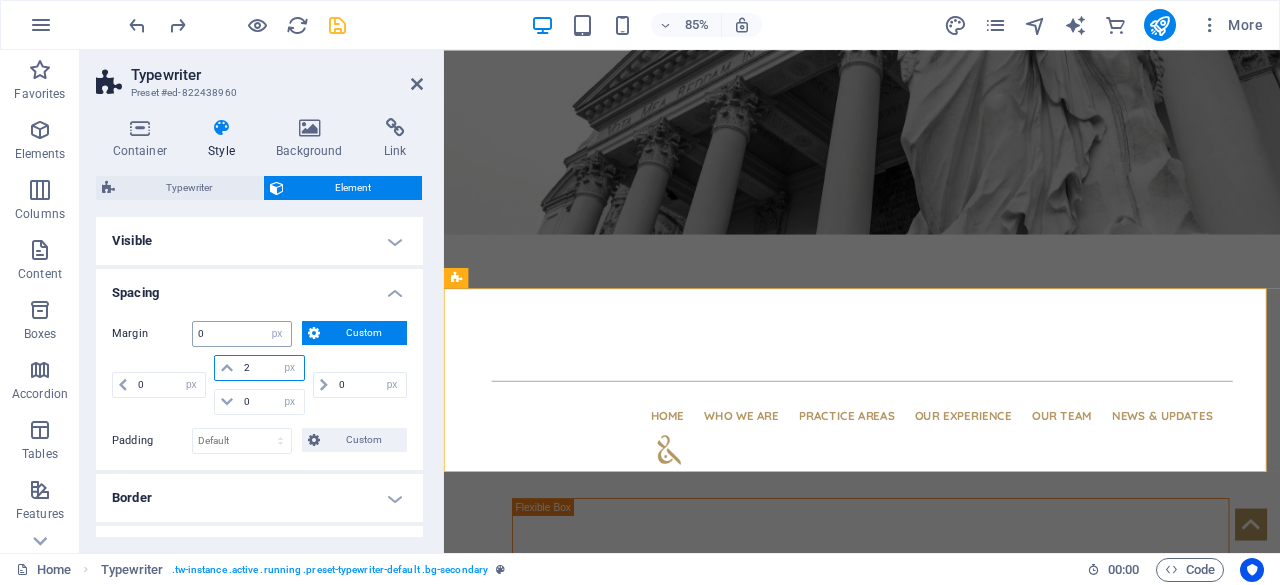 type on "20" 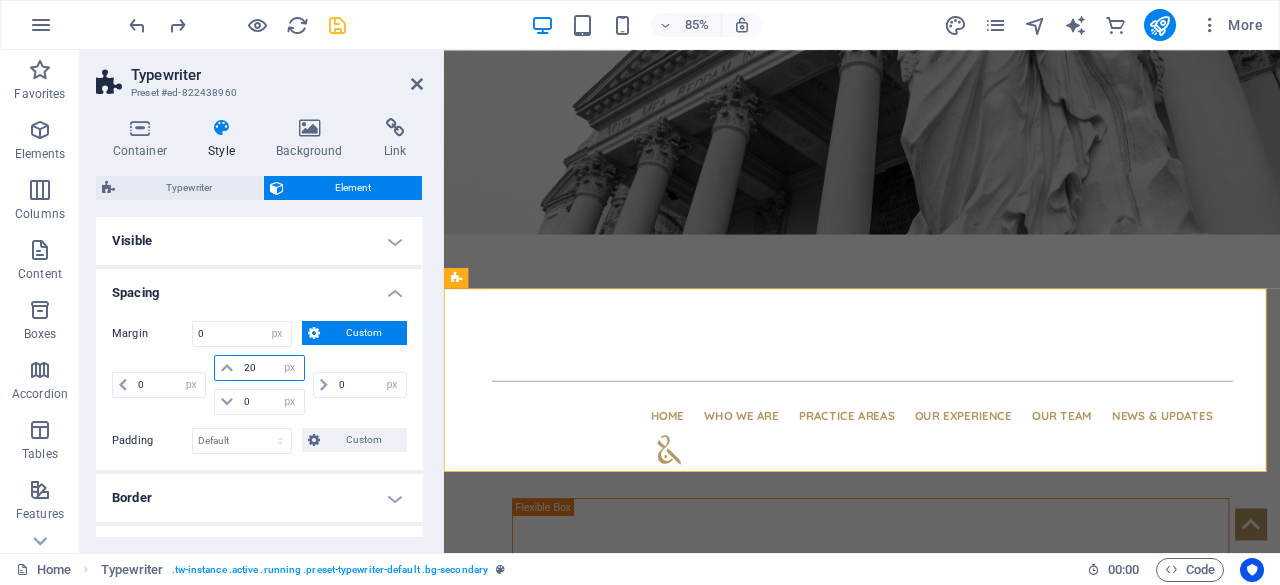type 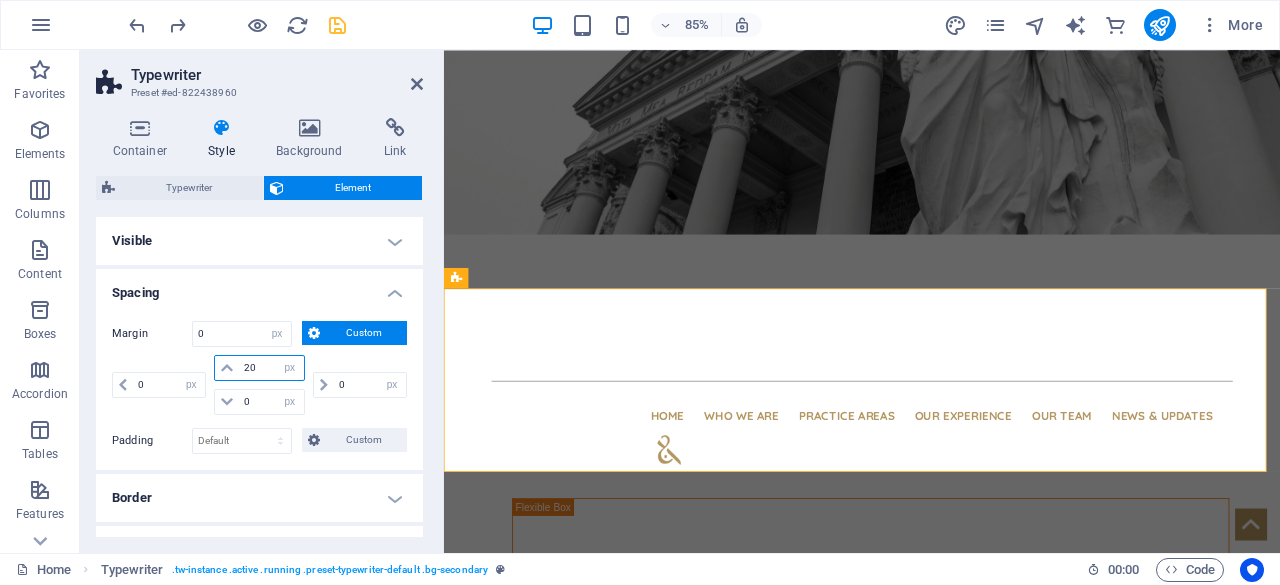select on "DISABLED_OPTION_VALUE" 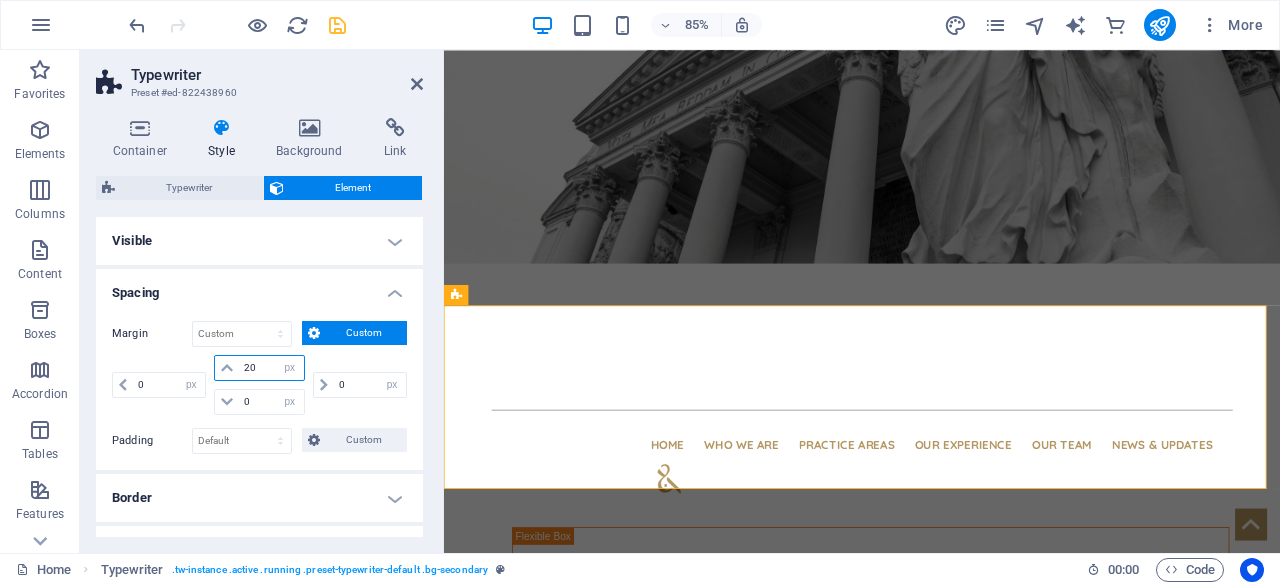 type on "0" 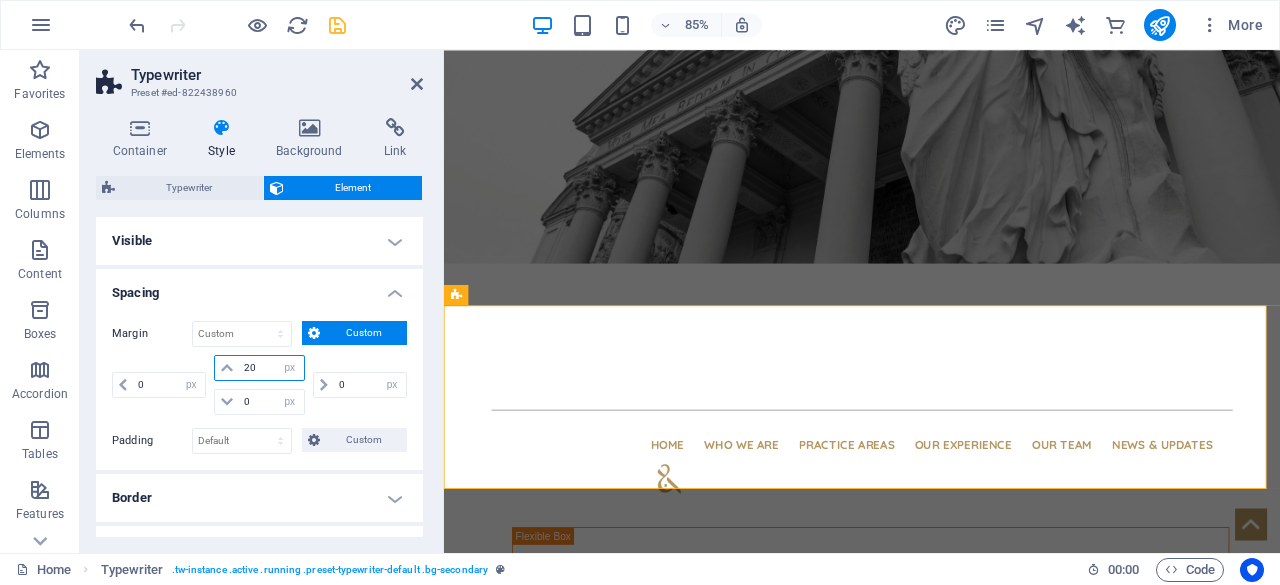 select on "px" 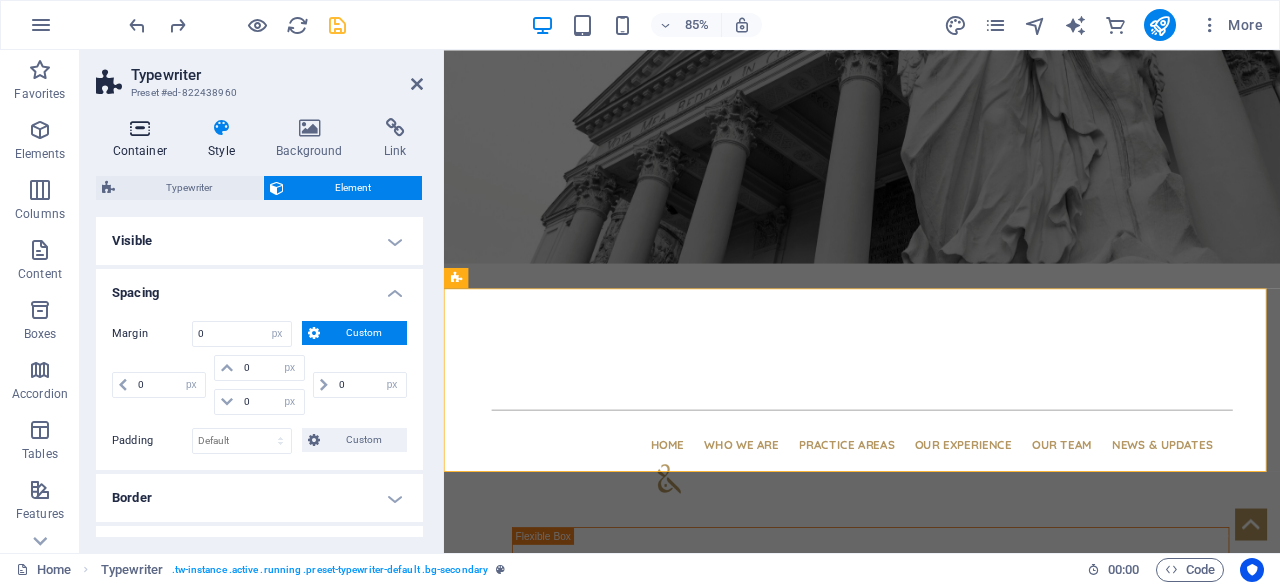 click on "Container" at bounding box center [144, 139] 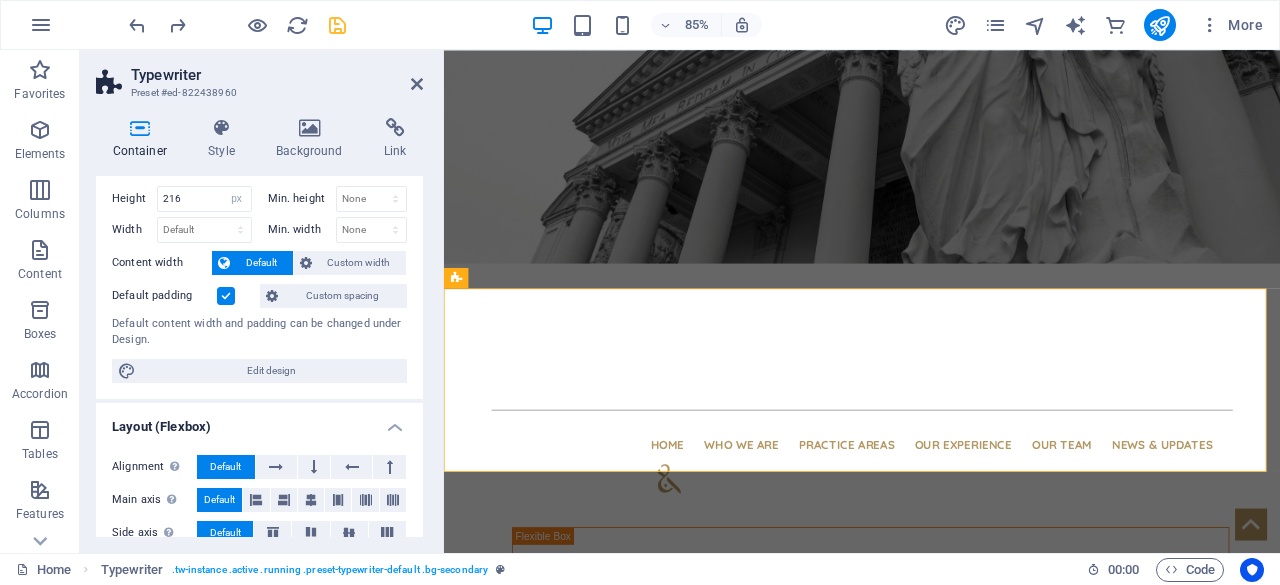 scroll, scrollTop: 0, scrollLeft: 0, axis: both 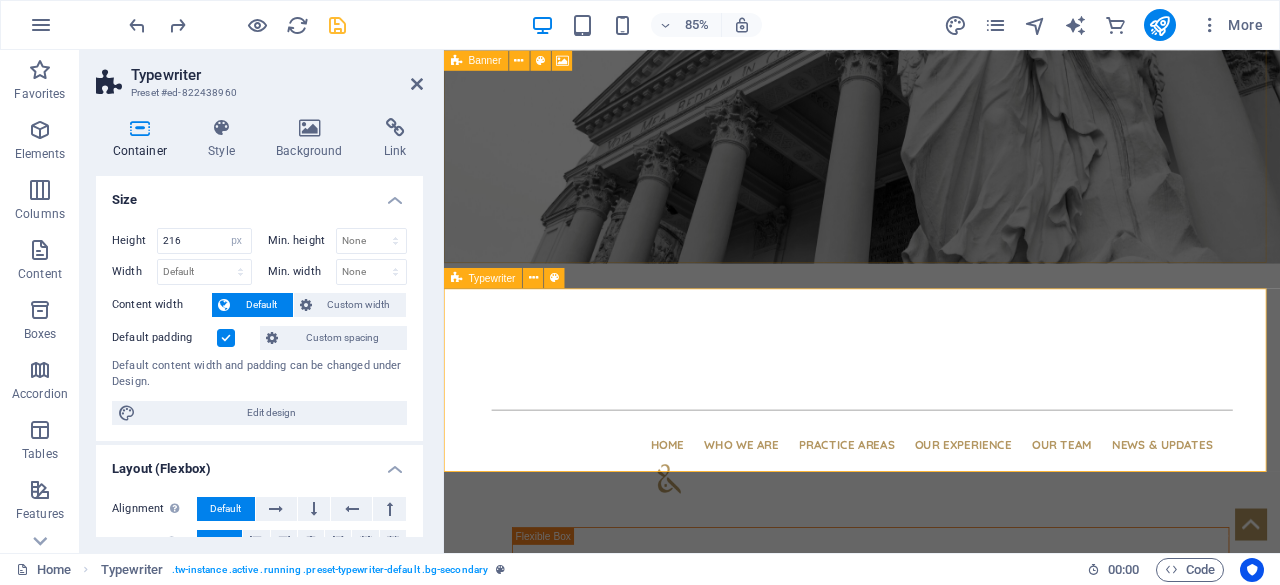 click on "Latest News Legal Milestone! $446M Foum Gleita Sugar Project in Mauritania
Leg" at bounding box center [936, 1296] 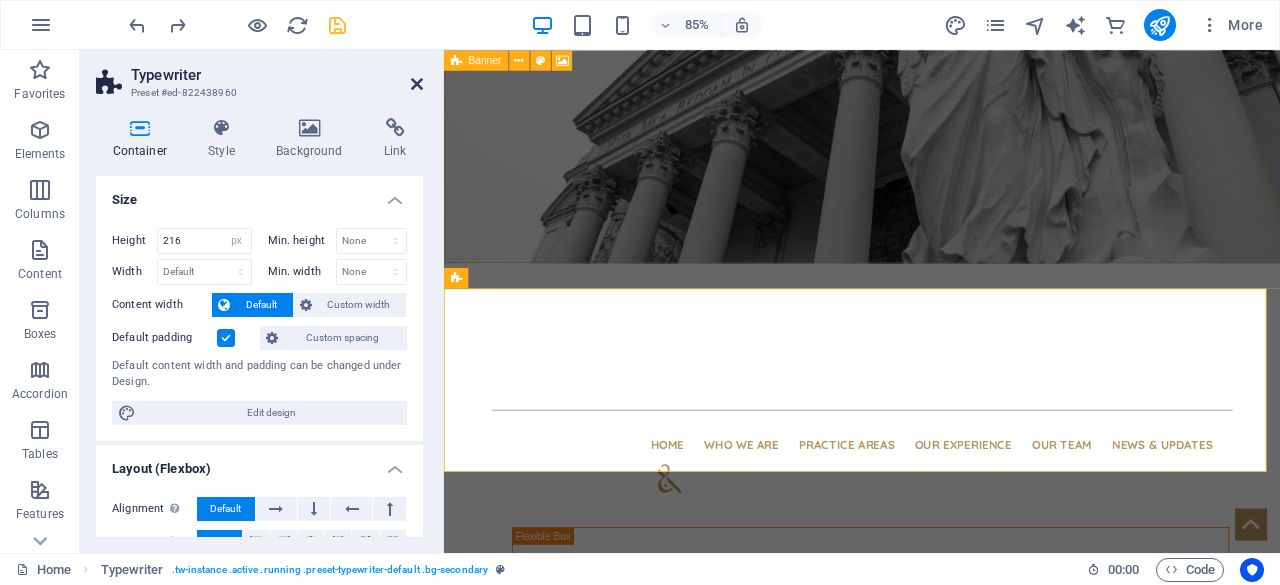 click at bounding box center [417, 84] 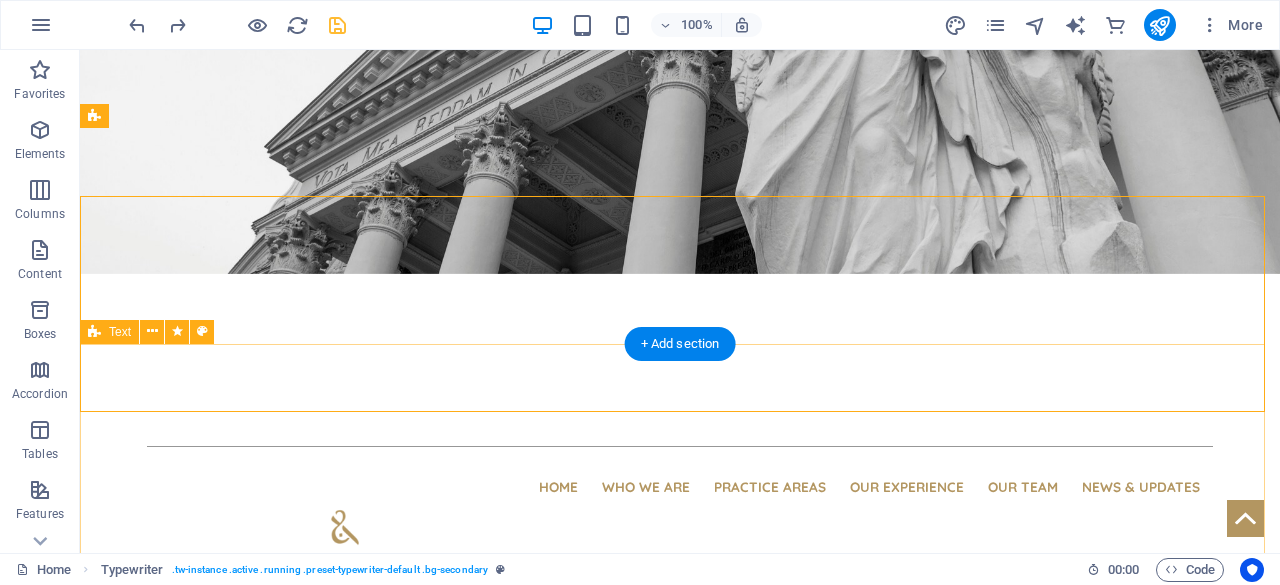 scroll, scrollTop: 199, scrollLeft: 0, axis: vertical 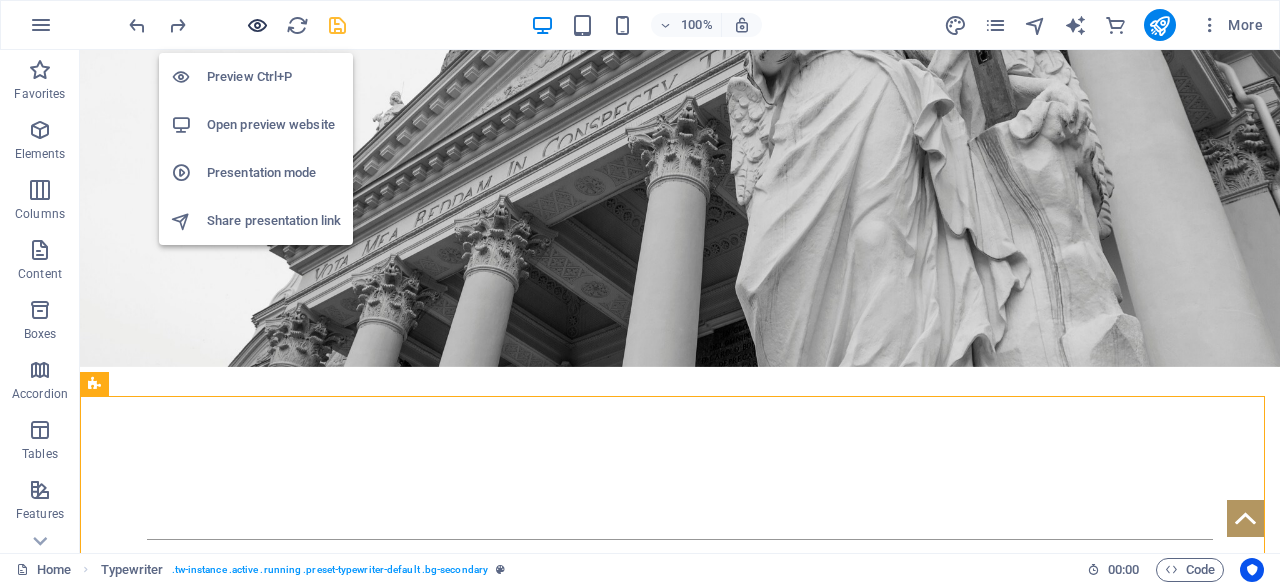 click at bounding box center (257, 25) 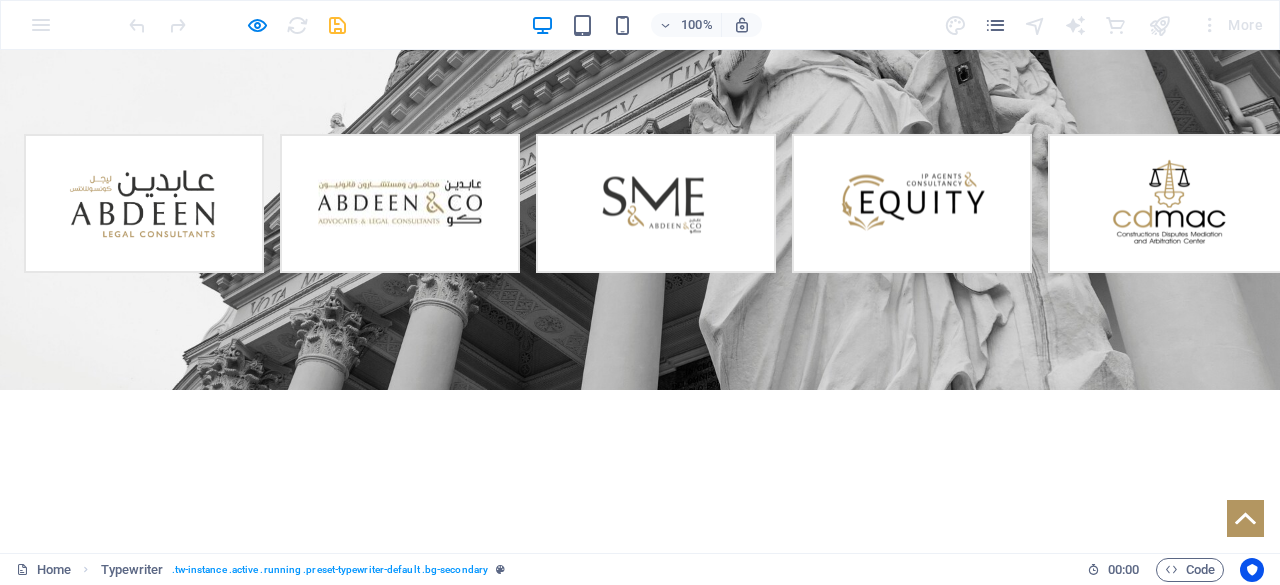 scroll, scrollTop: 200, scrollLeft: 0, axis: vertical 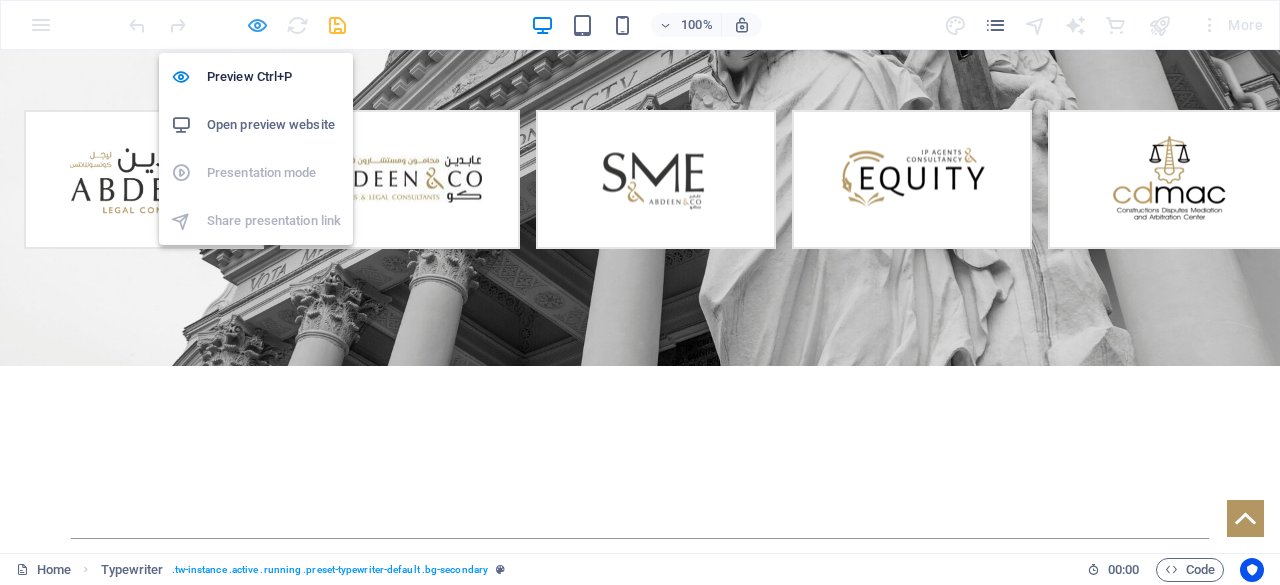 click at bounding box center [257, 25] 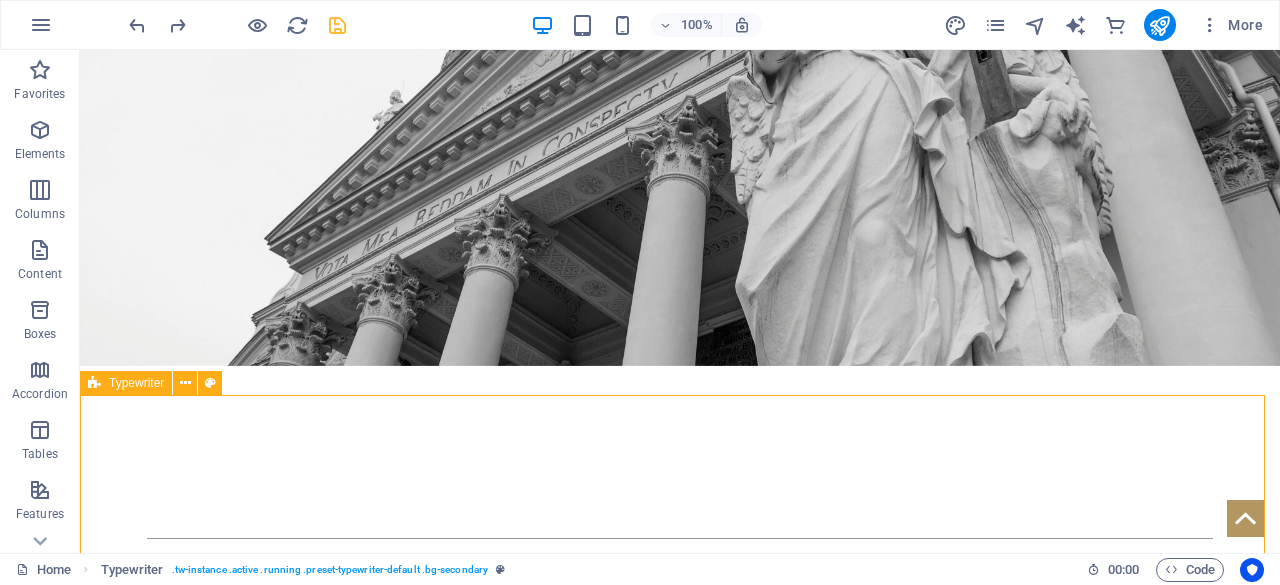 click on "Typewriter" at bounding box center (136, 383) 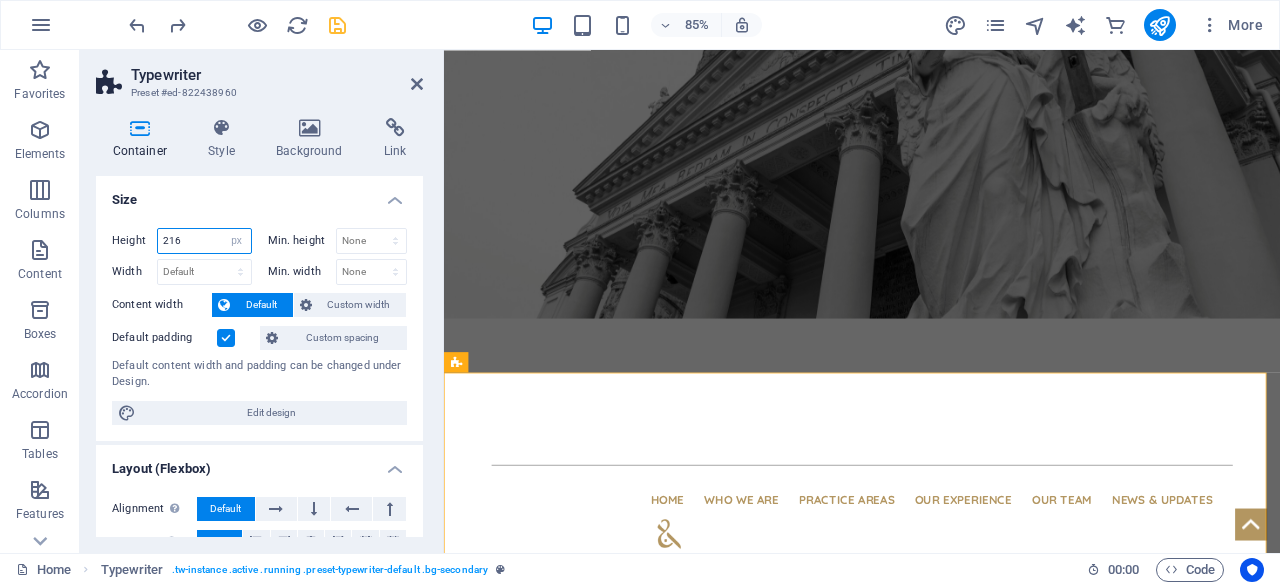 click on "216" at bounding box center [204, 241] 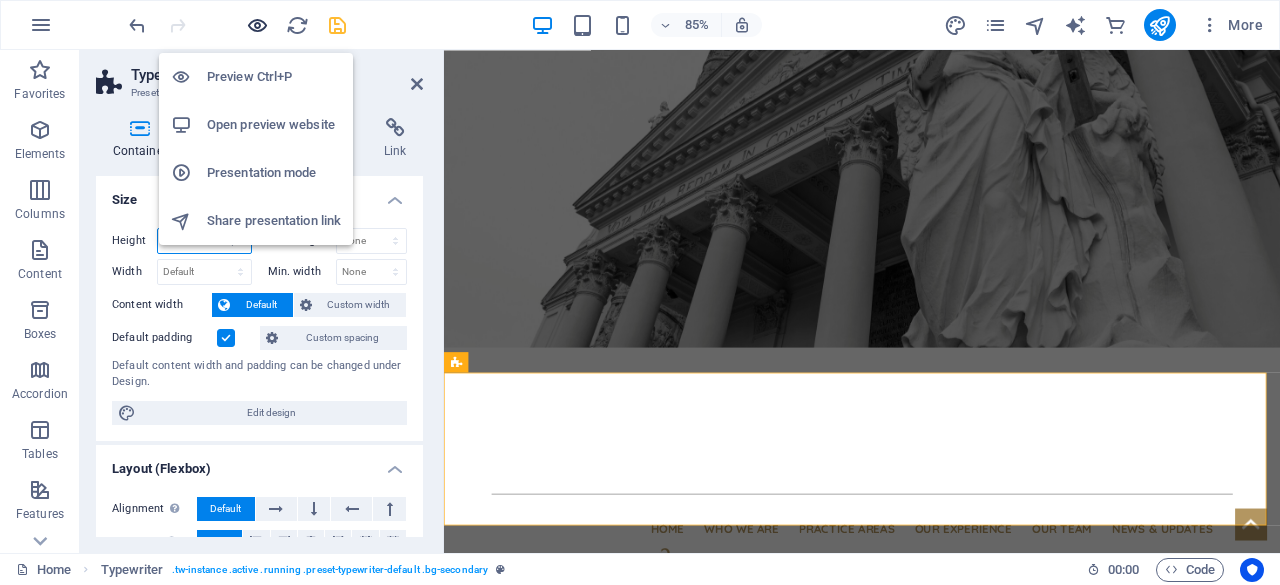 type on "180" 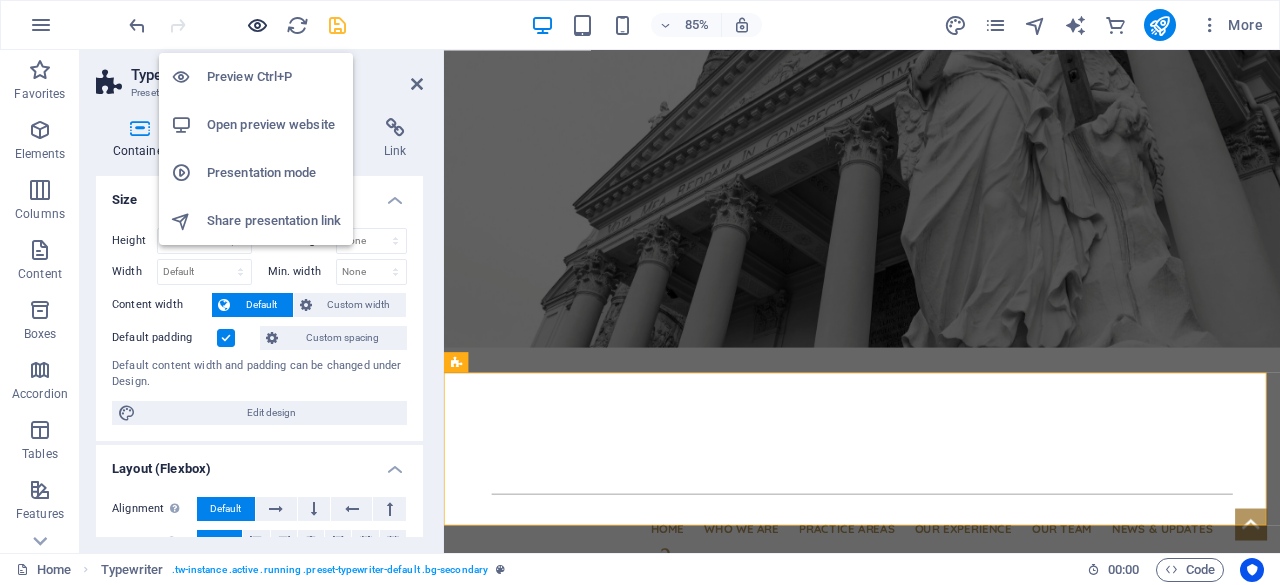 click at bounding box center [257, 25] 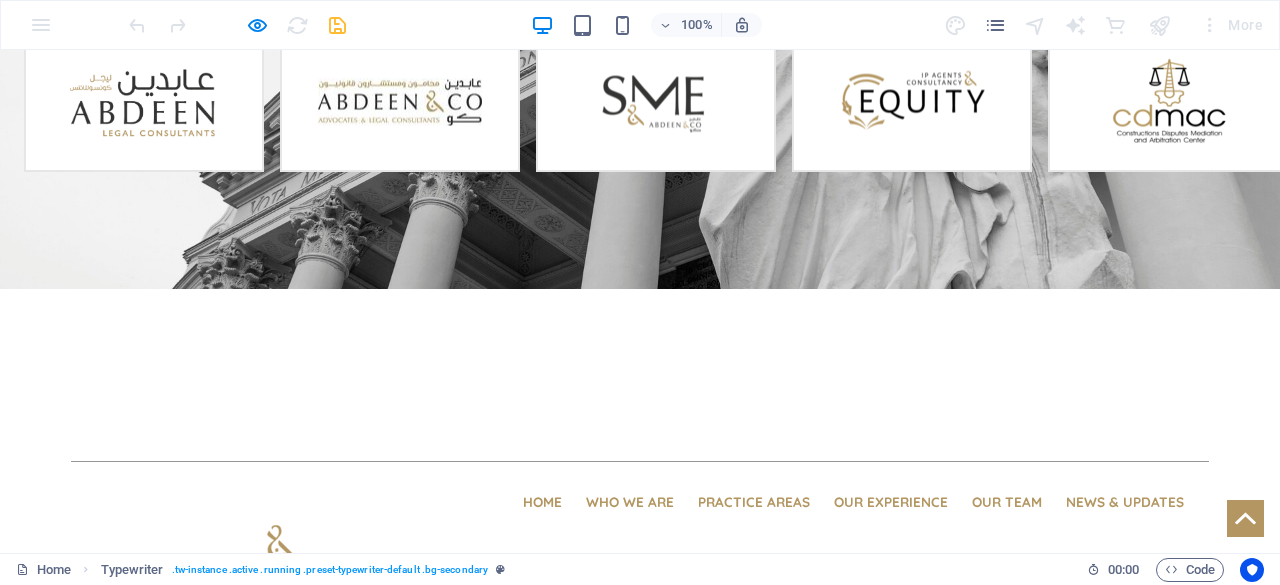 scroll, scrollTop: 300, scrollLeft: 0, axis: vertical 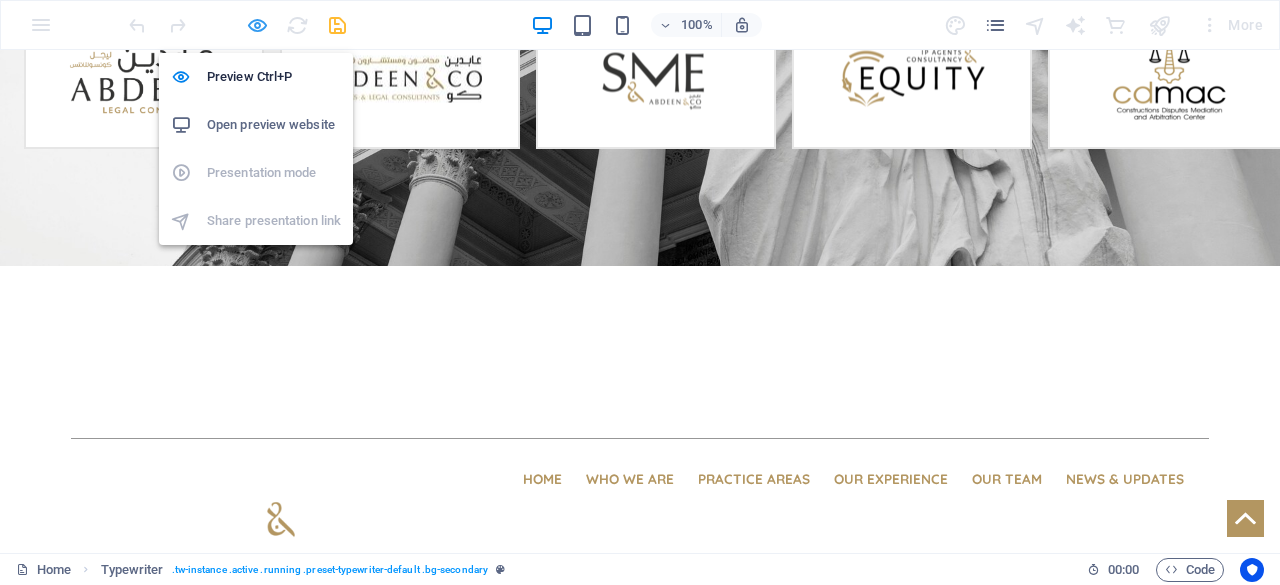 click at bounding box center [257, 25] 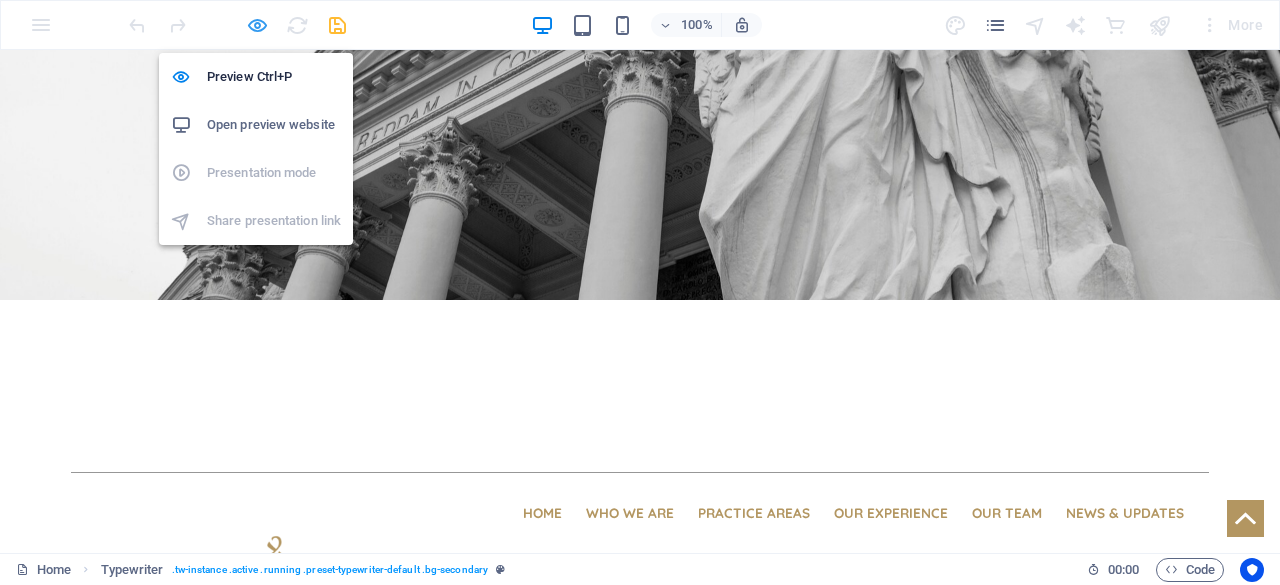 select on "px" 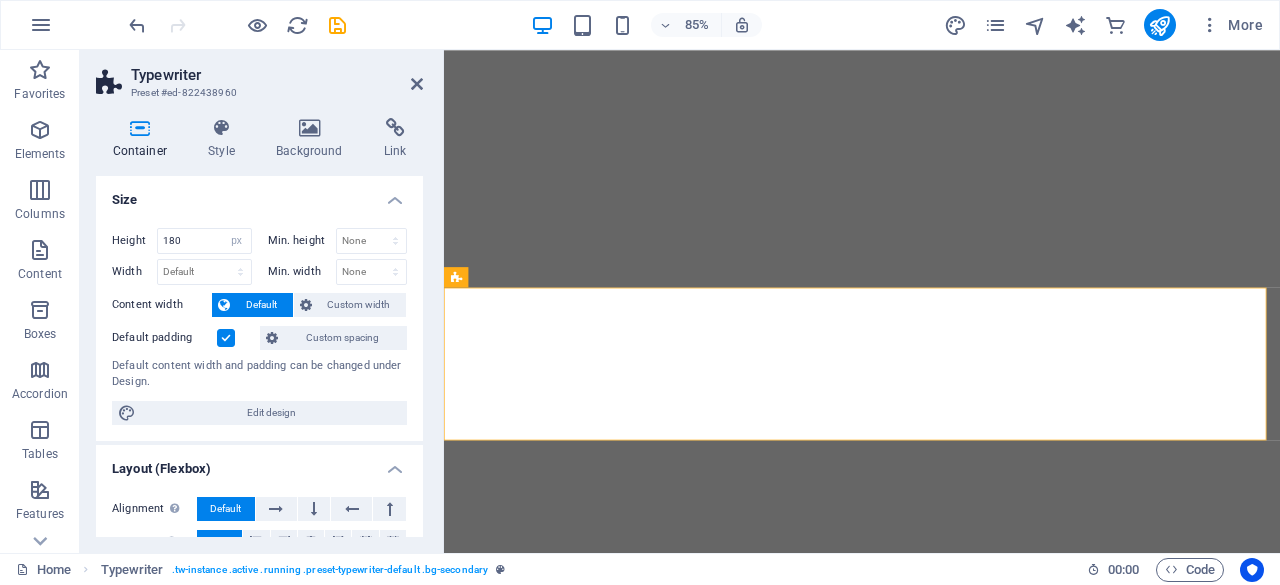 select on "px" 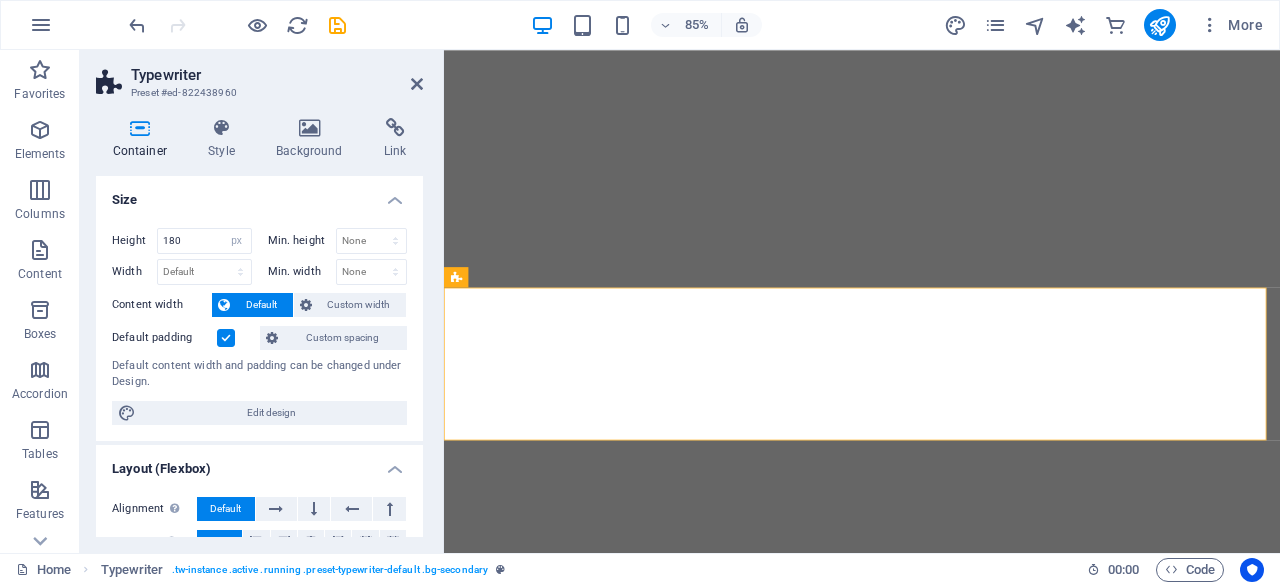 scroll, scrollTop: 0, scrollLeft: 0, axis: both 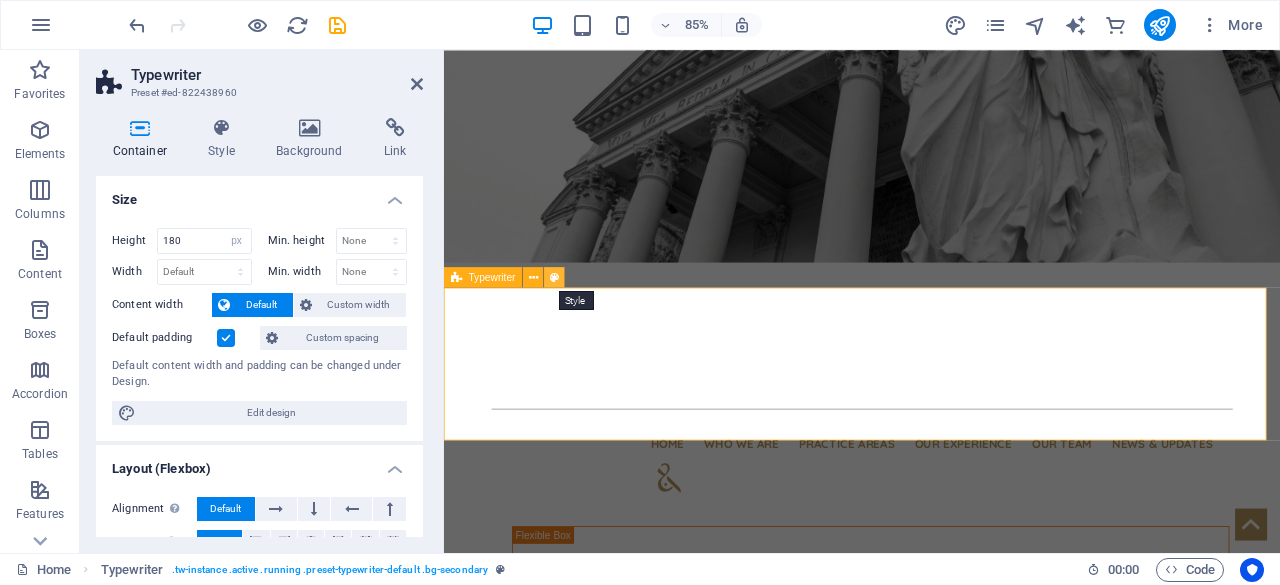 click at bounding box center (554, 277) 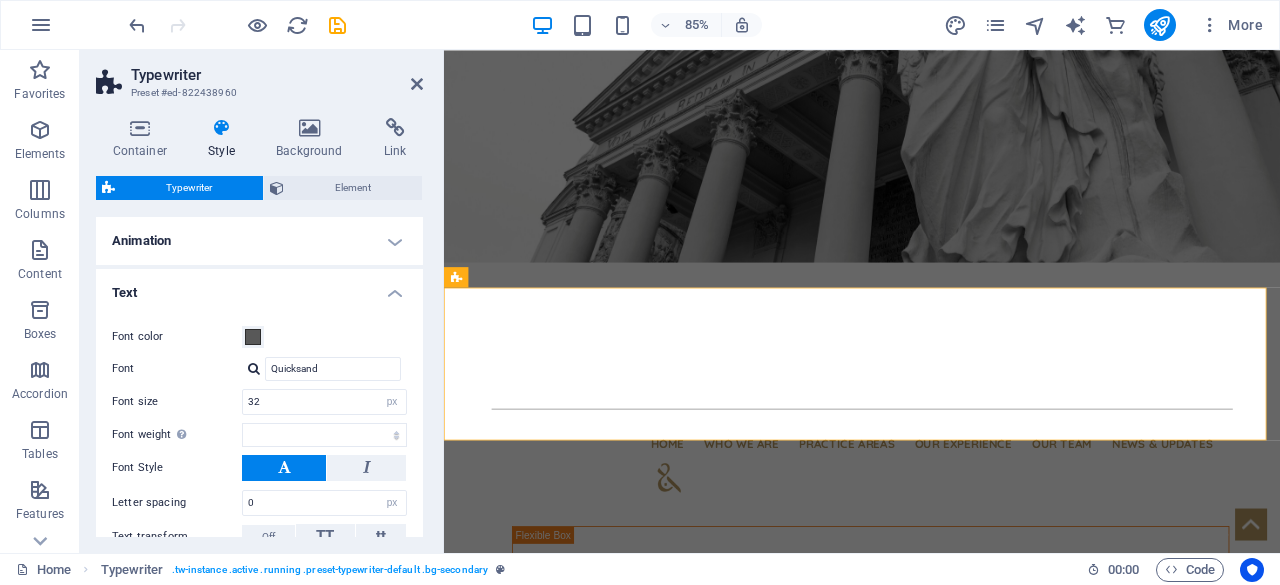 click on "Text" at bounding box center (259, 287) 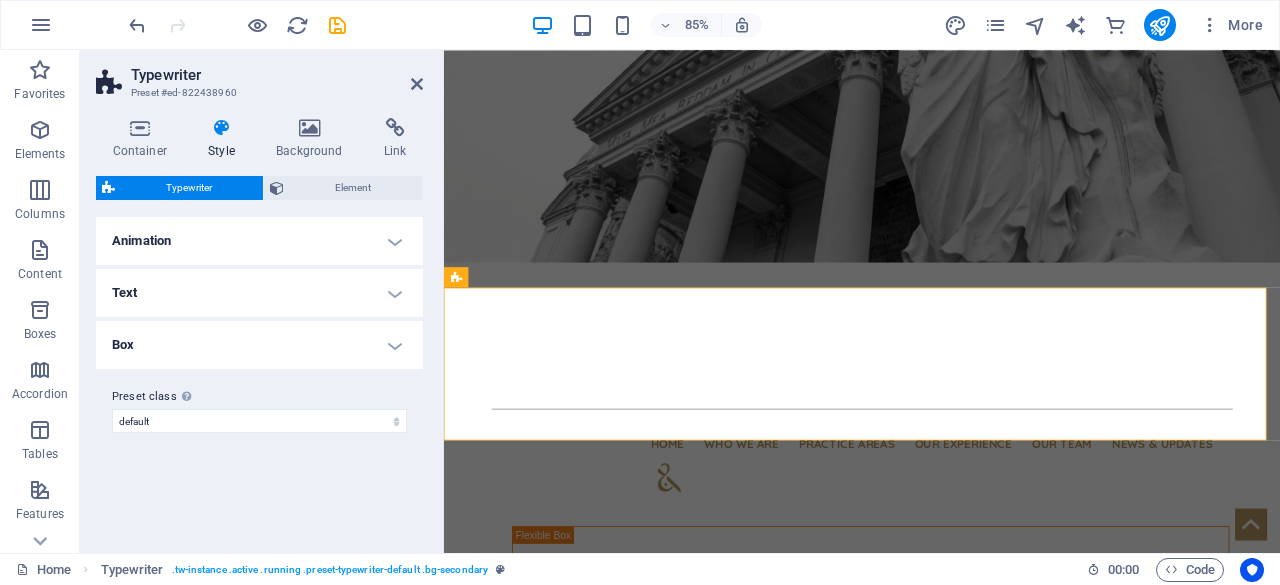 click on "Box" at bounding box center [259, 345] 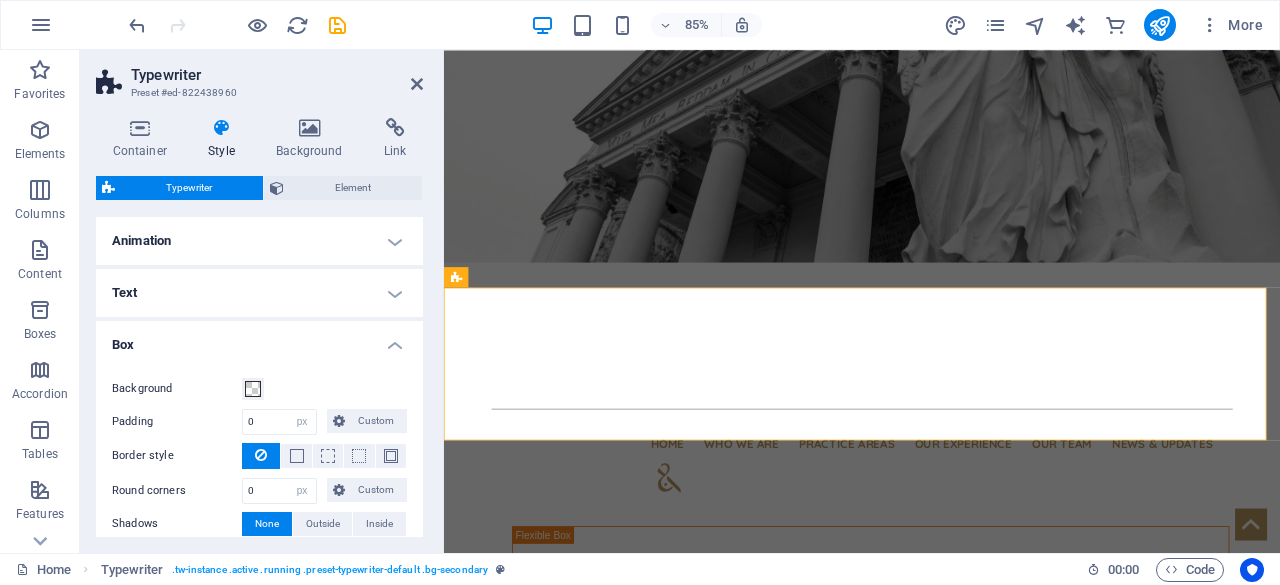 click on "Box" at bounding box center [259, 339] 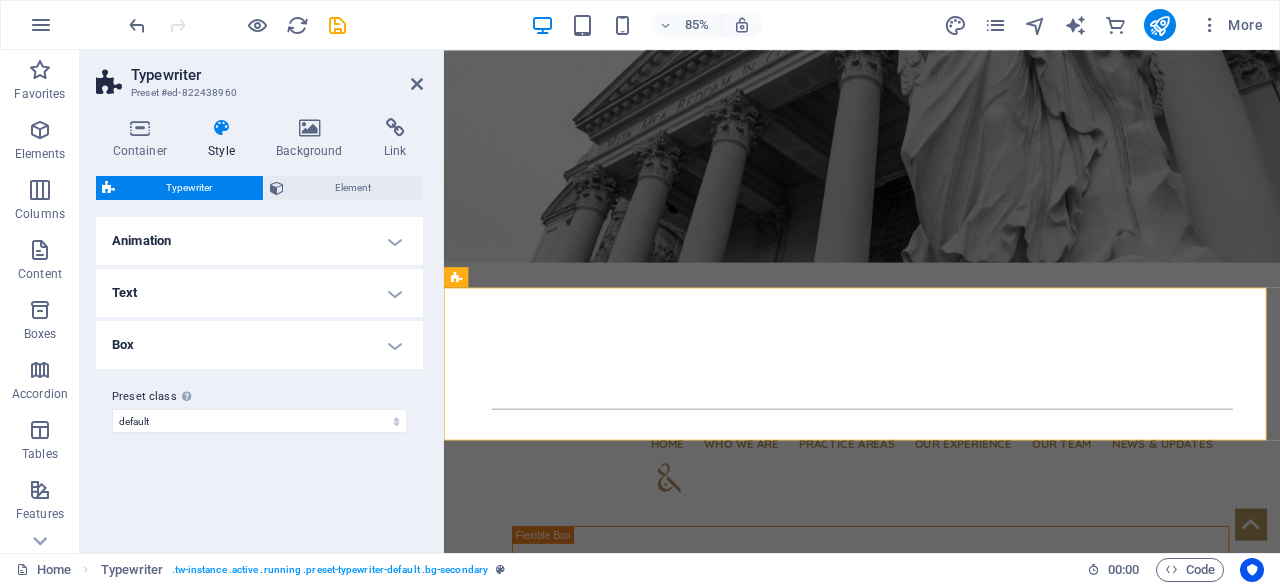 click on "Animation" at bounding box center (259, 241) 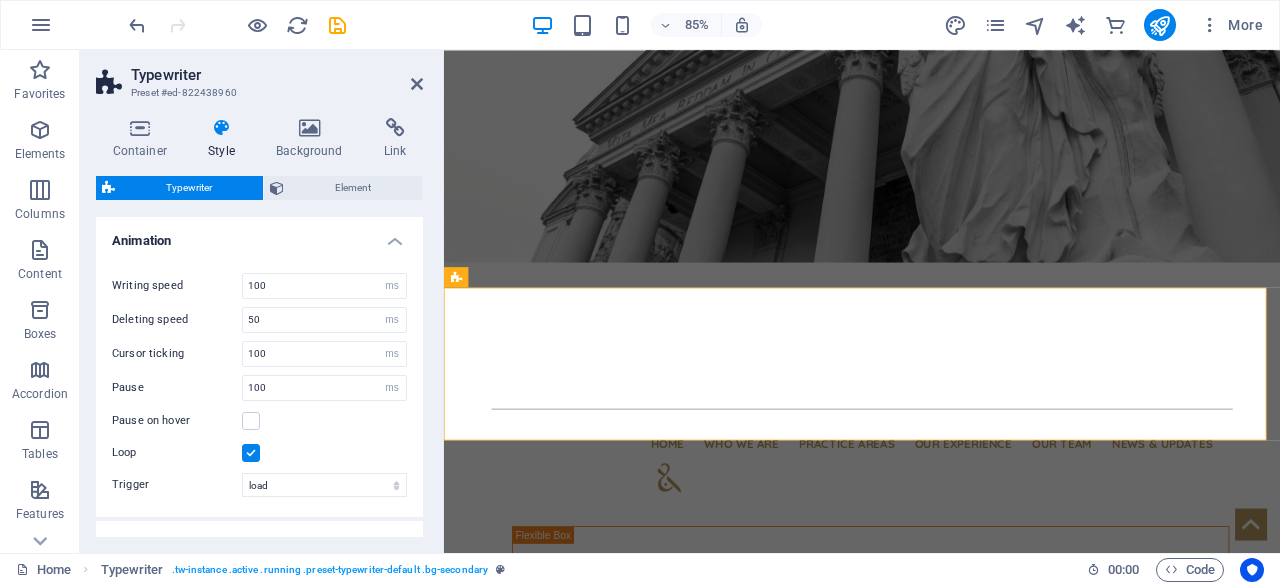 click on "Animation" at bounding box center (259, 235) 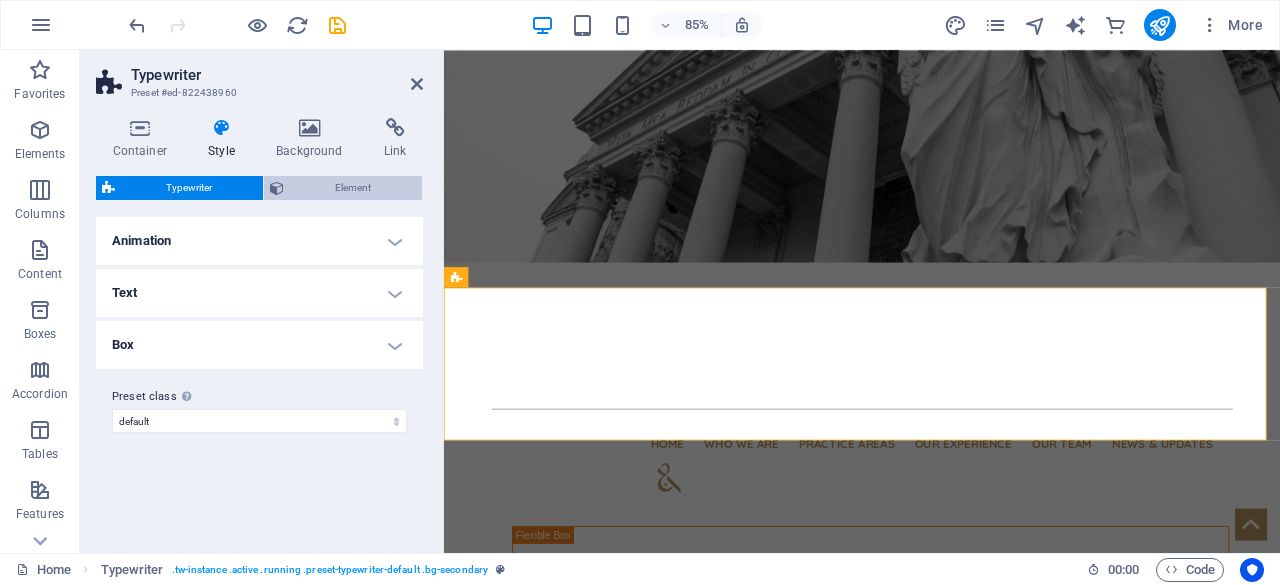 click on "Element" at bounding box center (353, 188) 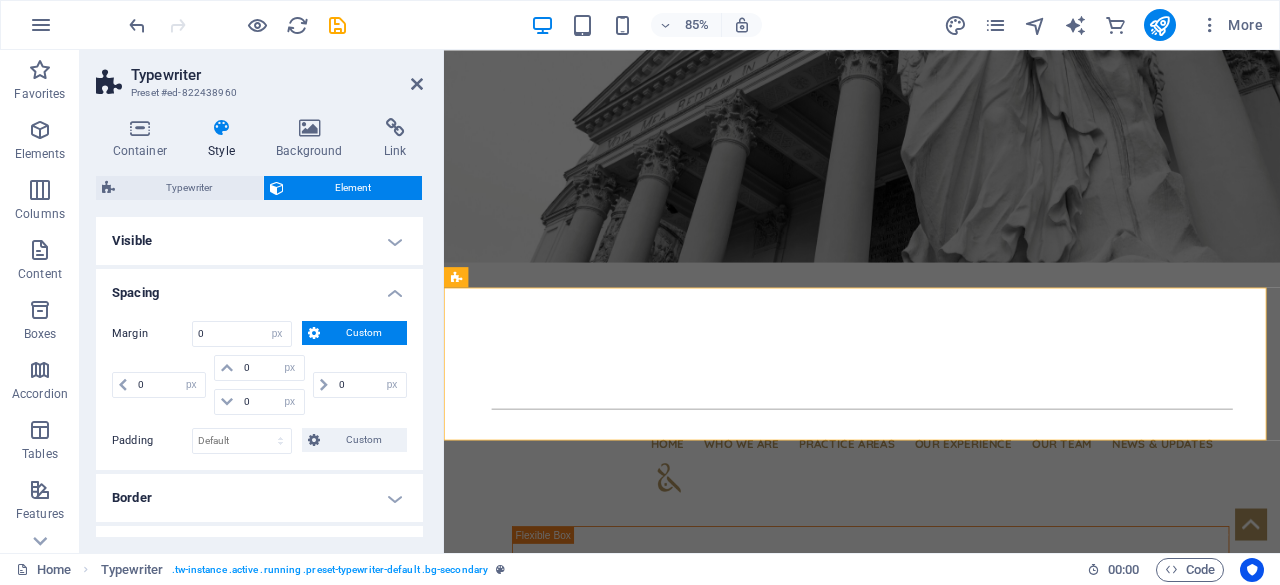 click on "Custom" at bounding box center [363, 333] 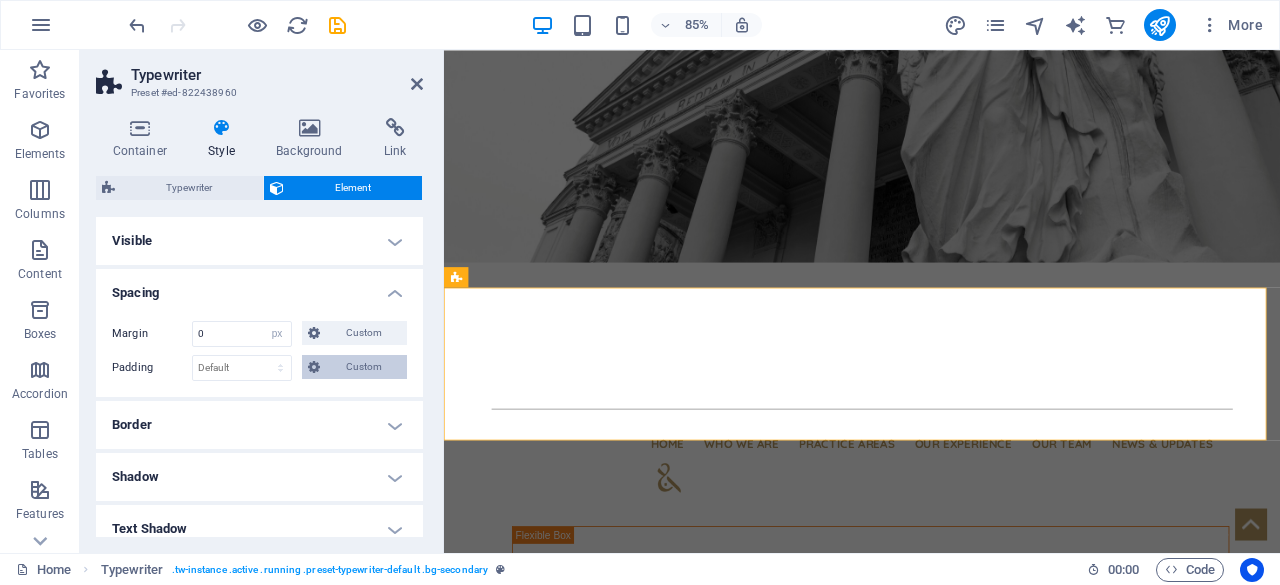 click on "Custom" at bounding box center [363, 367] 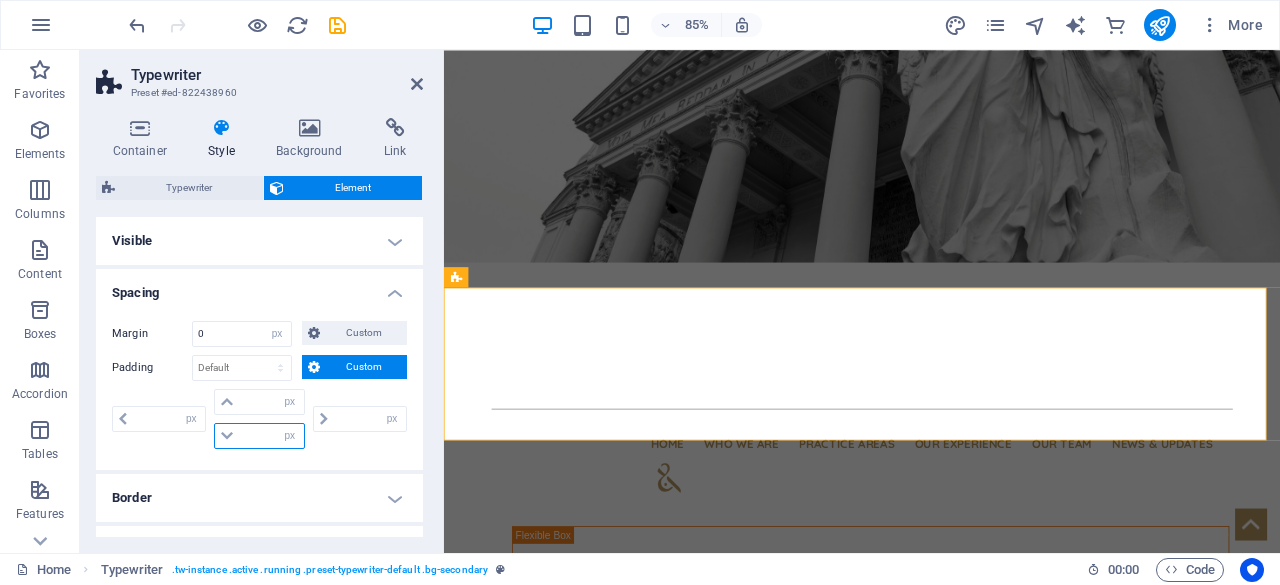 click at bounding box center (271, 436) 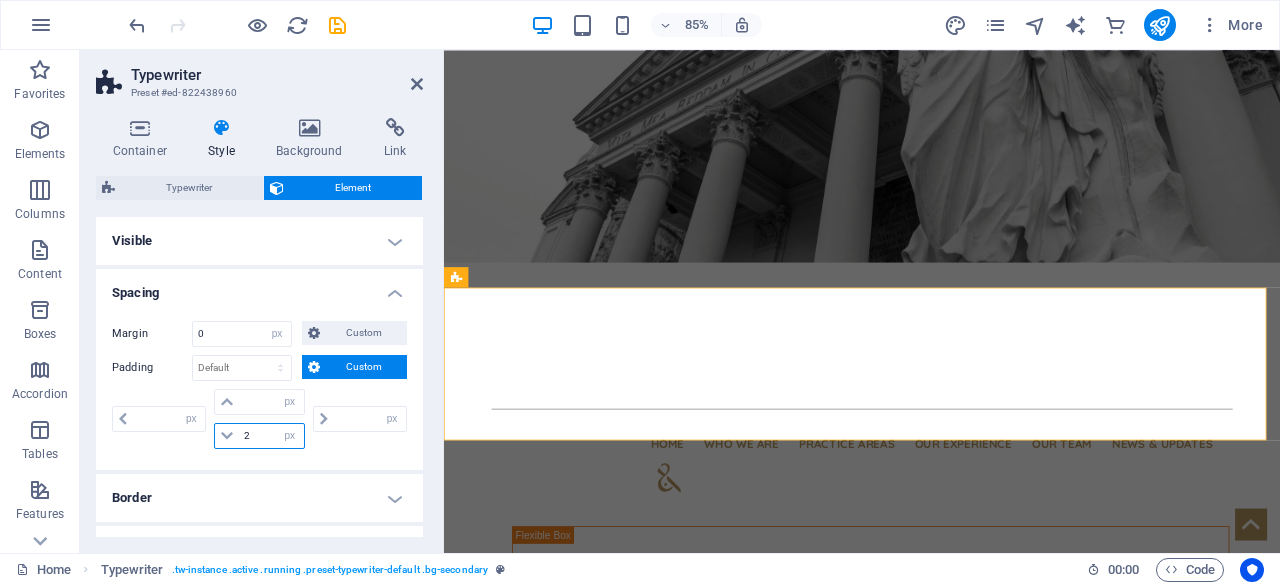 type on "20" 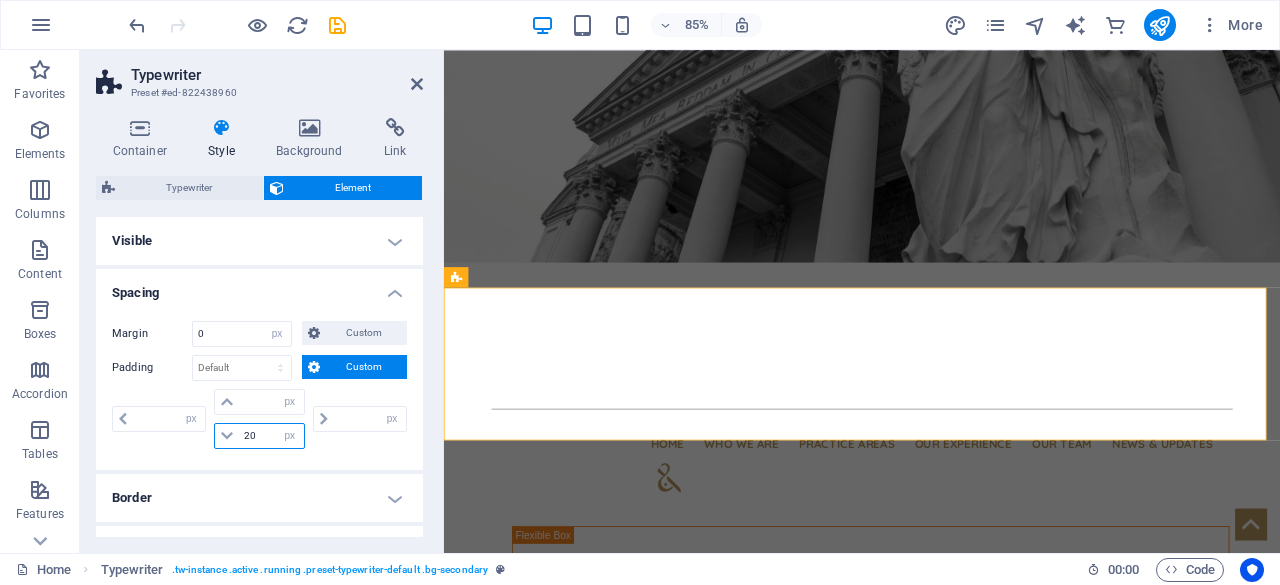 type on "0" 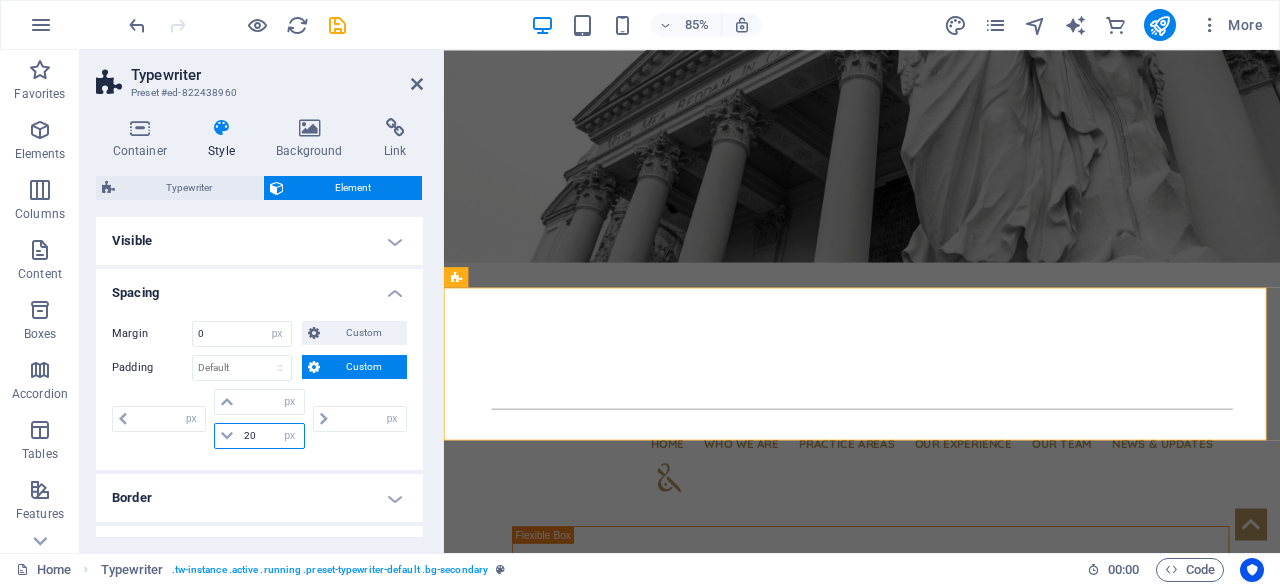 type on "0" 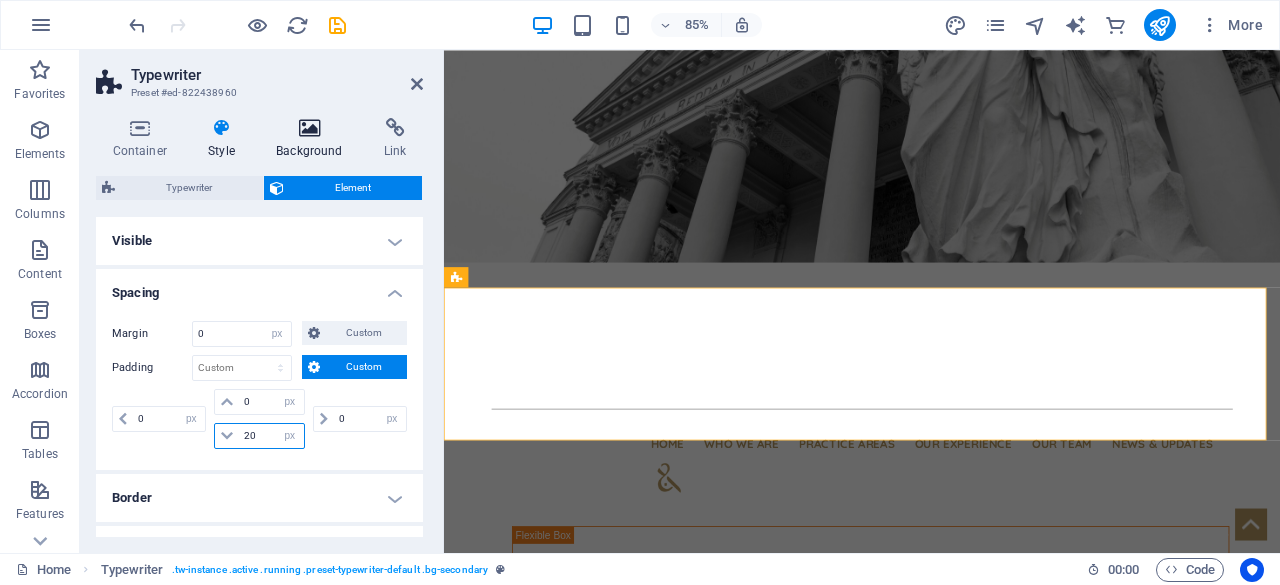 type on "20" 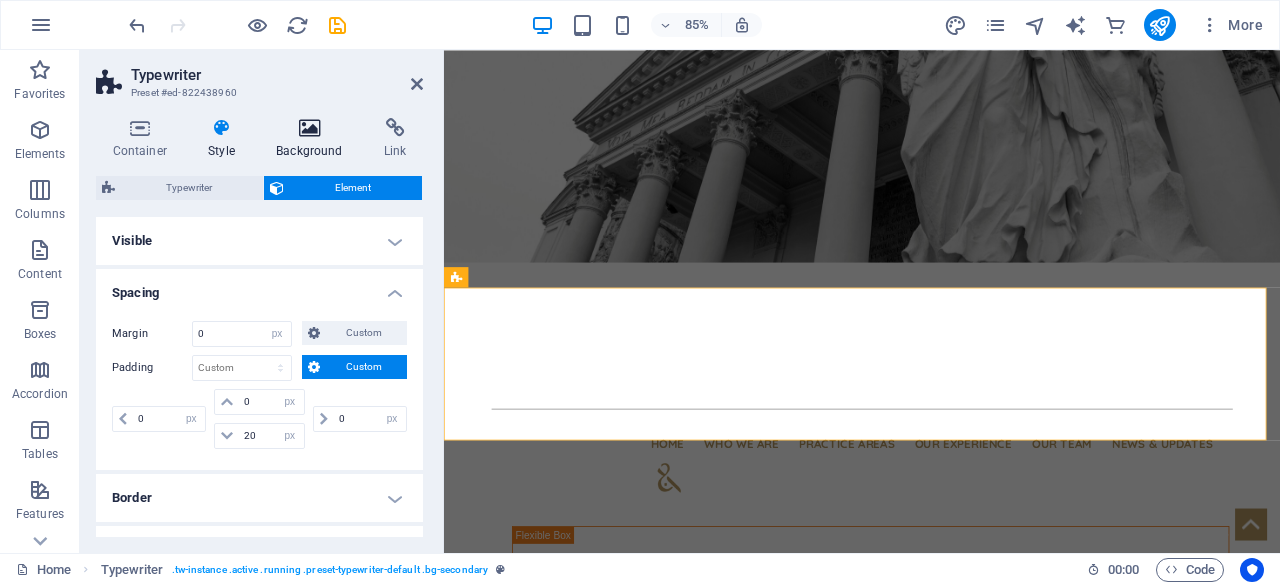 click on "Background" at bounding box center (314, 139) 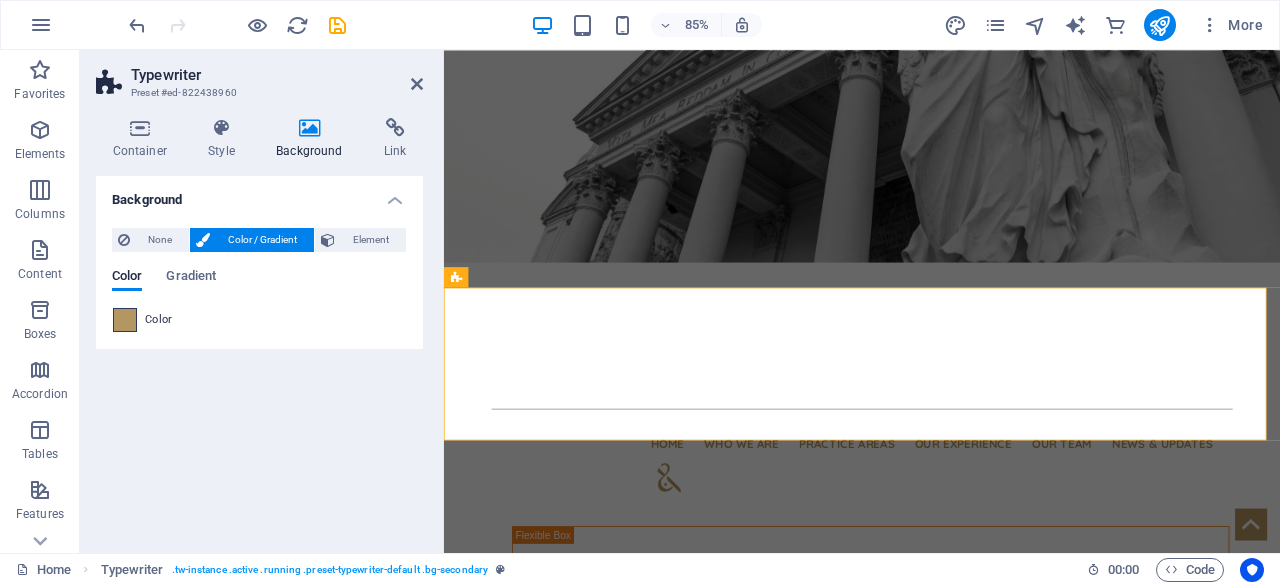 click at bounding box center (125, 320) 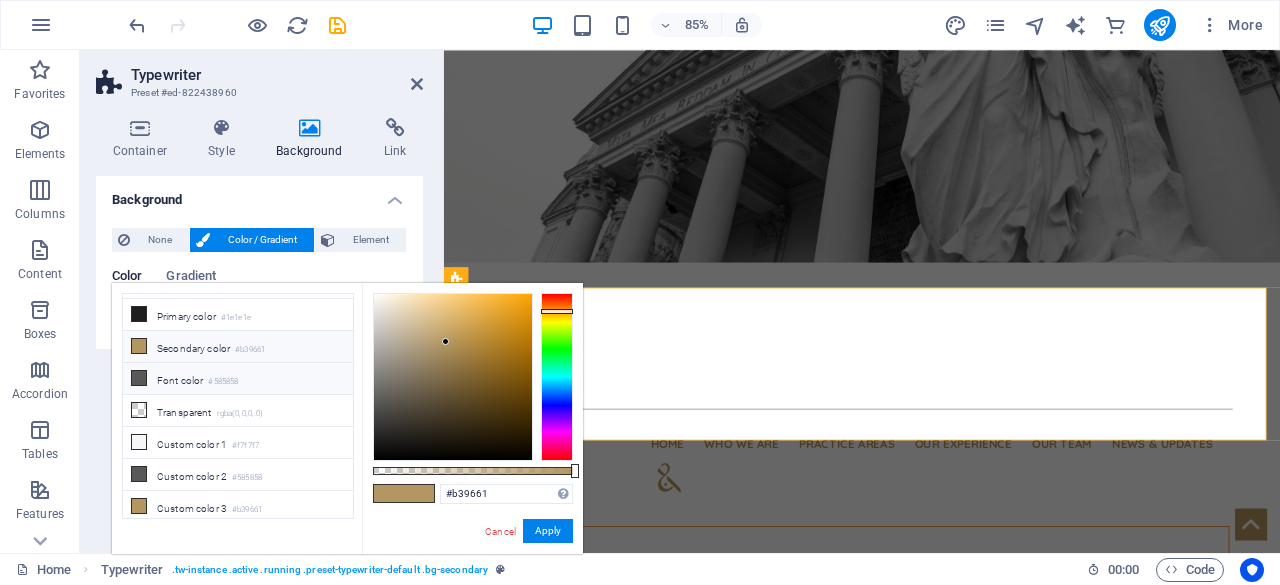 scroll, scrollTop: 0, scrollLeft: 0, axis: both 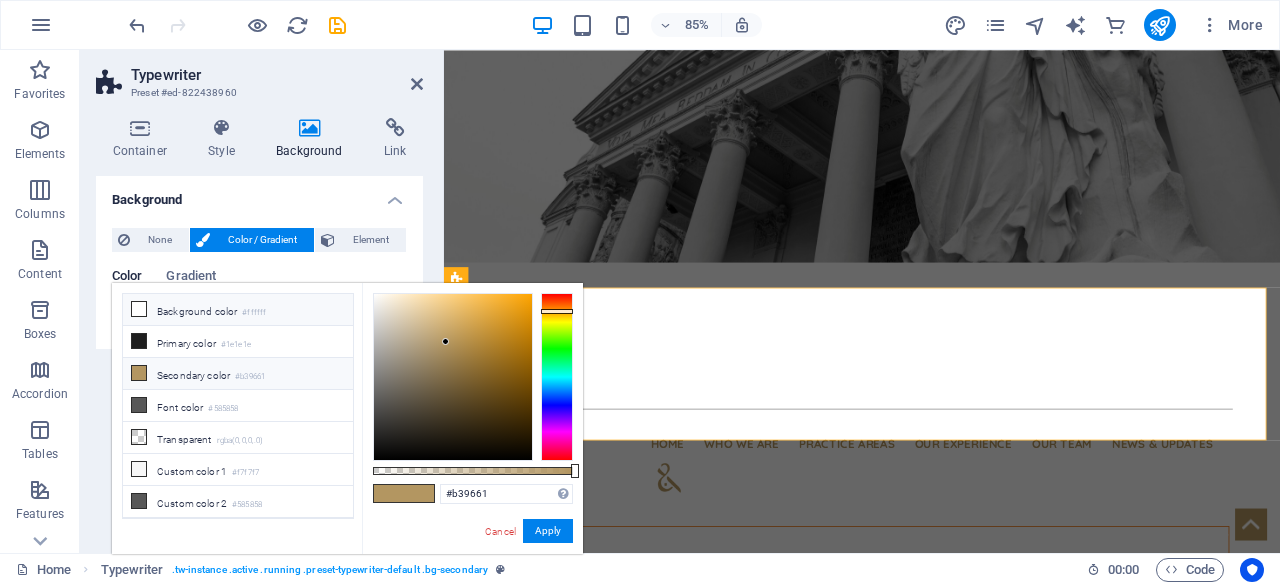 click on "Background color
#ffffff" at bounding box center [238, 310] 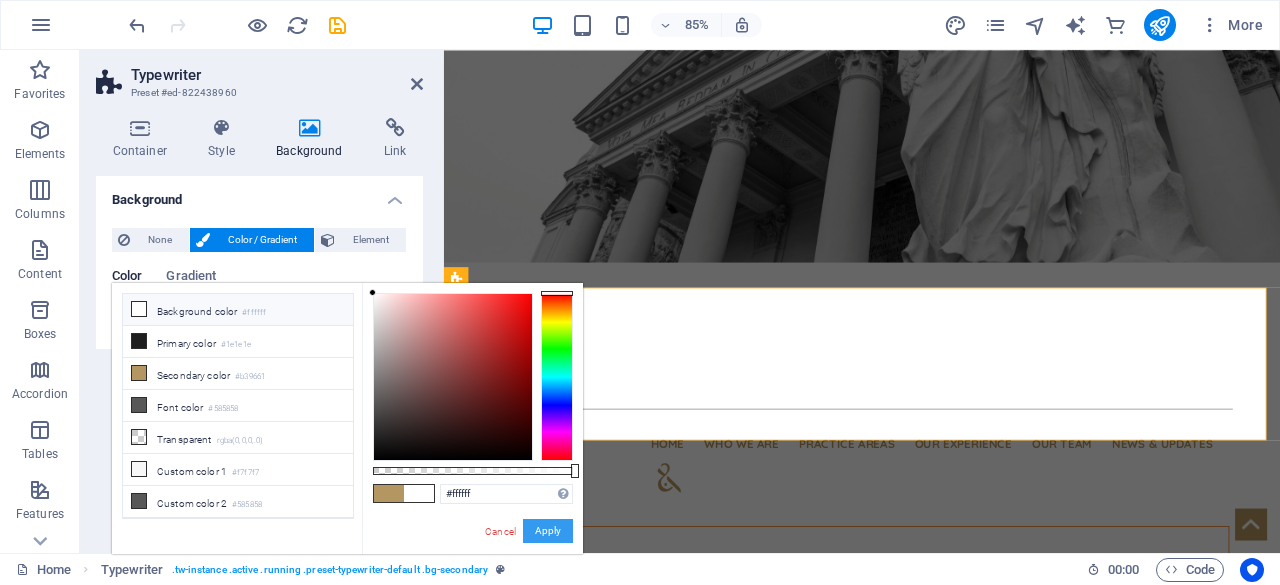 click on "Apply" at bounding box center [548, 531] 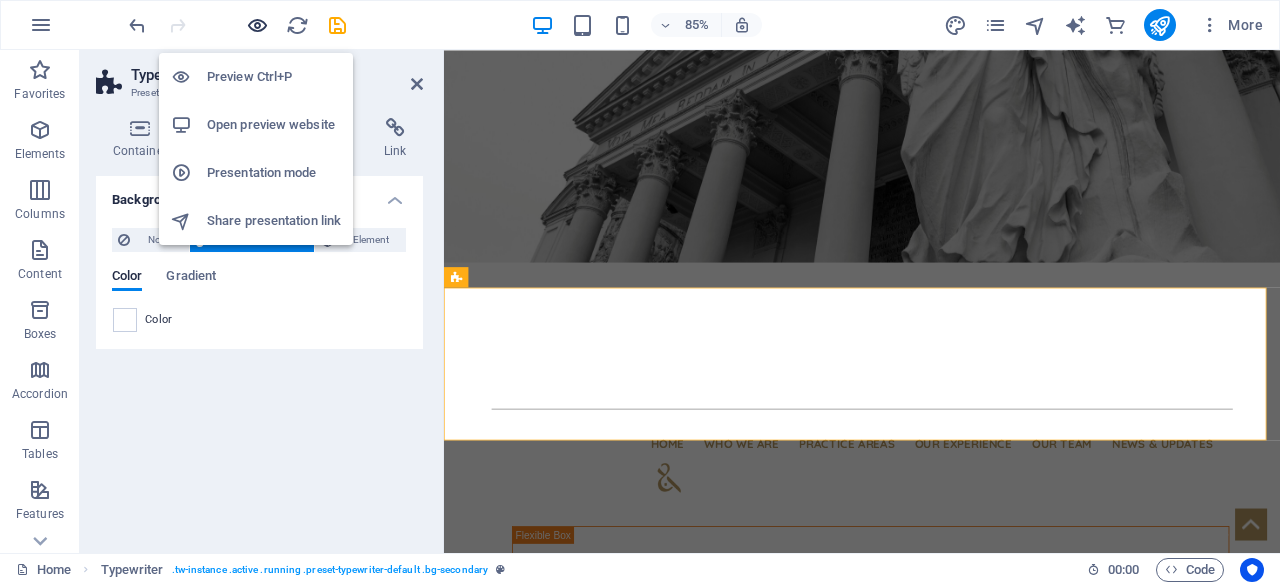 click at bounding box center [257, 25] 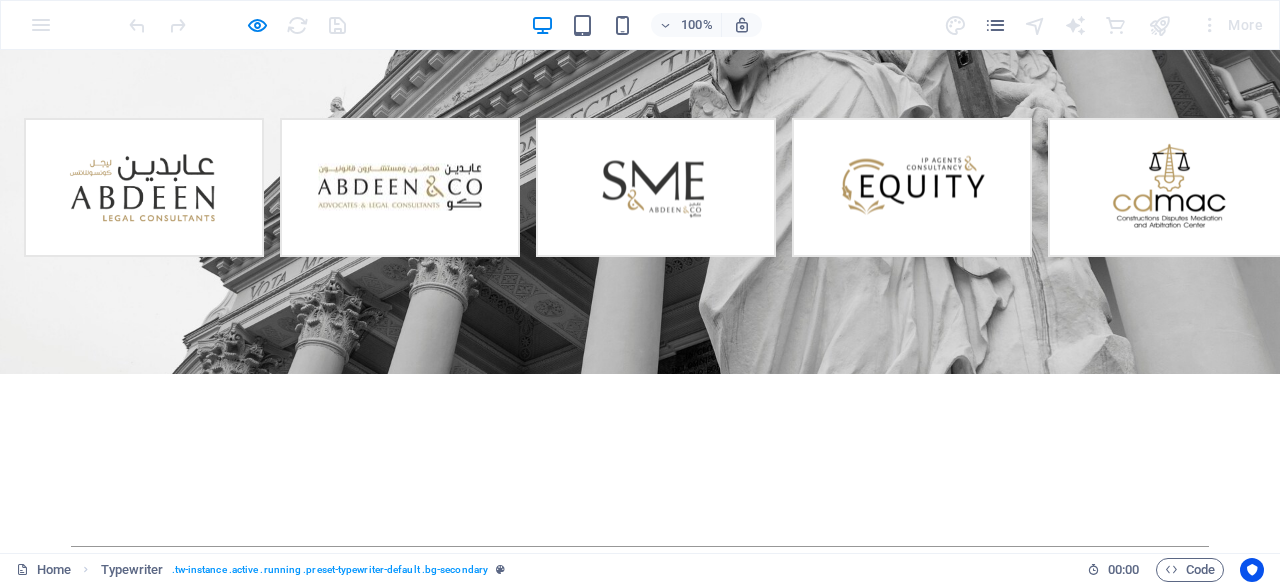 scroll, scrollTop: 200, scrollLeft: 0, axis: vertical 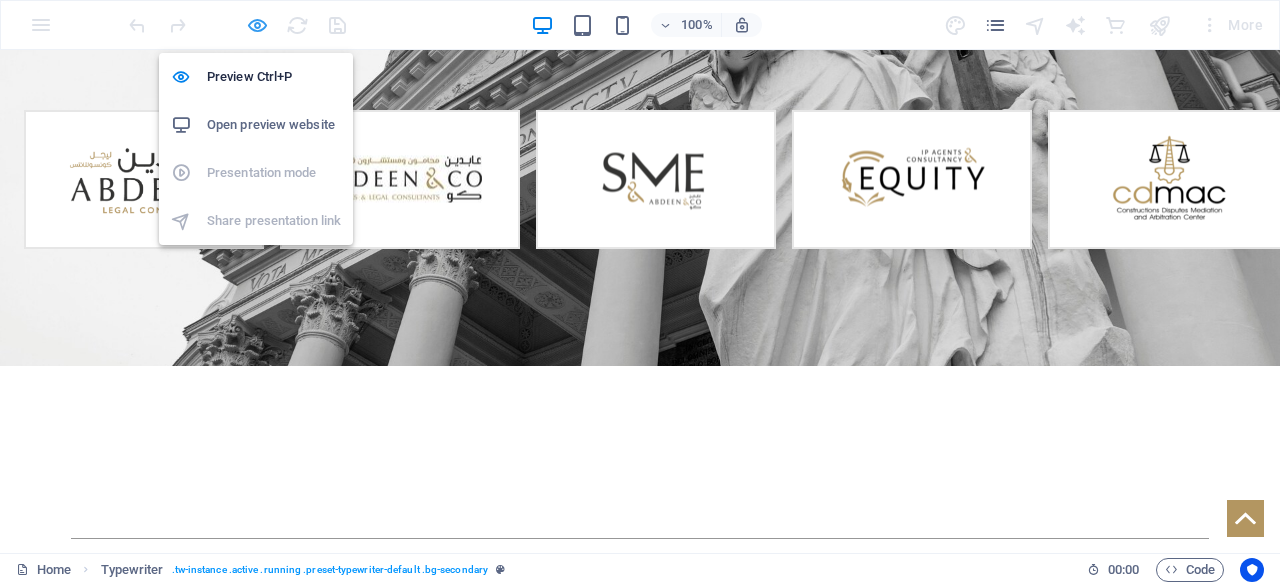 click at bounding box center (257, 25) 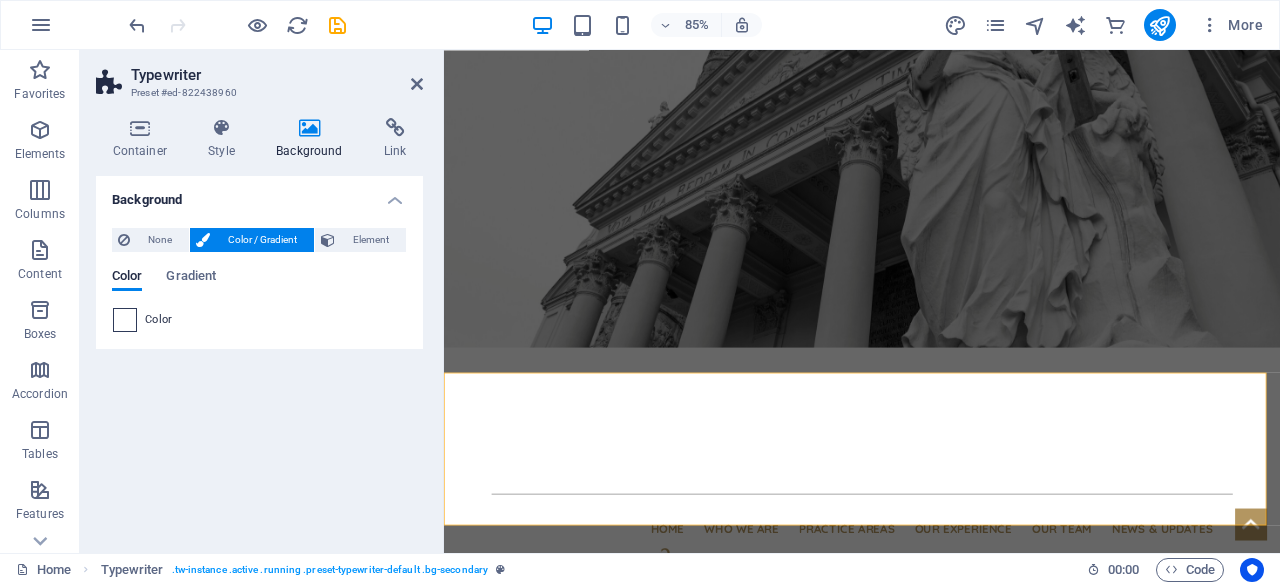 click at bounding box center (125, 320) 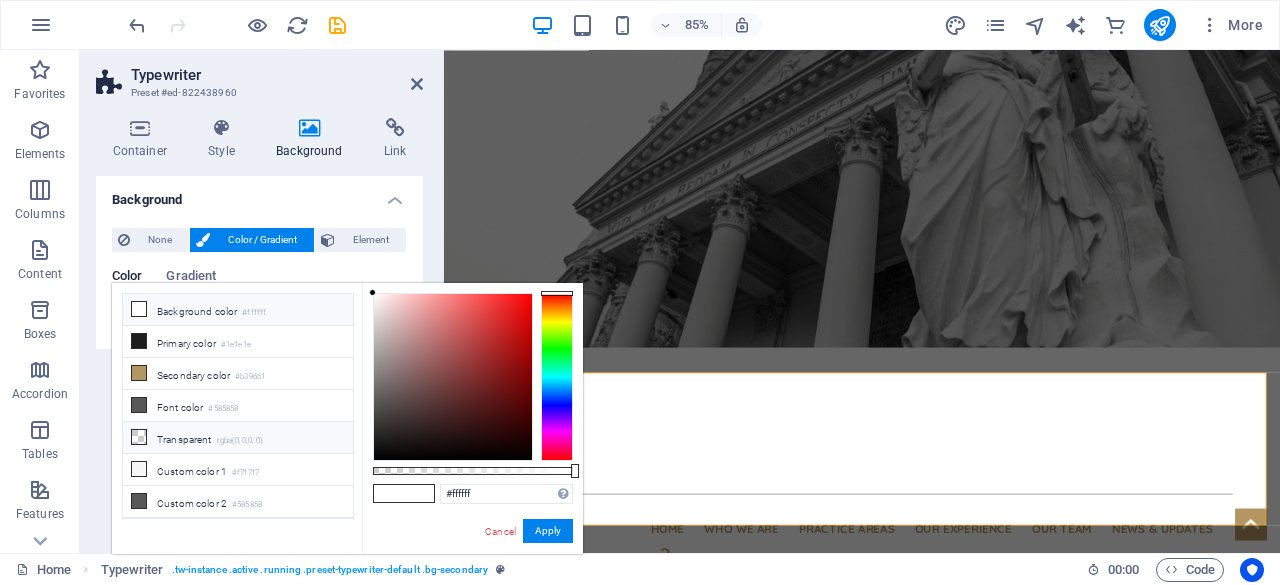 click on "Transparent
rgba(0,0,0,.0)" at bounding box center [238, 438] 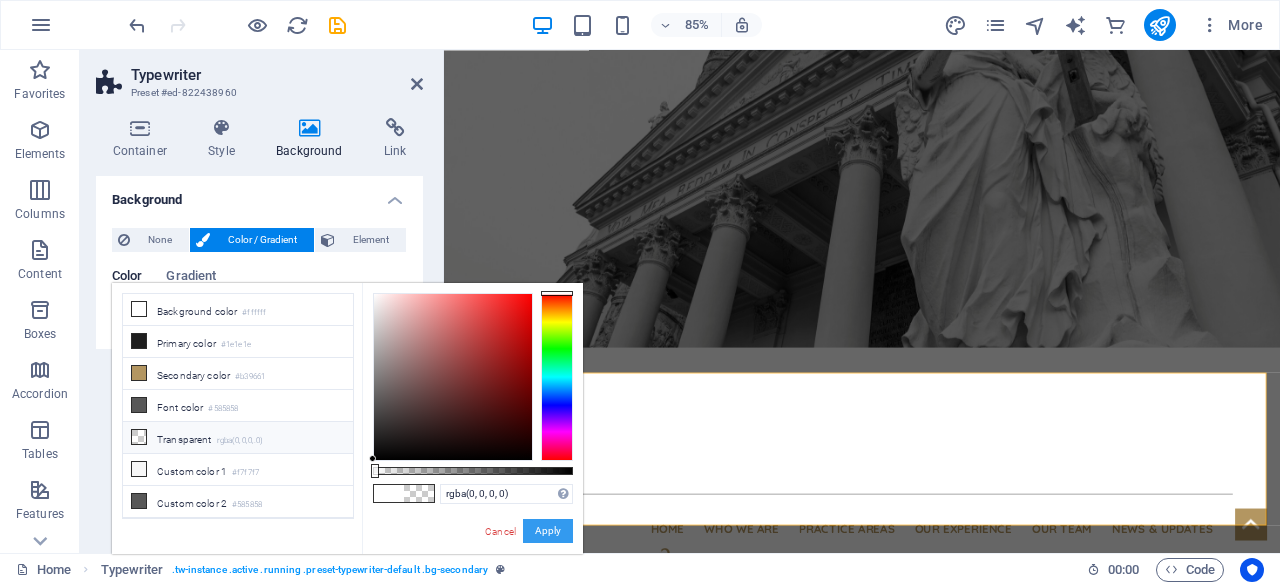 click on "Apply" at bounding box center (548, 531) 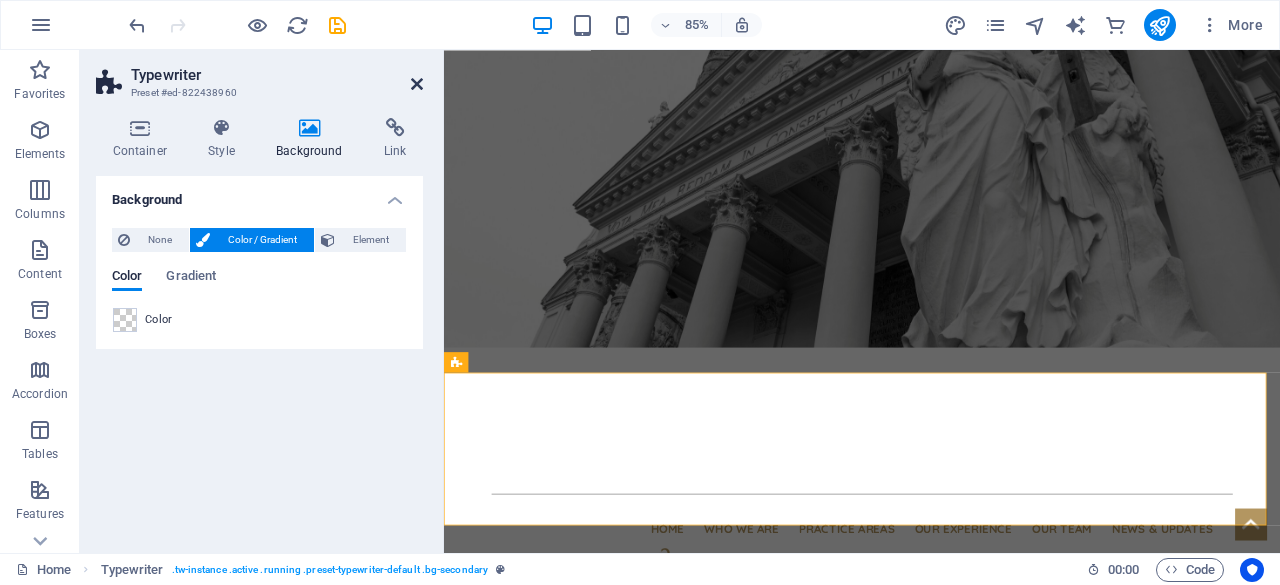 click at bounding box center (417, 84) 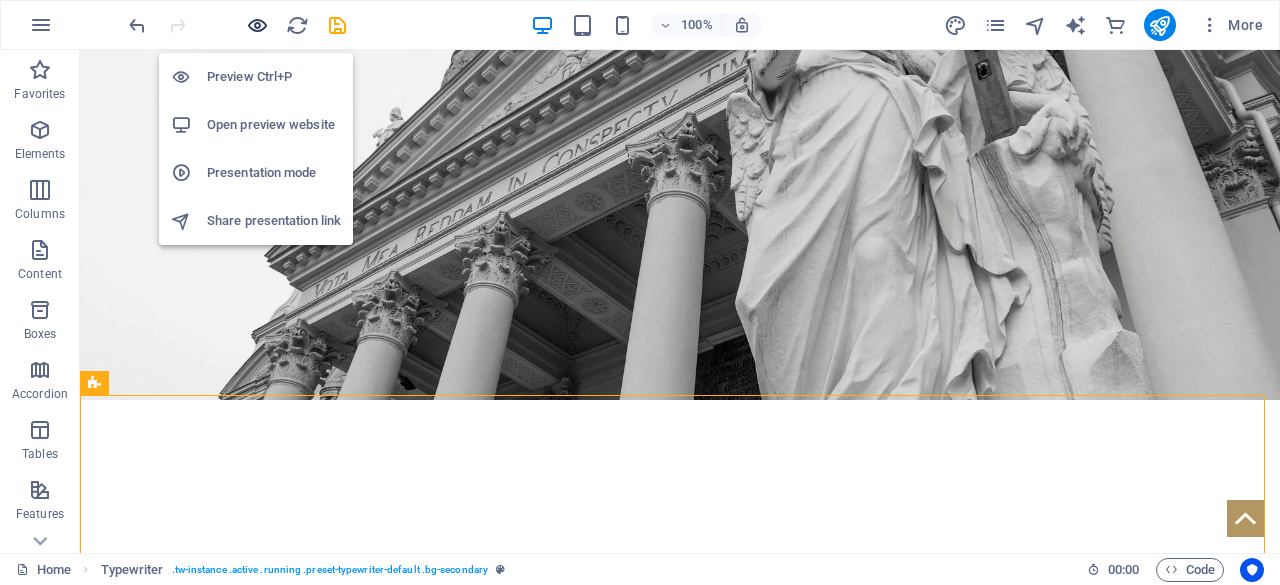 click at bounding box center (257, 25) 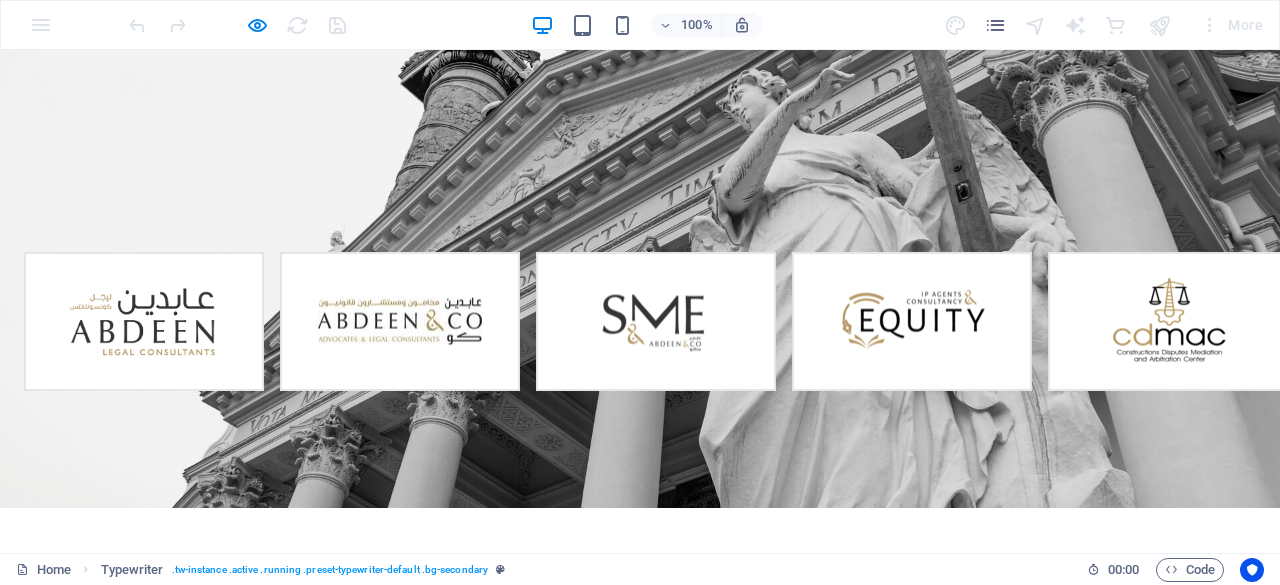 scroll, scrollTop: 0, scrollLeft: 0, axis: both 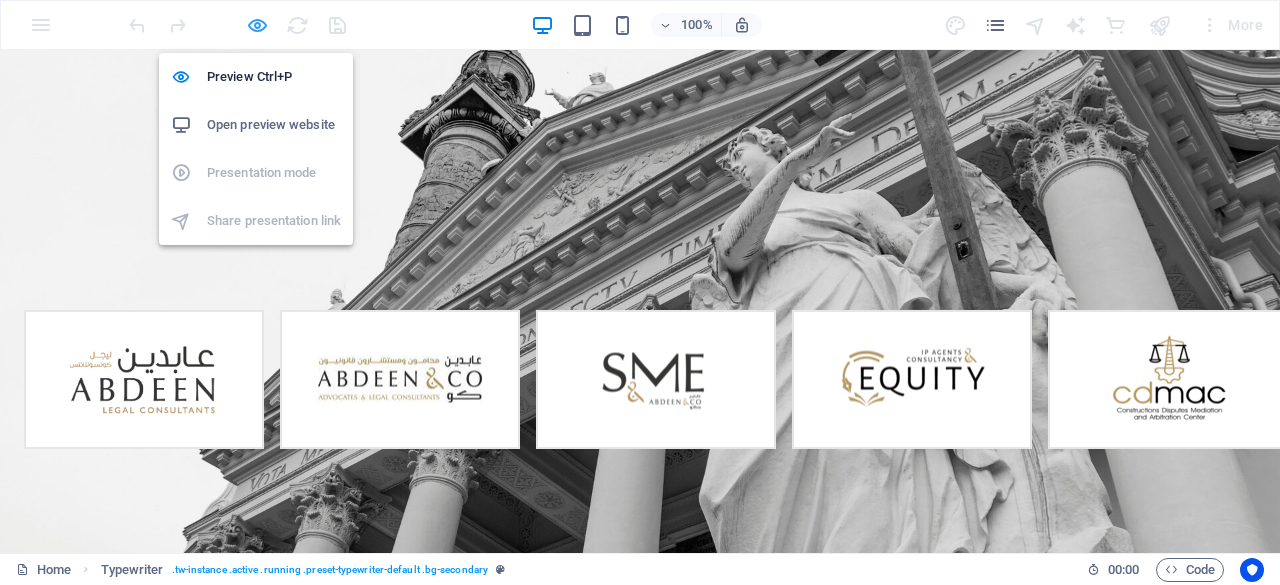 click at bounding box center (257, 25) 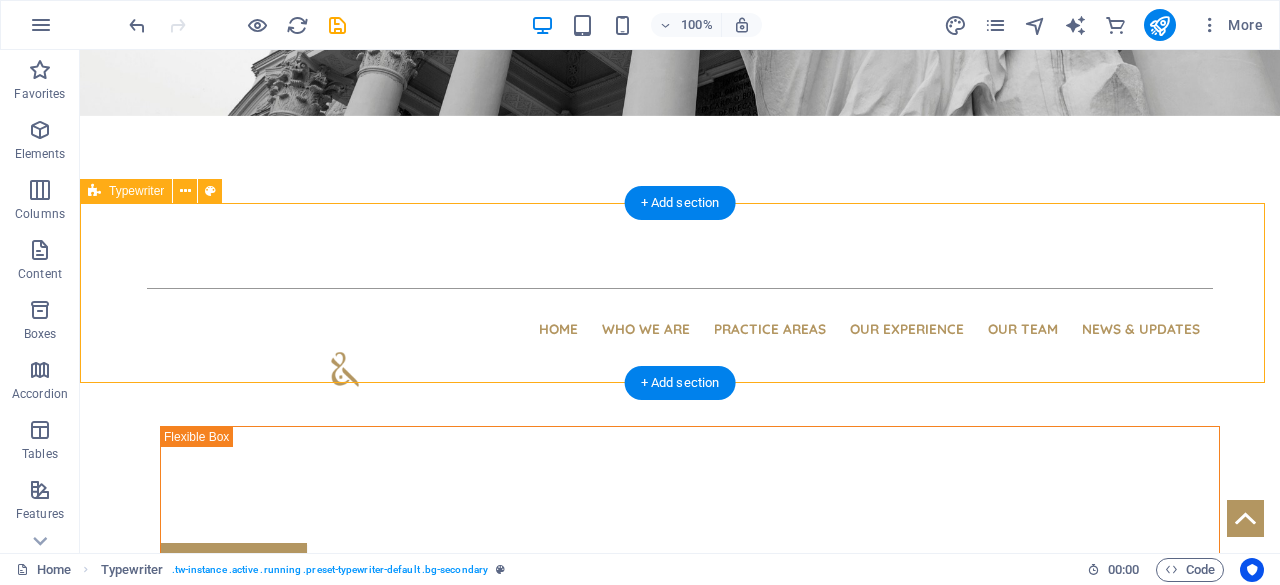 scroll, scrollTop: 484, scrollLeft: 0, axis: vertical 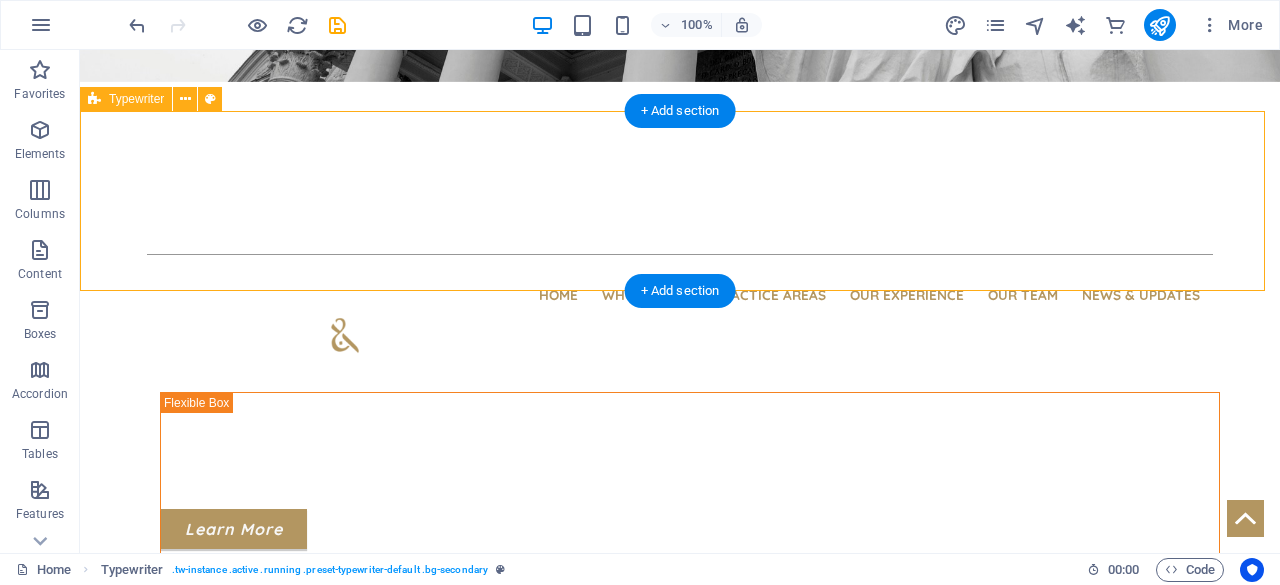 click on "Latest News Legal Milestone! $446M Foum Gleita Sugar Project in Mauritania
Legal Milestone! $446M Foum Gleita Sugar Proj" at bounding box center (680, 1119) 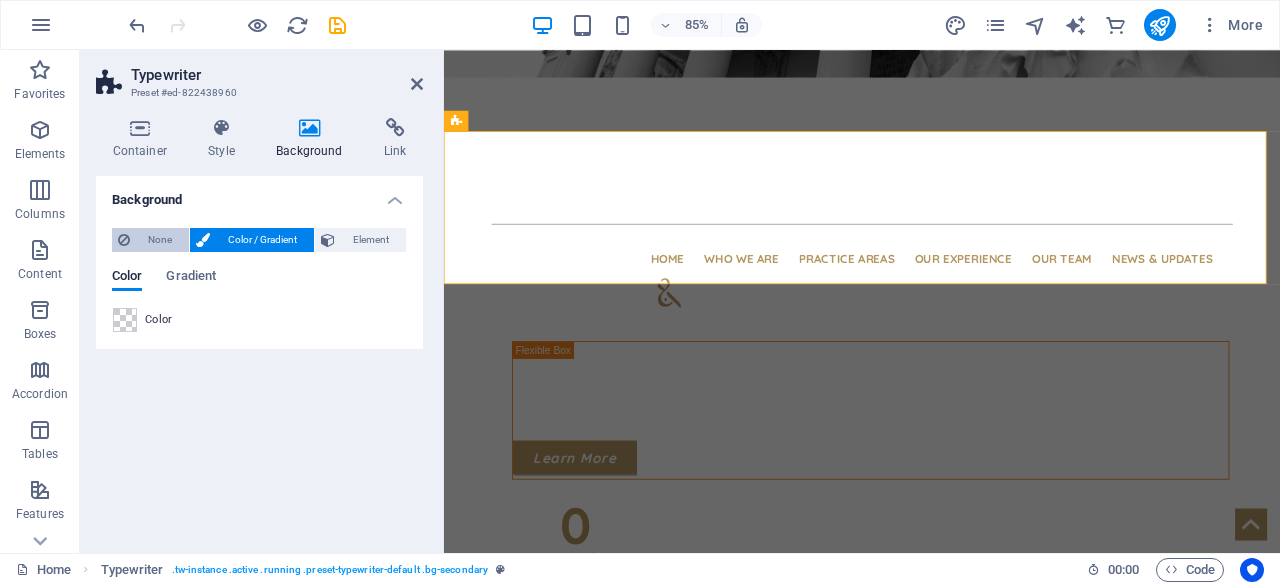 click on "None" at bounding box center (159, 240) 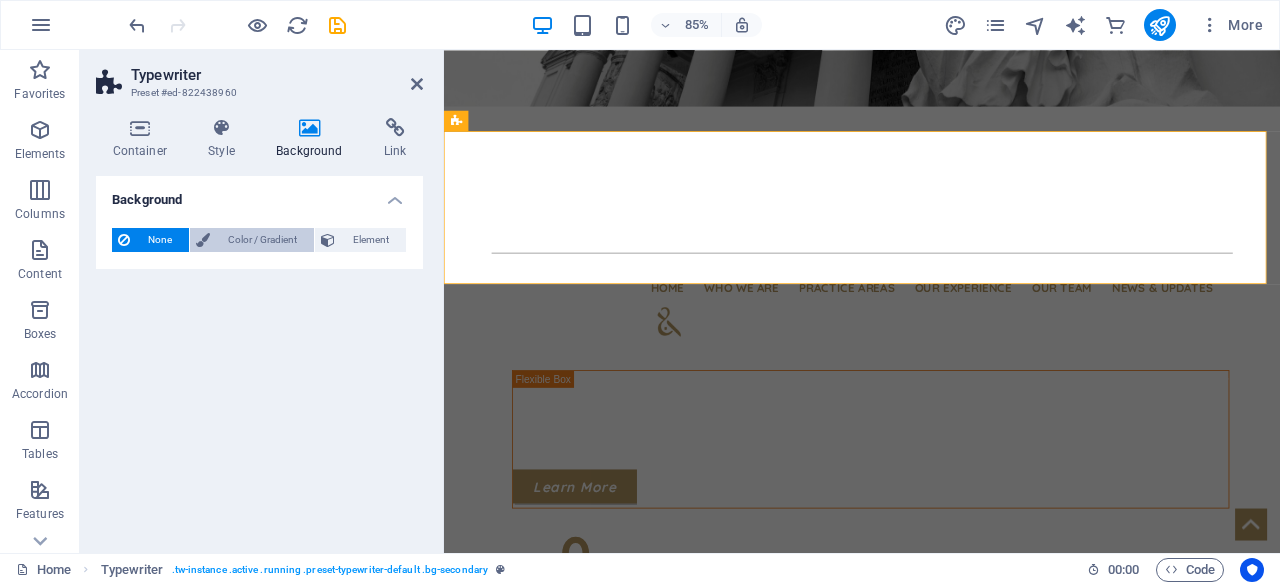 click on "Color / Gradient" at bounding box center (262, 240) 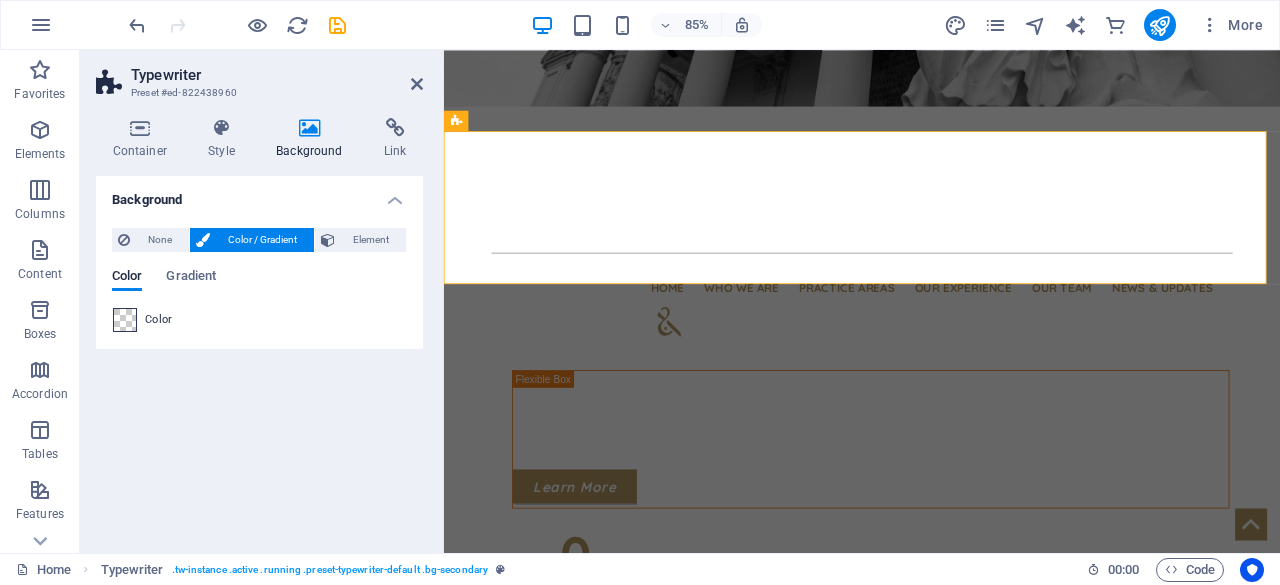 click at bounding box center (125, 320) 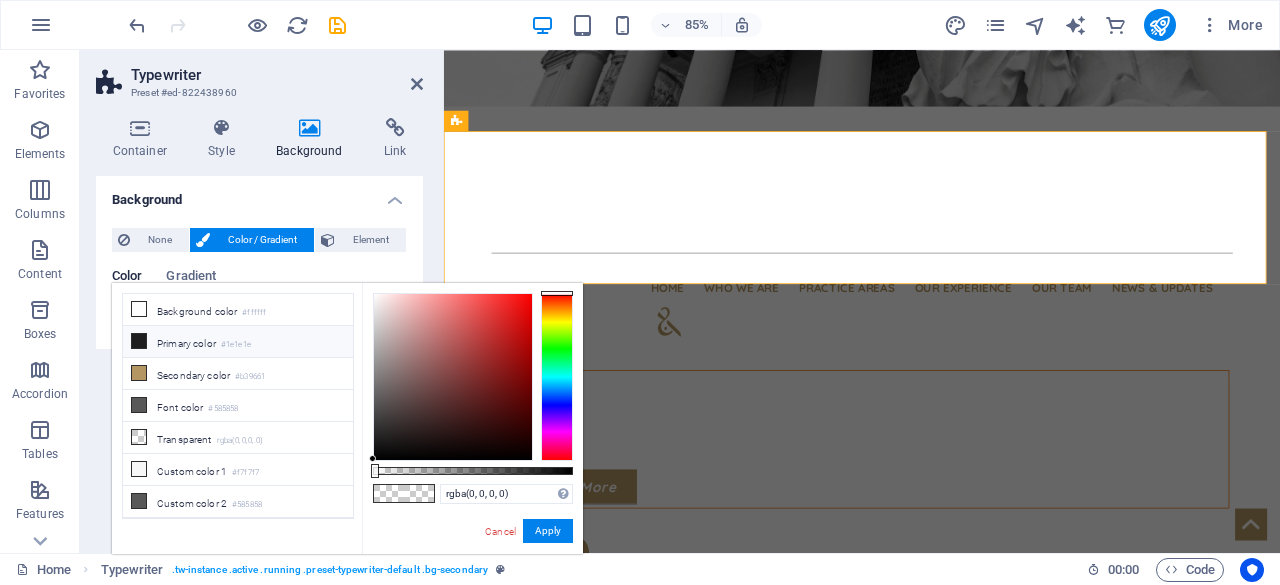 click on "Primary color
#1e1e1e" at bounding box center [238, 342] 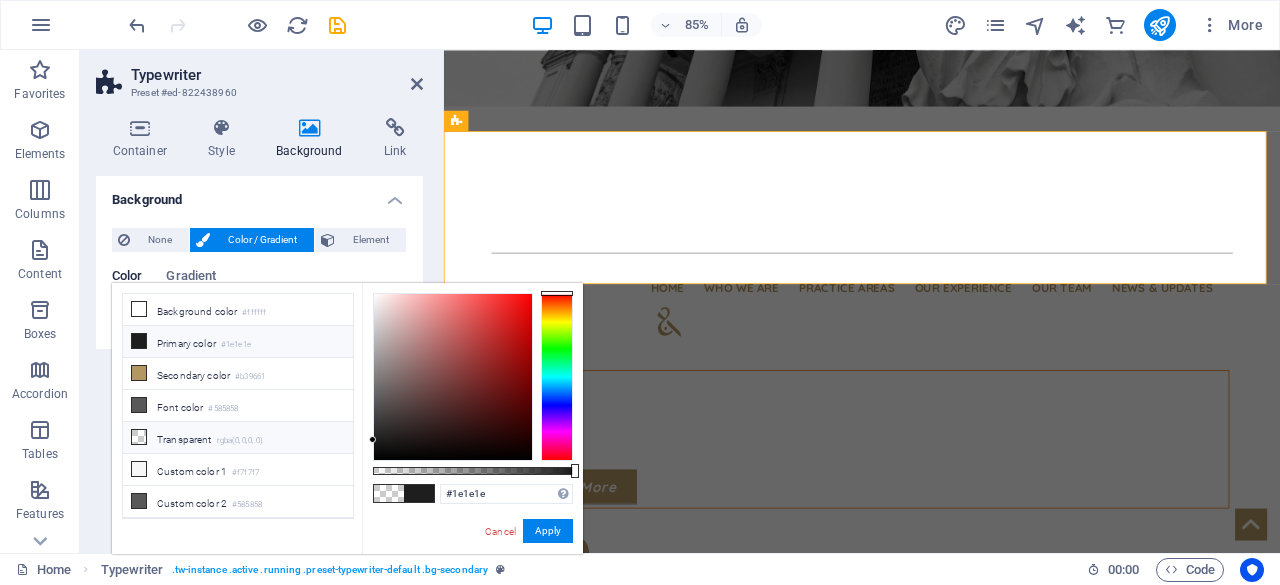click on "rgba(0,0,0,.0)" at bounding box center [240, 441] 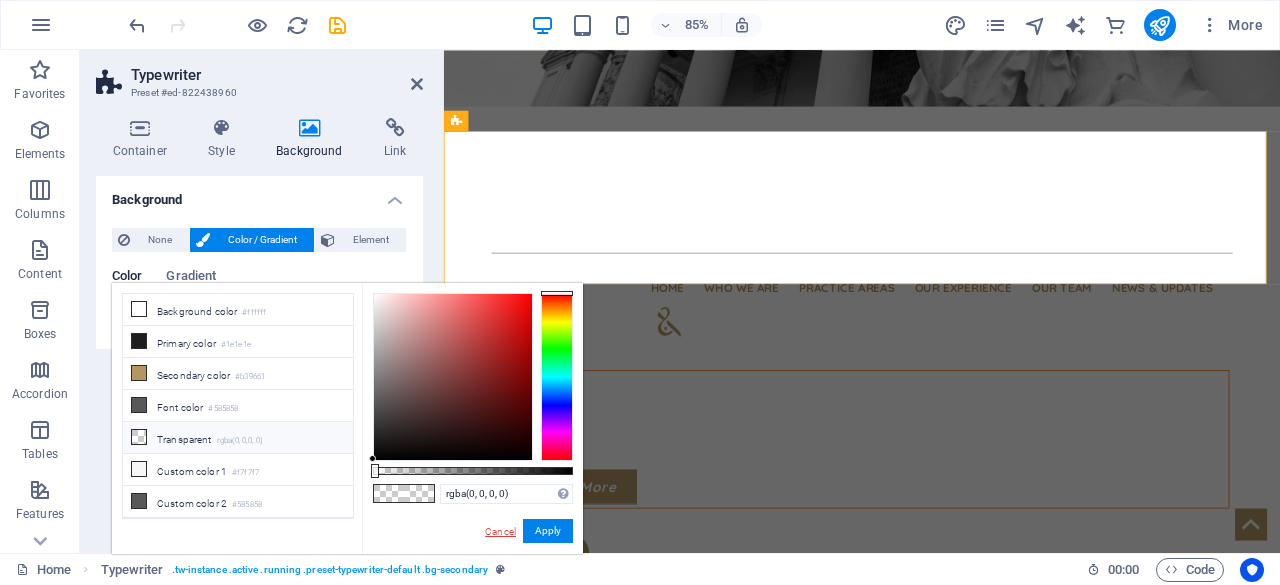 click on "Cancel" at bounding box center [500, 531] 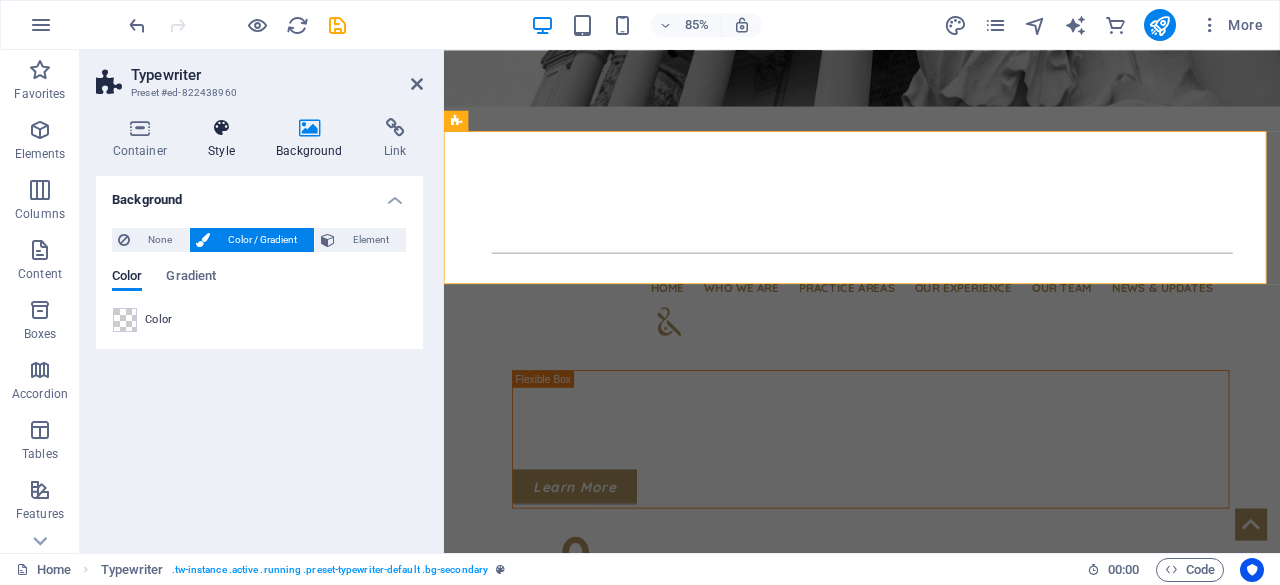 click on "Style" at bounding box center (226, 139) 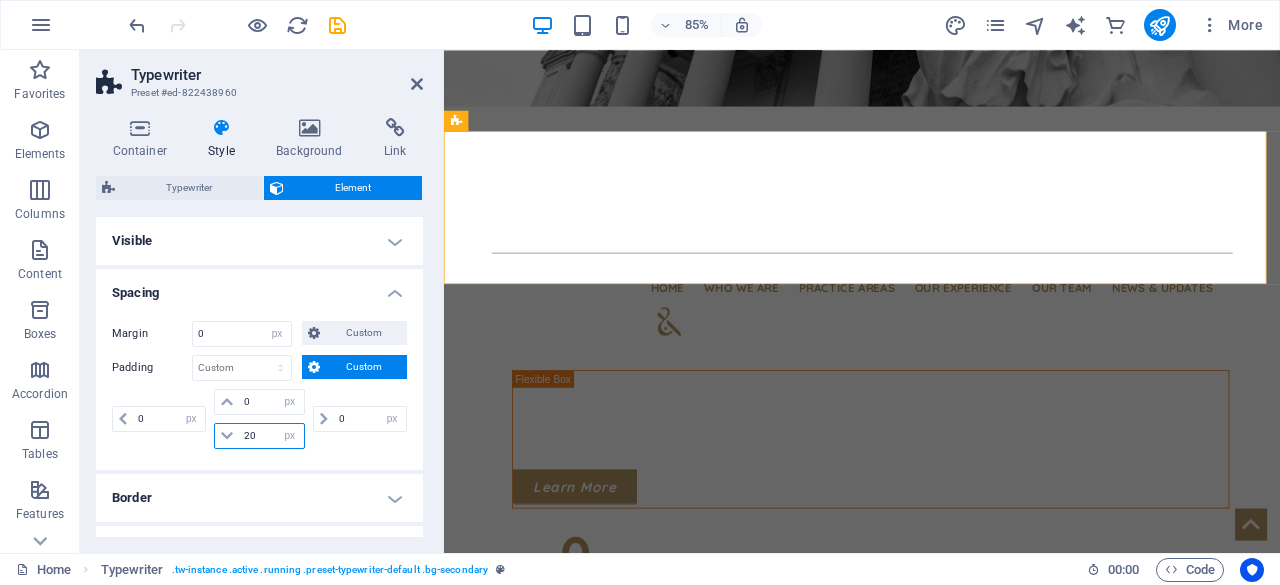 click on "20" at bounding box center [271, 436] 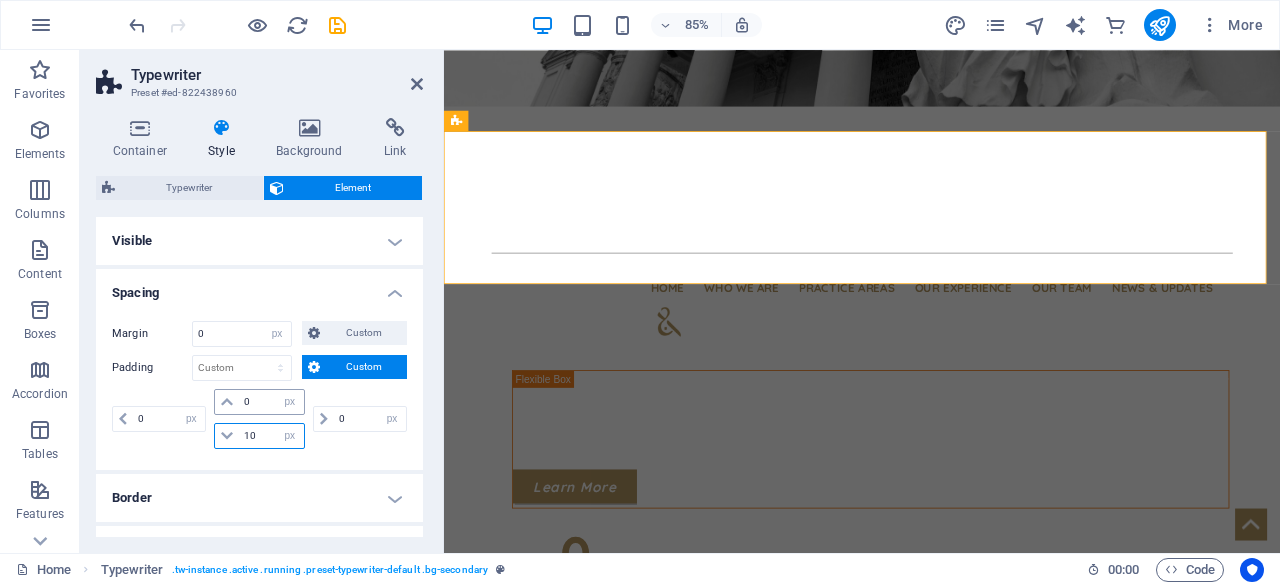 type on "10" 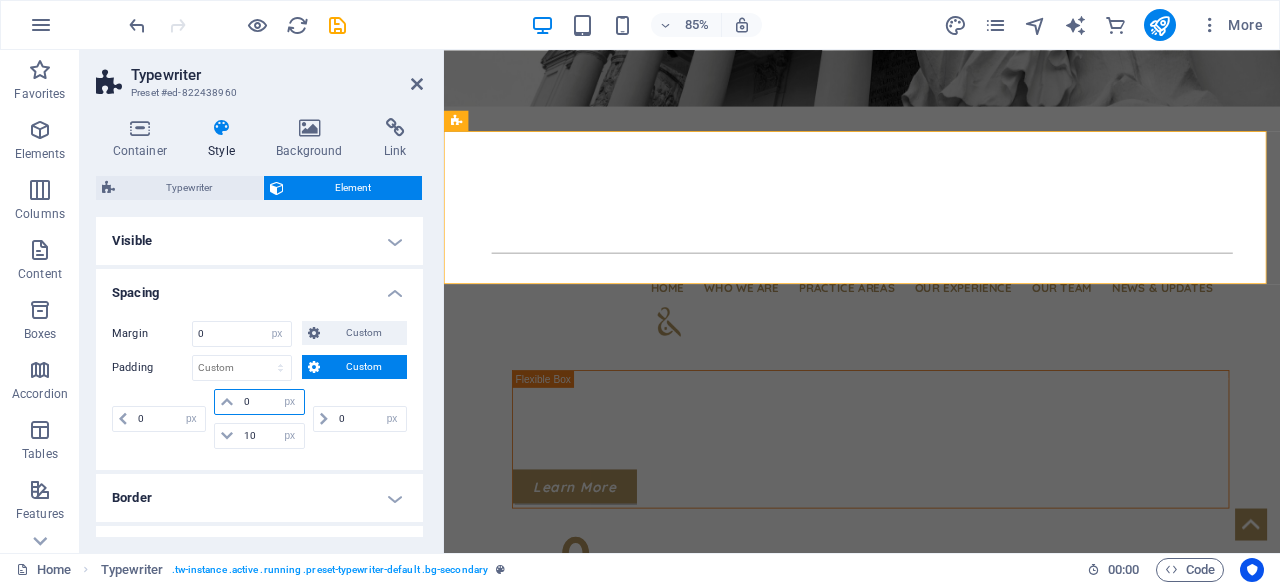 click on "0" at bounding box center (271, 402) 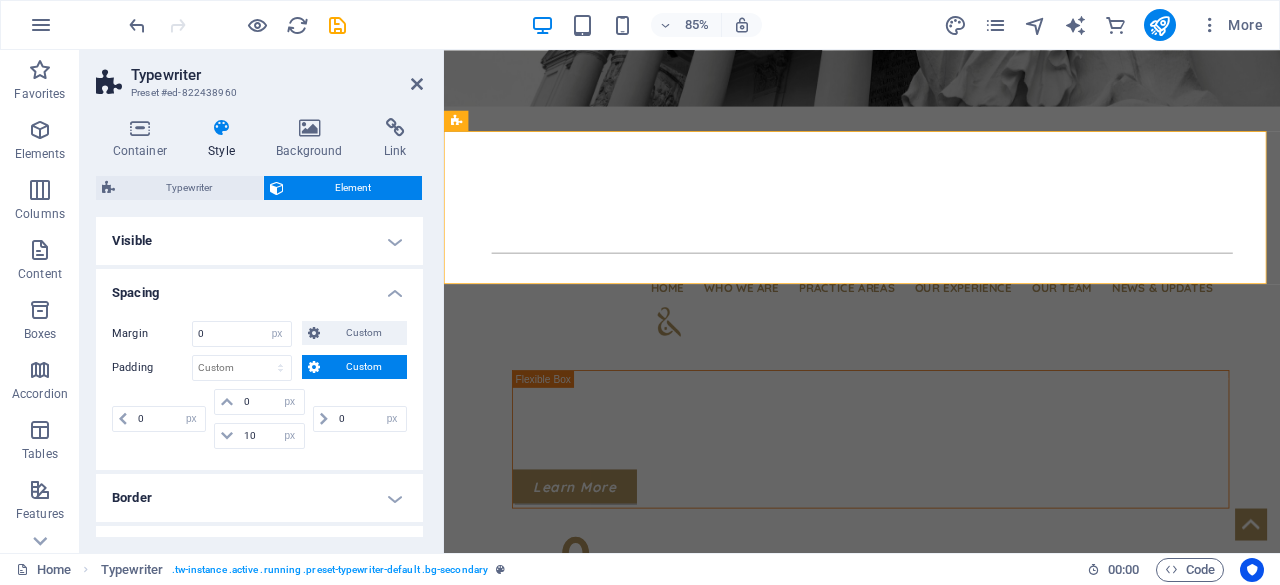 click at bounding box center (237, 25) 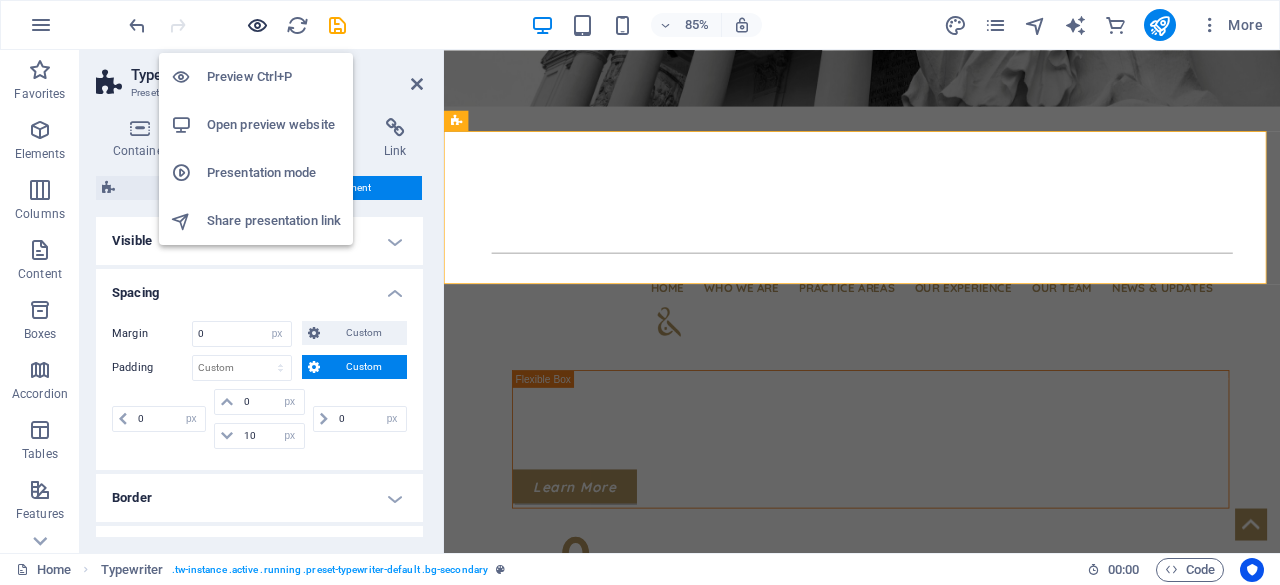 click at bounding box center [257, 25] 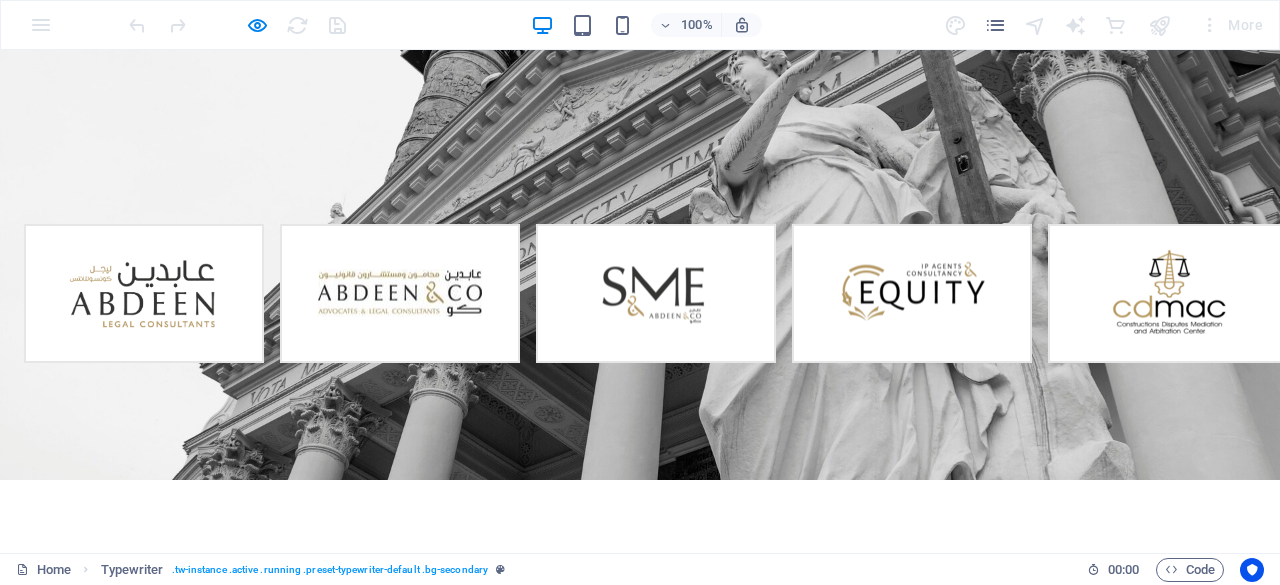 scroll, scrollTop: 100, scrollLeft: 0, axis: vertical 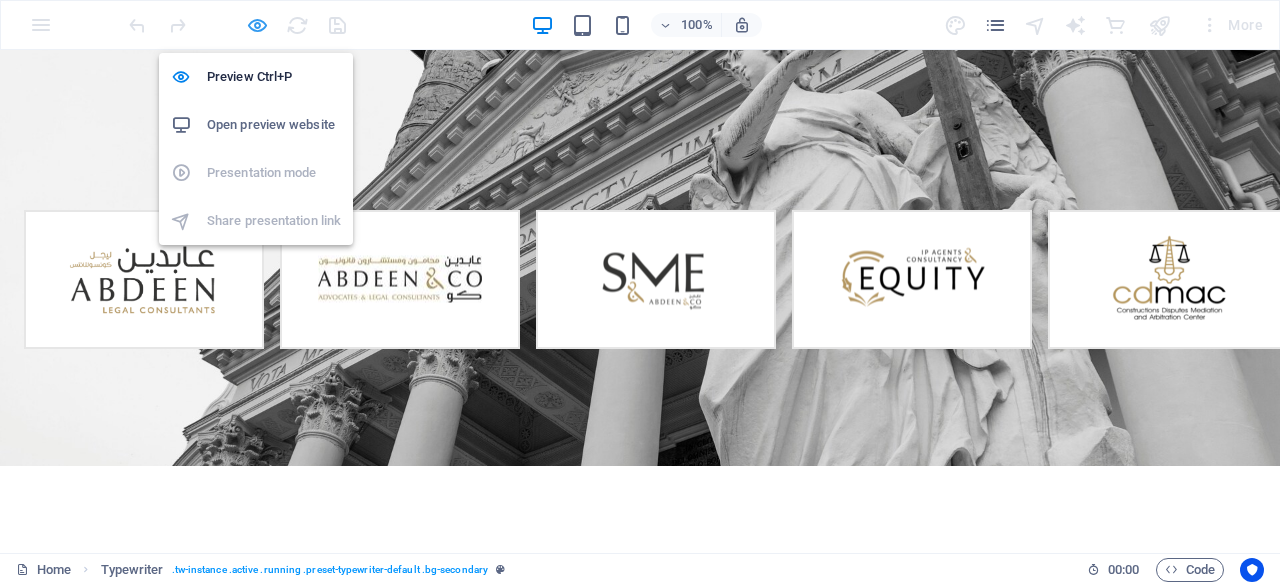 click at bounding box center (257, 25) 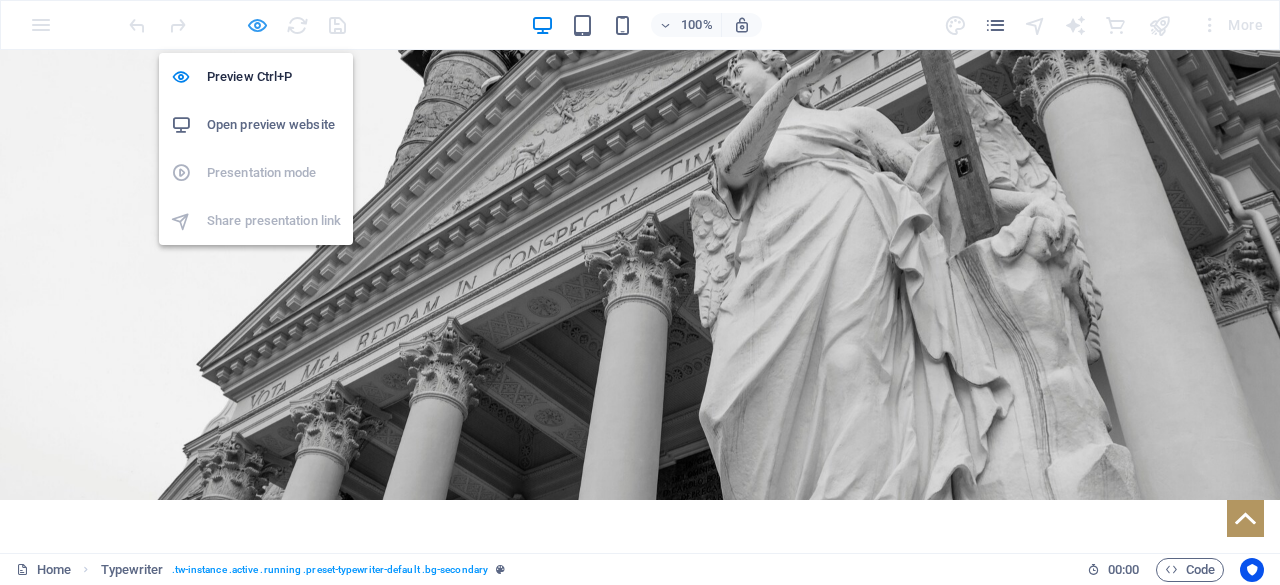 select on "px" 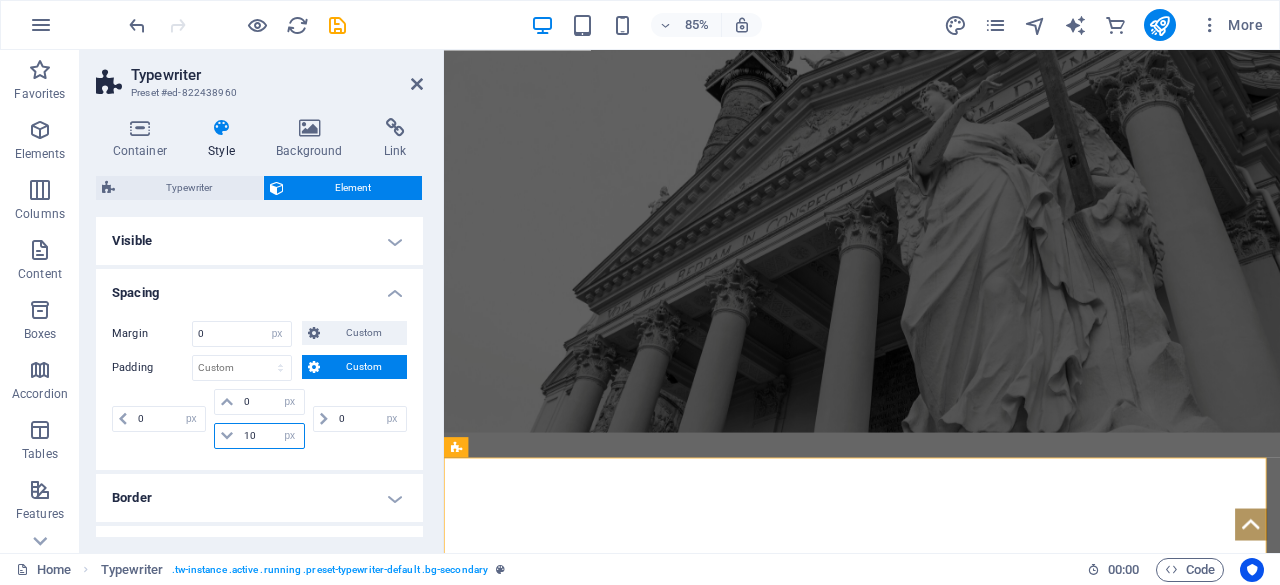click on "10" at bounding box center [271, 436] 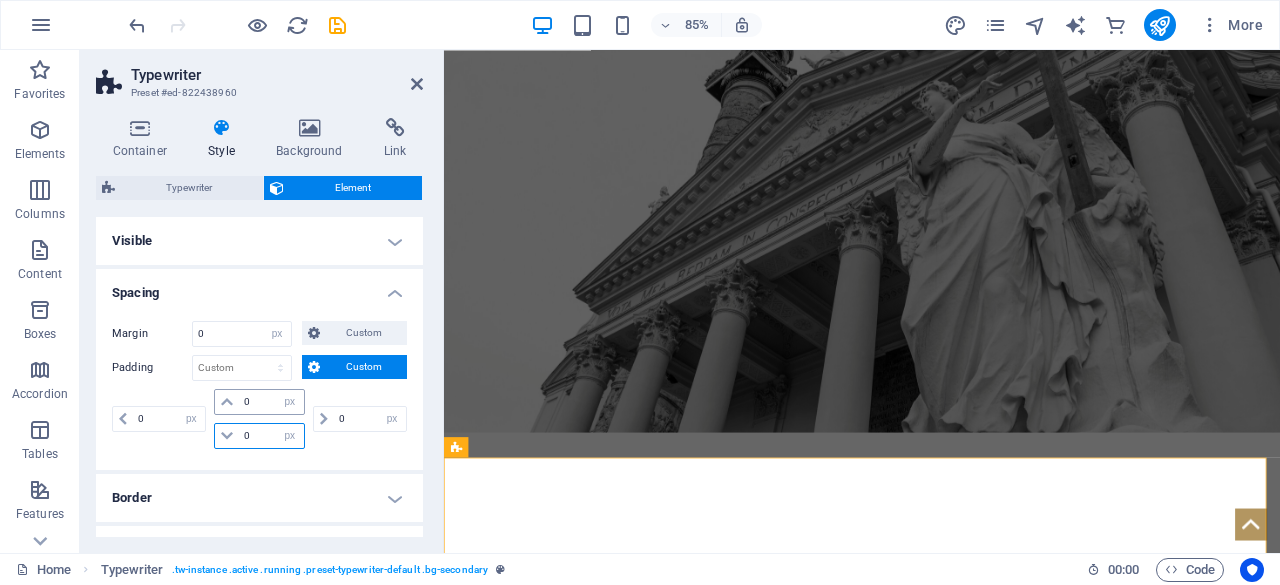type on "0" 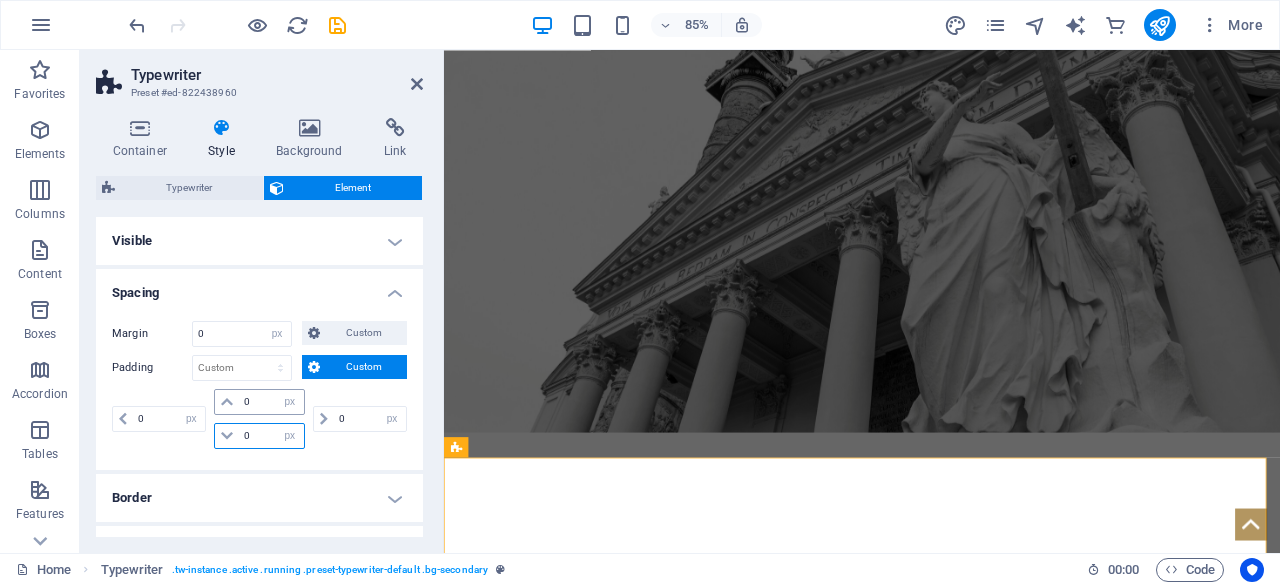 select on "px" 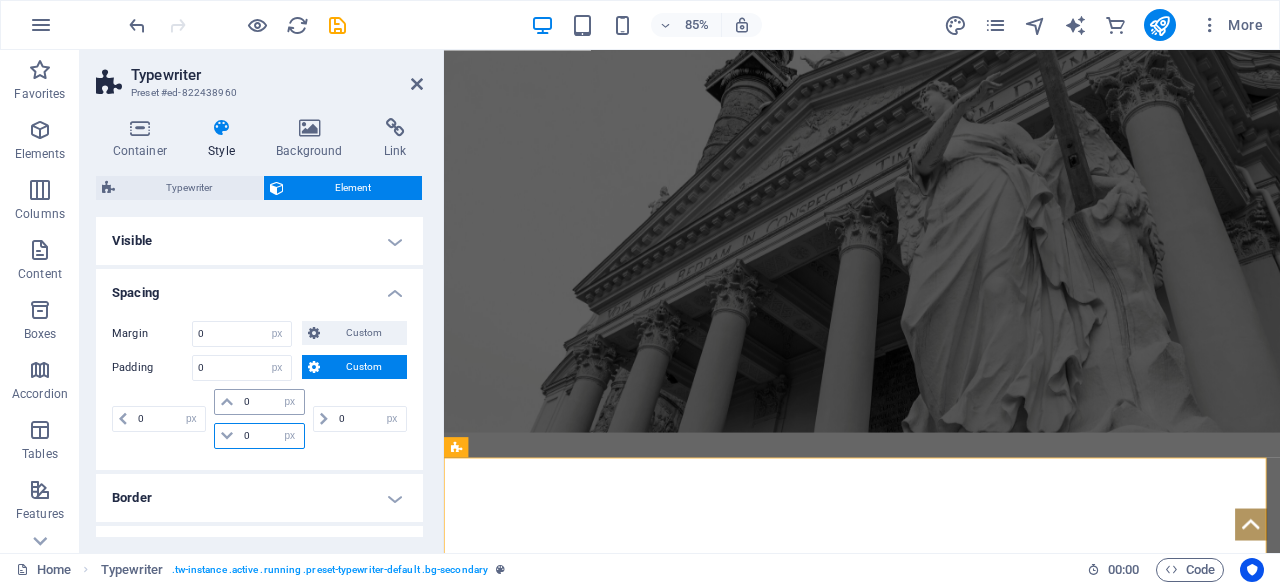 type on "0" 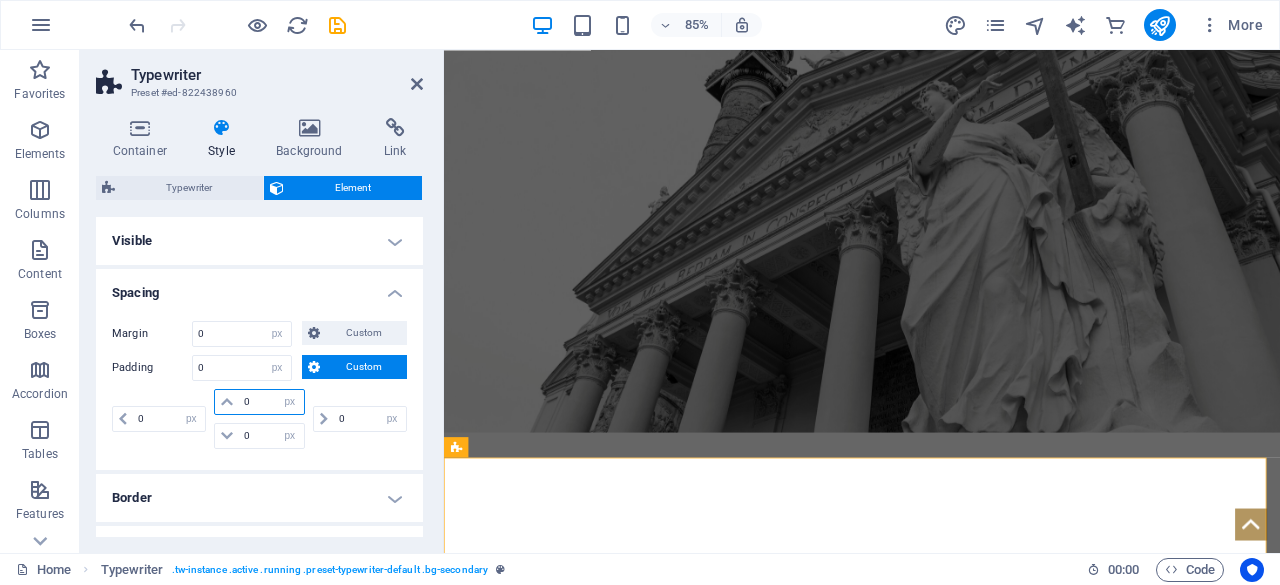 click on "0" at bounding box center [271, 402] 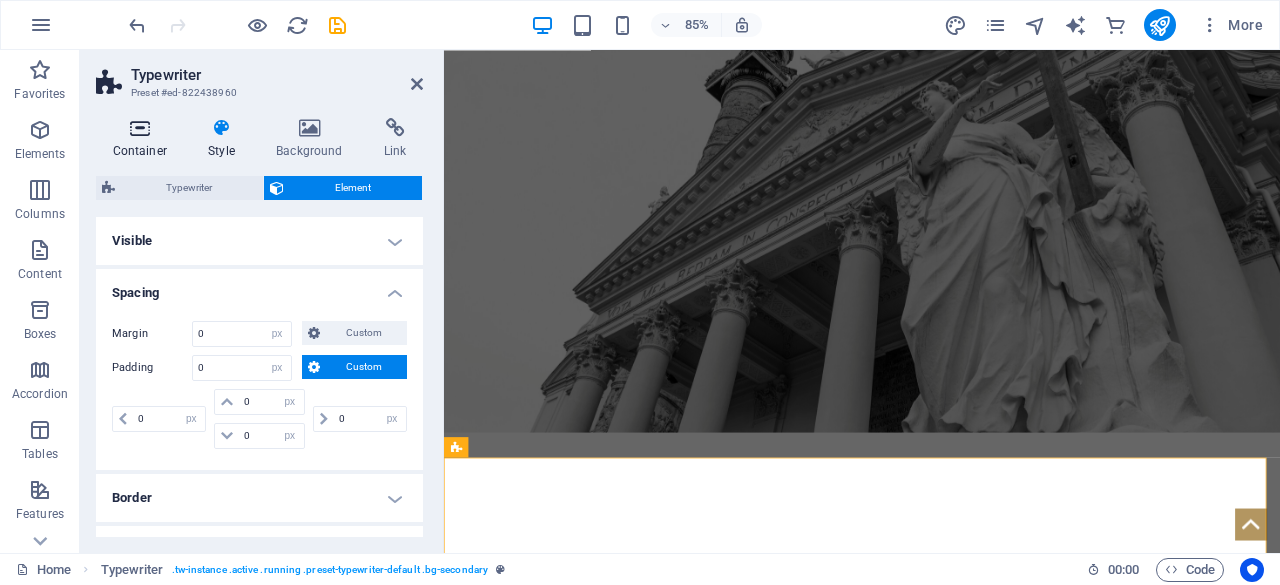 click on "Container" at bounding box center (144, 139) 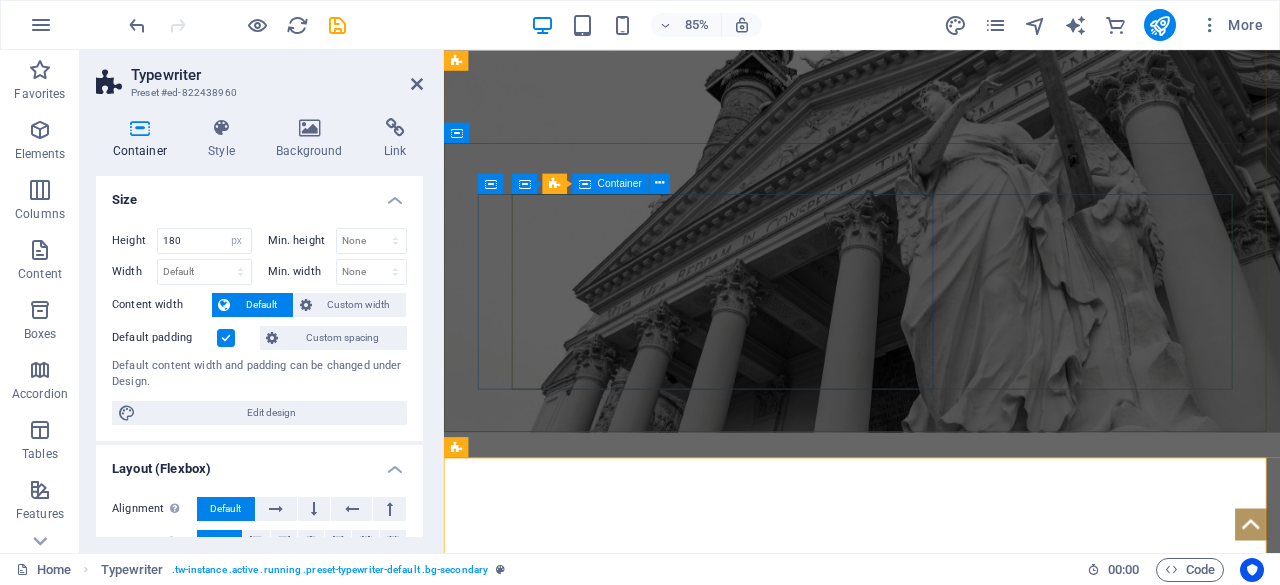 click on "Twenty Three Years of Delivering Excellence  in Global Legal Solutions. Learn More" at bounding box center [946, 891] 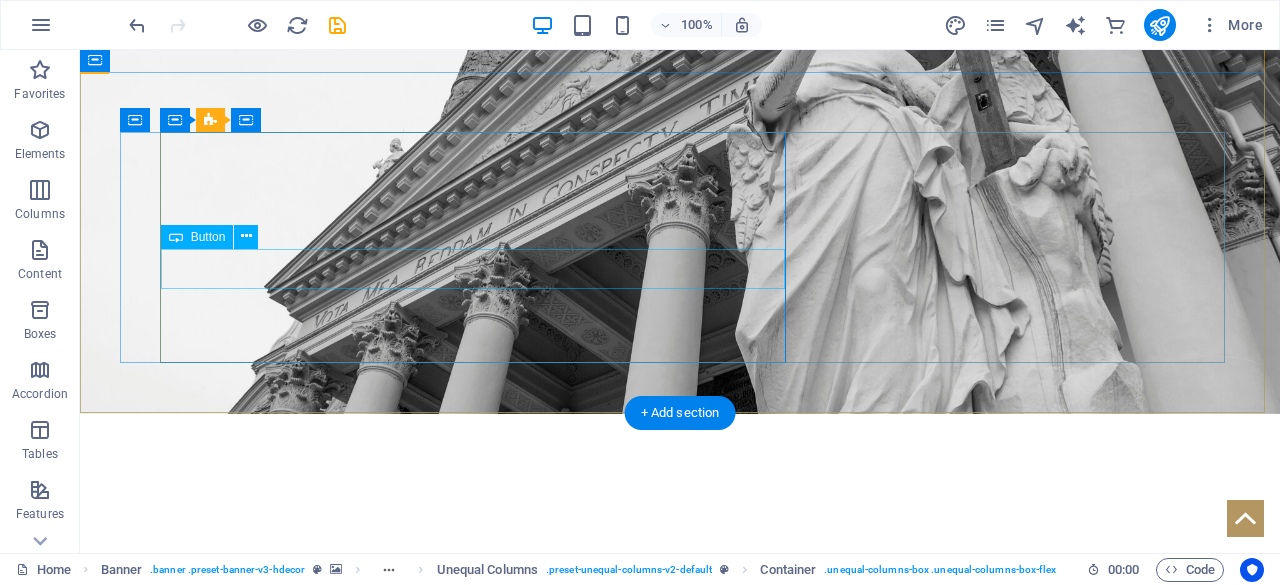 scroll, scrollTop: 100, scrollLeft: 0, axis: vertical 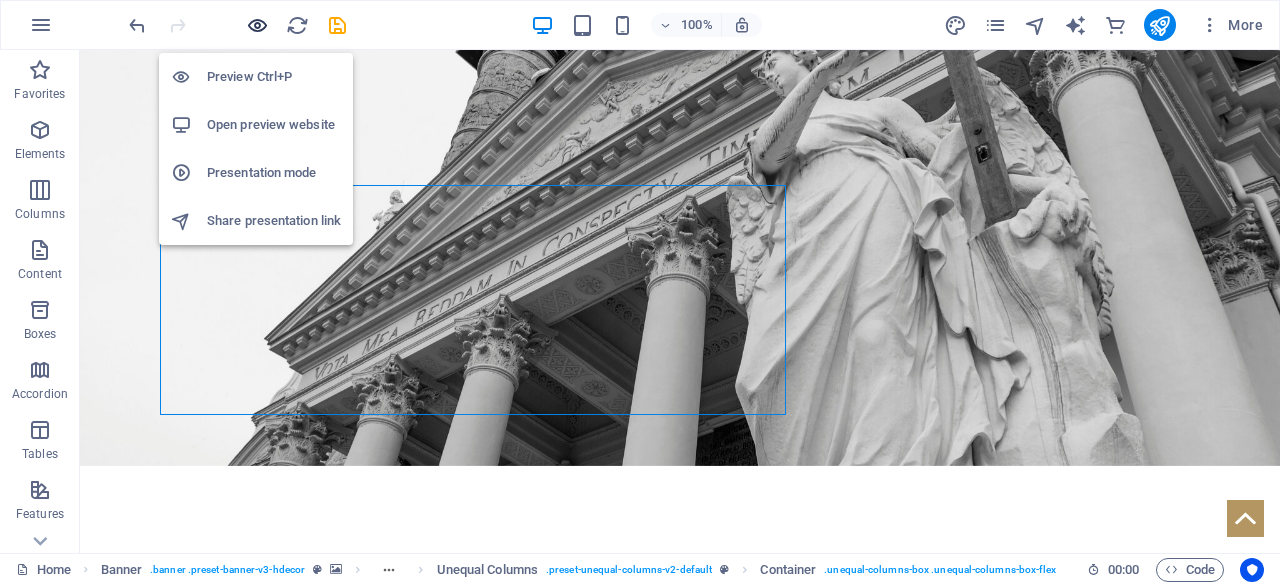 click at bounding box center (257, 25) 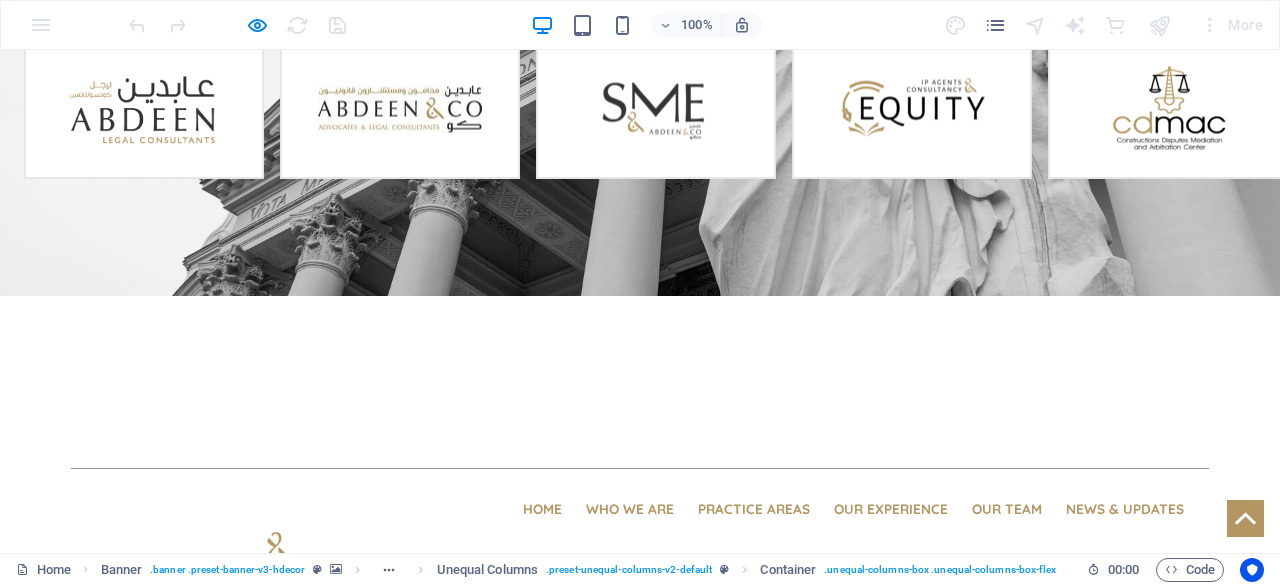 scroll, scrollTop: 300, scrollLeft: 0, axis: vertical 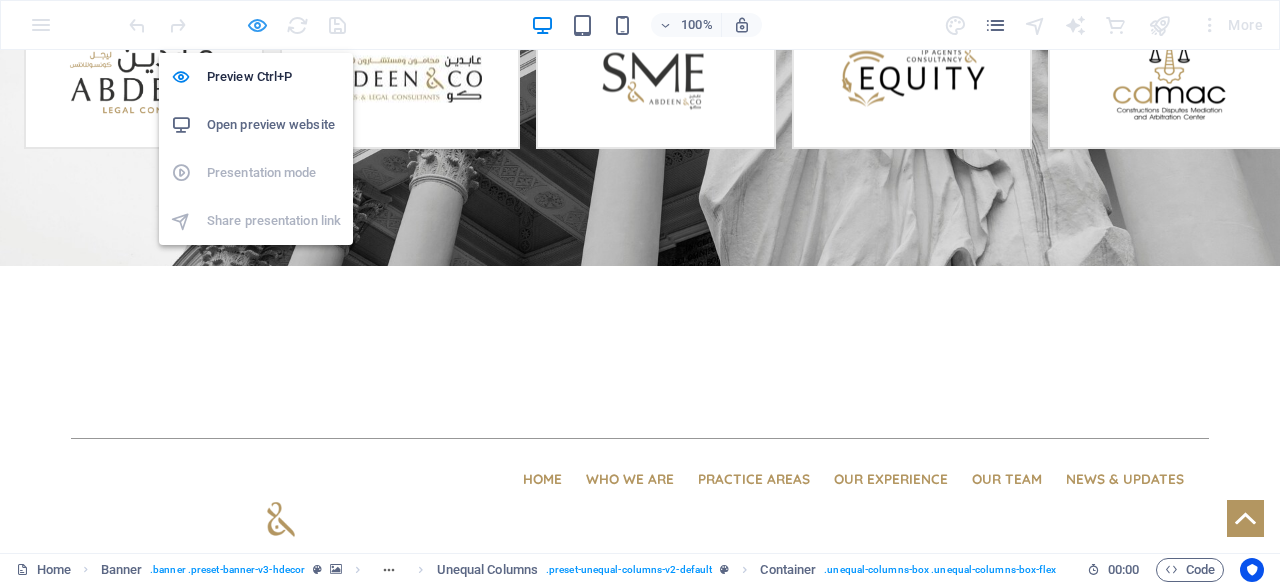 click at bounding box center (257, 25) 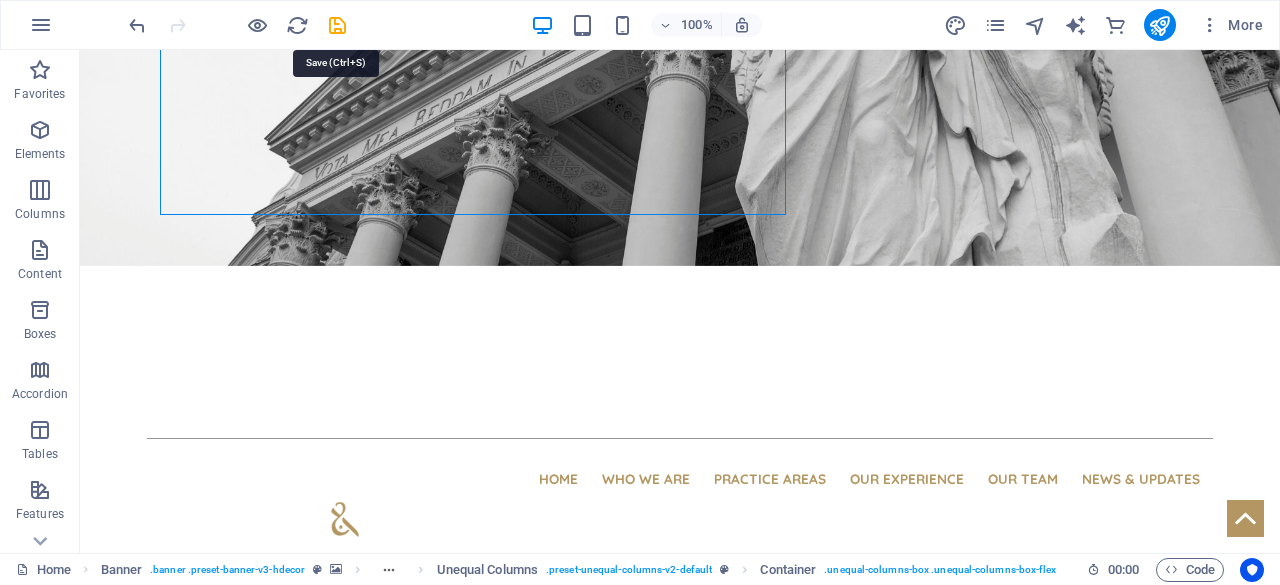 click at bounding box center (337, 25) 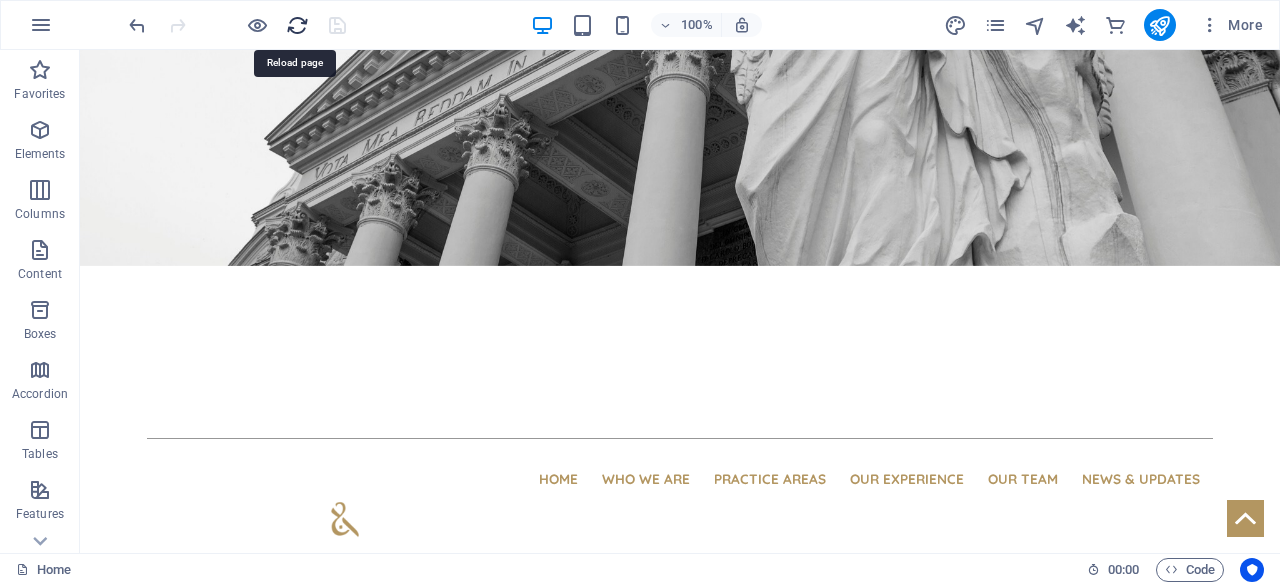click at bounding box center (297, 25) 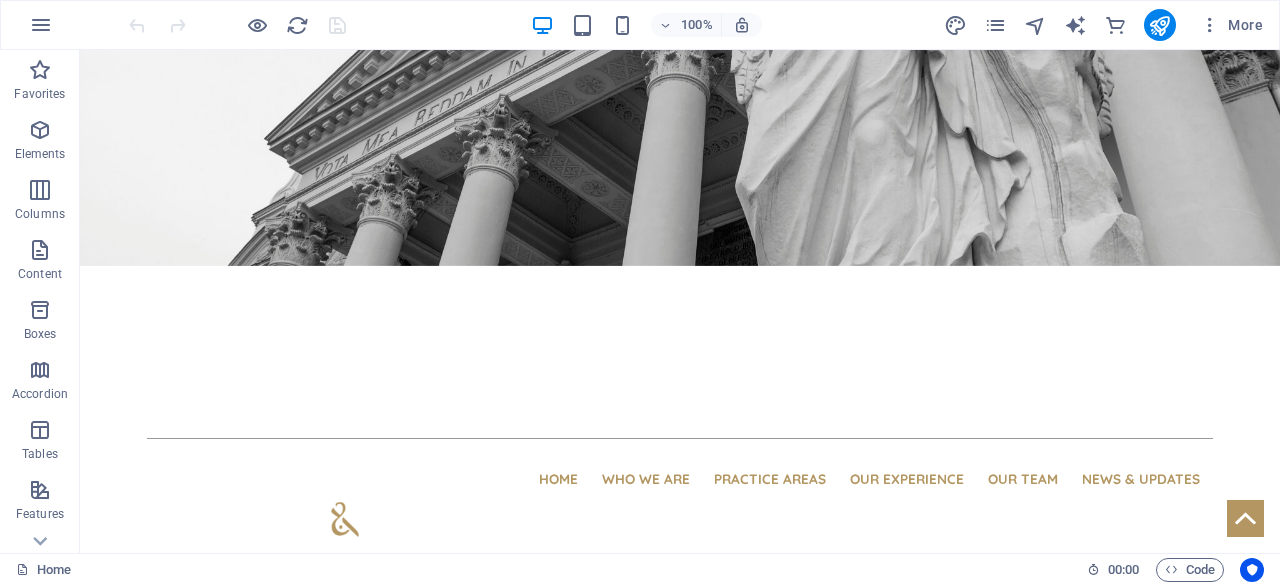 click on "100% More" at bounding box center [640, 25] 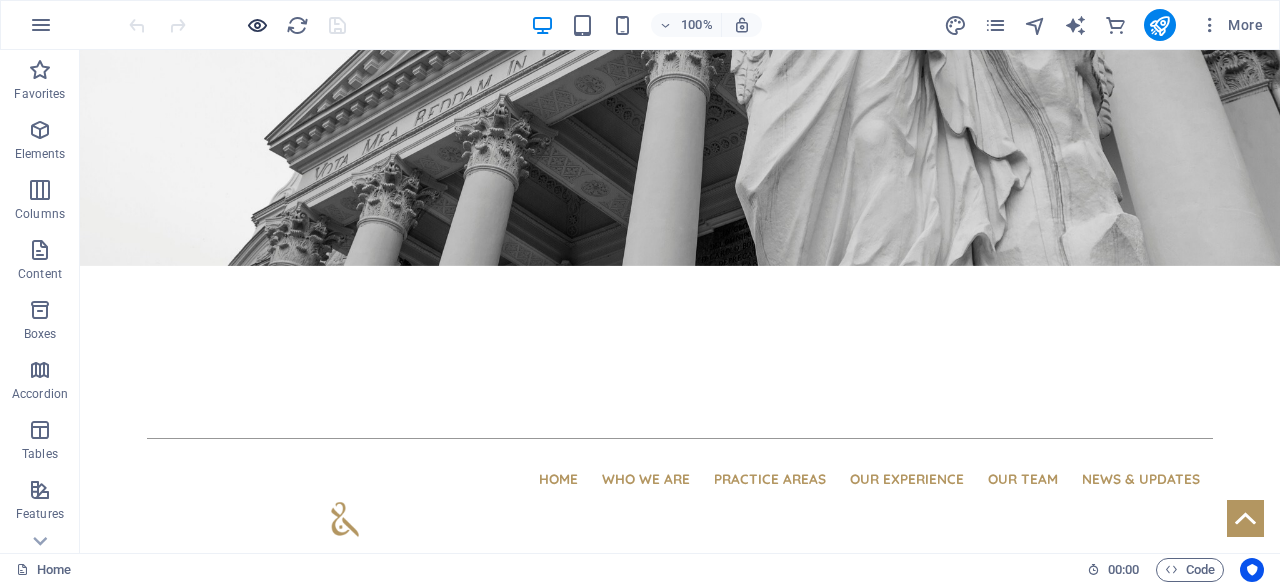 click at bounding box center [257, 25] 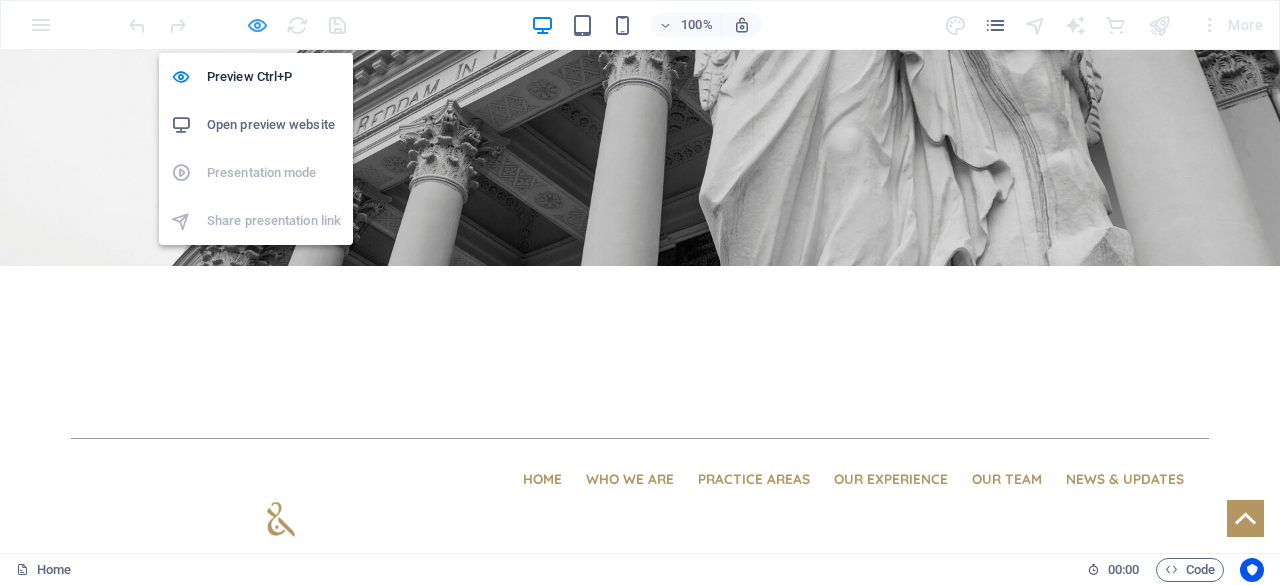 click at bounding box center (257, 25) 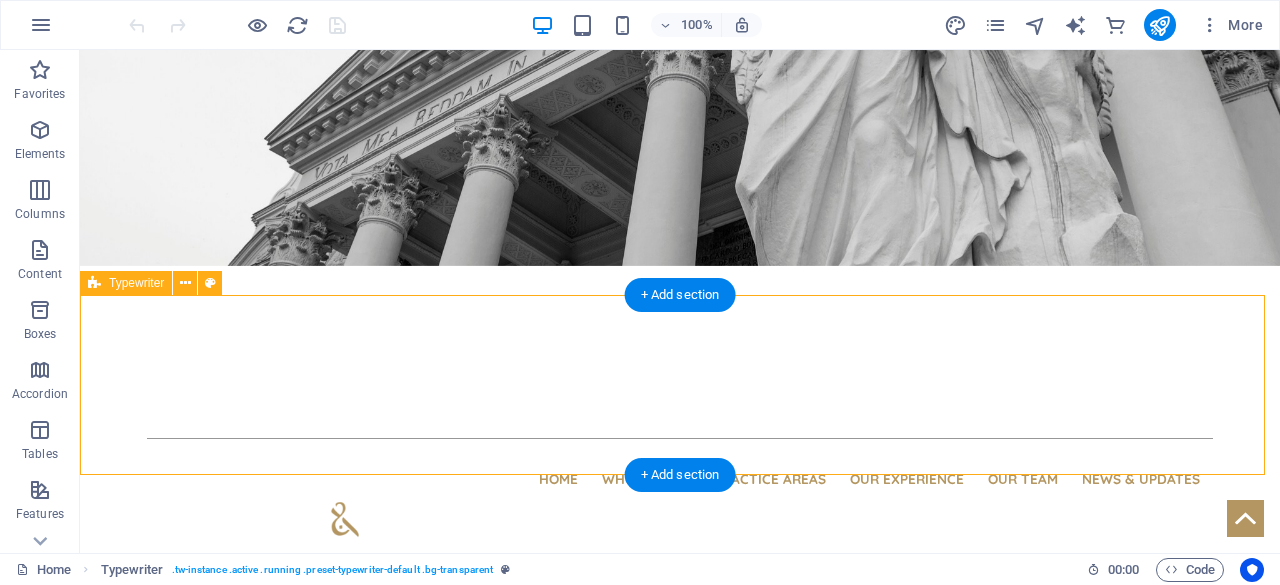 select on "px" 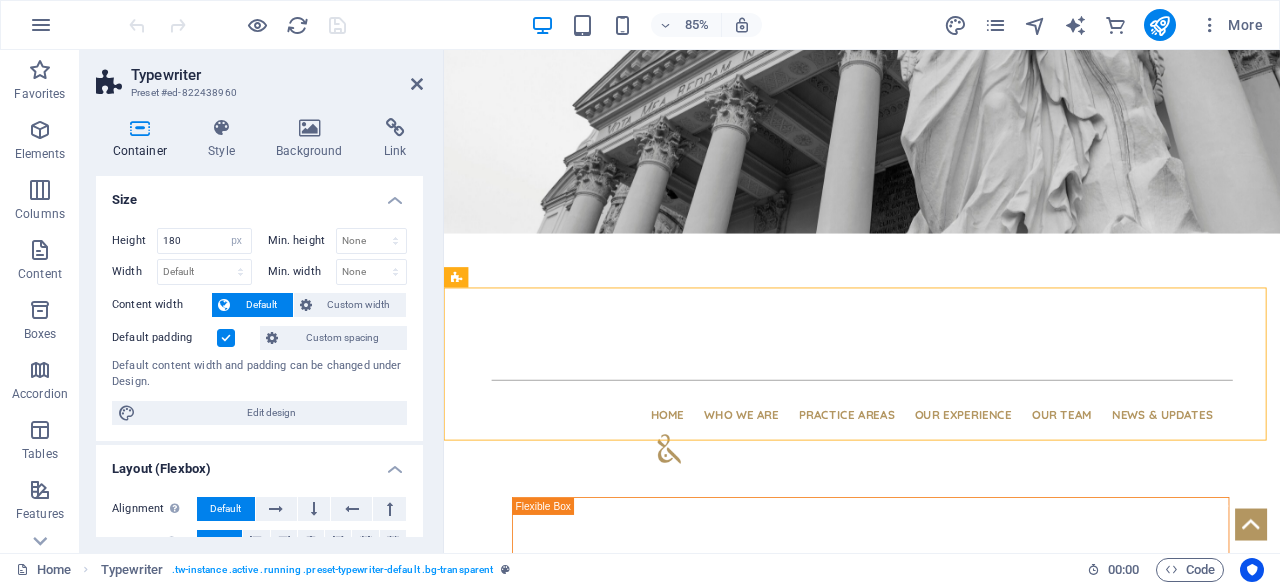 click at bounding box center [226, 338] 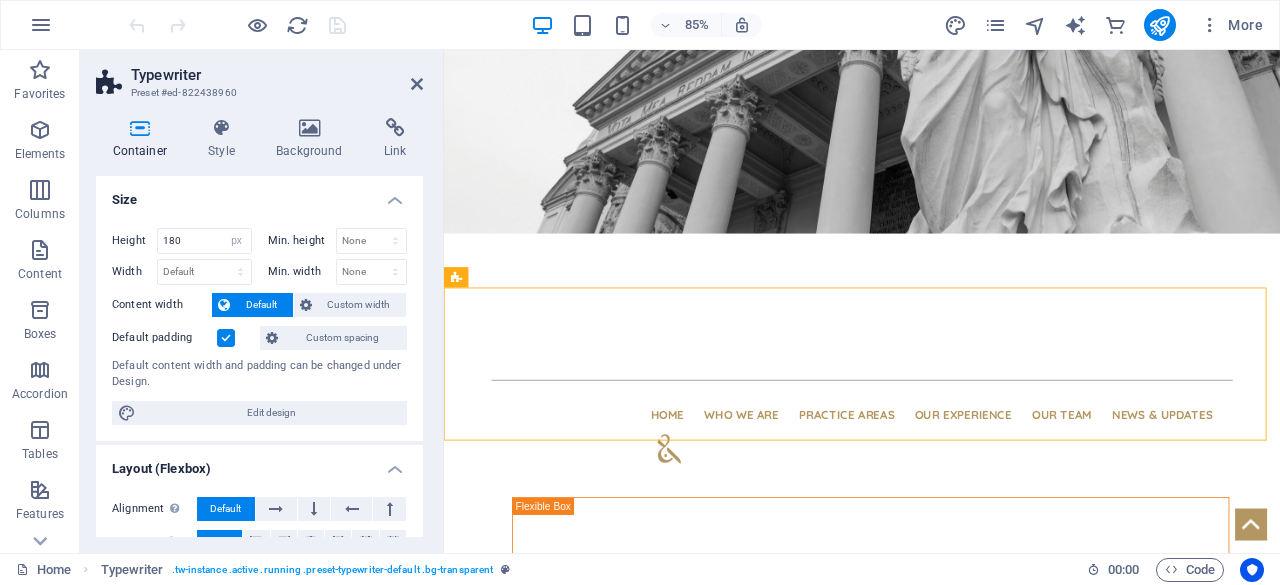 click on "Default padding" at bounding box center (0, 0) 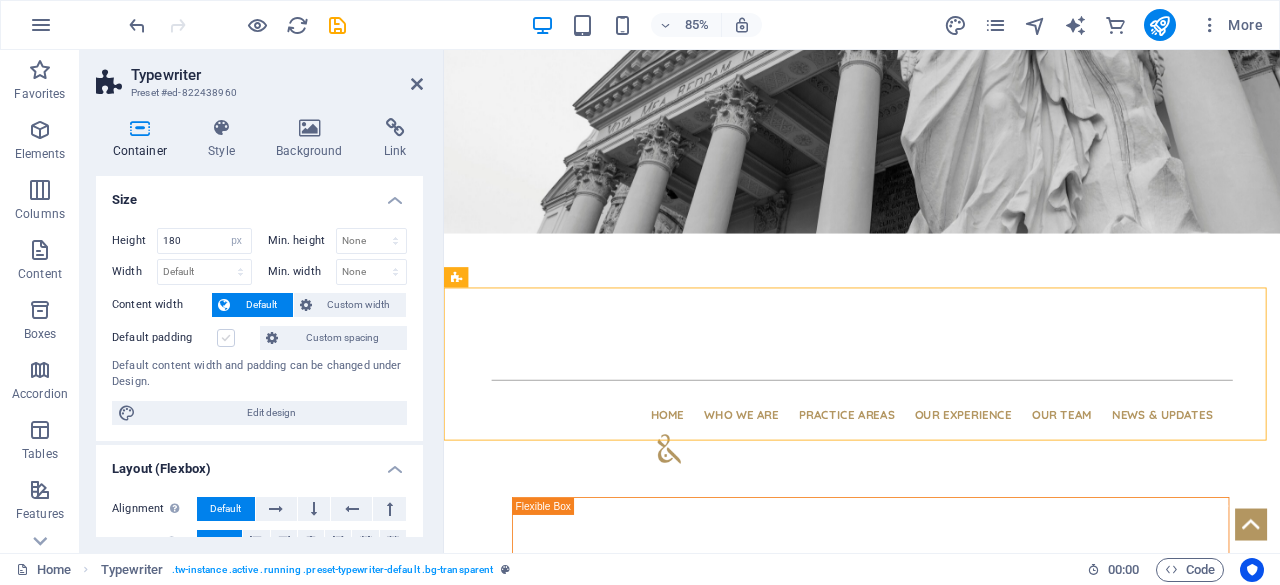 click at bounding box center [226, 338] 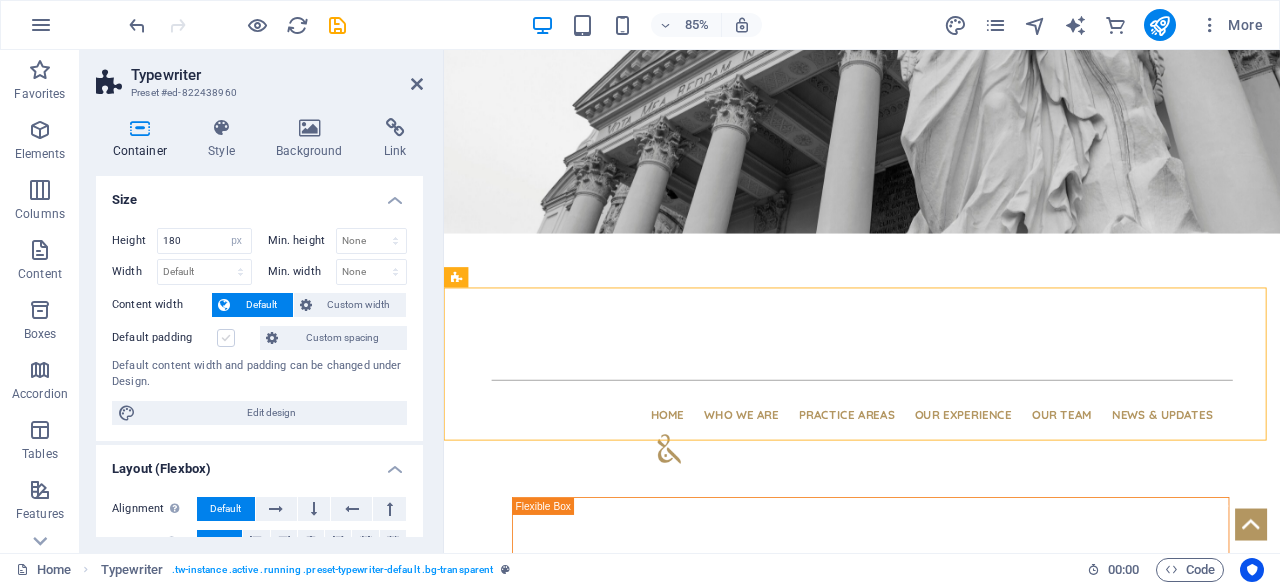 click on "Default padding" at bounding box center [0, 0] 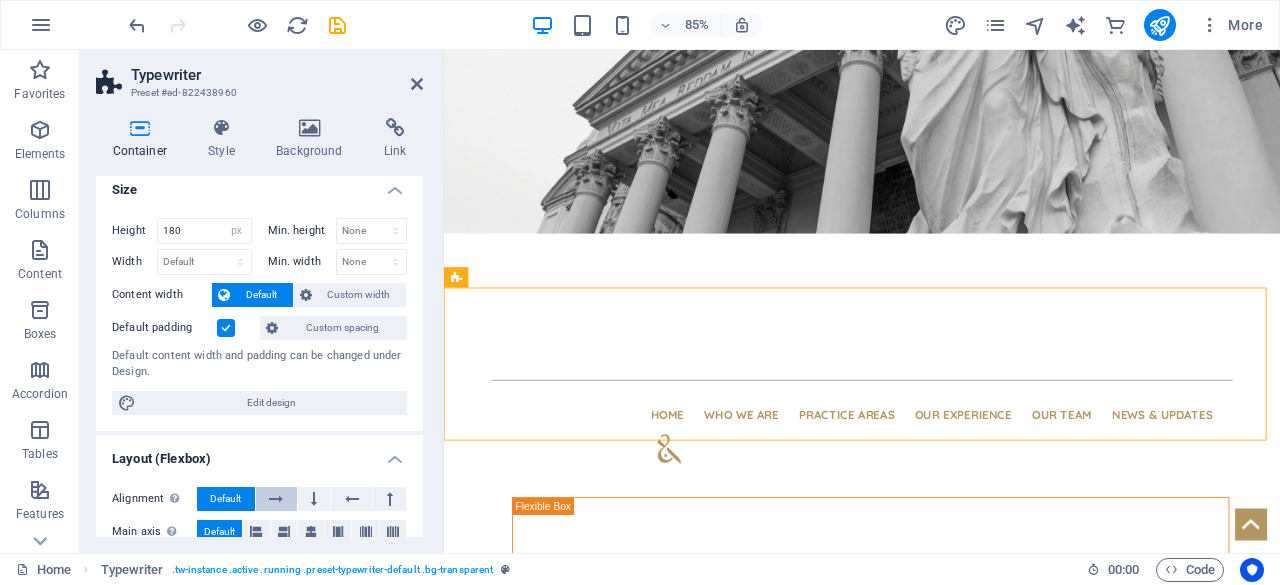 scroll, scrollTop: 0, scrollLeft: 0, axis: both 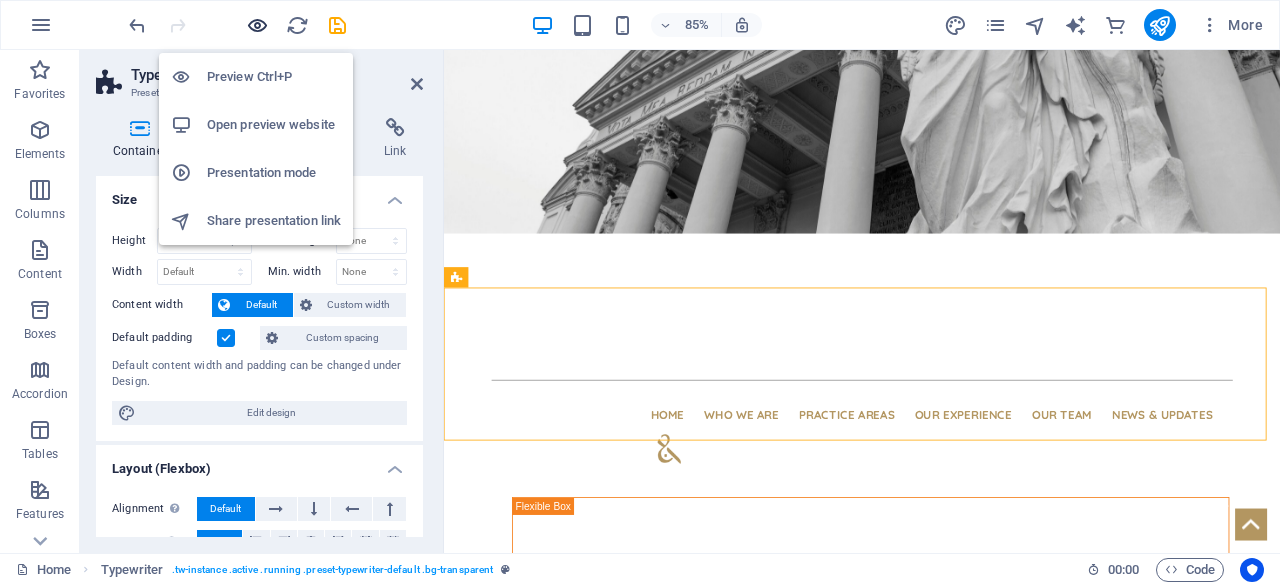 click at bounding box center (257, 25) 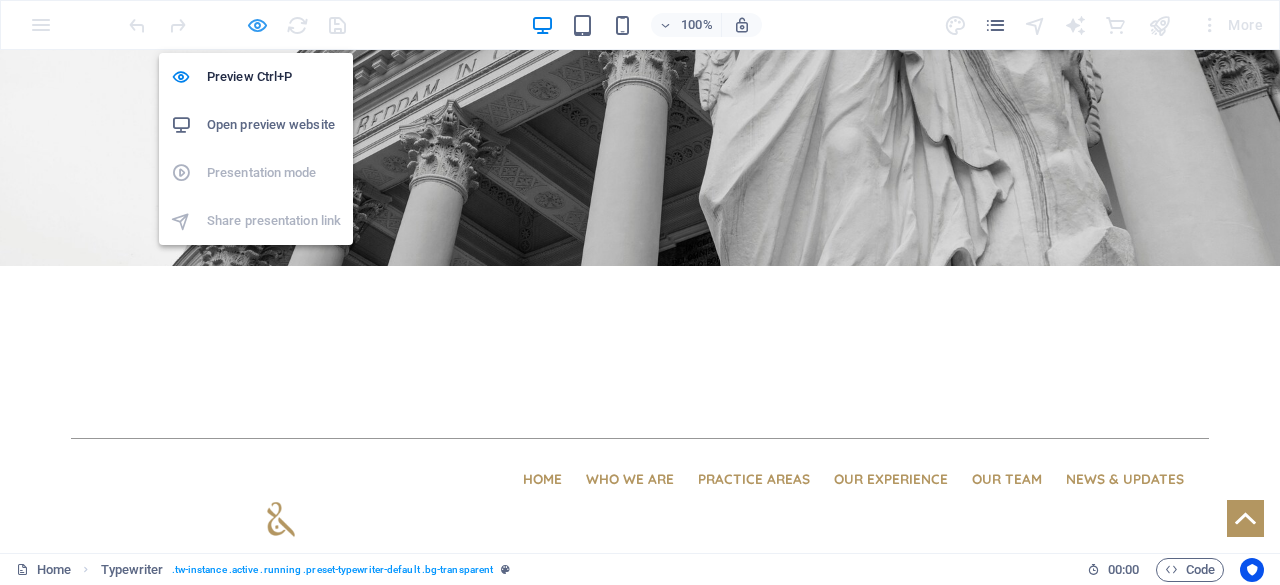 click at bounding box center (257, 25) 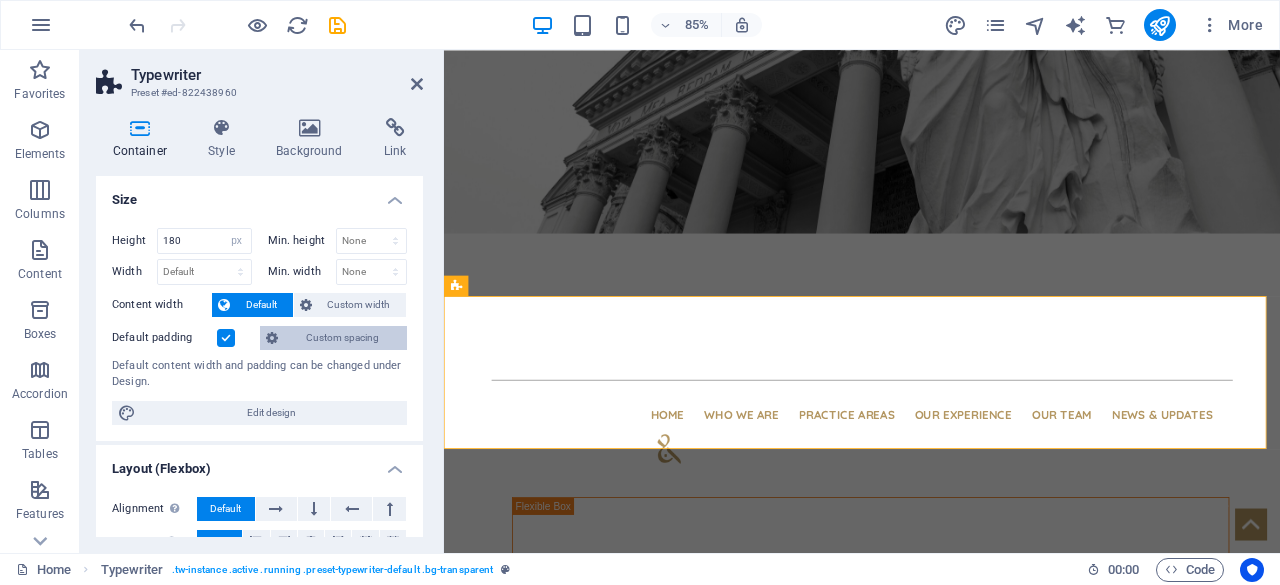 click on "Custom spacing" at bounding box center (342, 338) 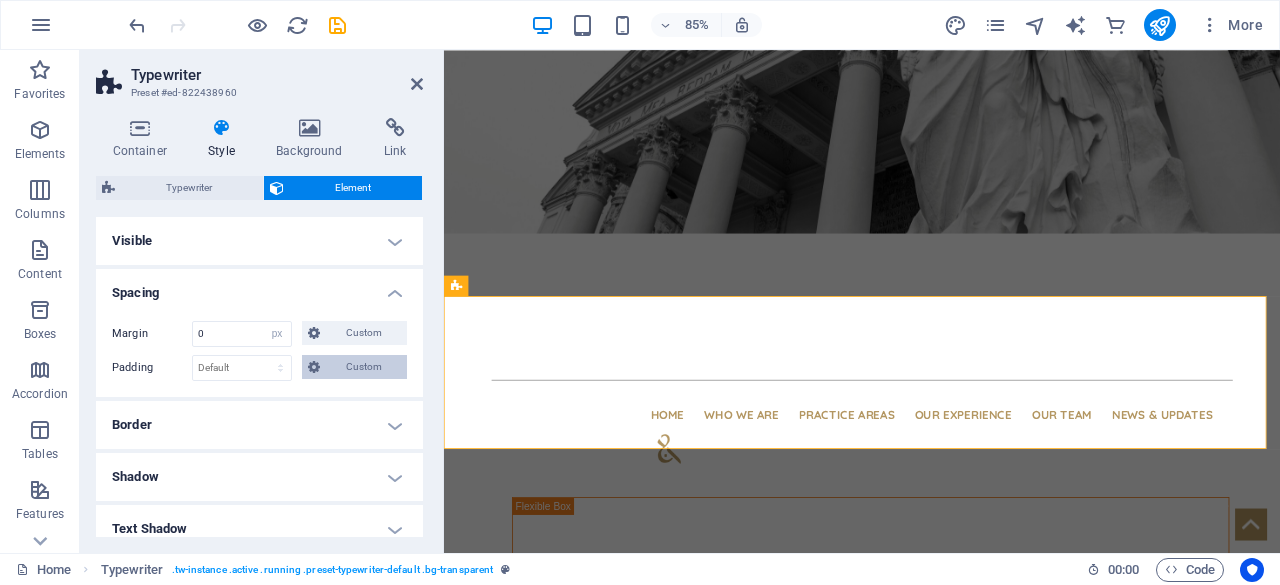 click on "Custom" at bounding box center (363, 367) 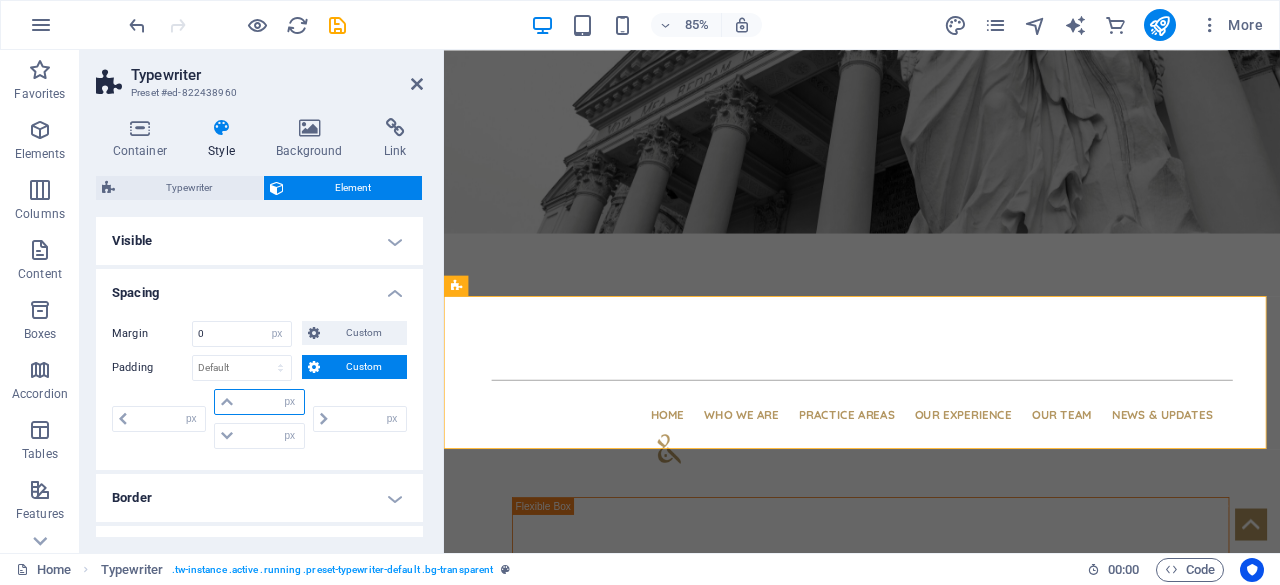 click at bounding box center (271, 402) 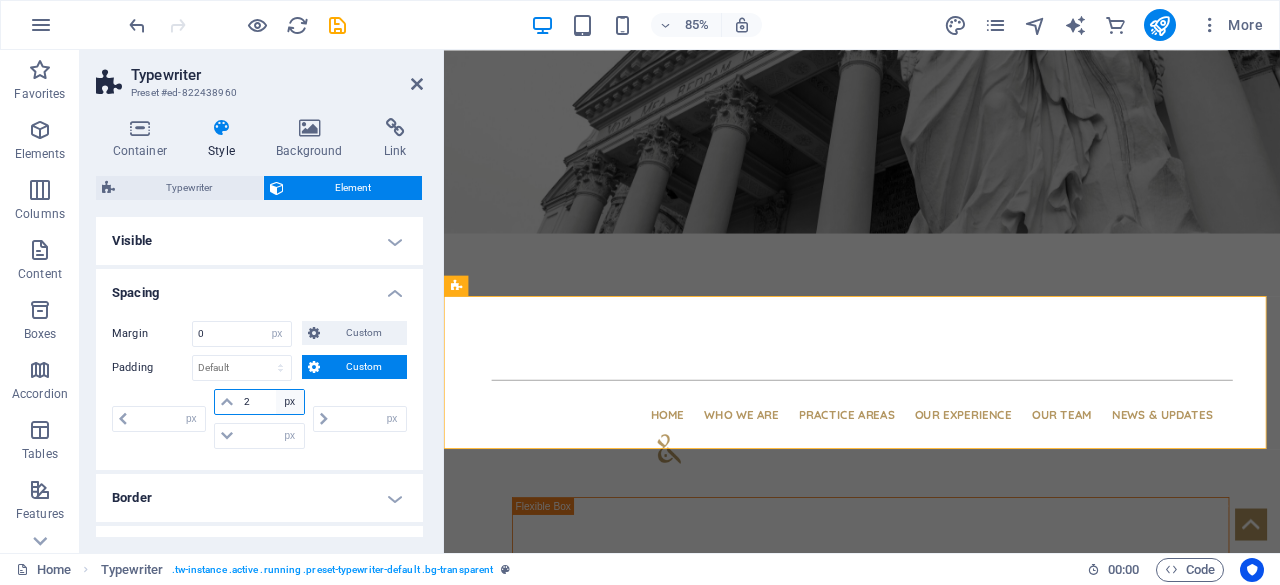 type on "20" 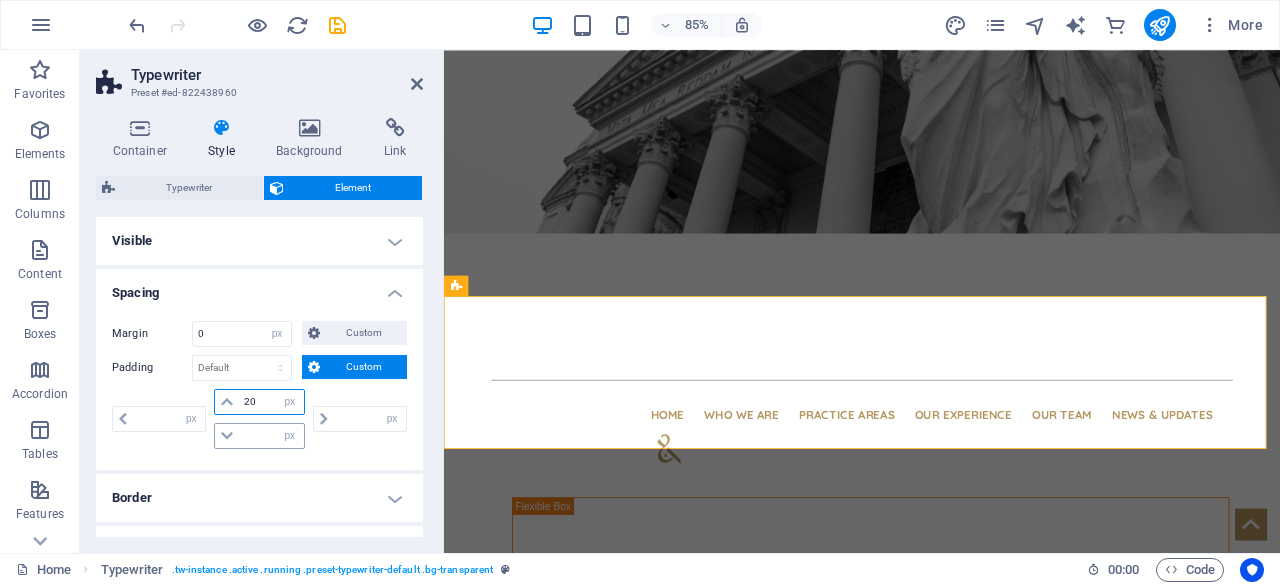 type on "0" 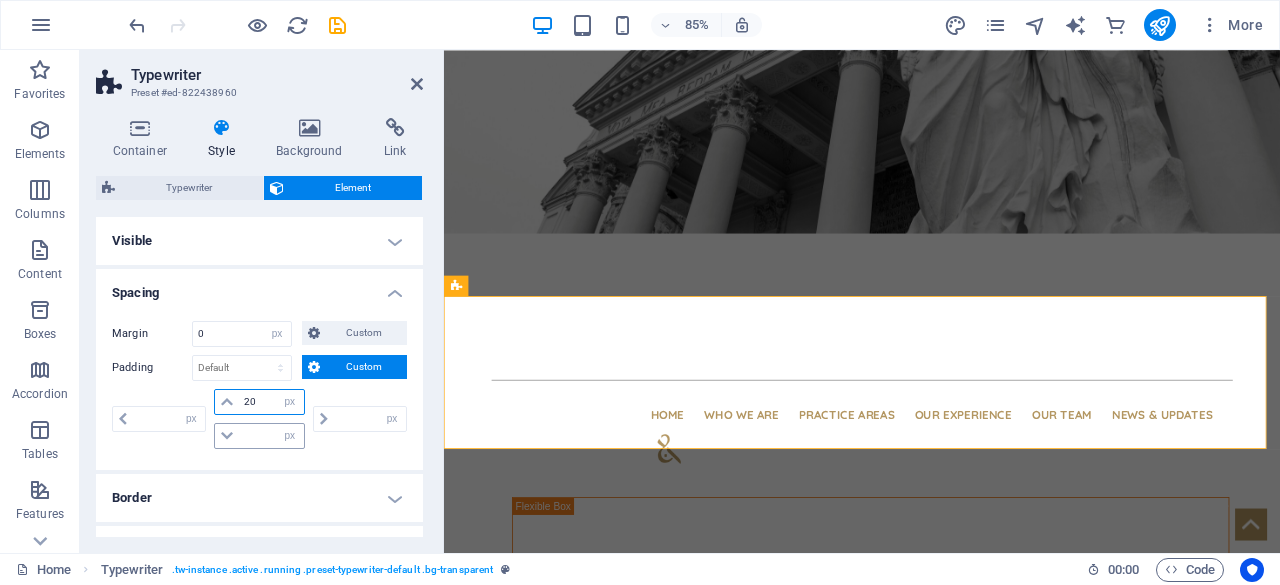 type on "0" 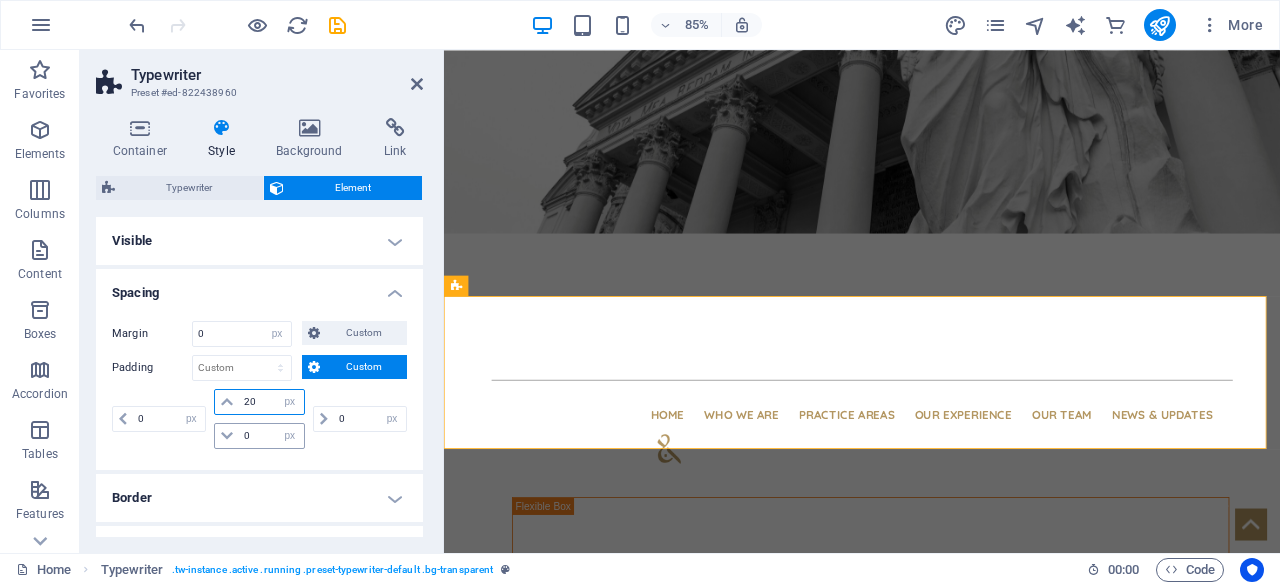 type on "20" 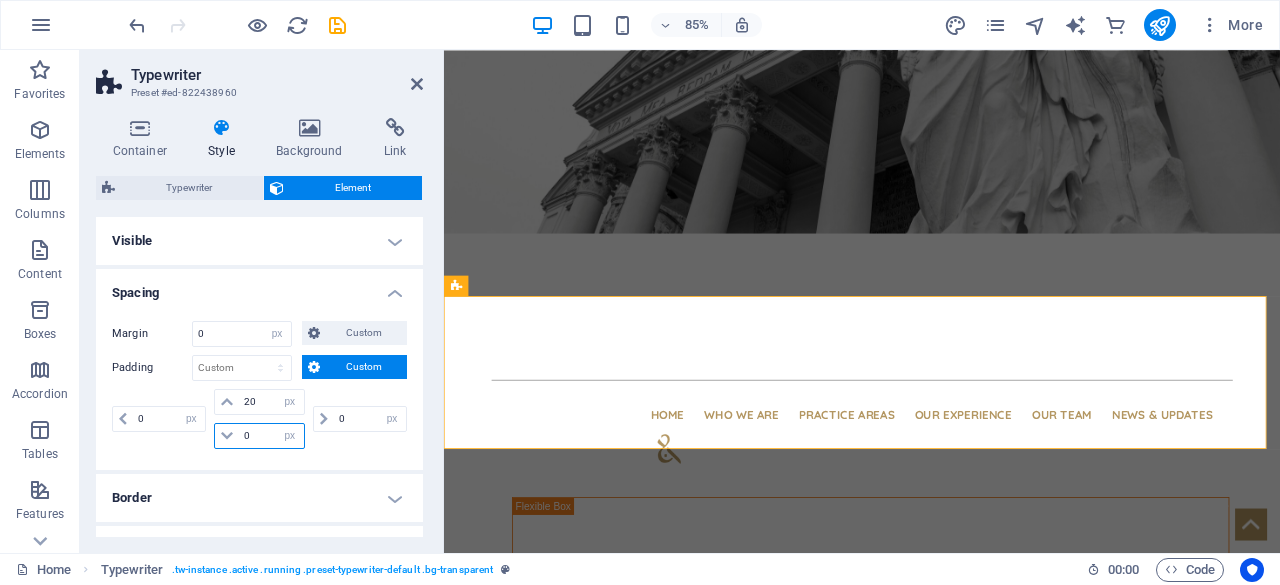 click on "0" at bounding box center [271, 436] 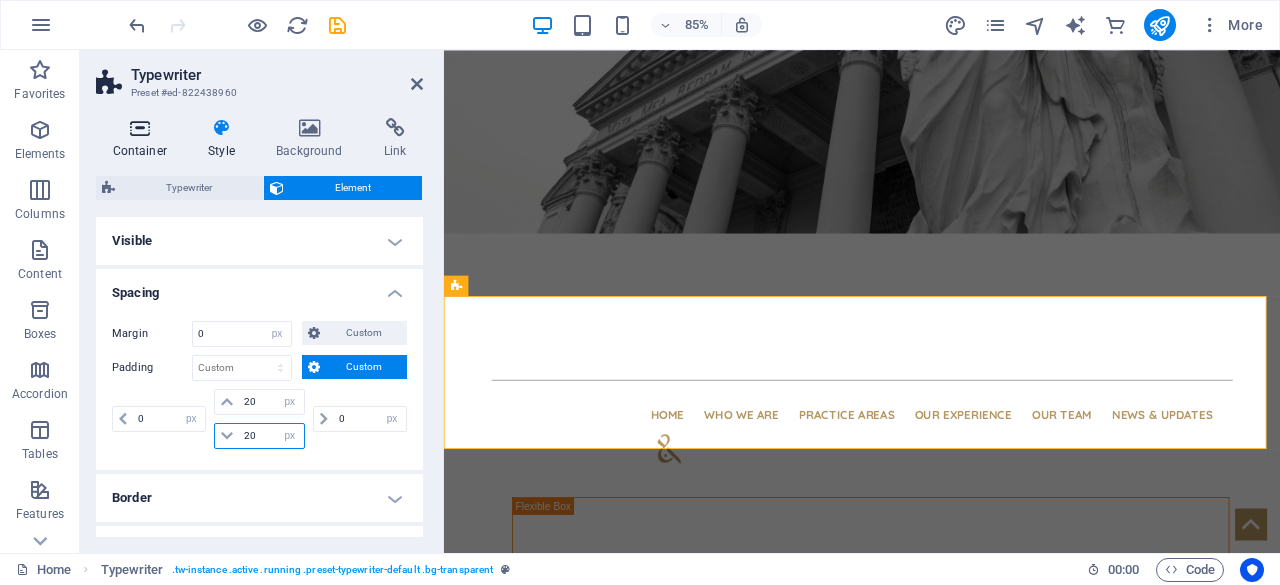 type on "20" 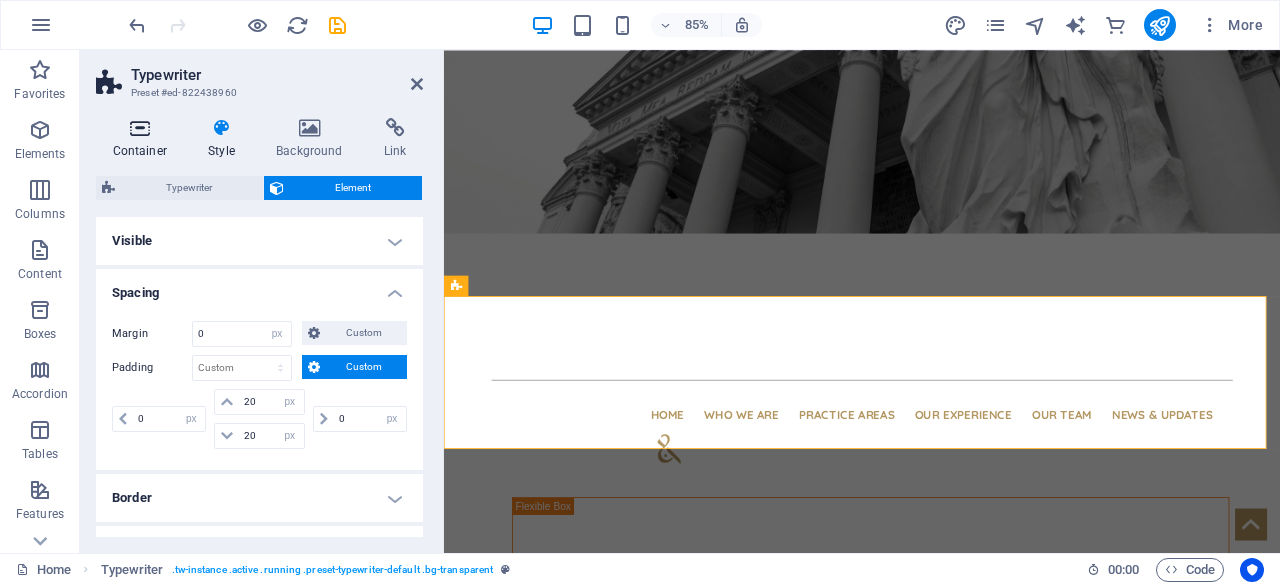 click on "Container" at bounding box center [144, 139] 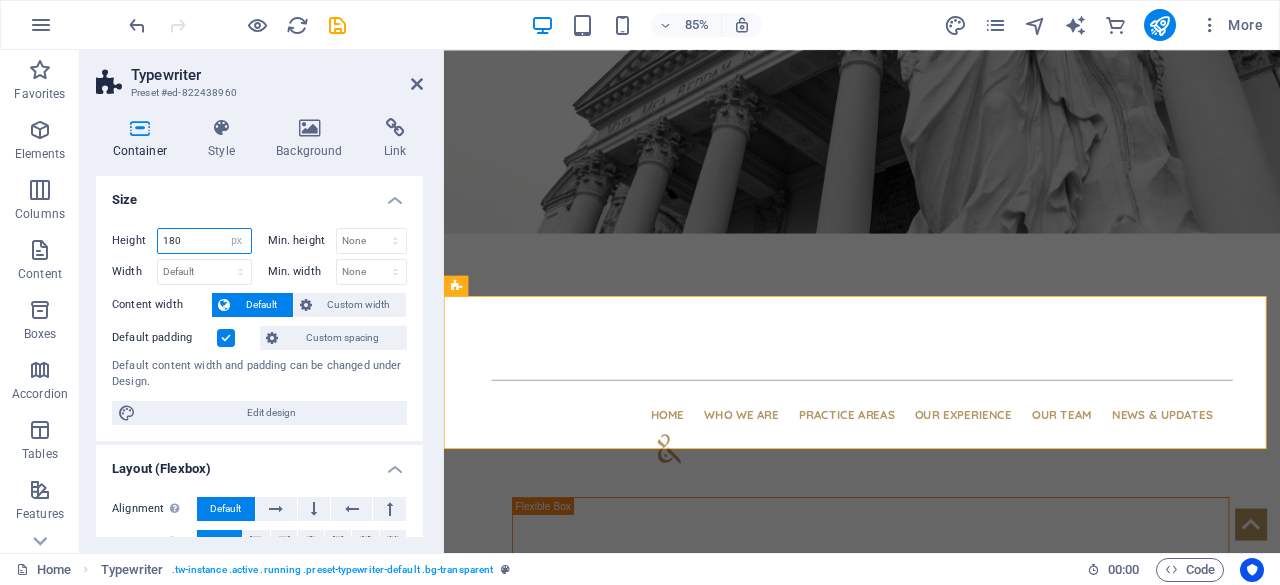 click on "180" at bounding box center (204, 241) 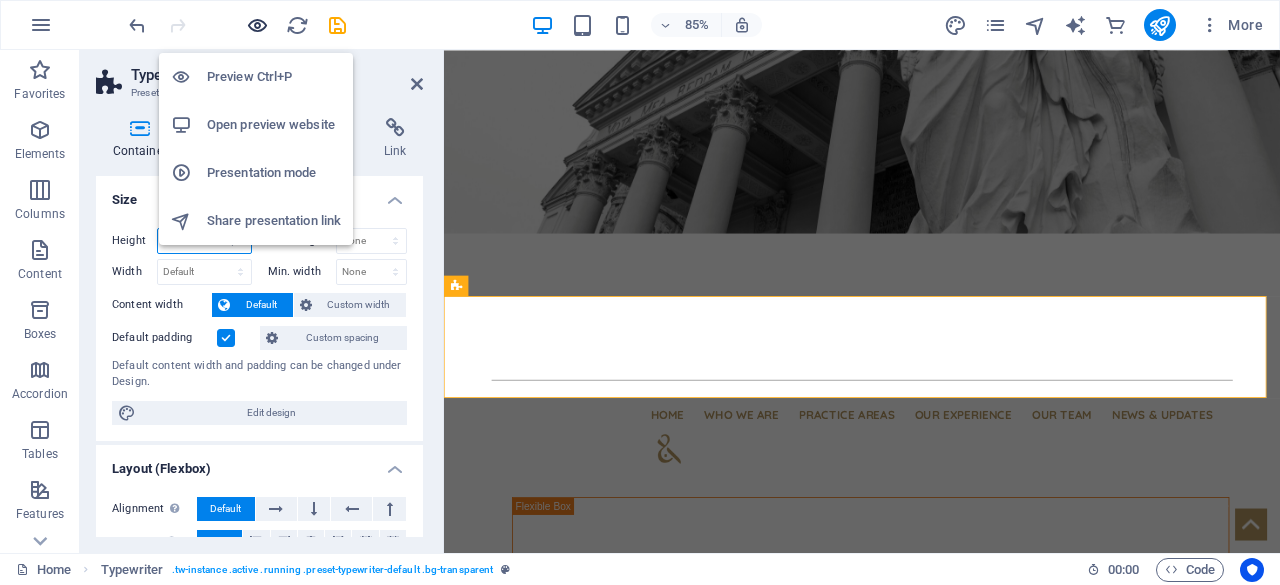 type on "120" 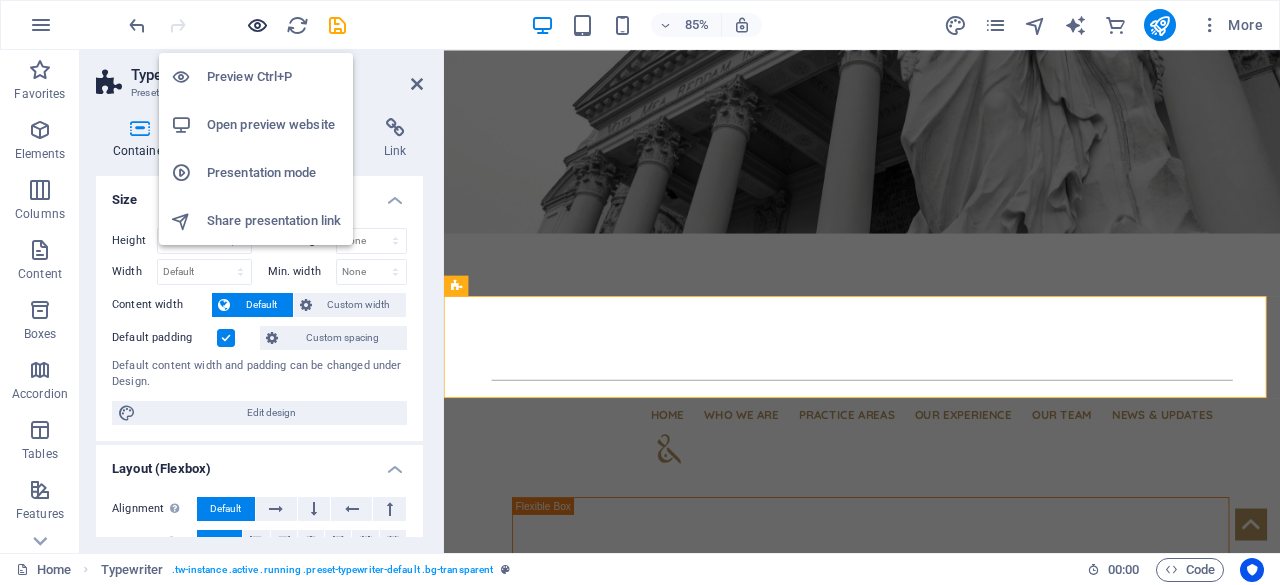 click at bounding box center [257, 25] 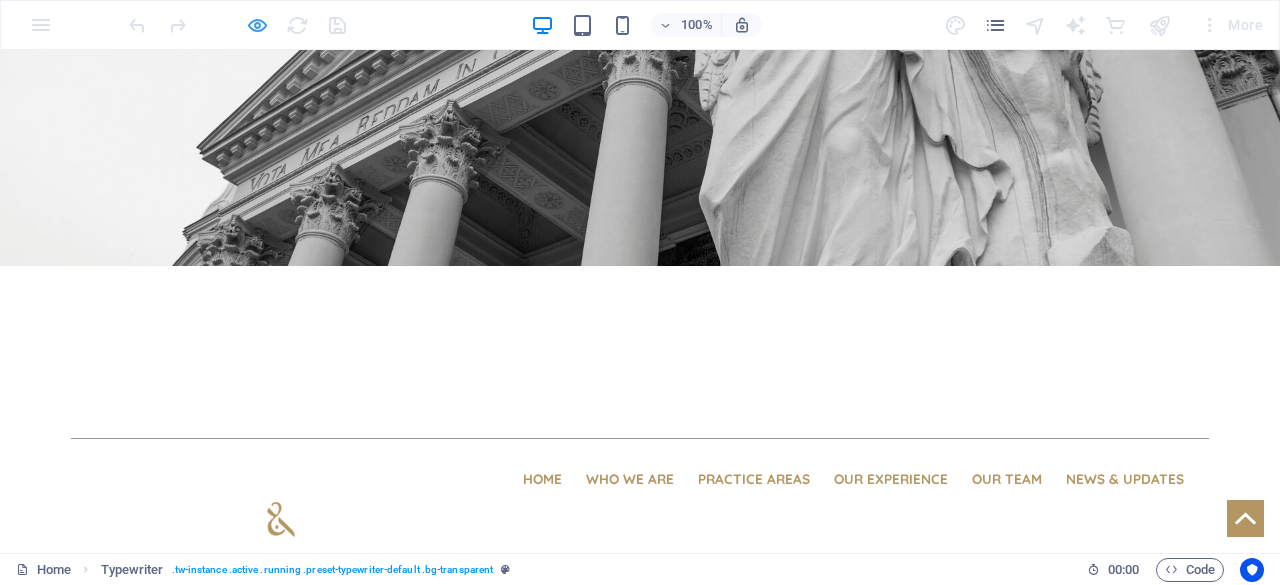 click at bounding box center (257, 25) 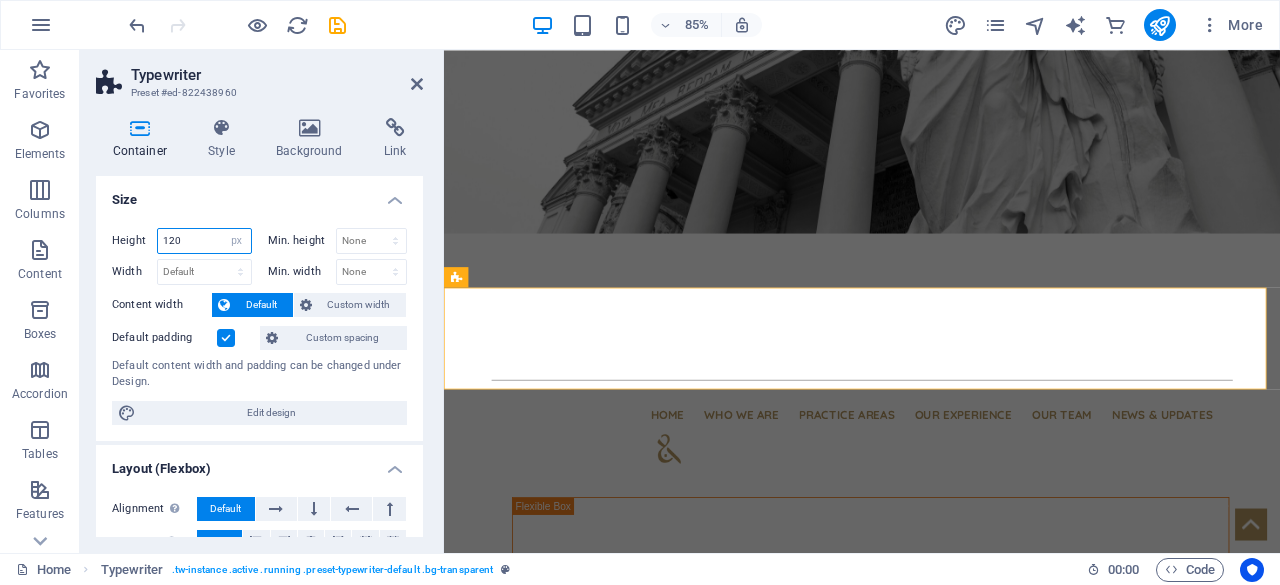 click on "120" at bounding box center [204, 241] 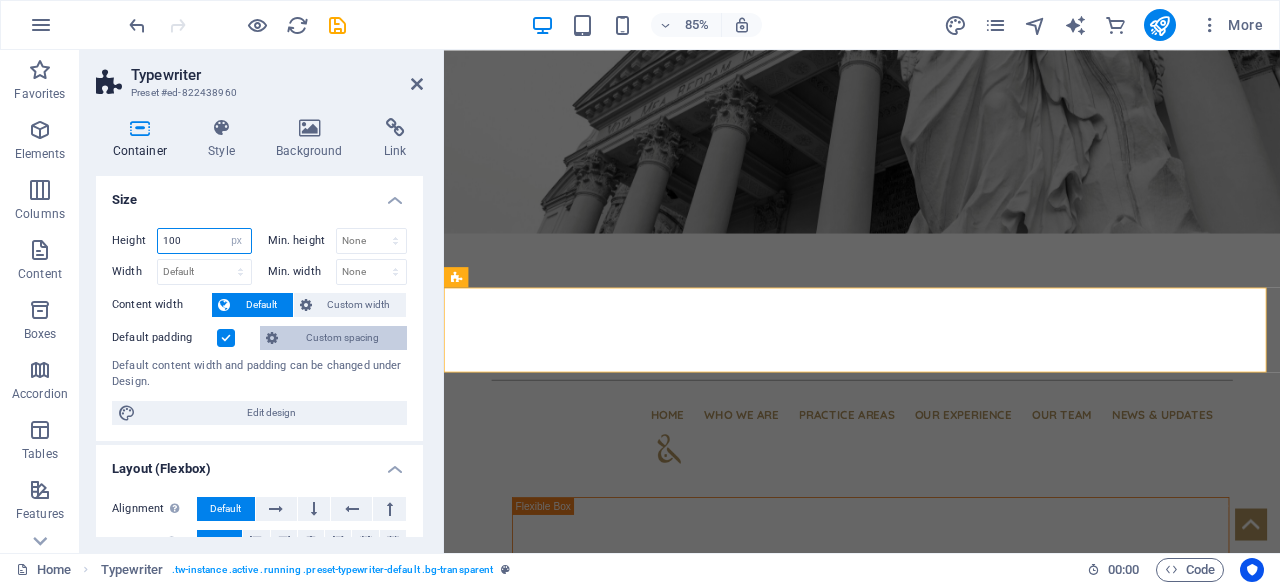 type on "100" 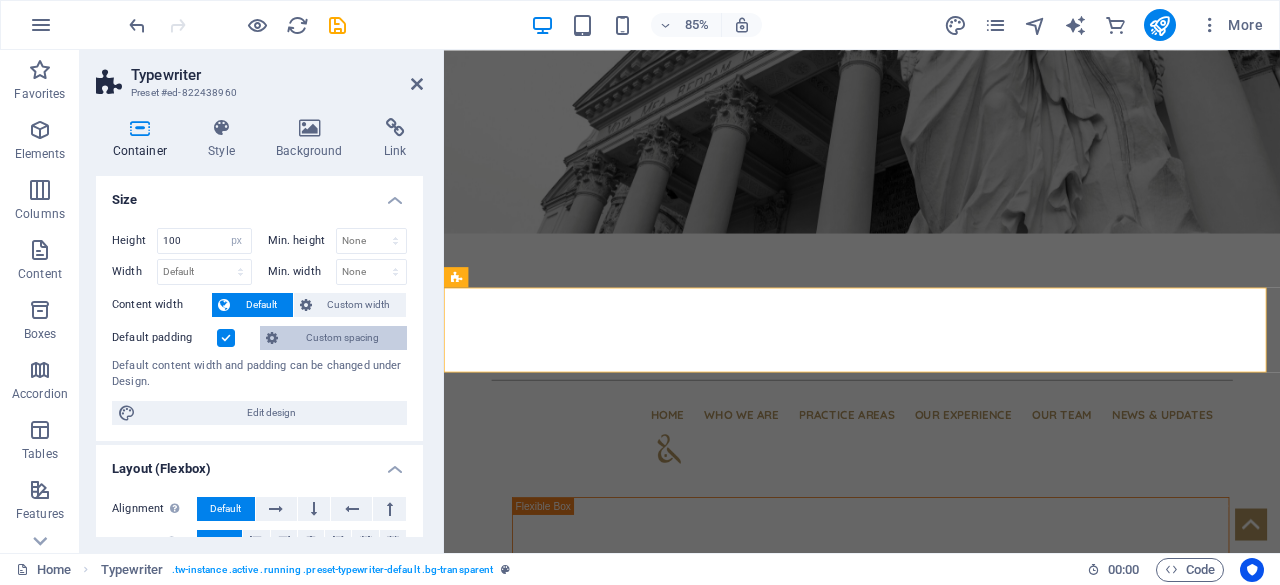 click on "Custom spacing" at bounding box center (342, 338) 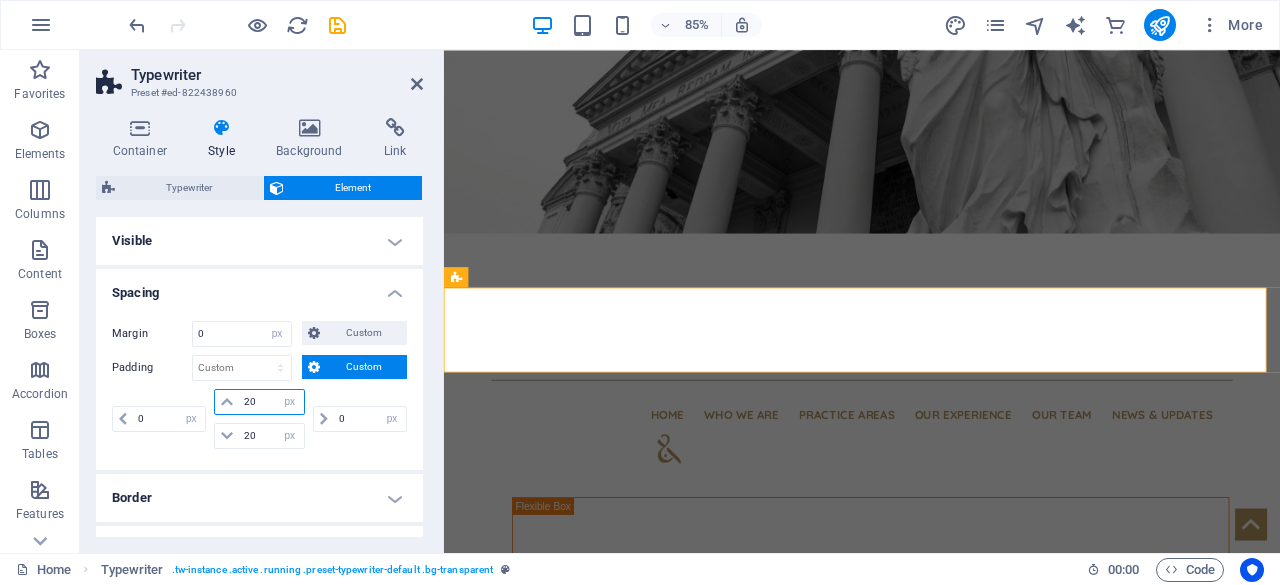 click on "20" at bounding box center [271, 402] 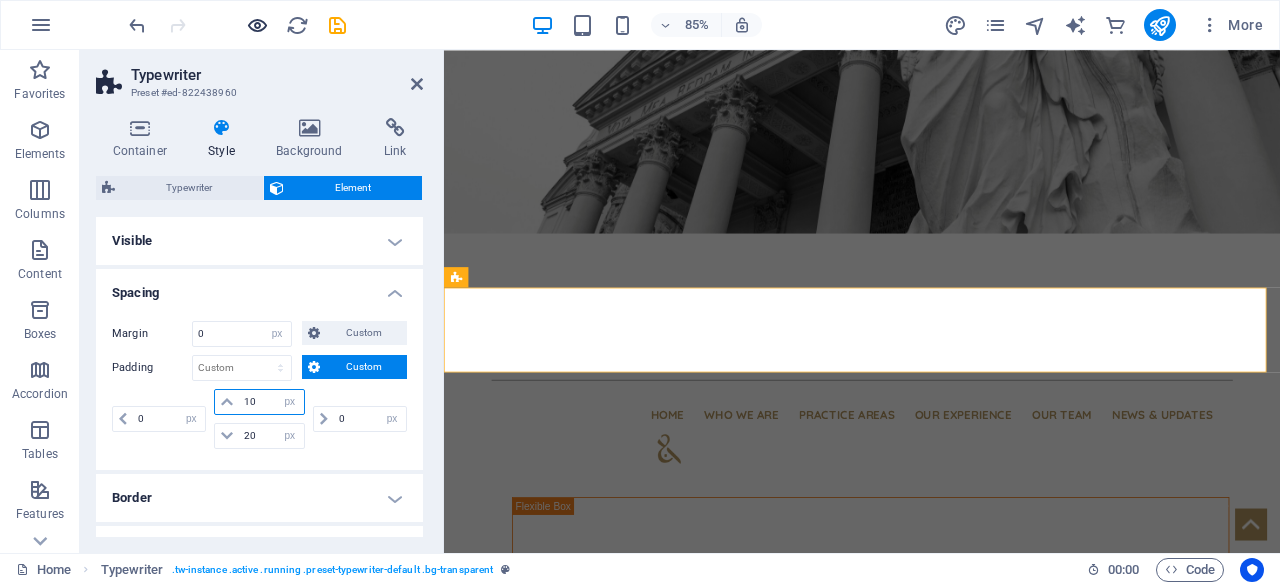 type on "10" 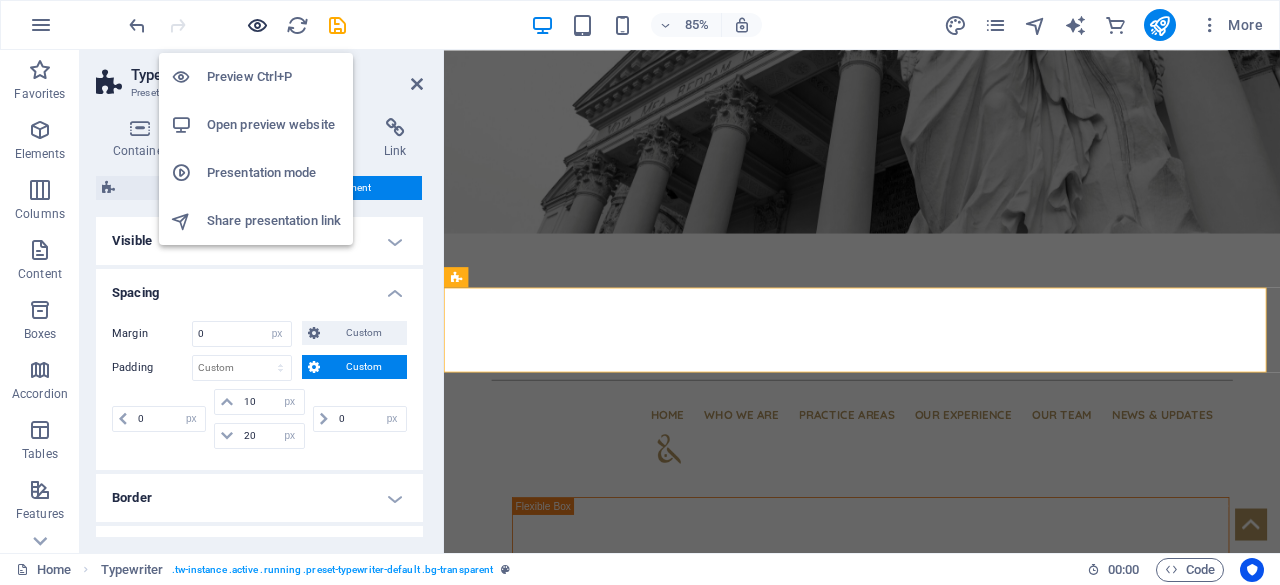 click at bounding box center (257, 25) 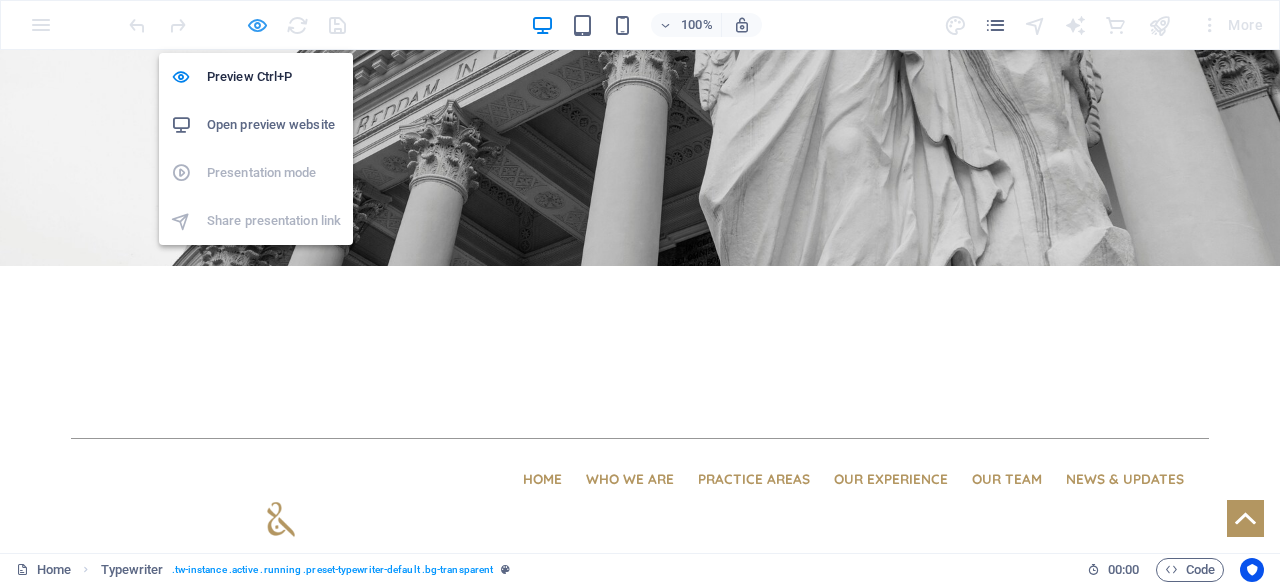 click at bounding box center (257, 25) 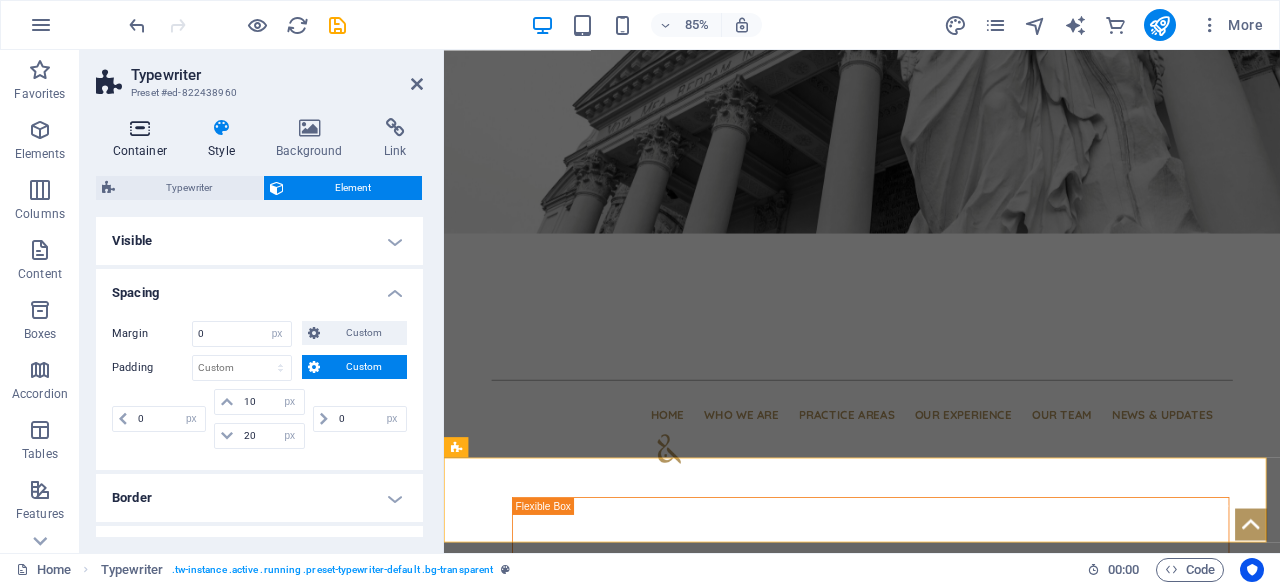 click on "Container" at bounding box center (144, 139) 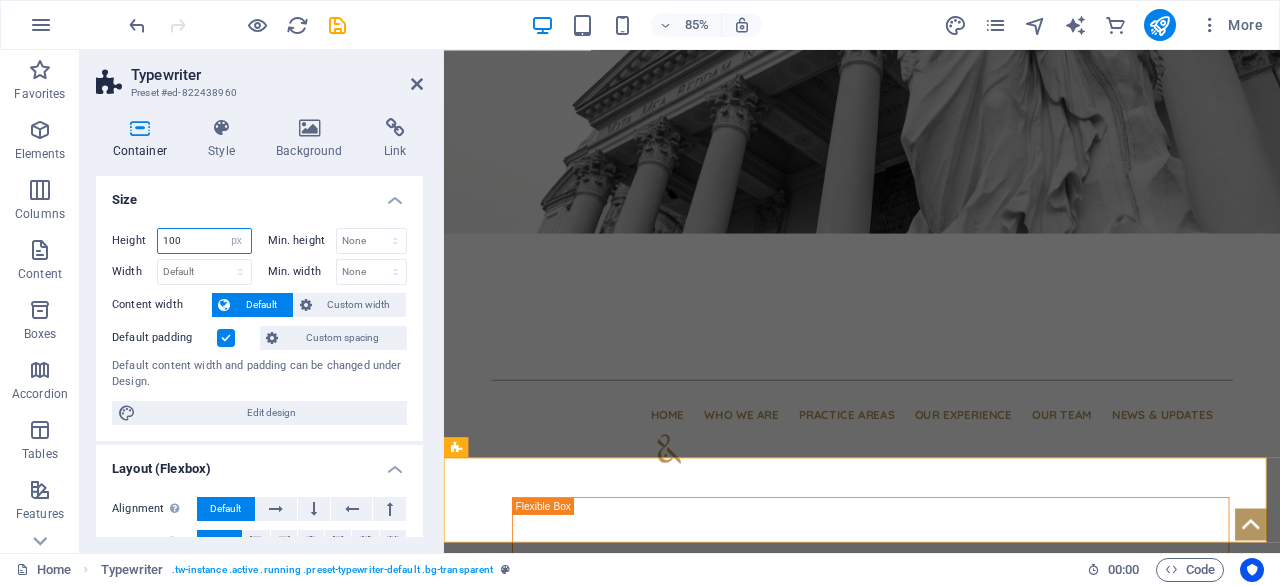 drag, startPoint x: 181, startPoint y: 242, endPoint x: 157, endPoint y: 241, distance: 24.020824 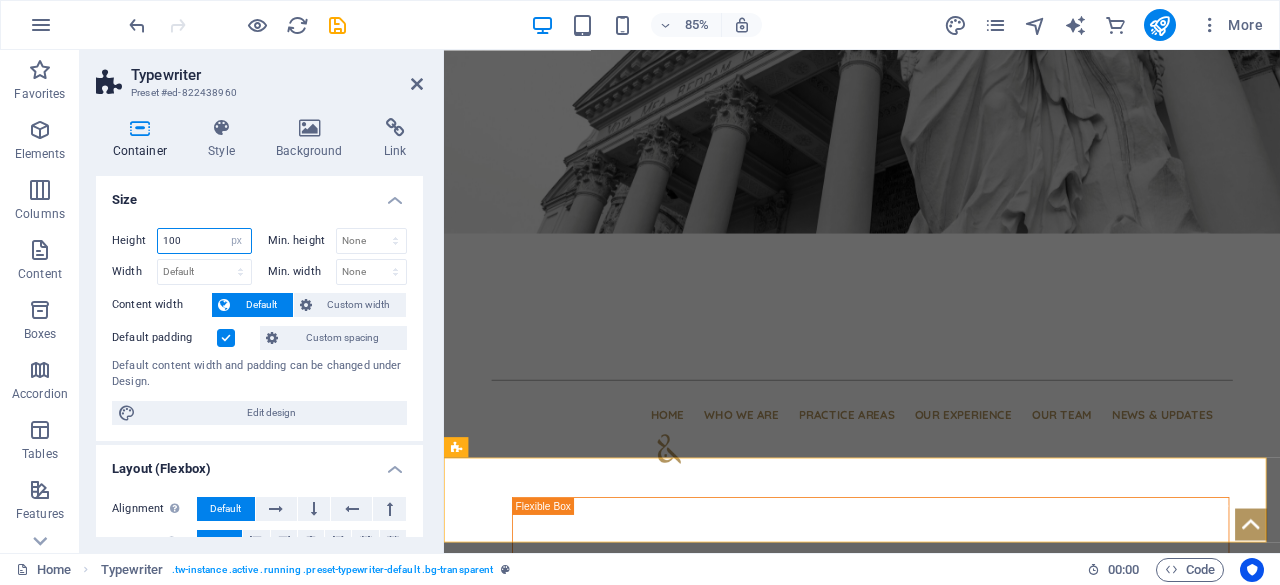 click on "100" at bounding box center [204, 241] 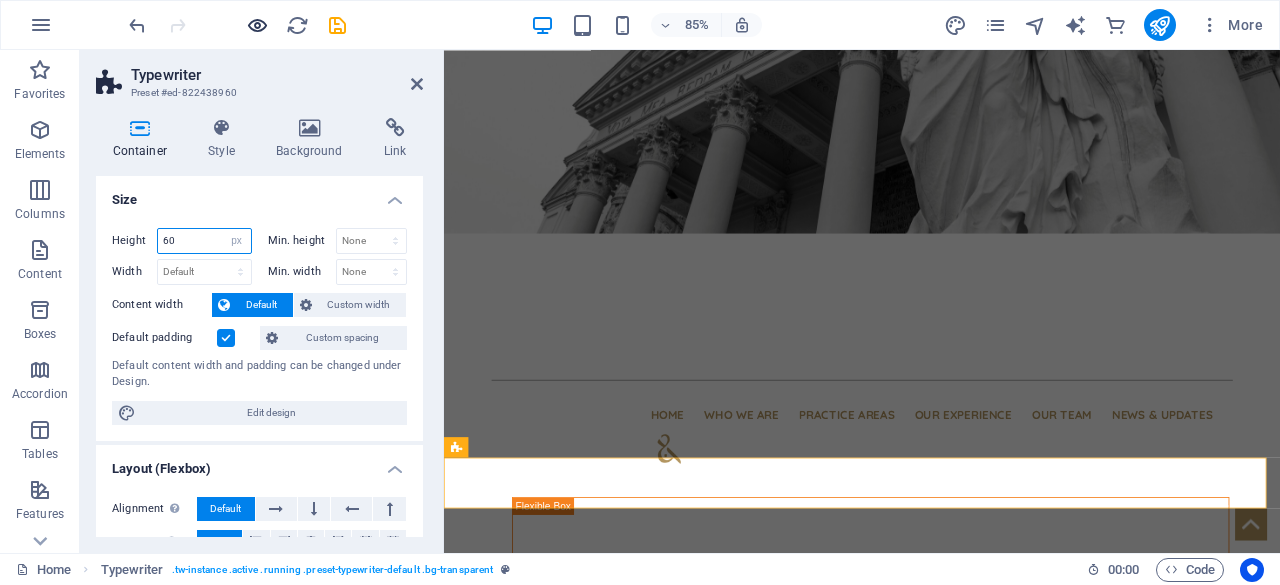 type on "60" 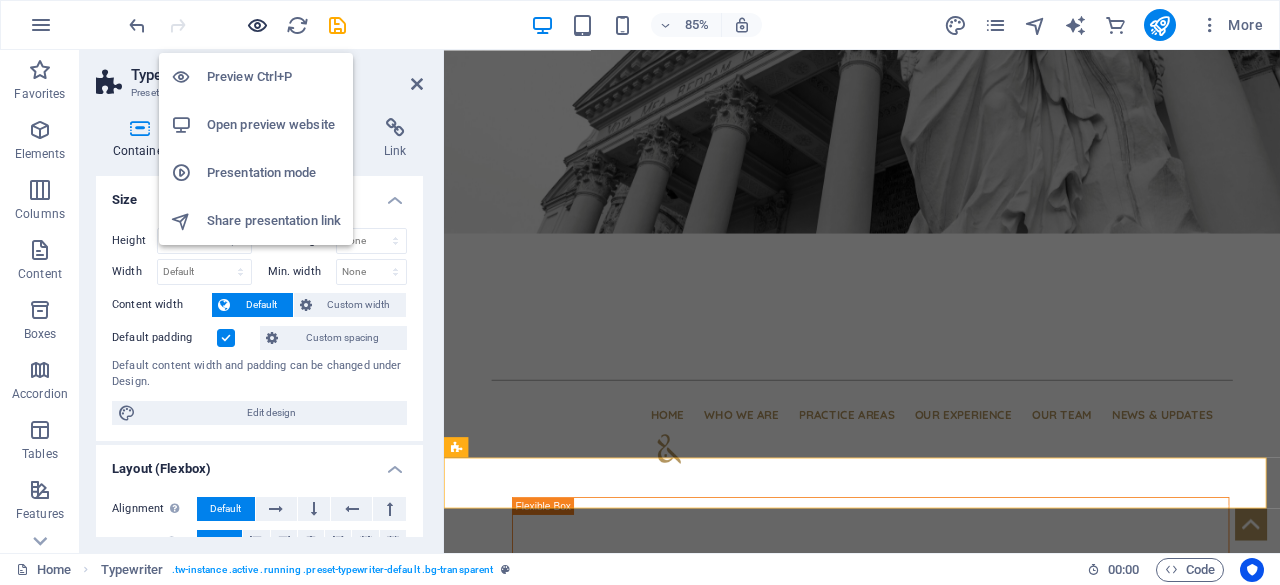 click at bounding box center (257, 25) 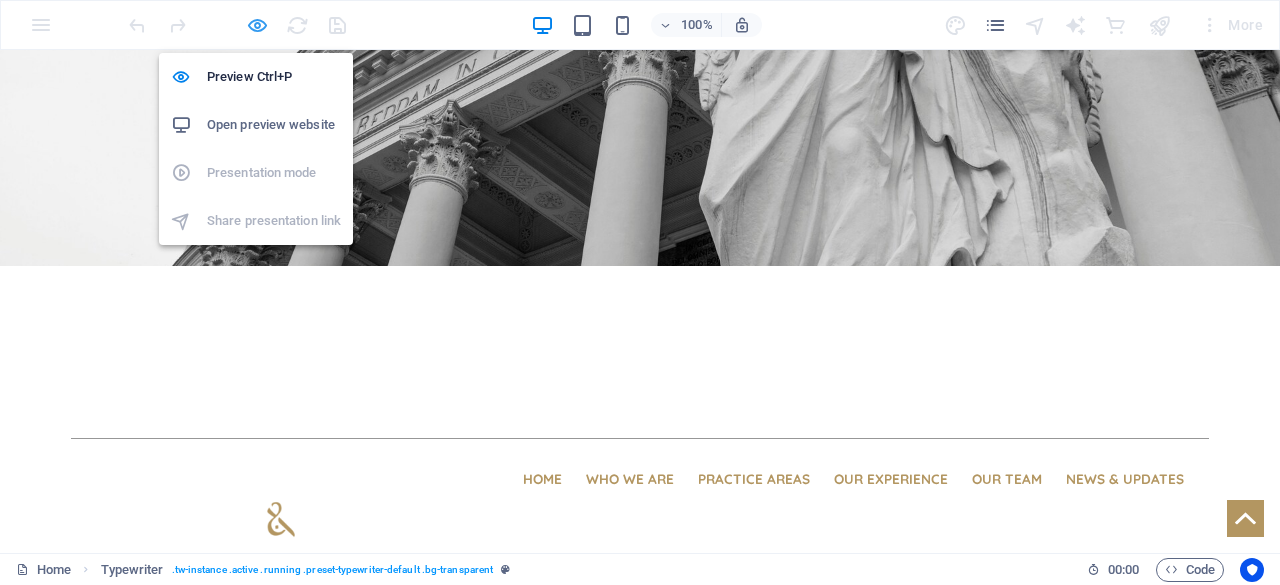click at bounding box center [257, 25] 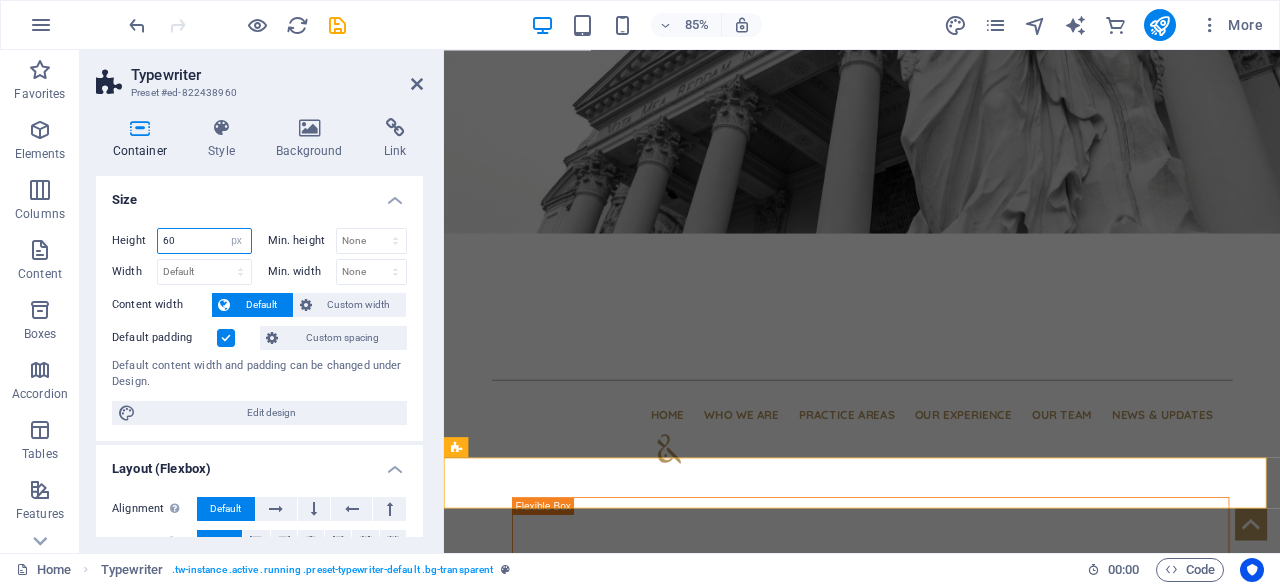click on "60" at bounding box center [204, 241] 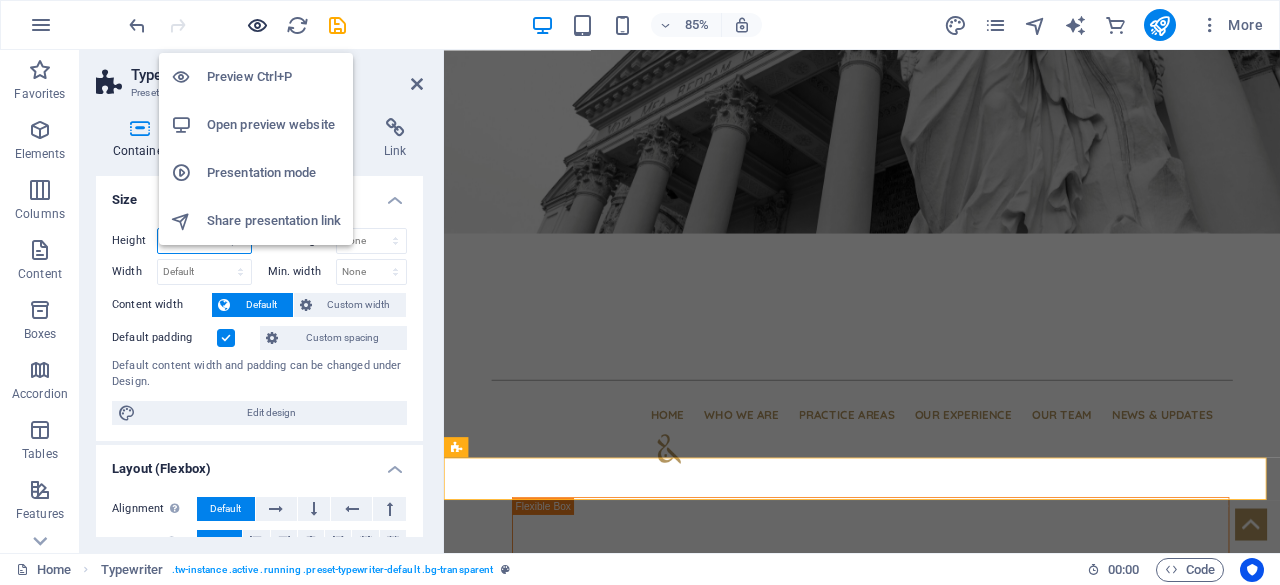 type on "50" 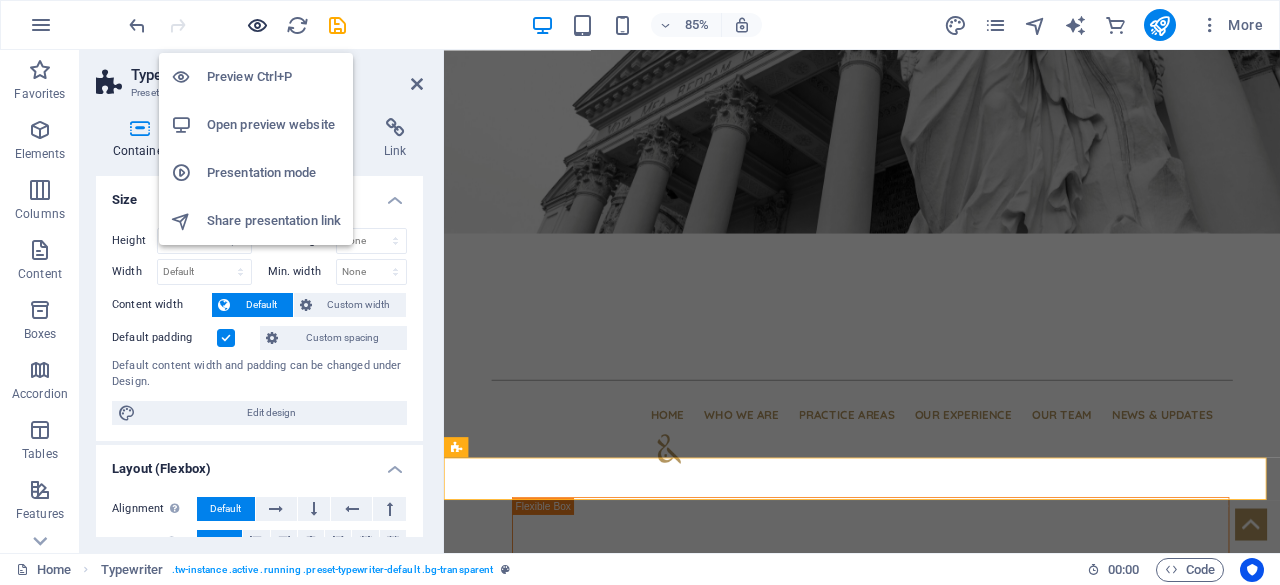 click at bounding box center [257, 25] 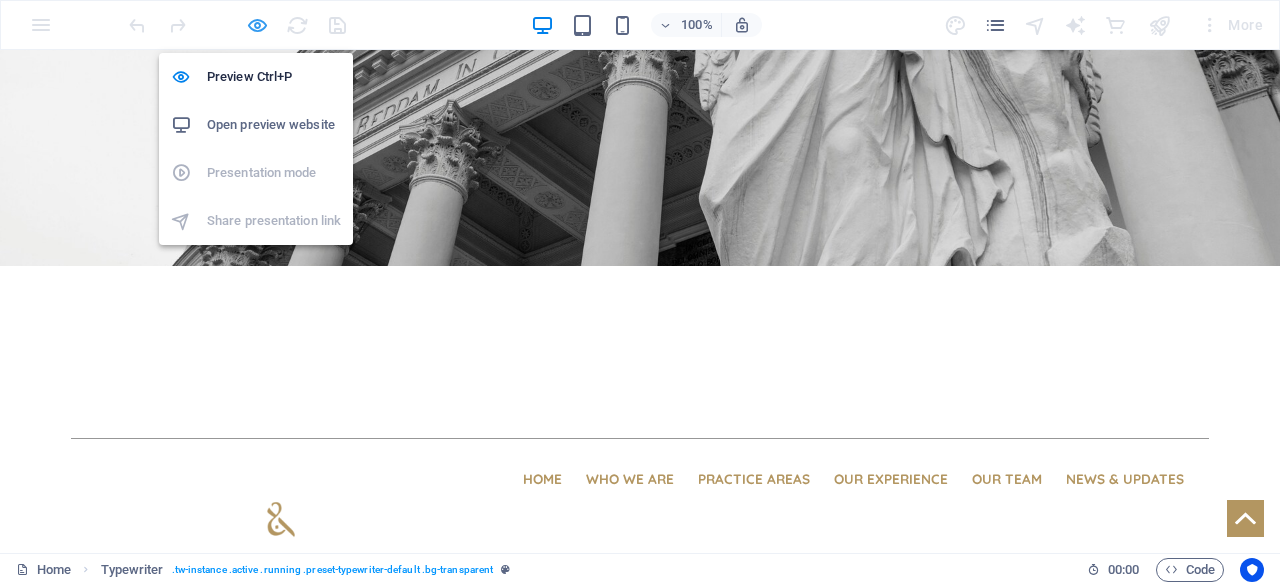 click at bounding box center [257, 25] 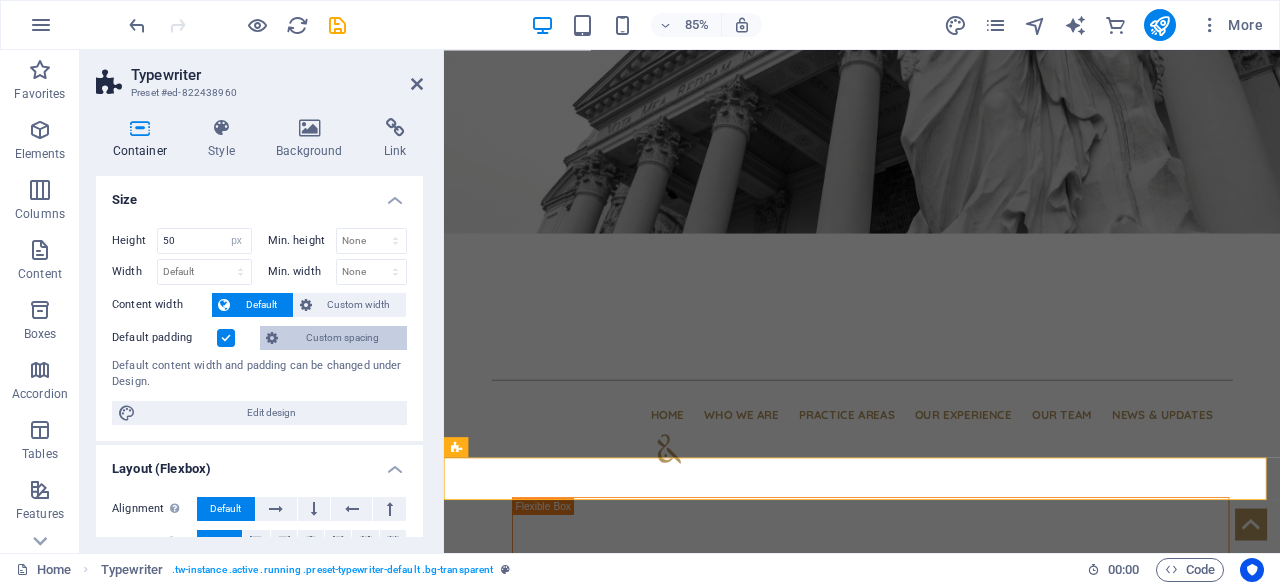 click on "Custom spacing" at bounding box center (342, 338) 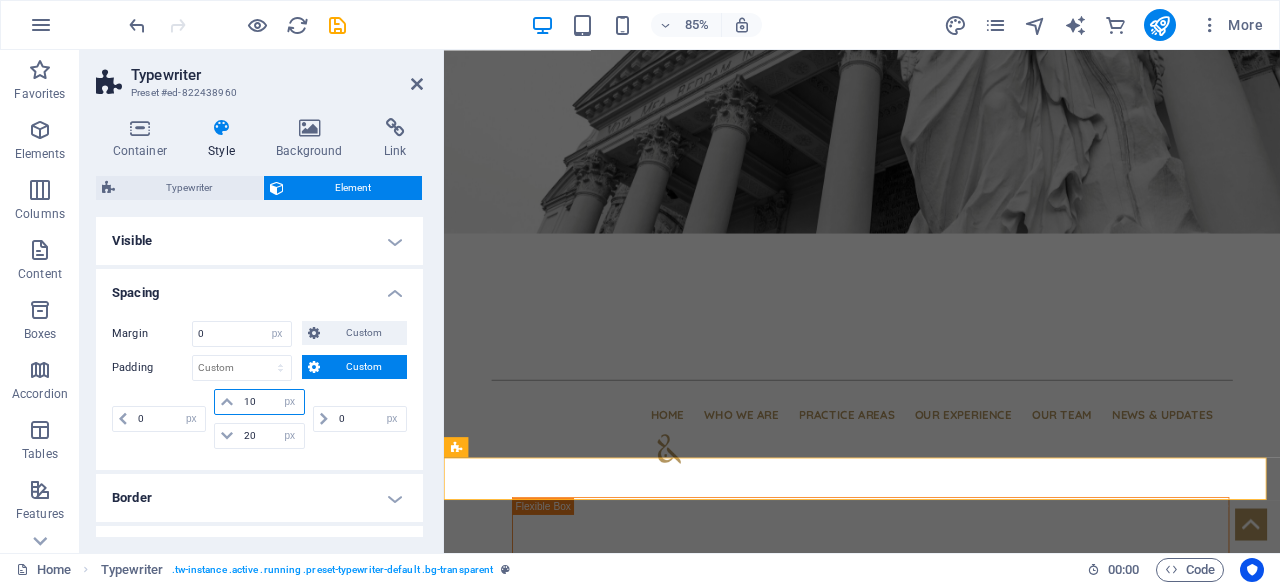 click on "10" at bounding box center [271, 402] 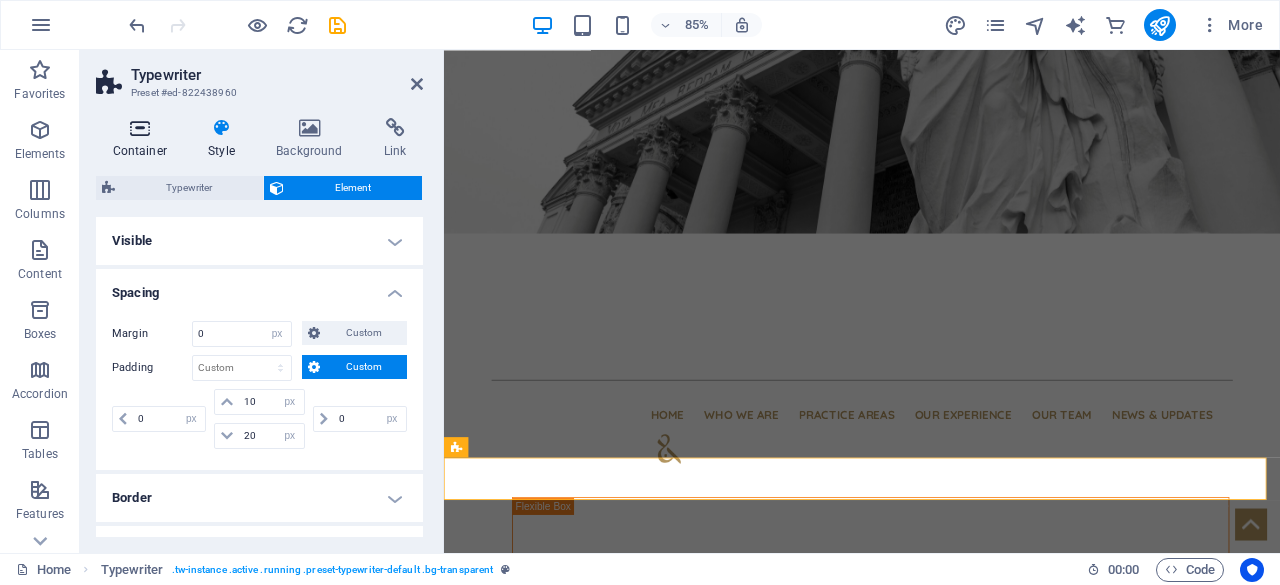 click on "Container" at bounding box center (144, 139) 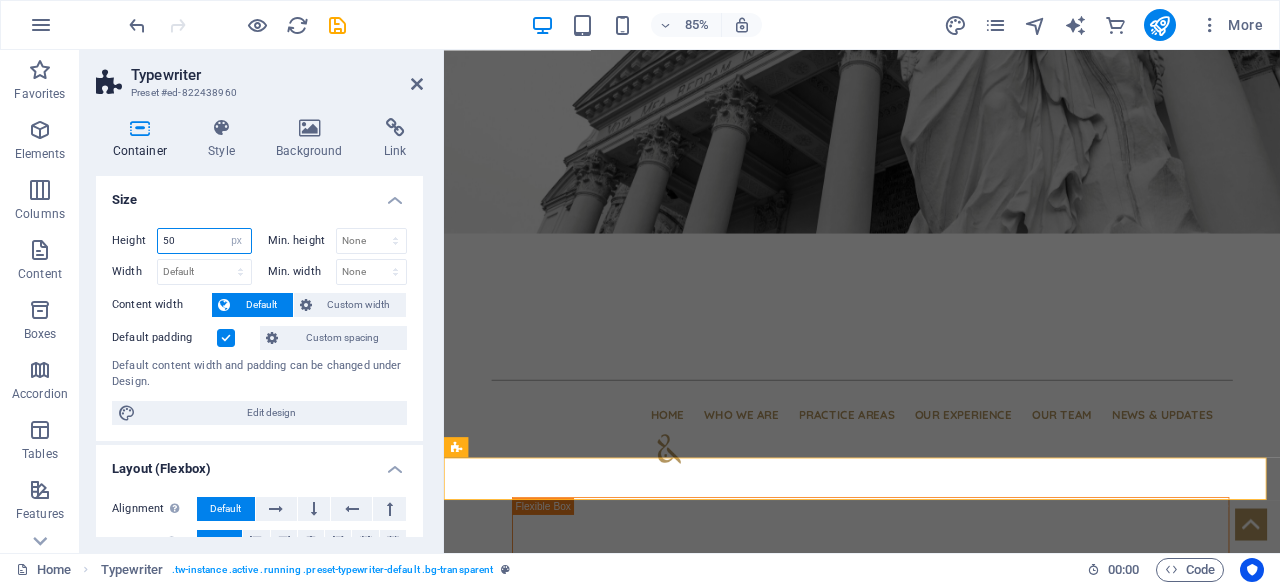 click on "50" at bounding box center (204, 241) 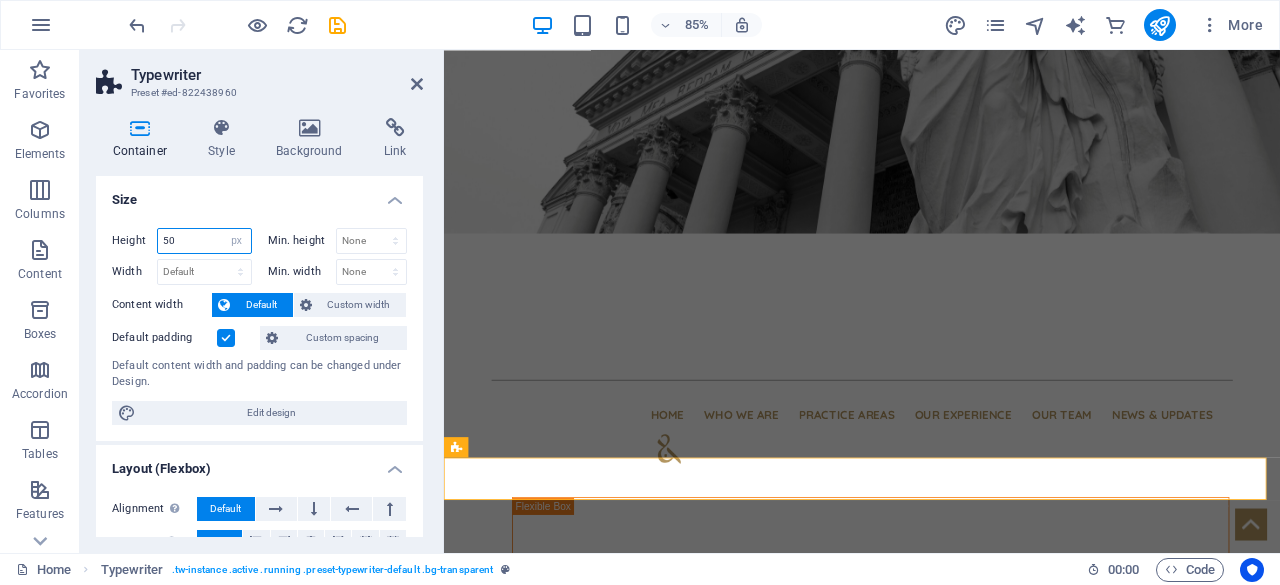 click on "50" at bounding box center (204, 241) 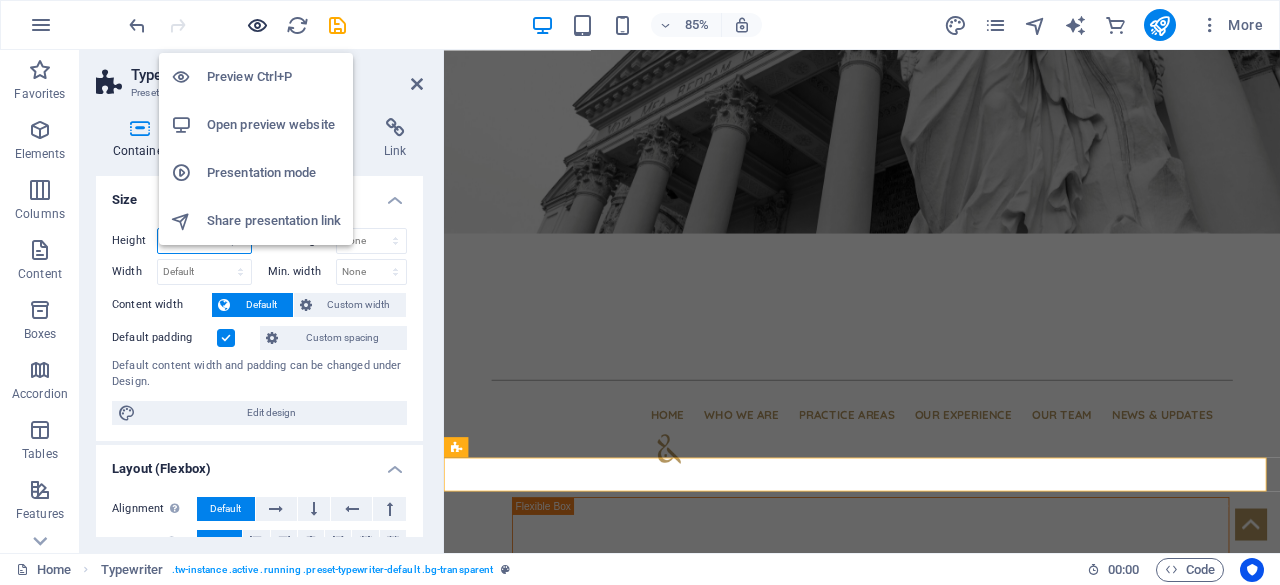 type on "40" 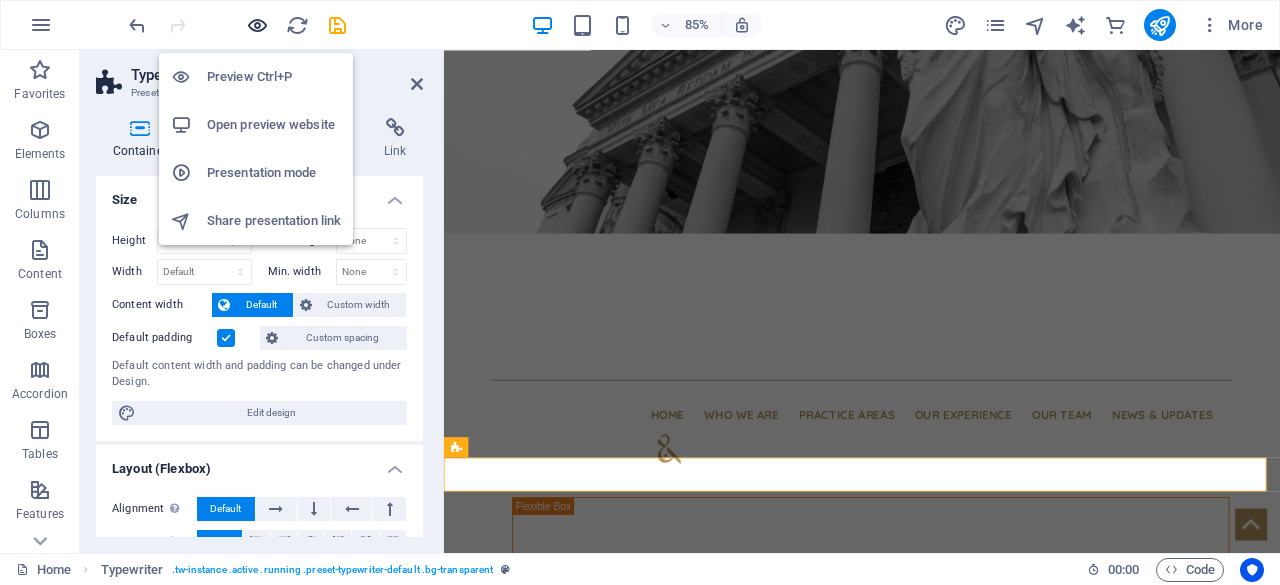 click at bounding box center [257, 25] 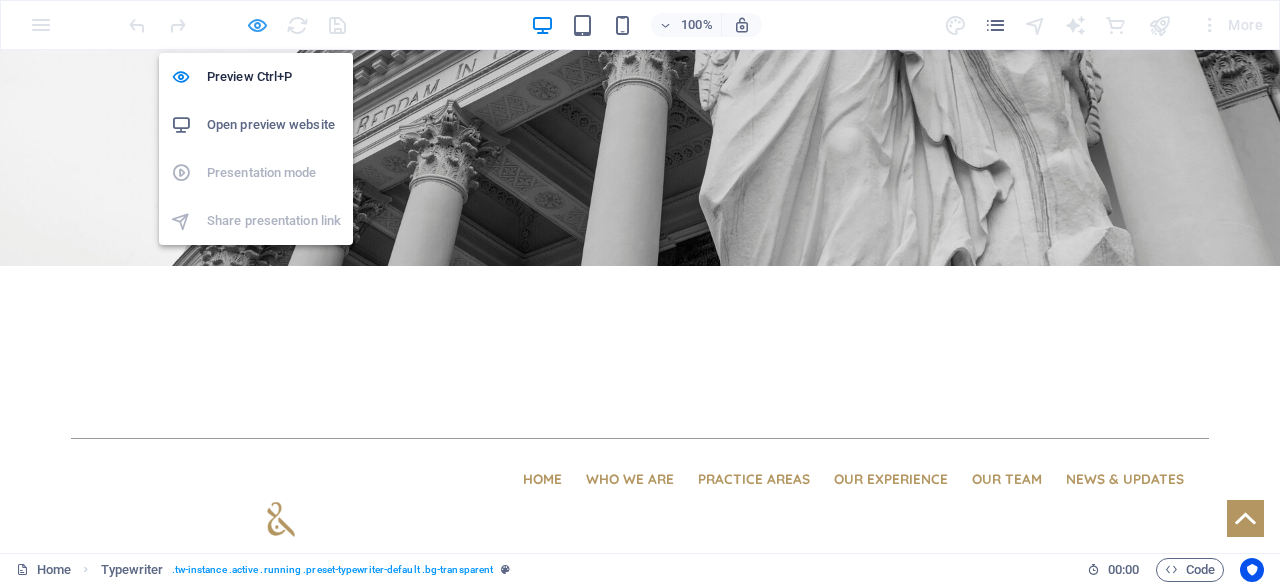 click on "Preview Ctrl+P Open preview website Presentation mode Share presentation link" at bounding box center [256, 141] 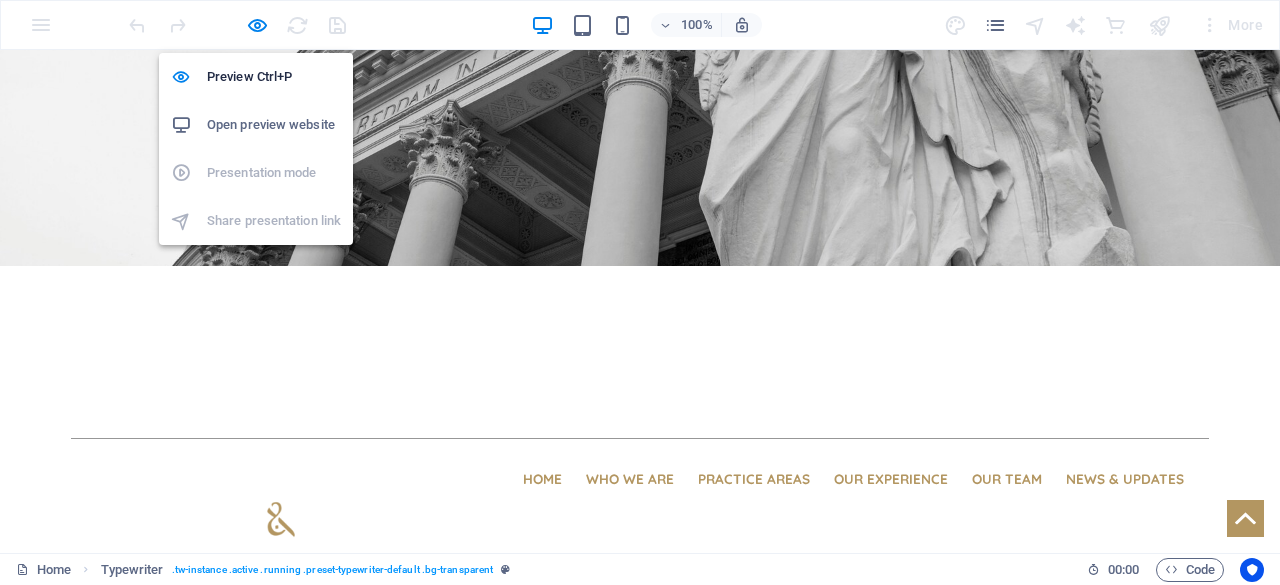 select on "px" 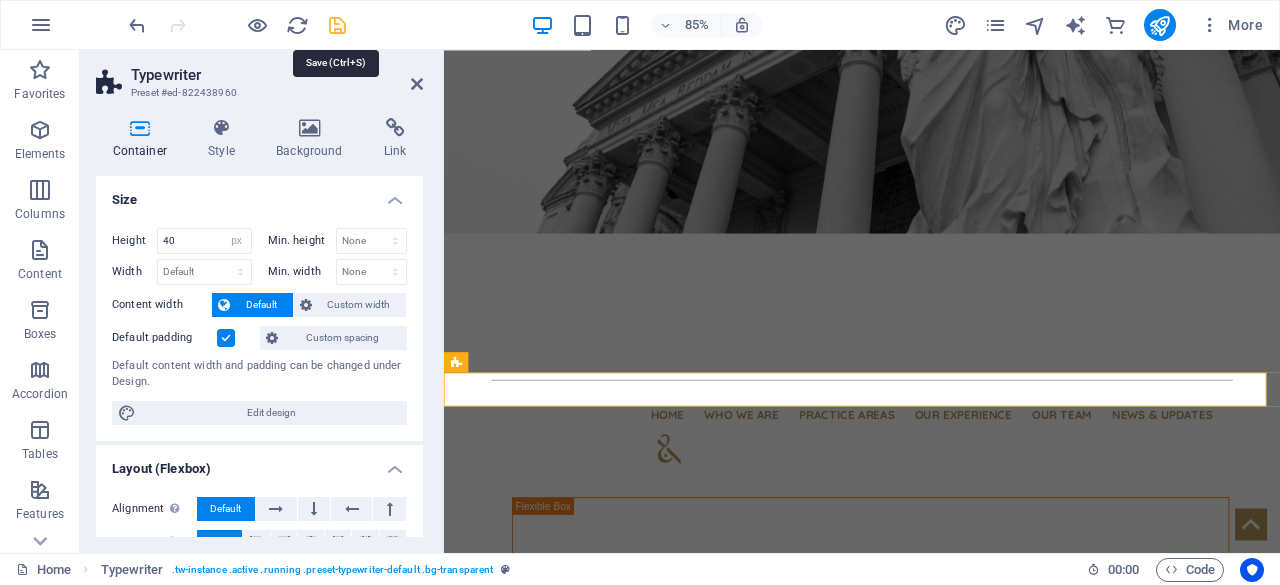 click at bounding box center (337, 25) 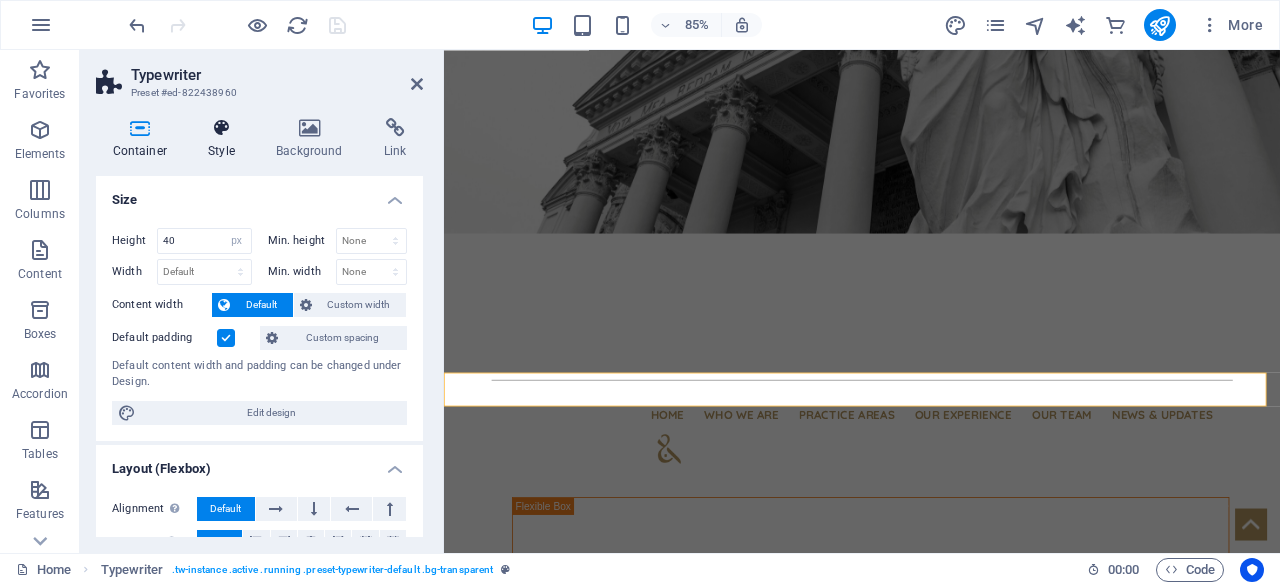 click at bounding box center [222, 128] 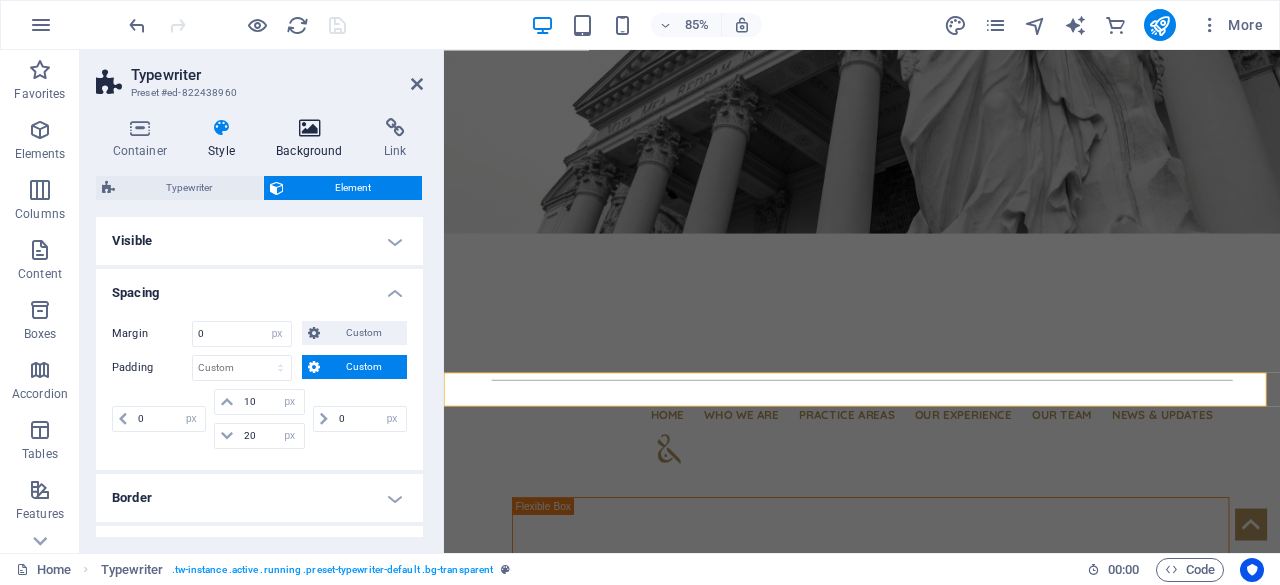 click on "Background" at bounding box center [314, 139] 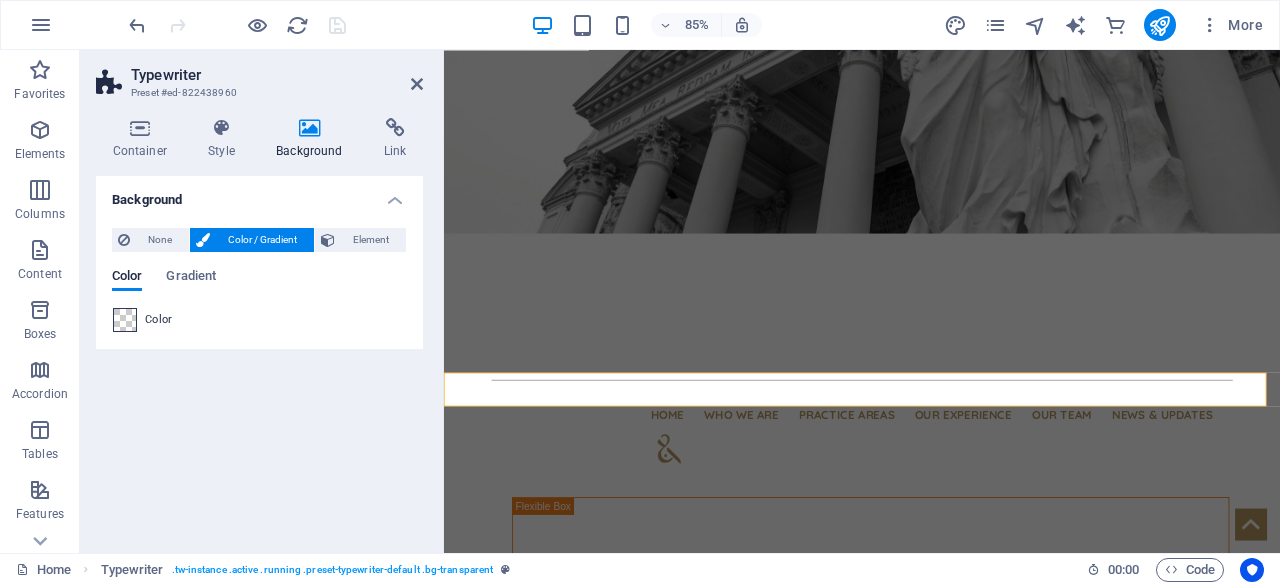 click at bounding box center [125, 320] 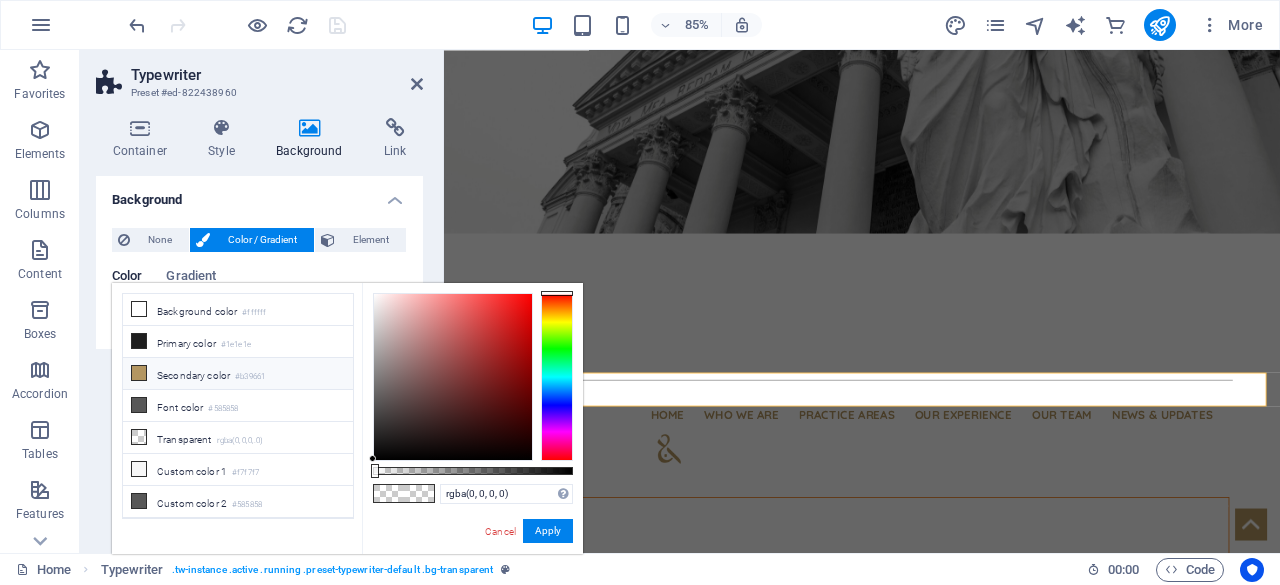 click on "Secondary color
#b39661" at bounding box center [238, 374] 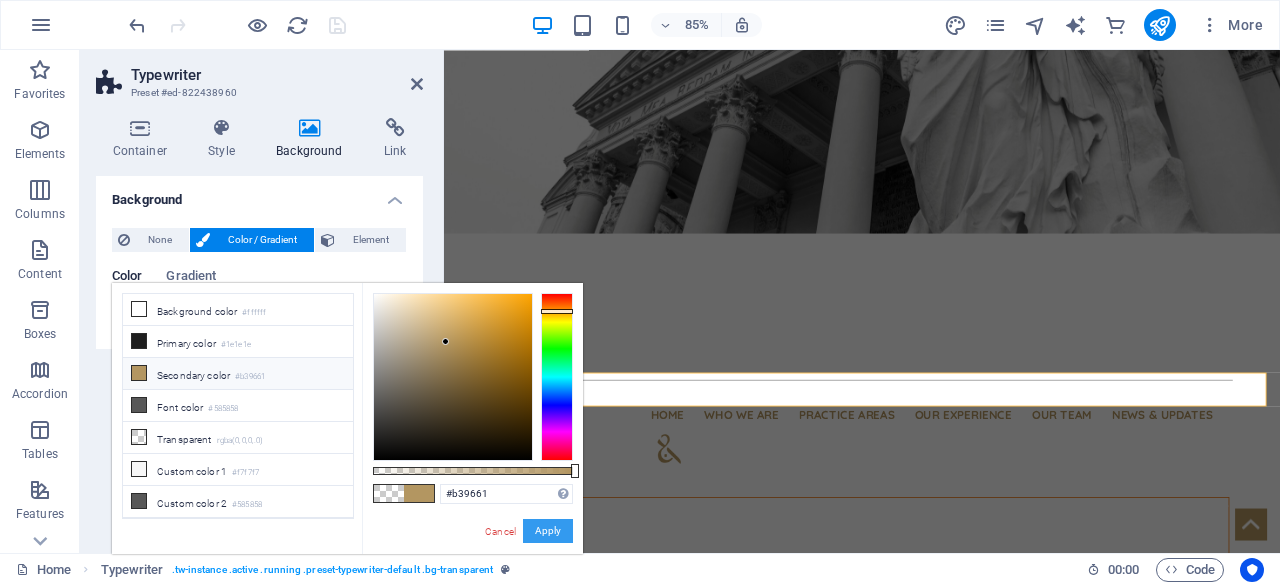 click on "Apply" at bounding box center [548, 531] 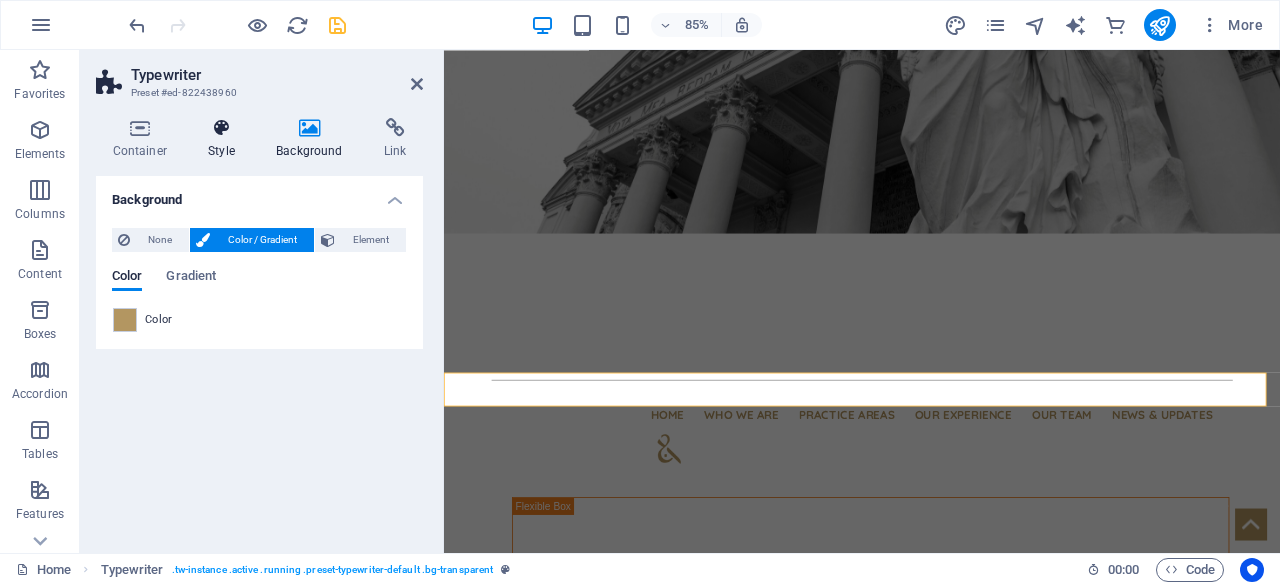 click at bounding box center (222, 128) 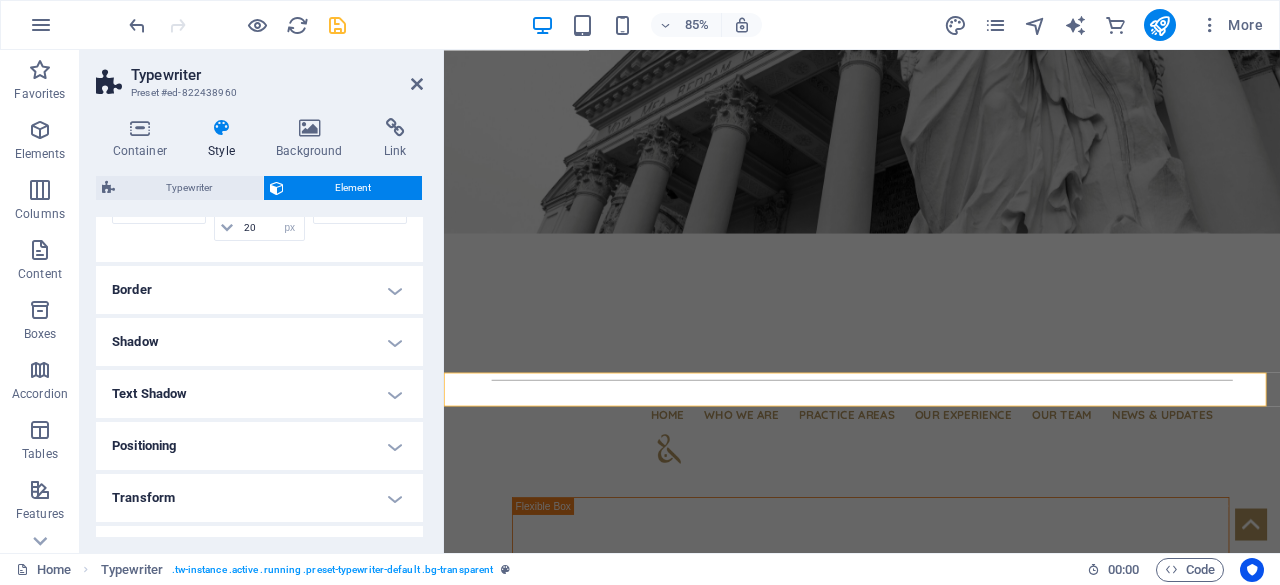scroll, scrollTop: 0, scrollLeft: 0, axis: both 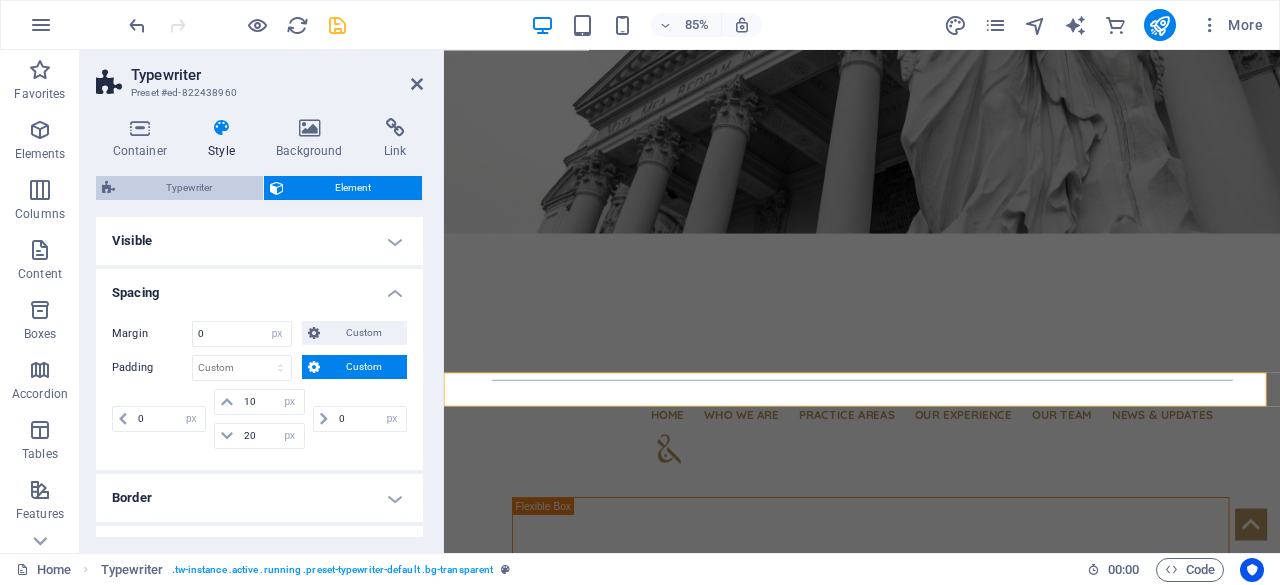 click on "Typewriter" at bounding box center (189, 188) 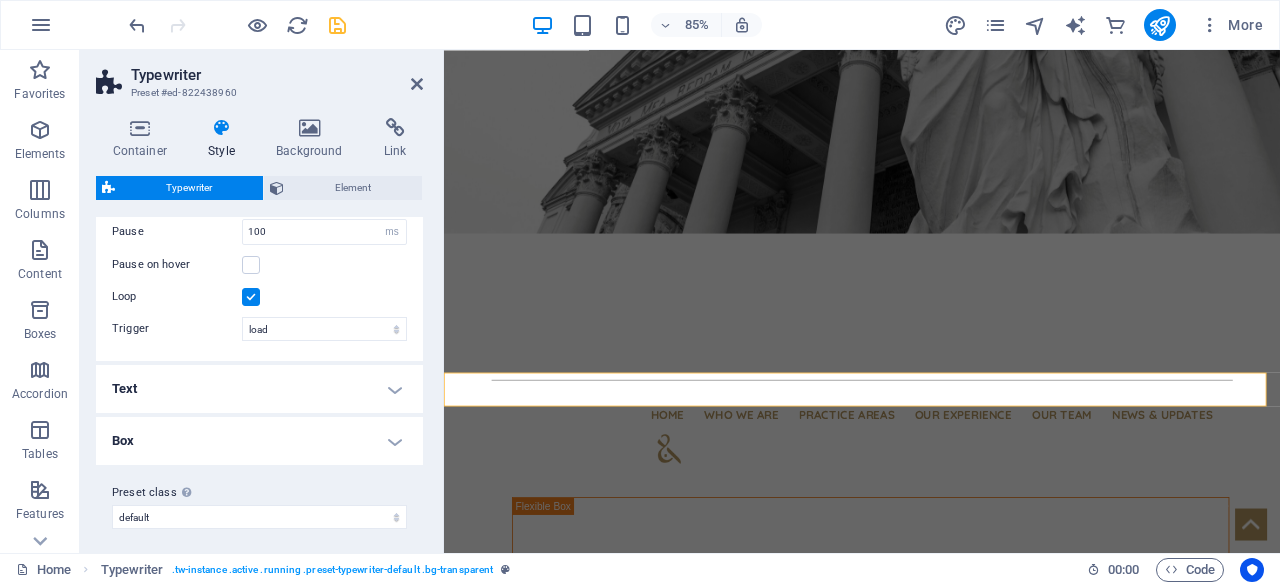 scroll, scrollTop: 160, scrollLeft: 0, axis: vertical 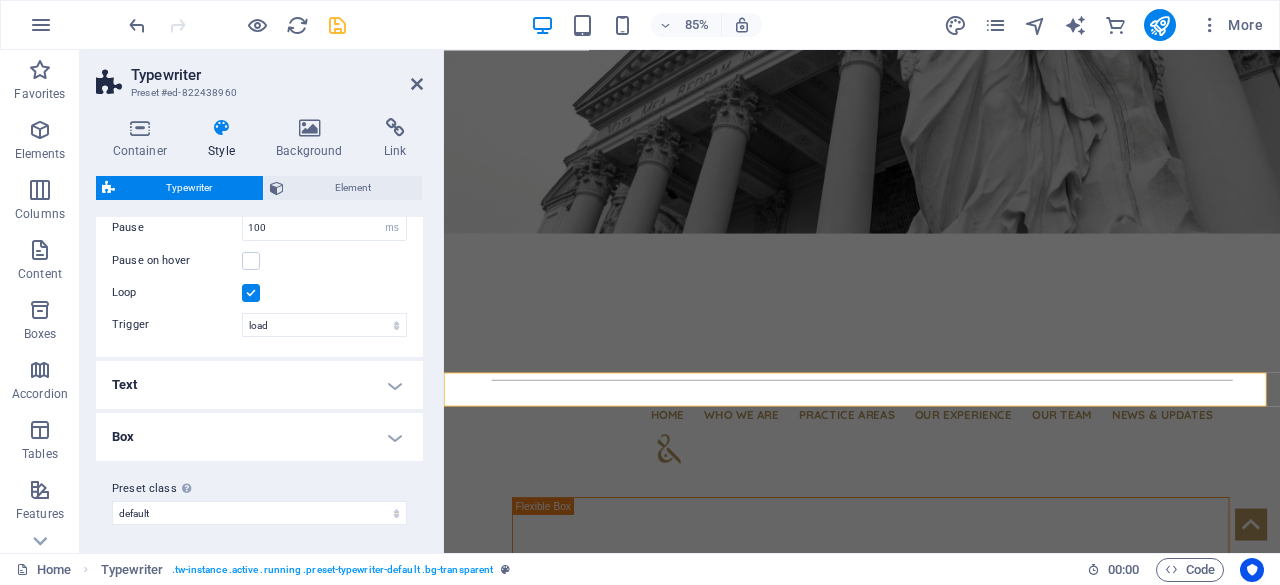 click on "Text" at bounding box center (259, 385) 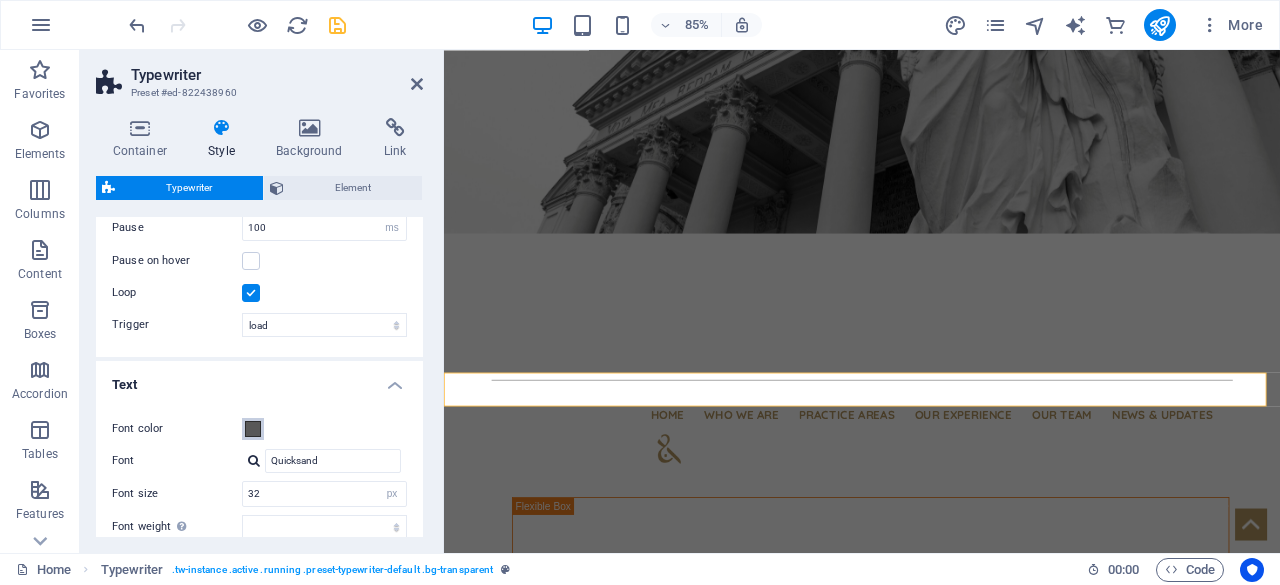 click at bounding box center [253, 429] 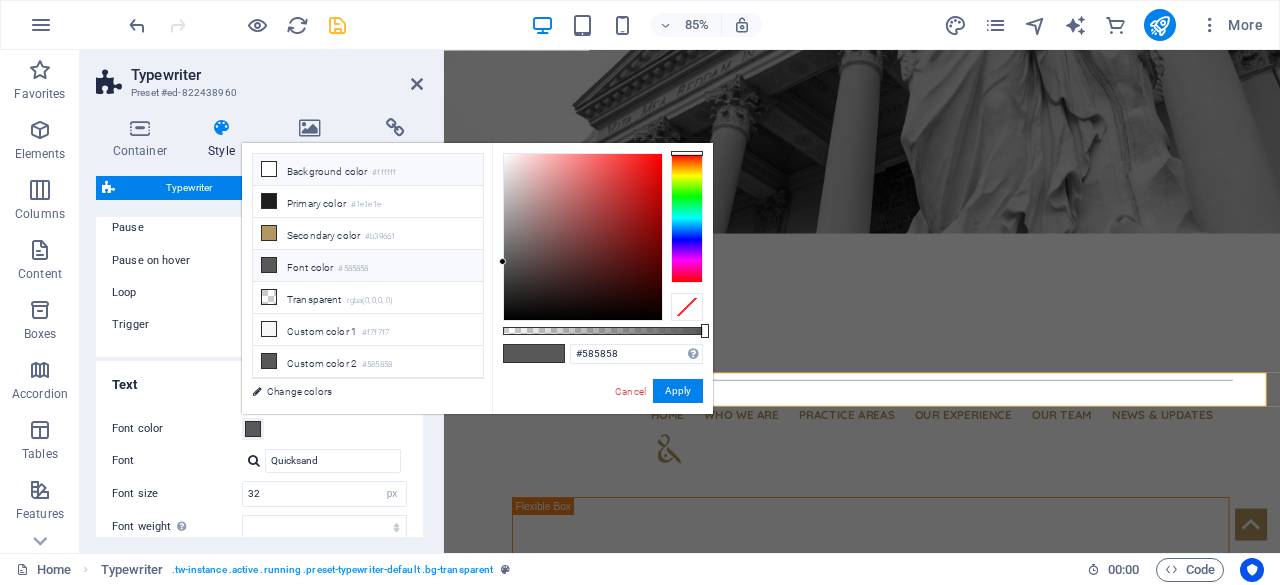 click on "Background color
#ffffff" at bounding box center (368, 170) 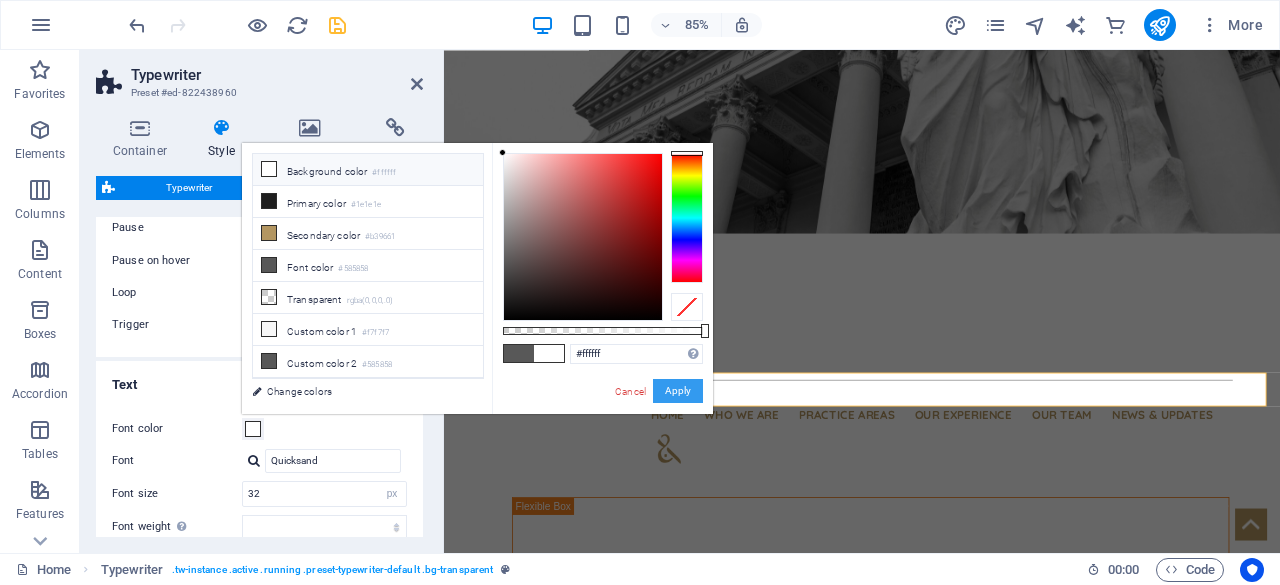 click on "Apply" at bounding box center (678, 391) 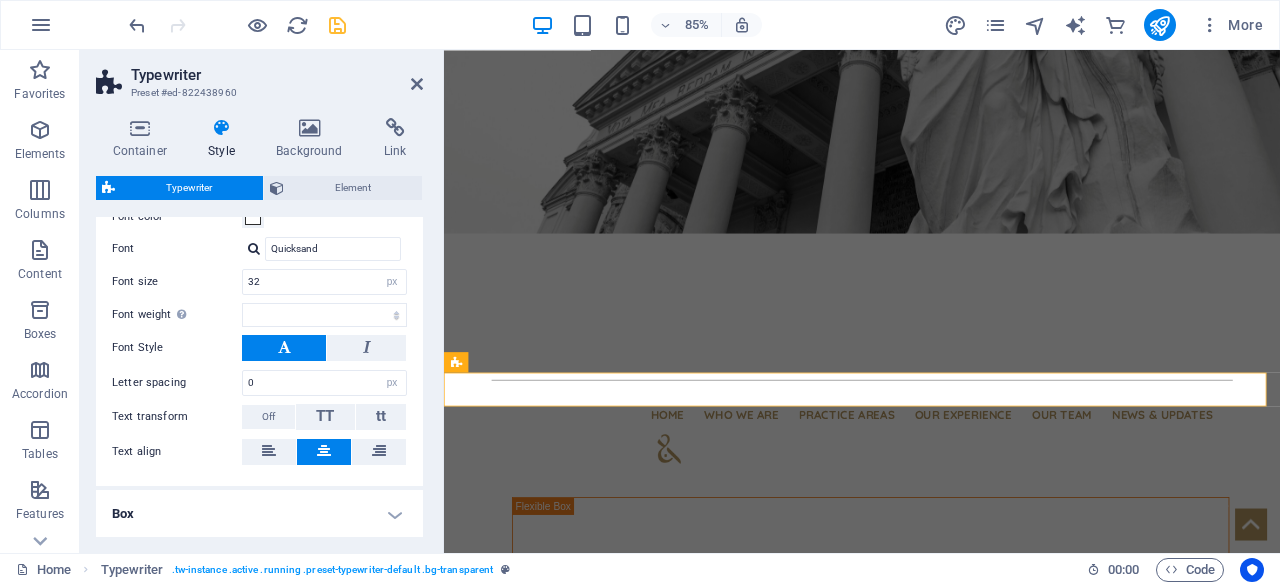scroll, scrollTop: 400, scrollLeft: 0, axis: vertical 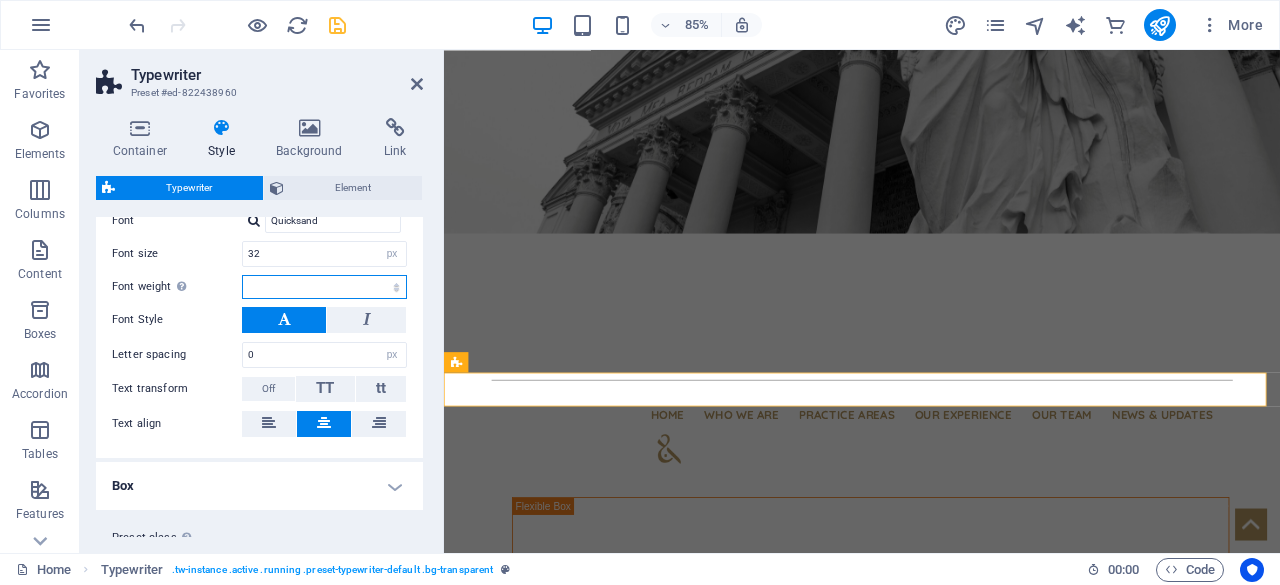 click on "Thin, 100 Extra-light, 200 Light, 300 Regular, 400 Medium, 500 Semi-bold, 600 Bold, 700 Extra-bold, 800 Black, 900" at bounding box center (324, 287) 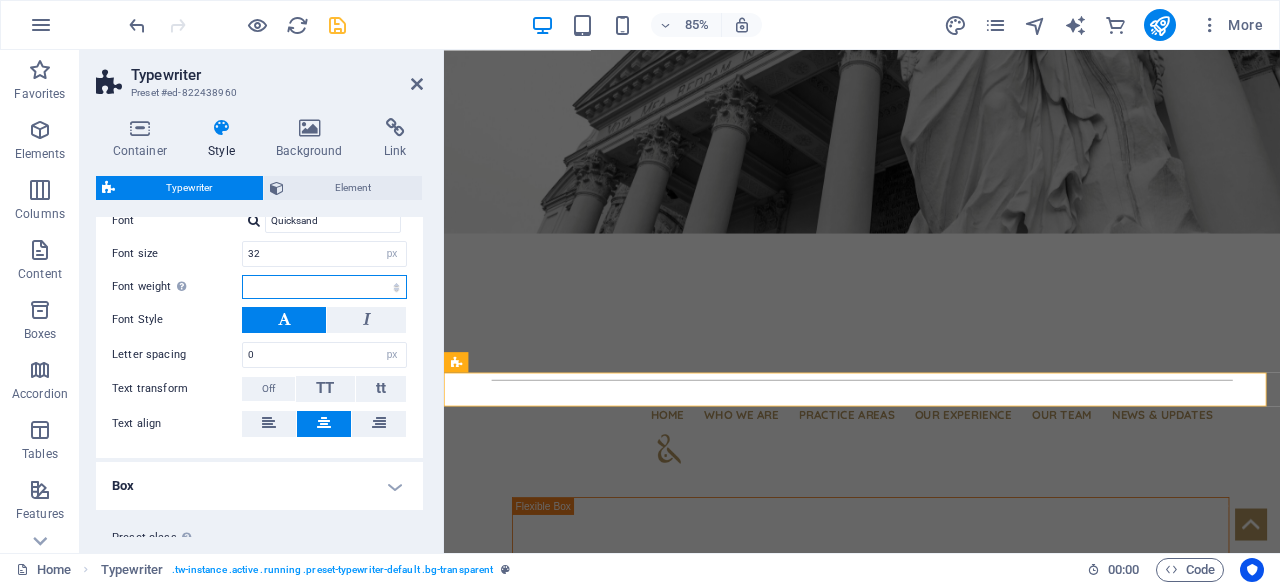 select on "700" 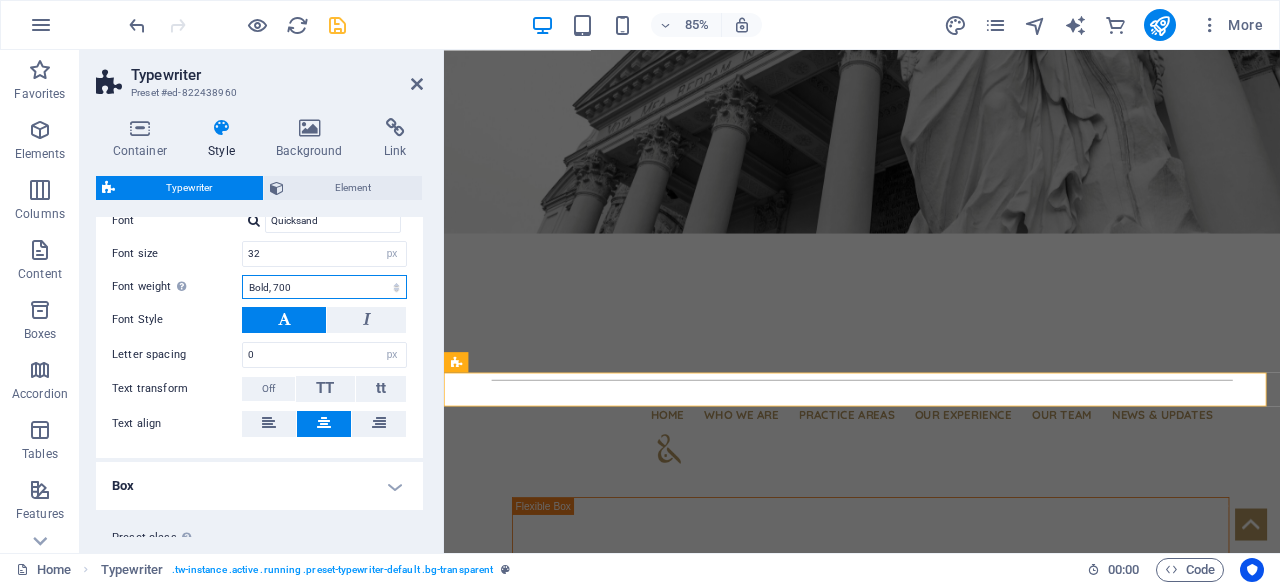 click on "Thin, 100 Extra-light, 200 Light, 300 Regular, 400 Medium, 500 Semi-bold, 600 Bold, 700 Extra-bold, 800 Black, 900" at bounding box center [324, 287] 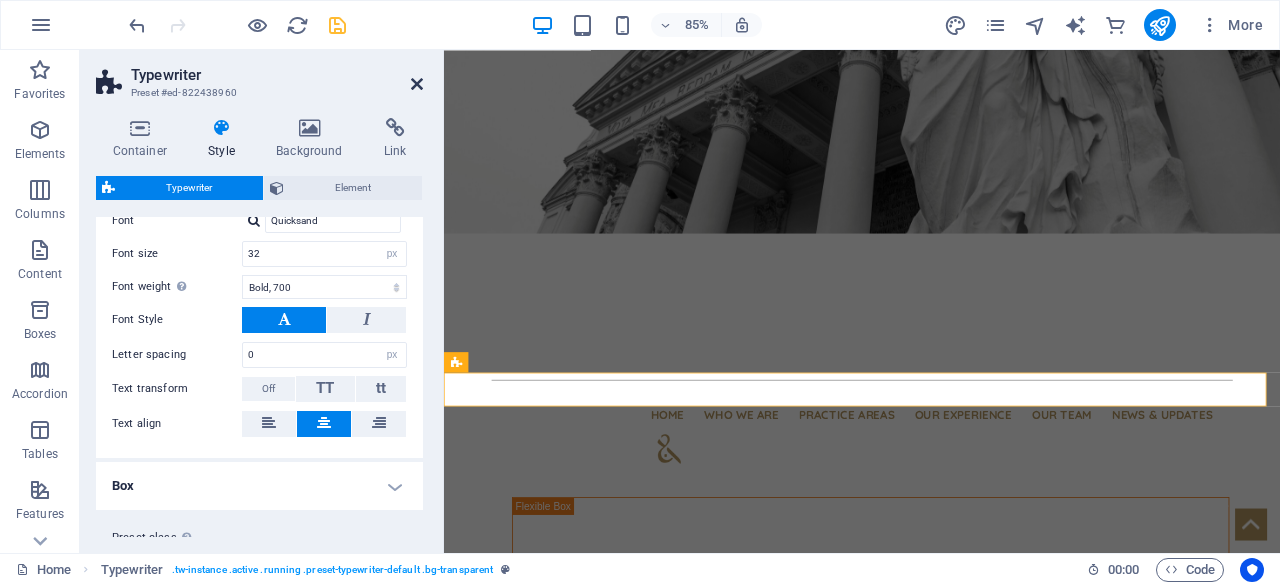 click at bounding box center (417, 84) 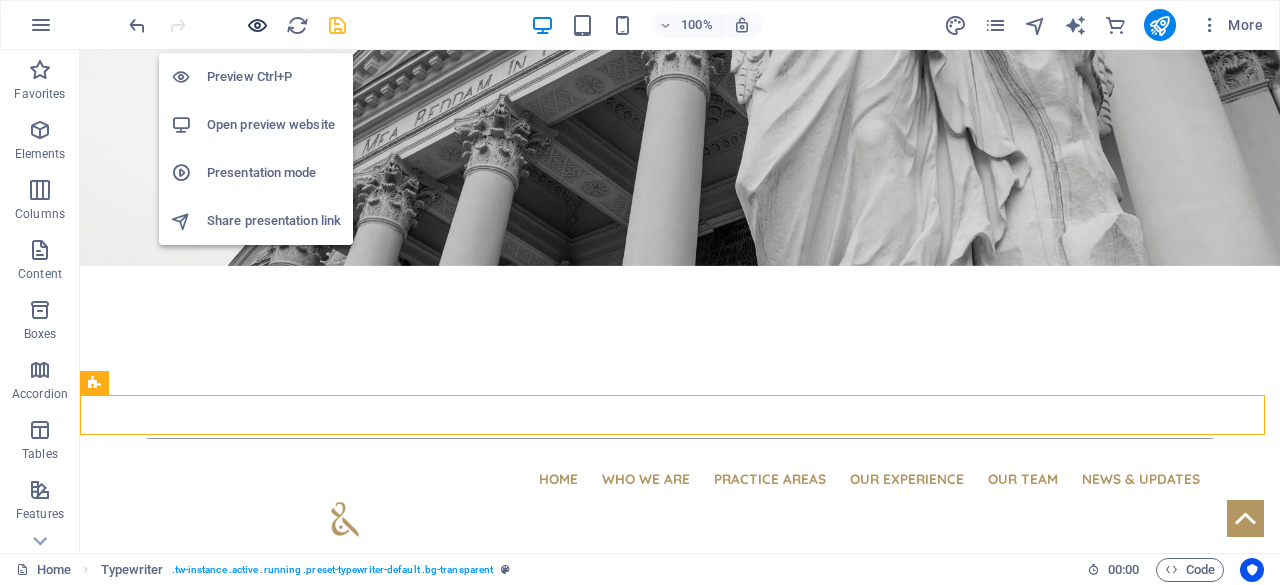 click at bounding box center (257, 25) 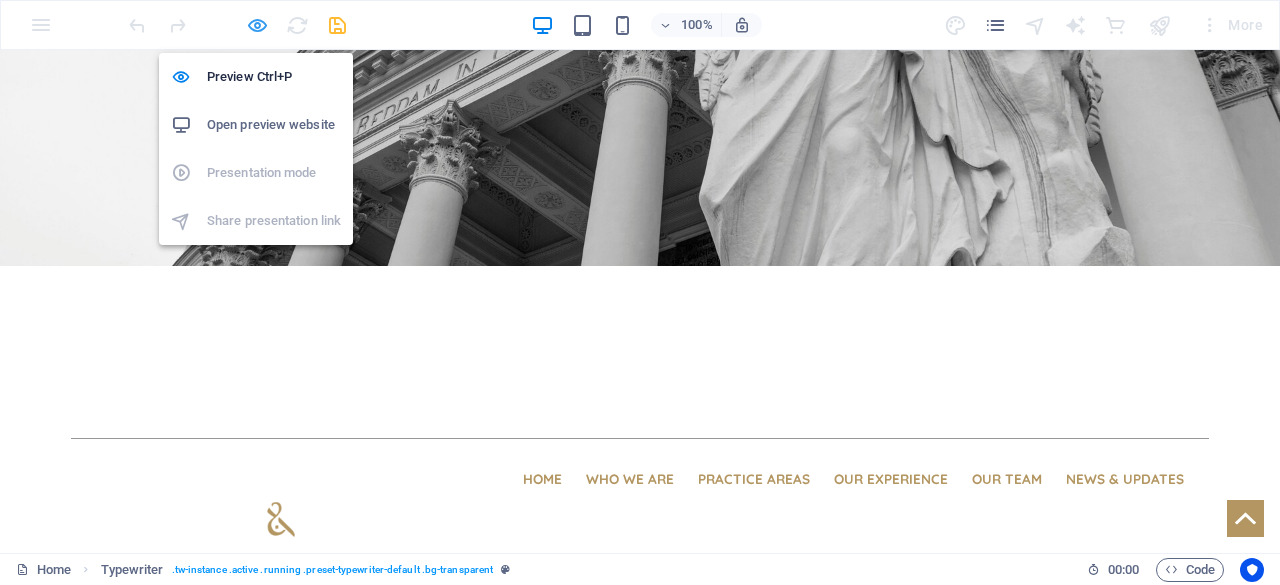 click at bounding box center (257, 25) 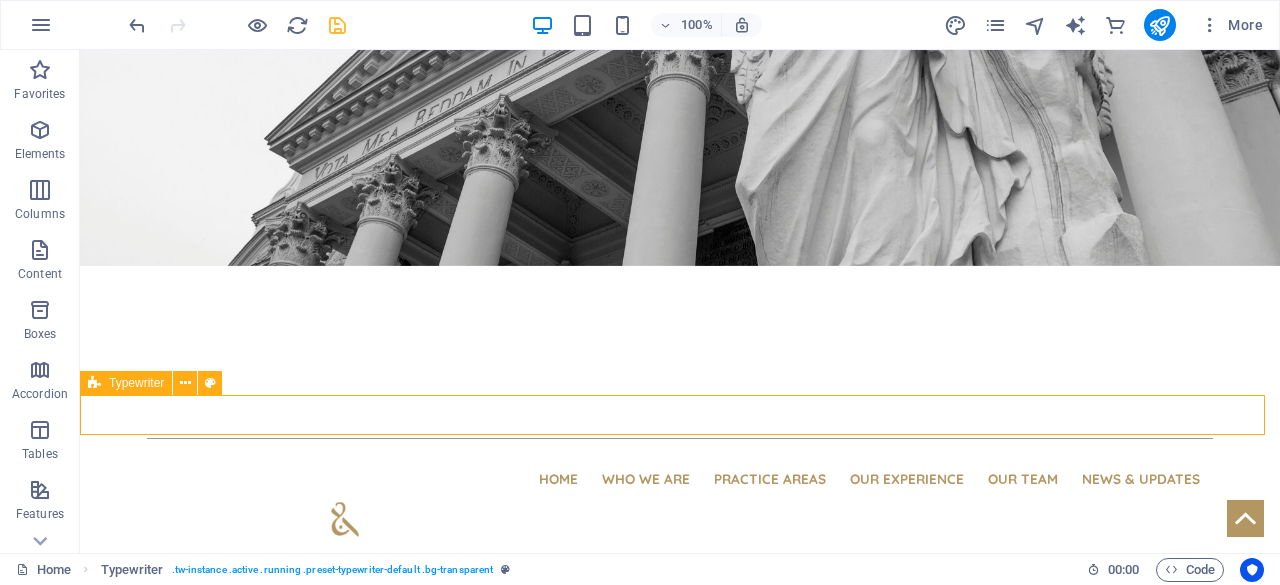 click on "Typewriter" at bounding box center [136, 383] 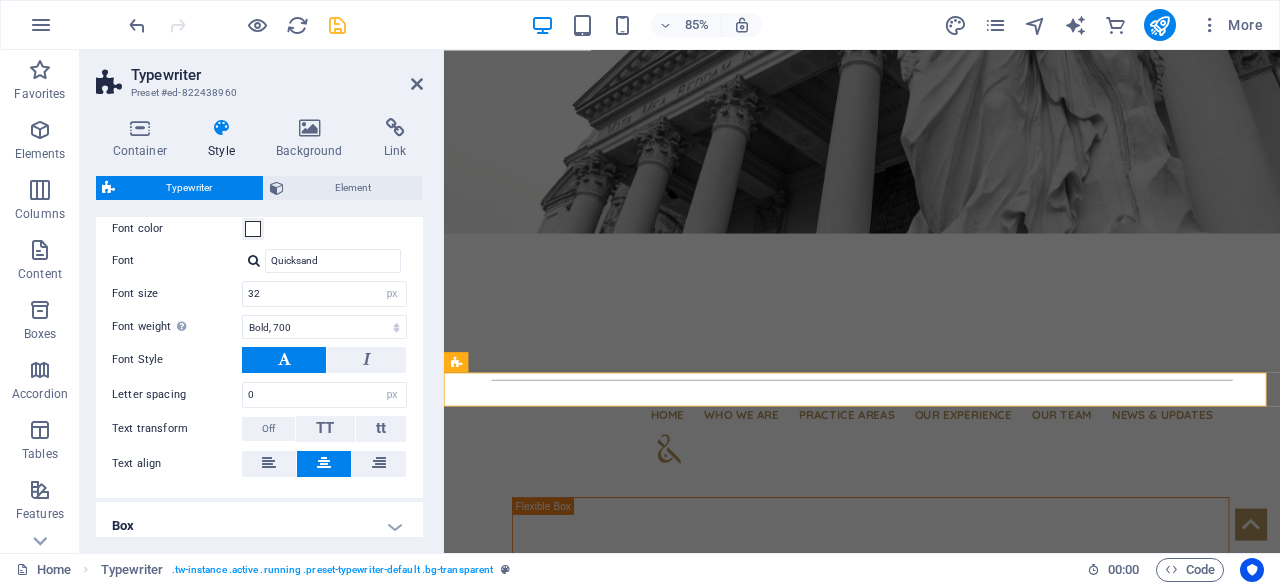 scroll, scrollTop: 400, scrollLeft: 0, axis: vertical 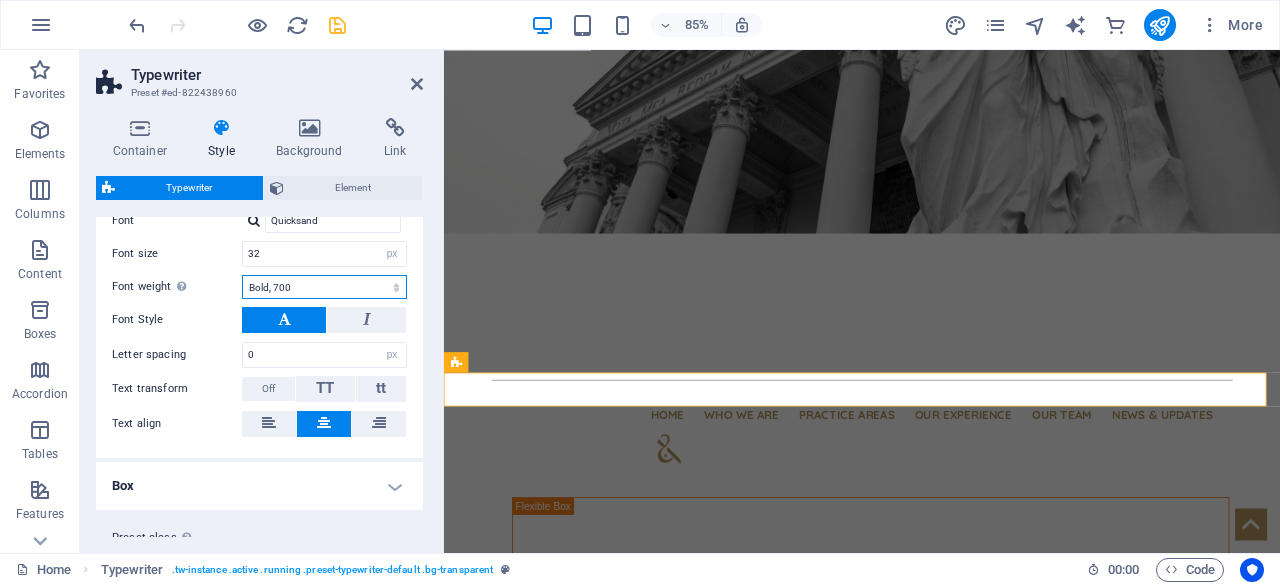 click on "Thin, 100 Extra-light, 200 Light, 300 Regular, 400 Medium, 500 Semi-bold, 600 Bold, 700 Extra-bold, 800 Black, 900" at bounding box center [324, 287] 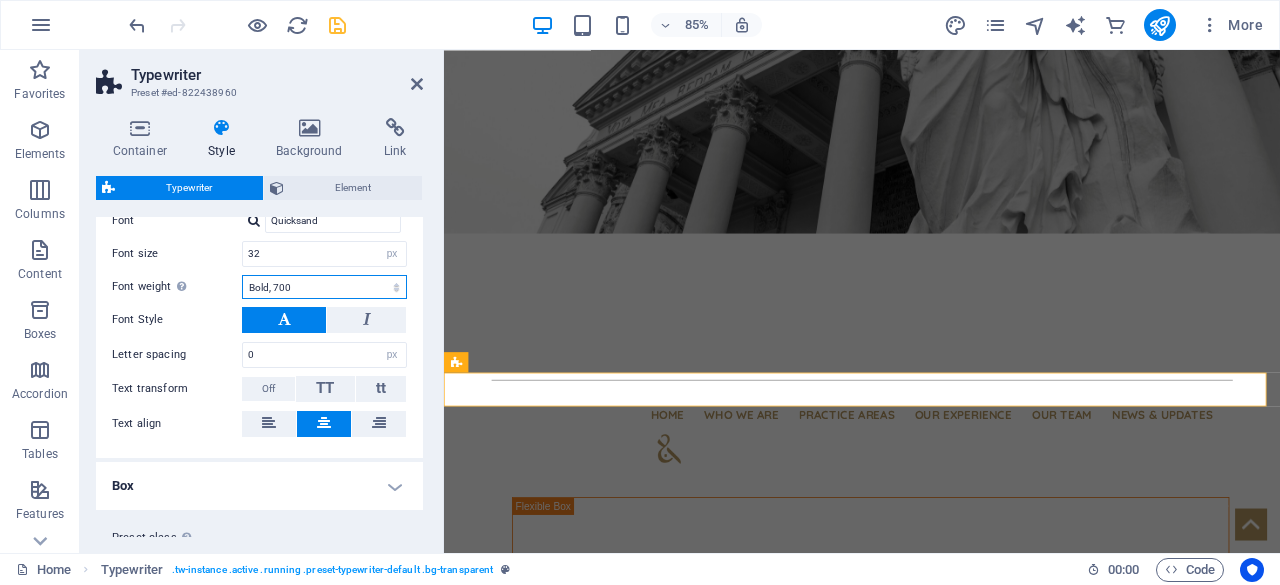 select on "600" 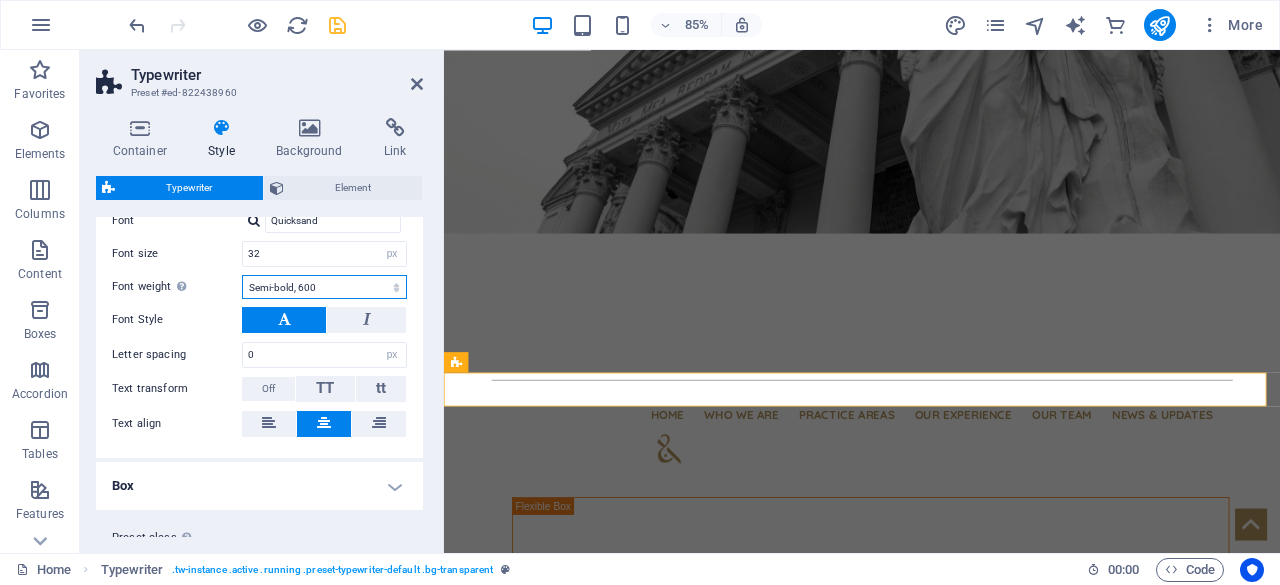 click on "Thin, 100 Extra-light, 200 Light, 300 Regular, 400 Medium, 500 Semi-bold, 600 Bold, 700 Extra-bold, 800 Black, 900" at bounding box center [324, 287] 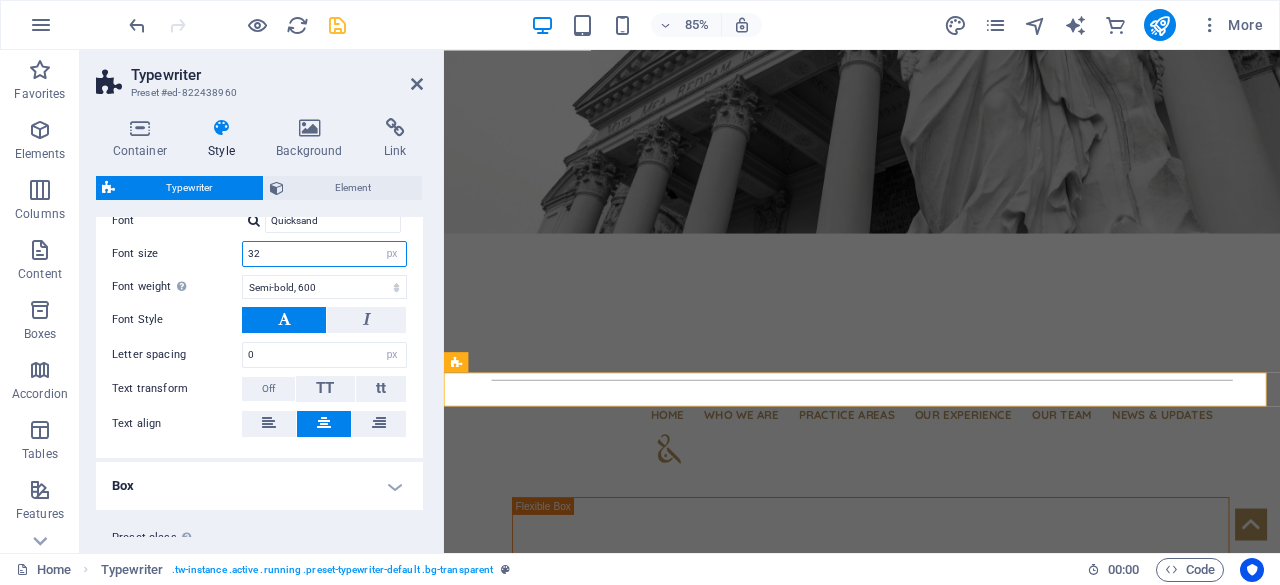 click on "32" at bounding box center (324, 254) 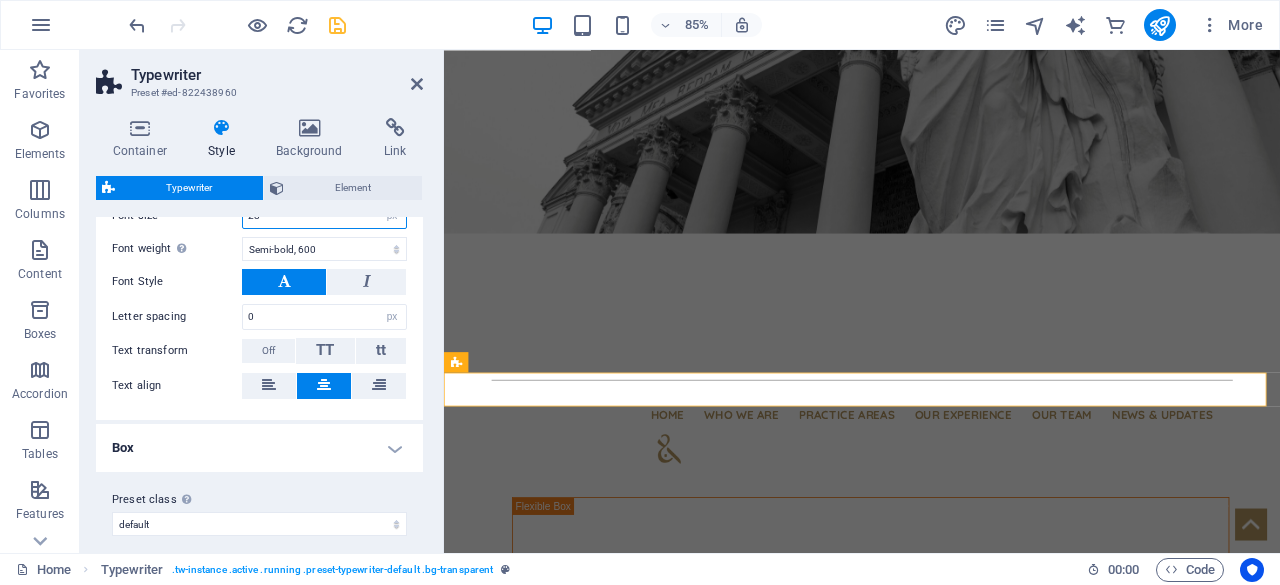 scroll, scrollTop: 446, scrollLeft: 0, axis: vertical 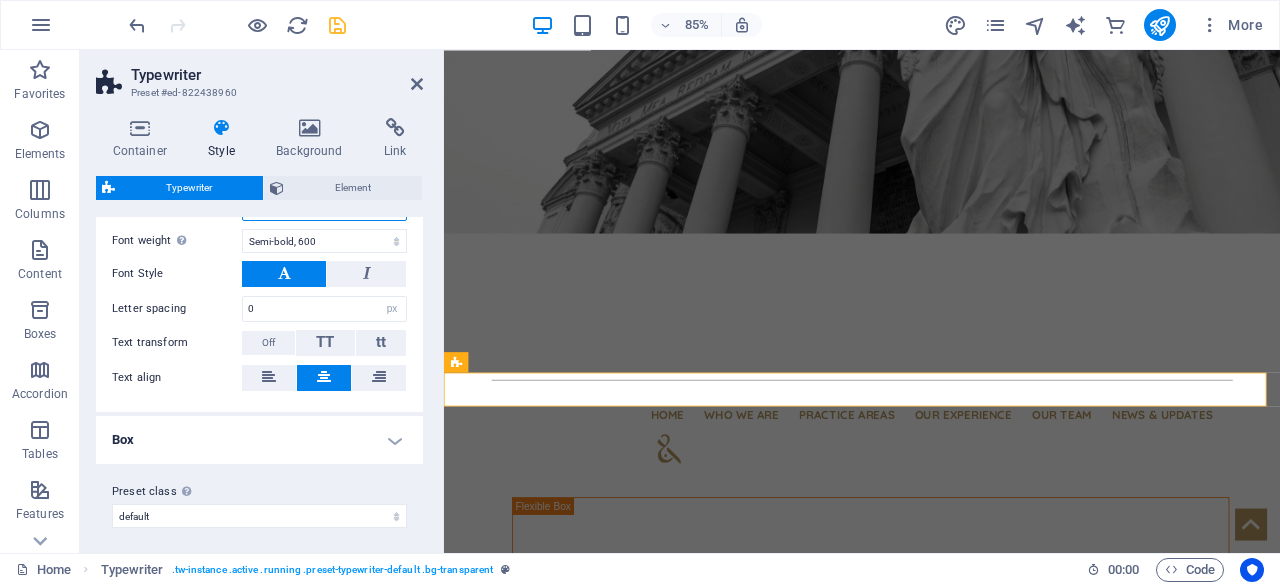 type on "28" 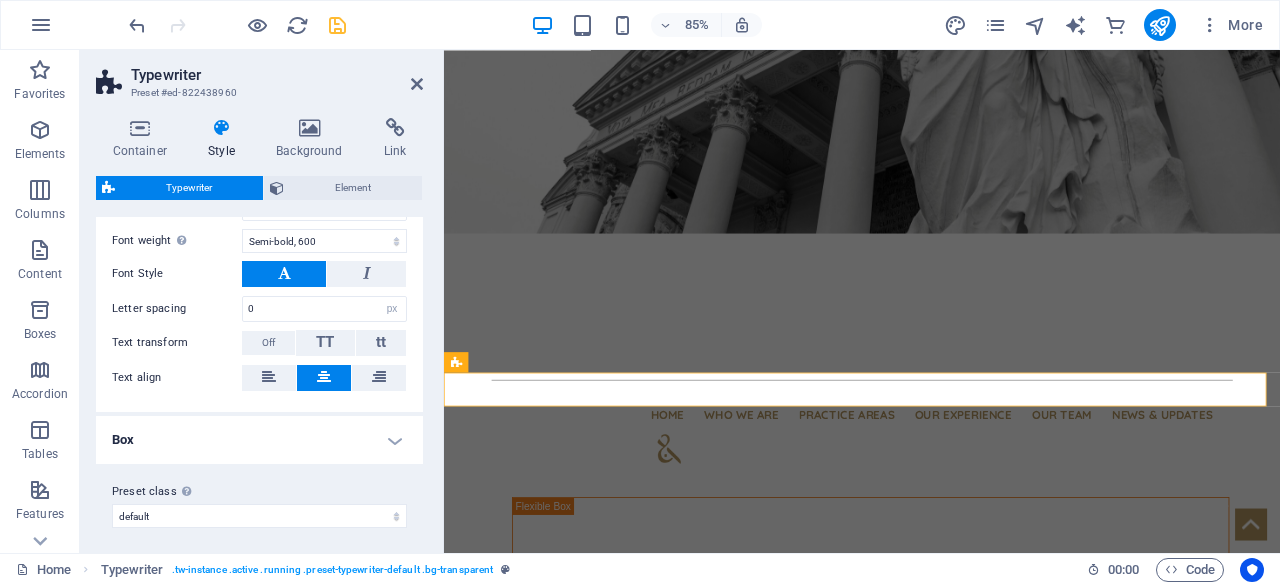 click on "Box" at bounding box center [259, 440] 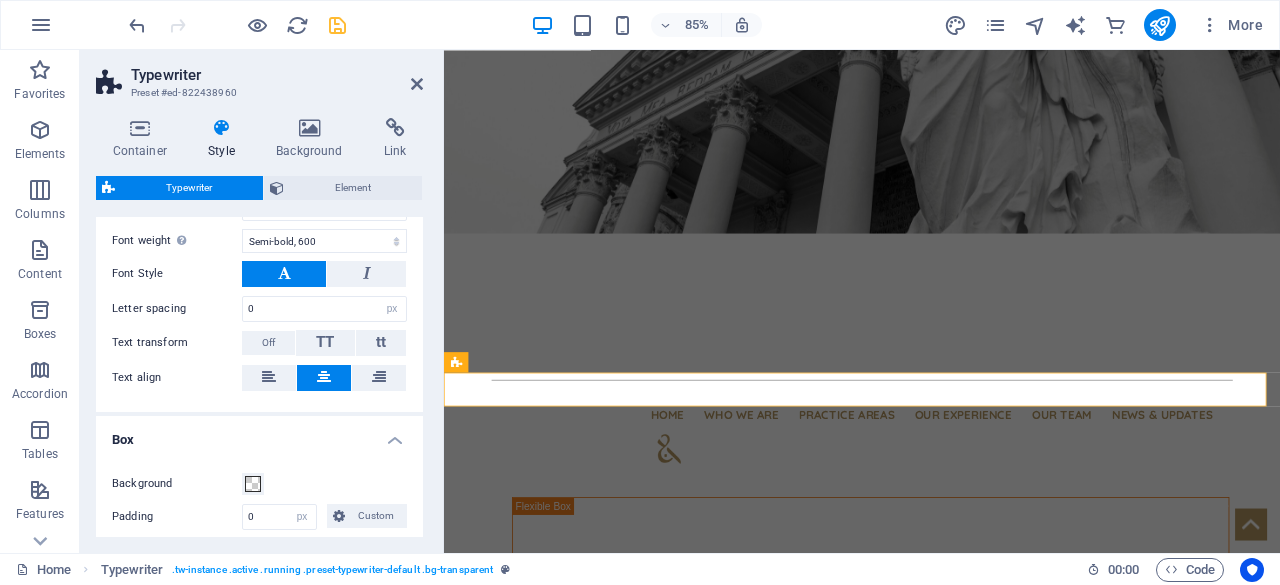 scroll, scrollTop: 632, scrollLeft: 0, axis: vertical 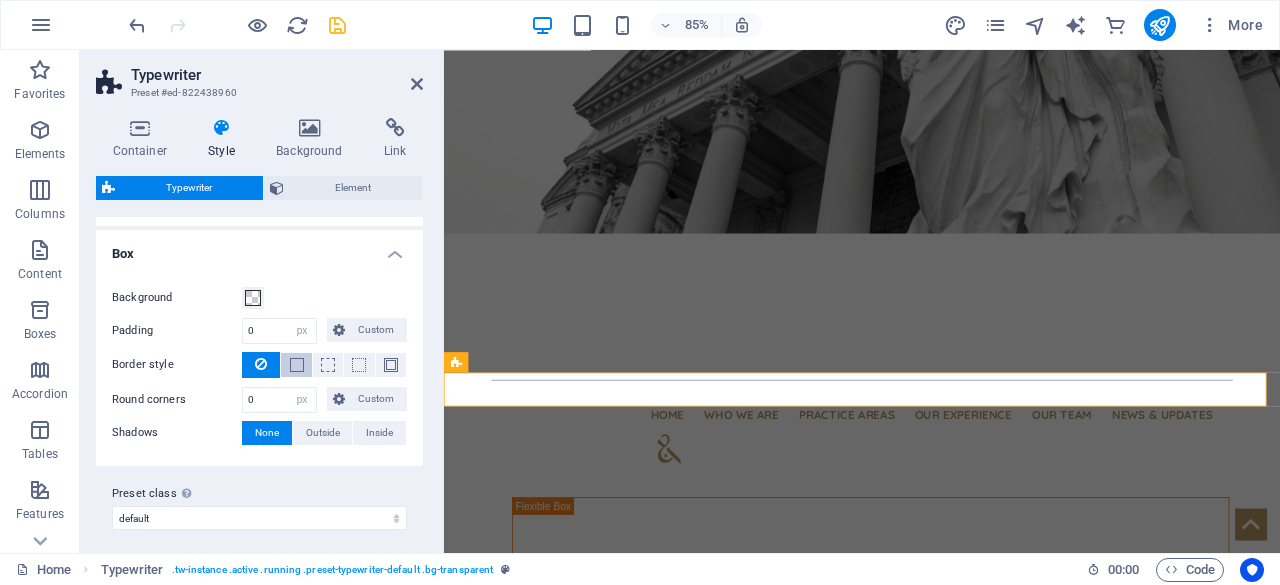 click at bounding box center [296, 365] 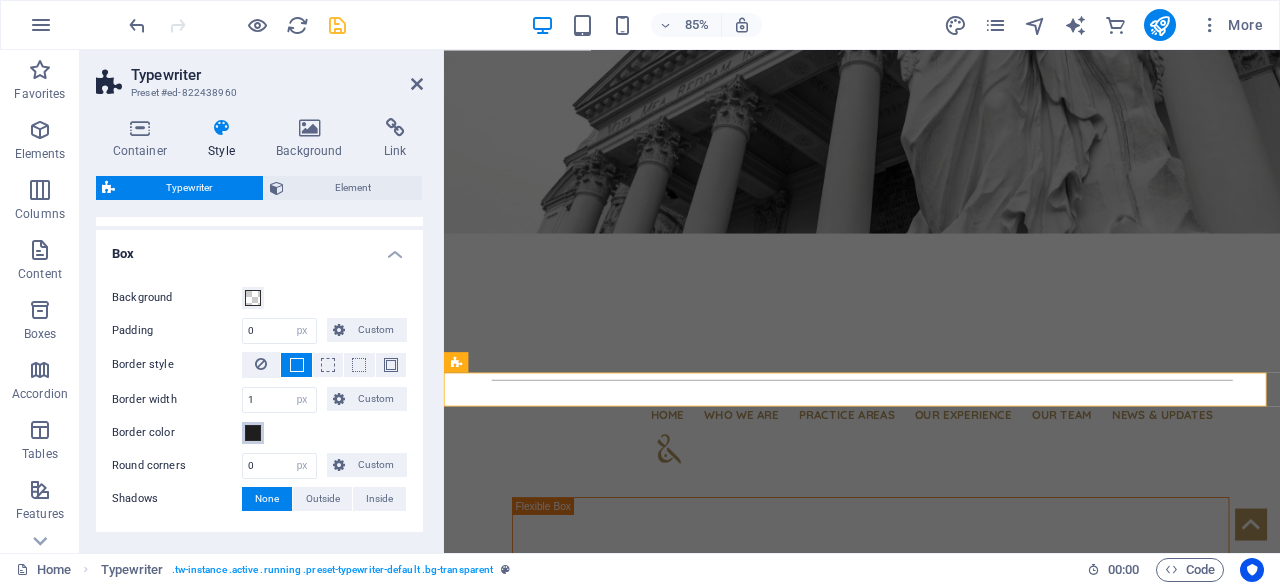 click at bounding box center [253, 433] 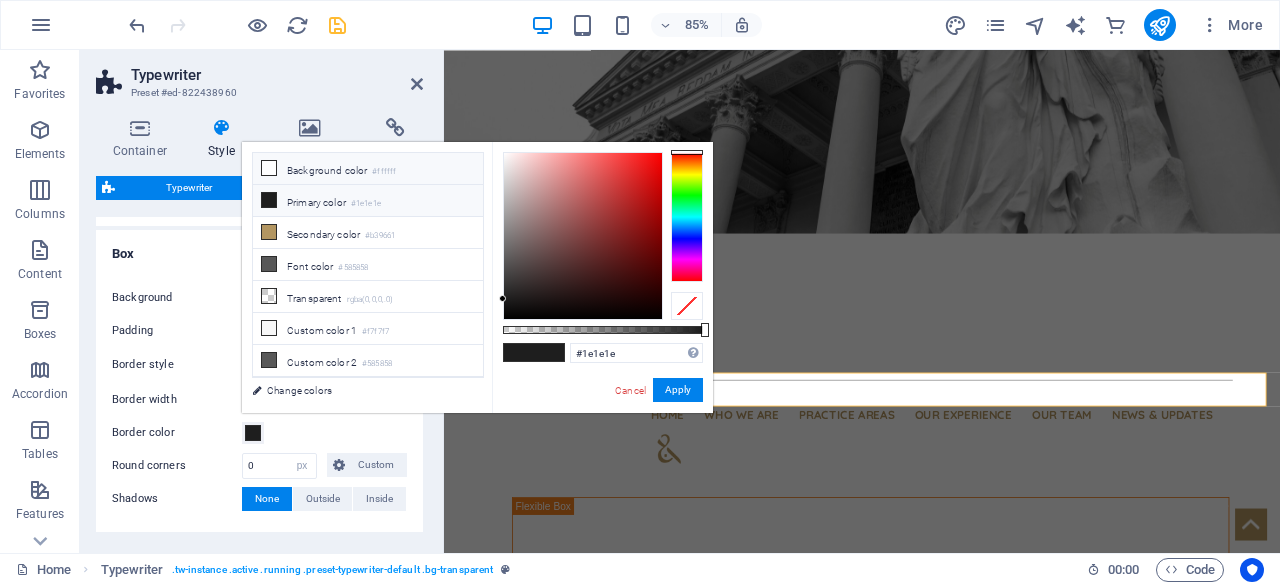 click on "Background color
#ffffff" at bounding box center (368, 169) 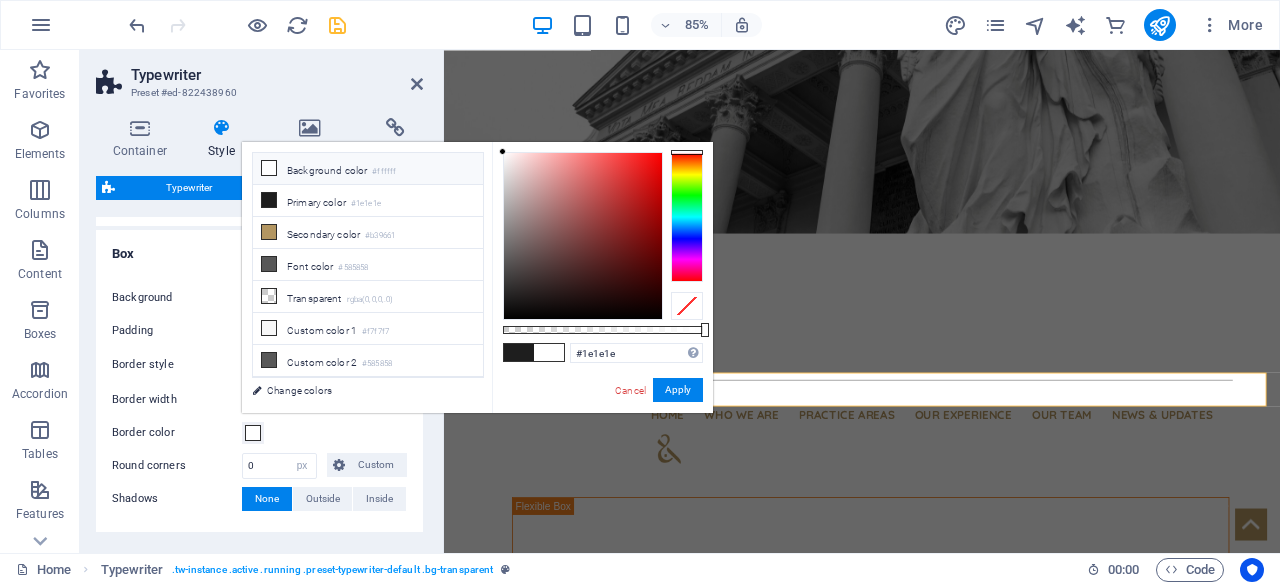 type on "#ffffff" 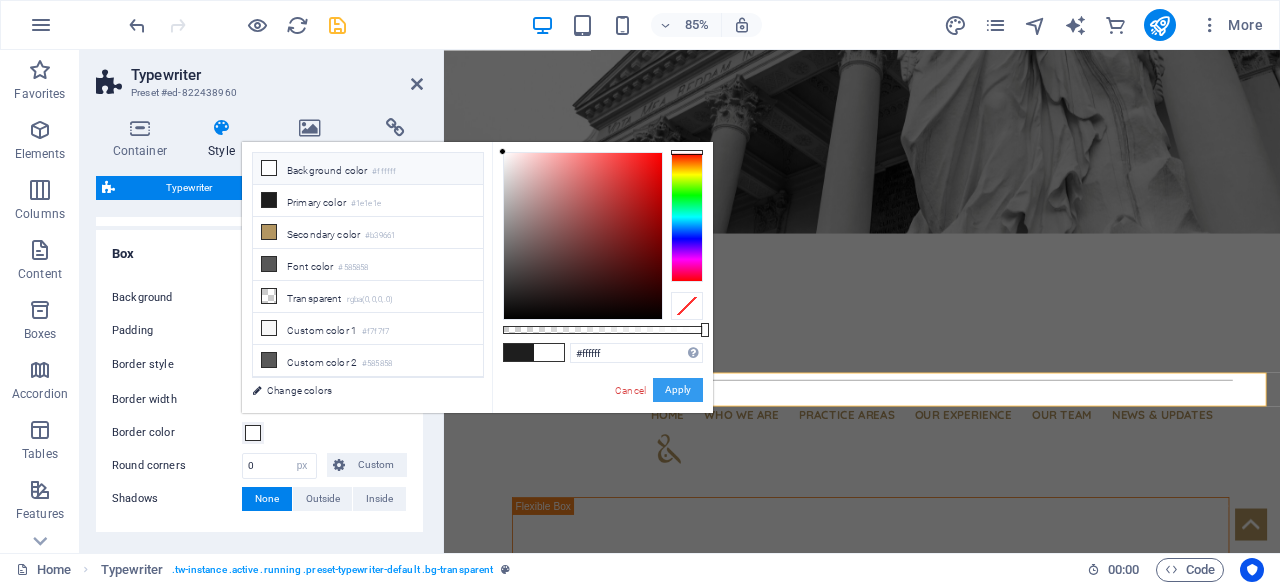 click on "Apply" at bounding box center (678, 390) 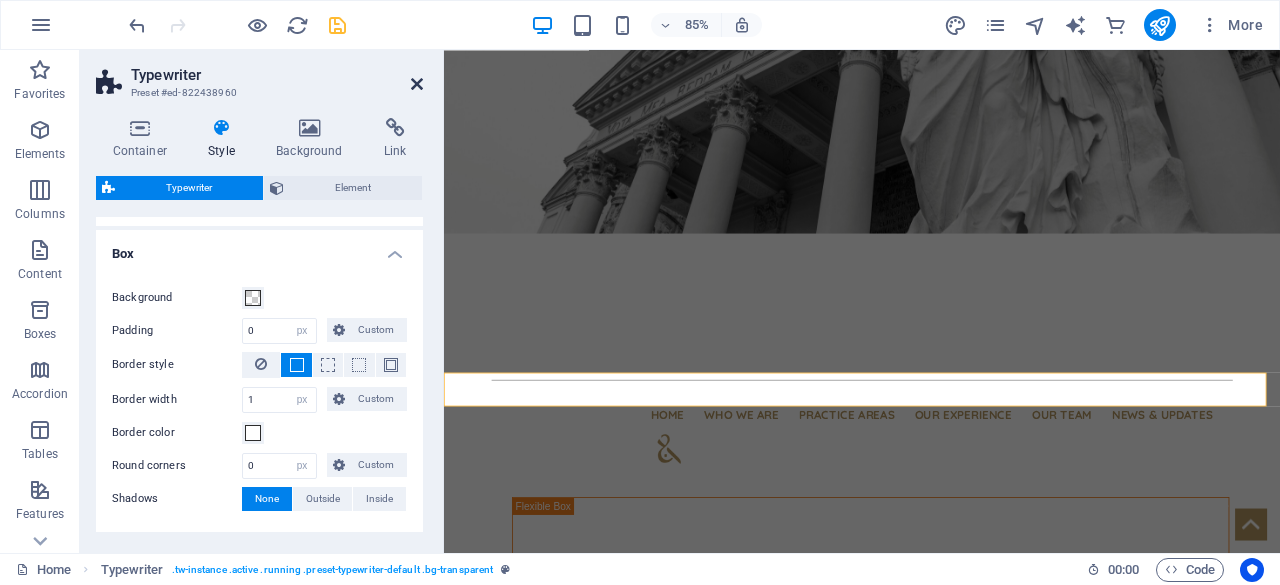 click at bounding box center (417, 84) 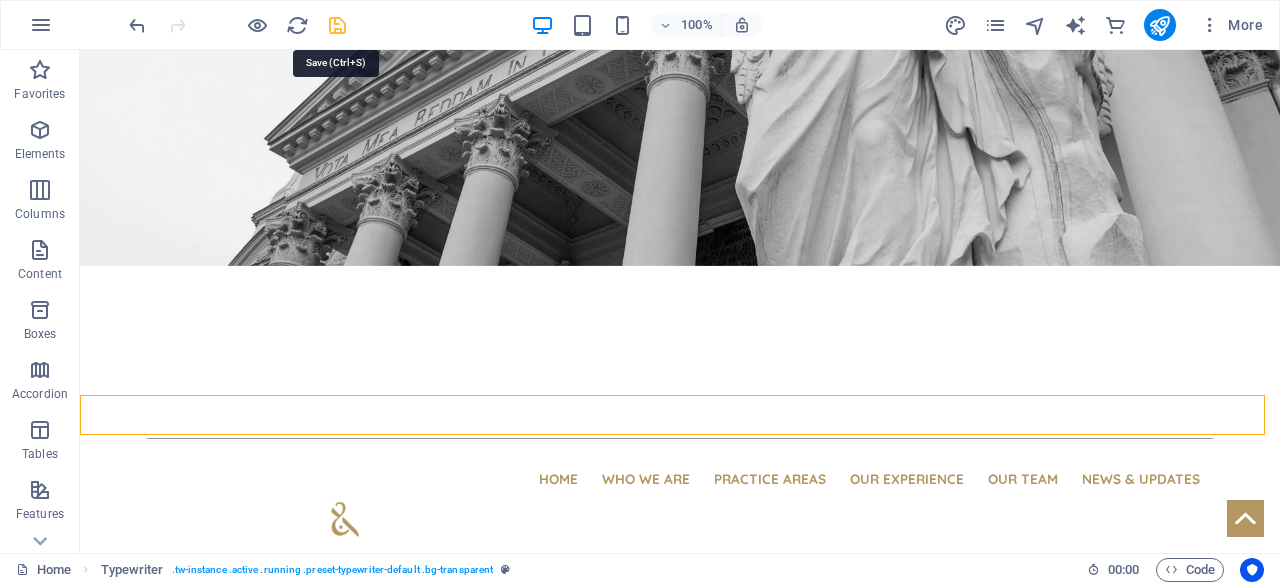 click at bounding box center (337, 25) 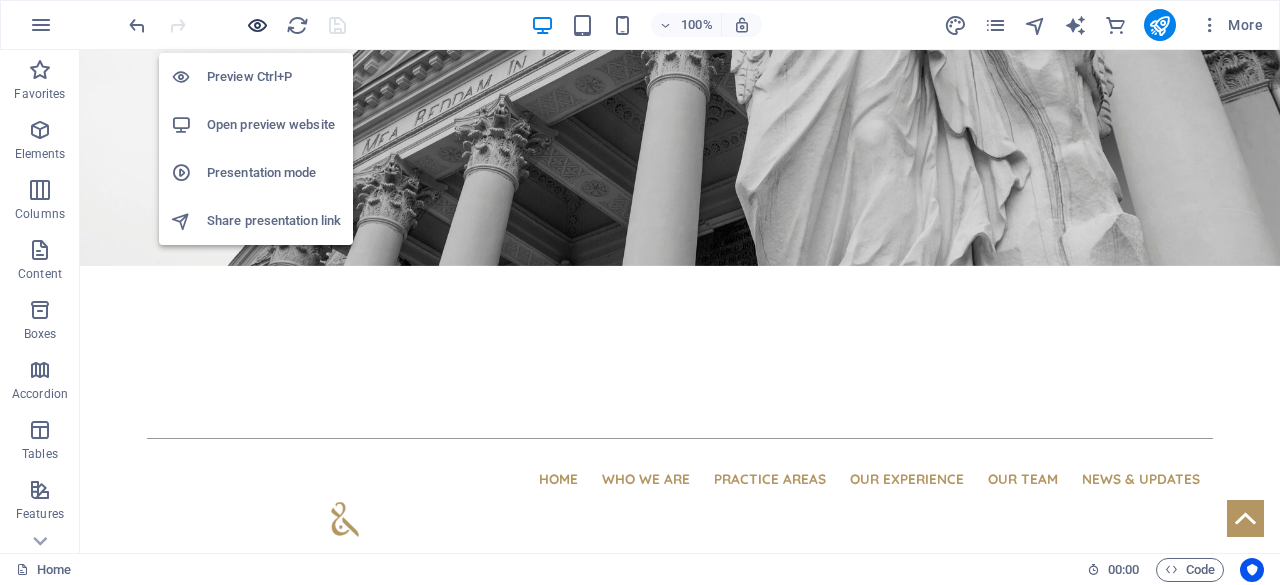 click at bounding box center [257, 25] 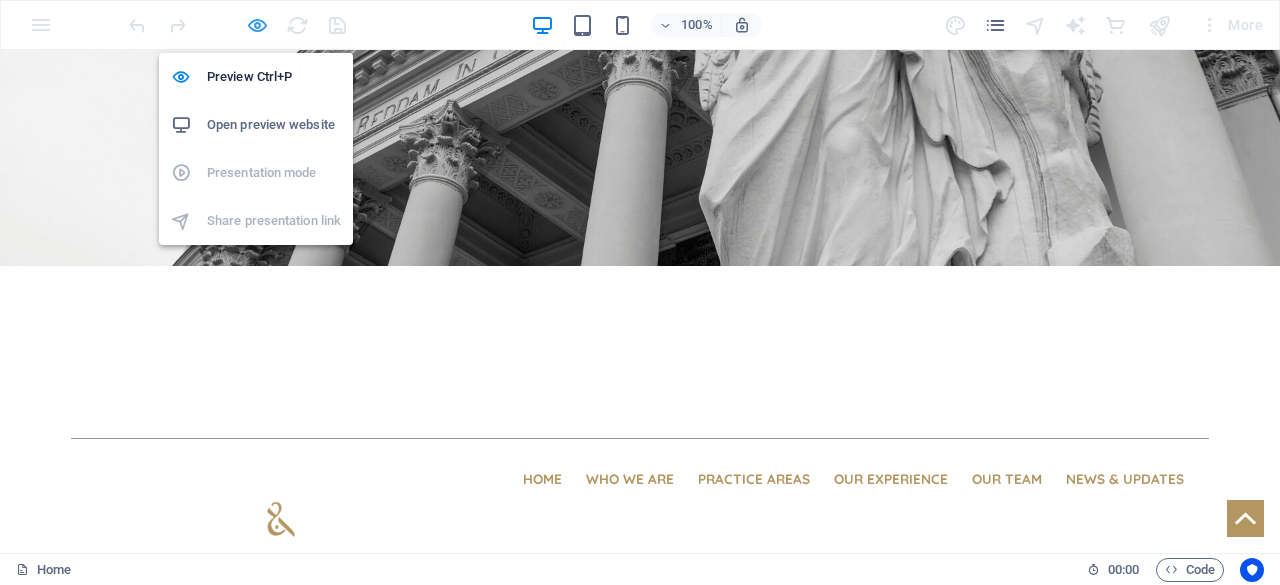 click at bounding box center [257, 25] 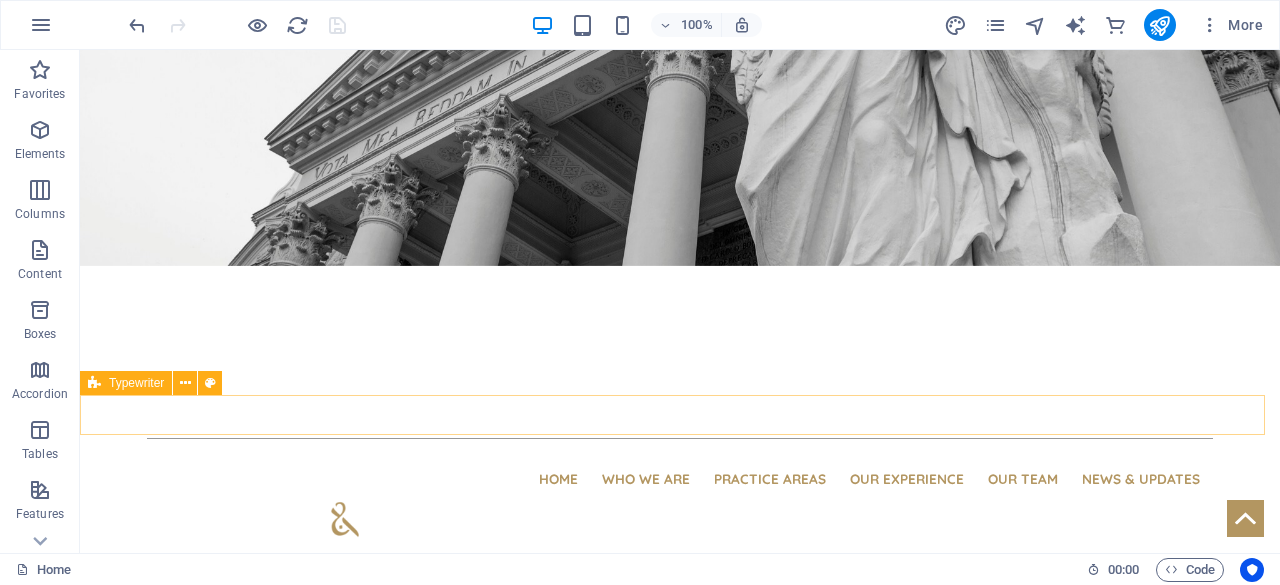 click on "Typewriter" at bounding box center (126, 383) 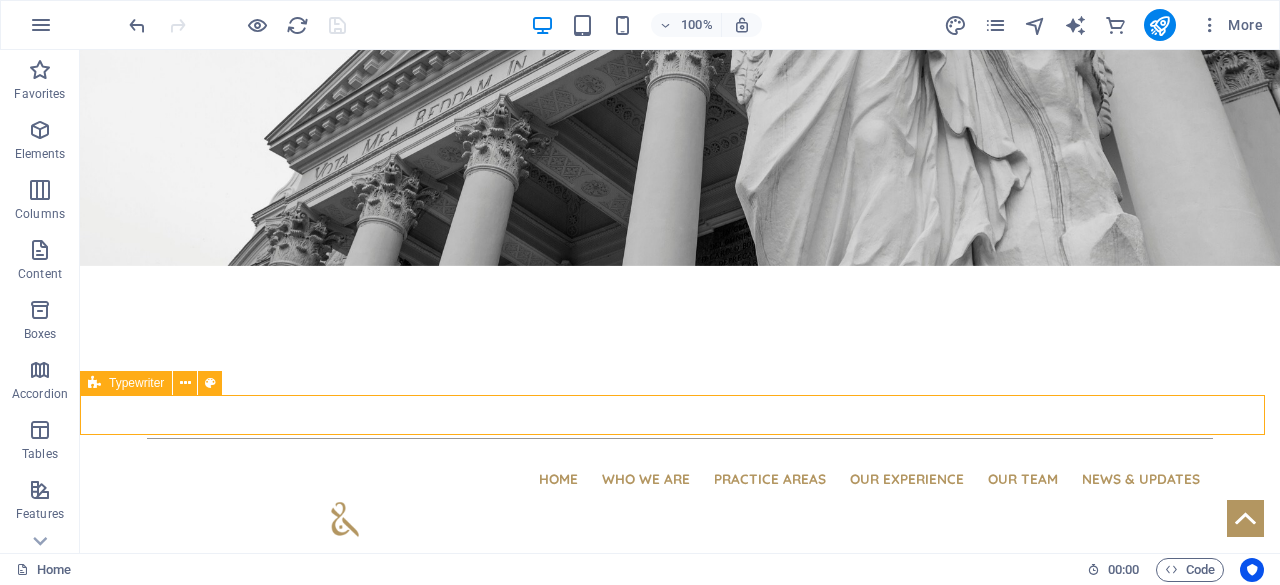 click on "Typewriter" at bounding box center (126, 383) 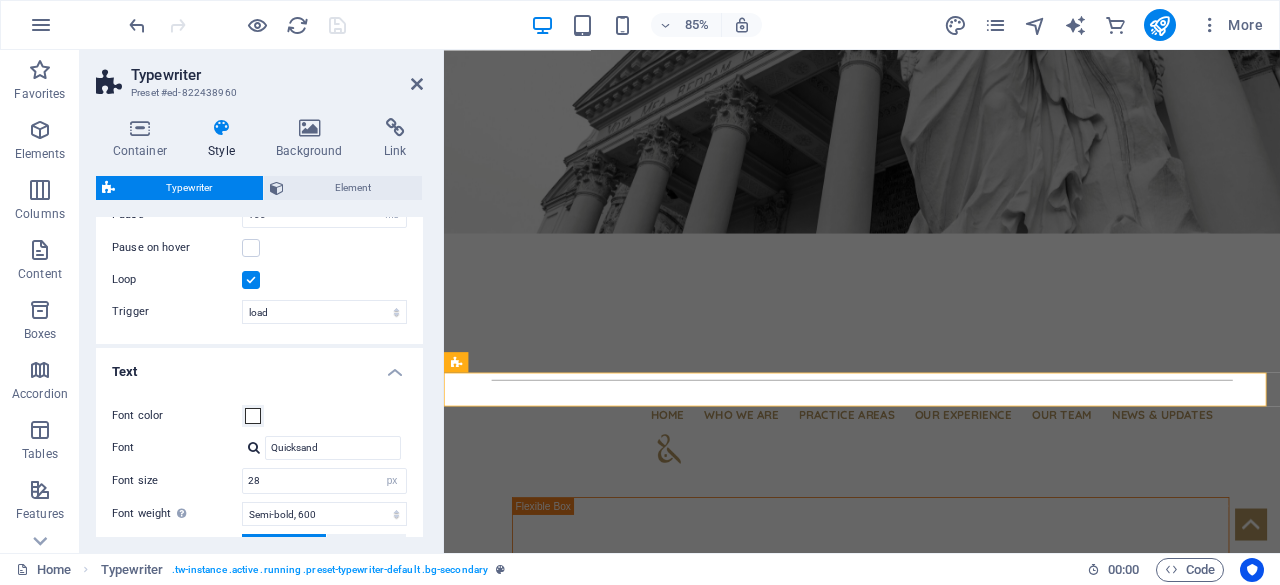 scroll, scrollTop: 300, scrollLeft: 0, axis: vertical 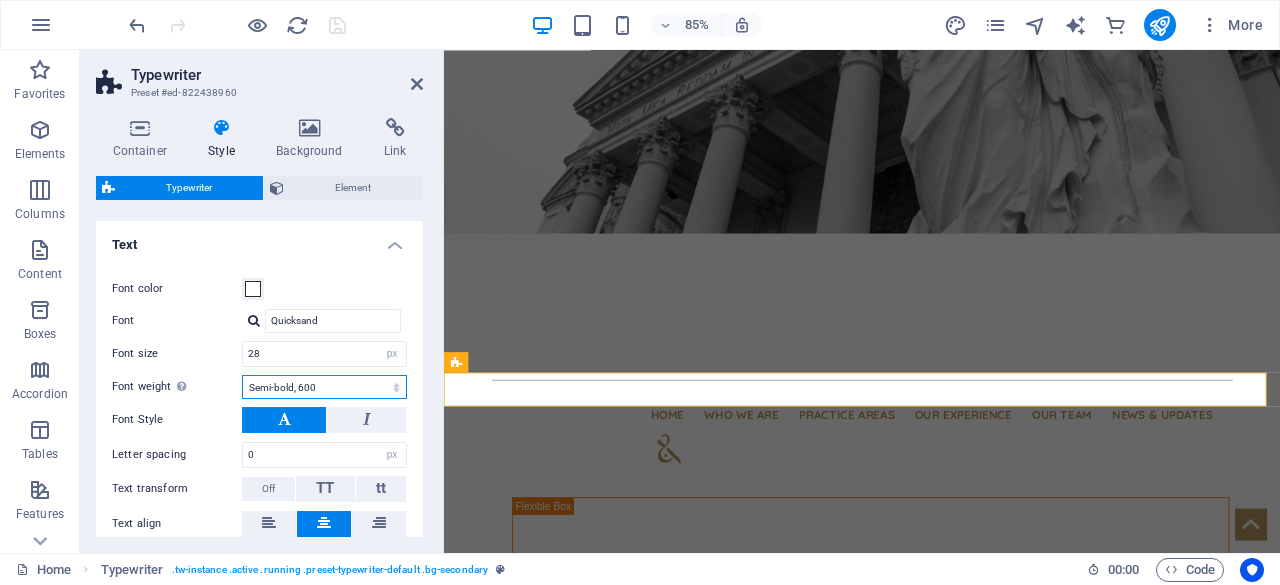 click on "Thin, 100 Extra-light, 200 Light, 300 Regular, 400 Medium, 500 Semi-bold, 600 Bold, 700 Extra-bold, 800 Black, 900" at bounding box center [324, 387] 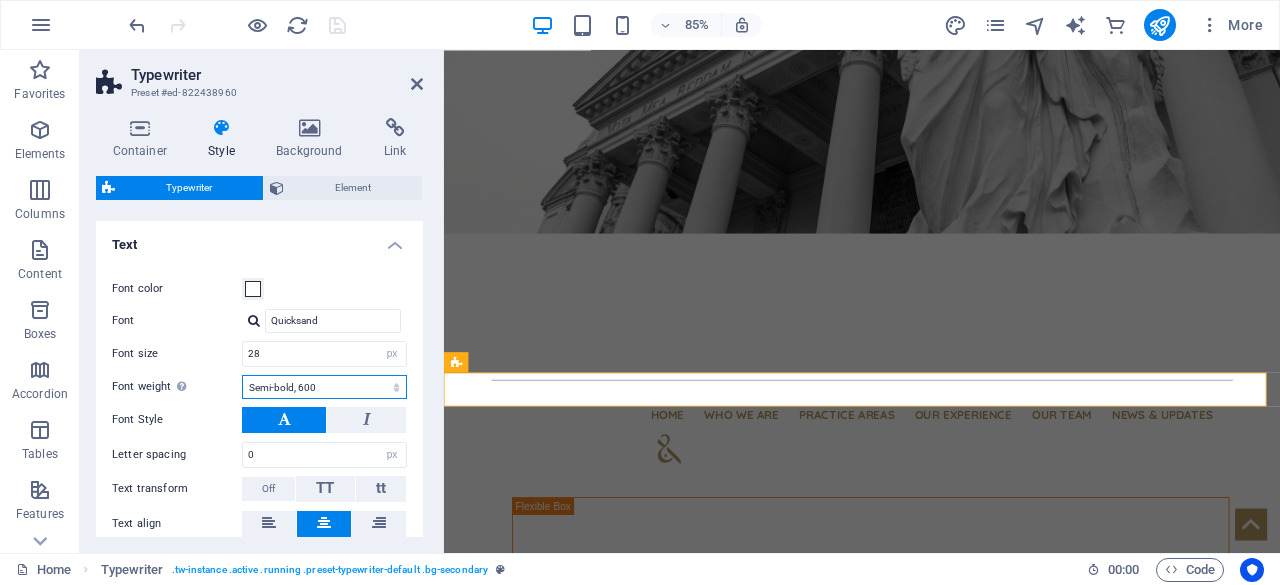 select on "500" 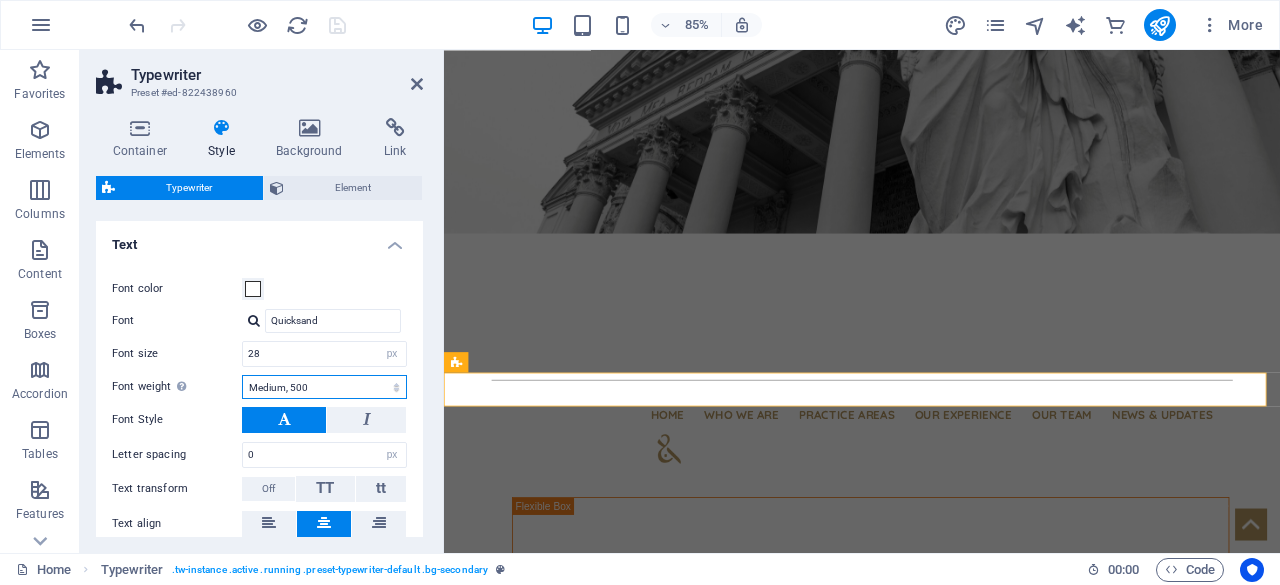 click on "Thin, 100 Extra-light, 200 Light, 300 Regular, 400 Medium, 500 Semi-bold, 600 Bold, 700 Extra-bold, 800 Black, 900" at bounding box center [324, 387] 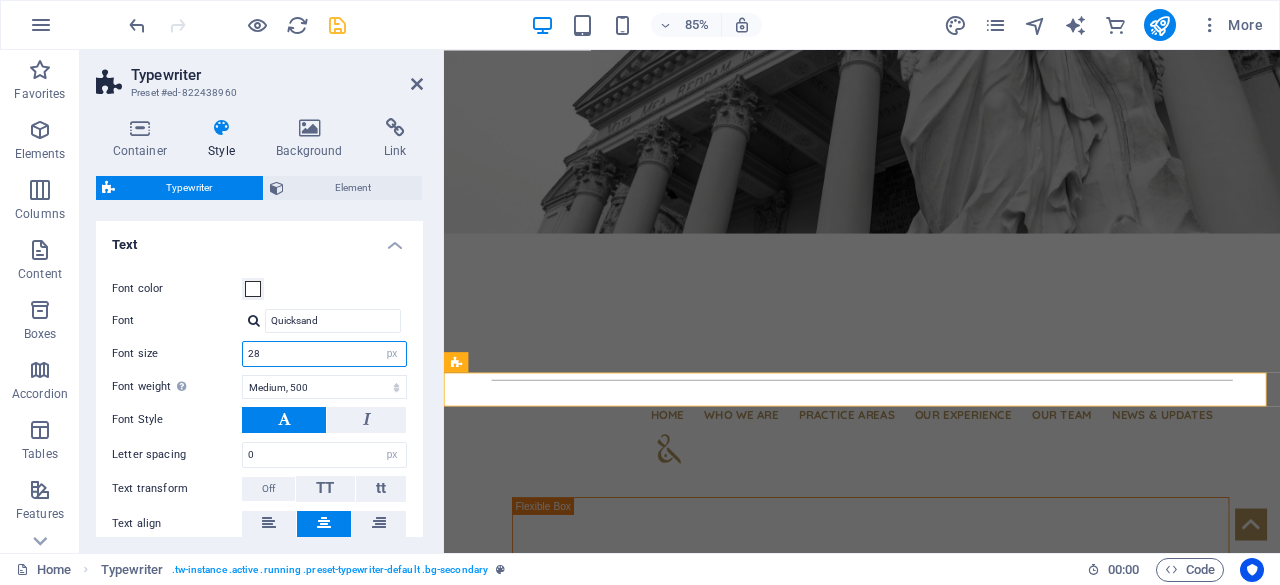 click on "28" at bounding box center (324, 354) 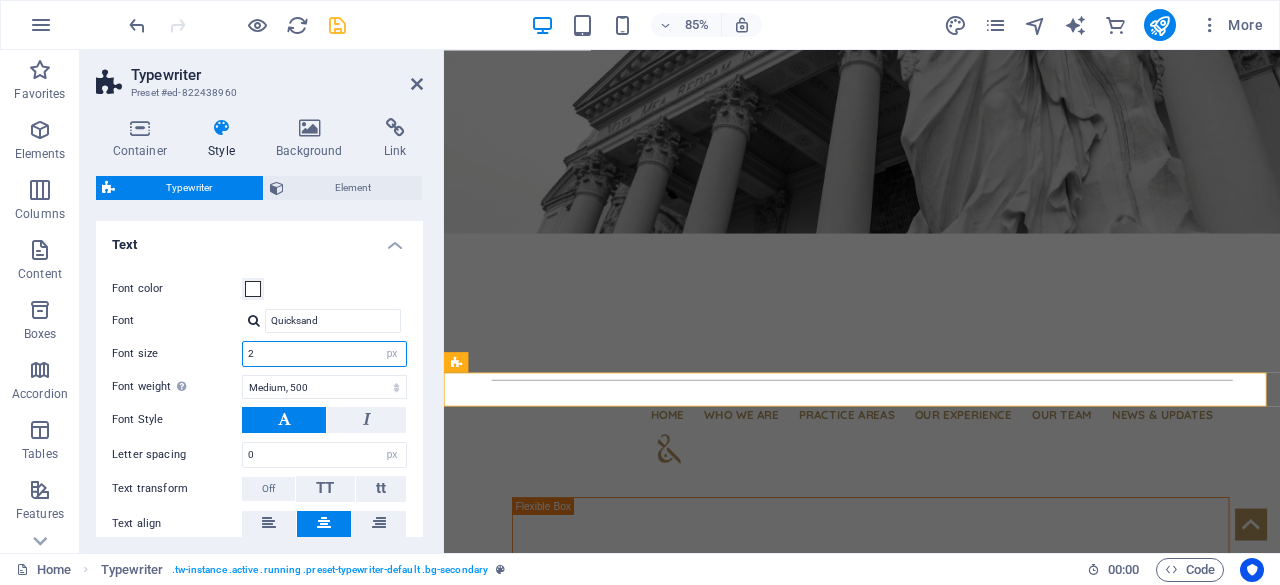 type on "22" 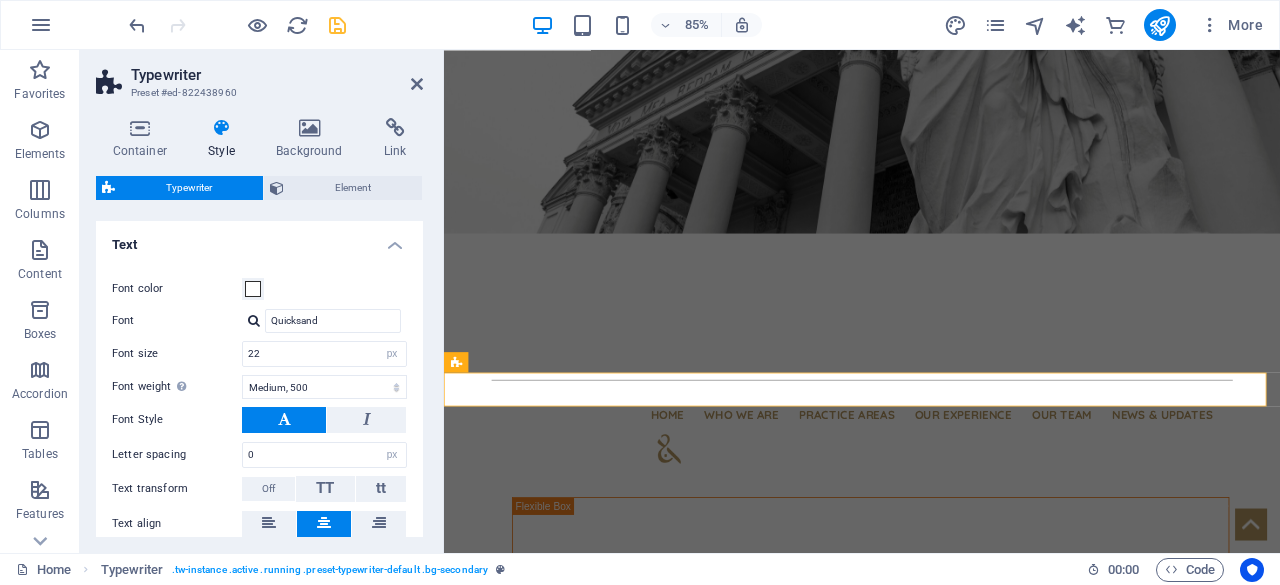 click at bounding box center (337, 25) 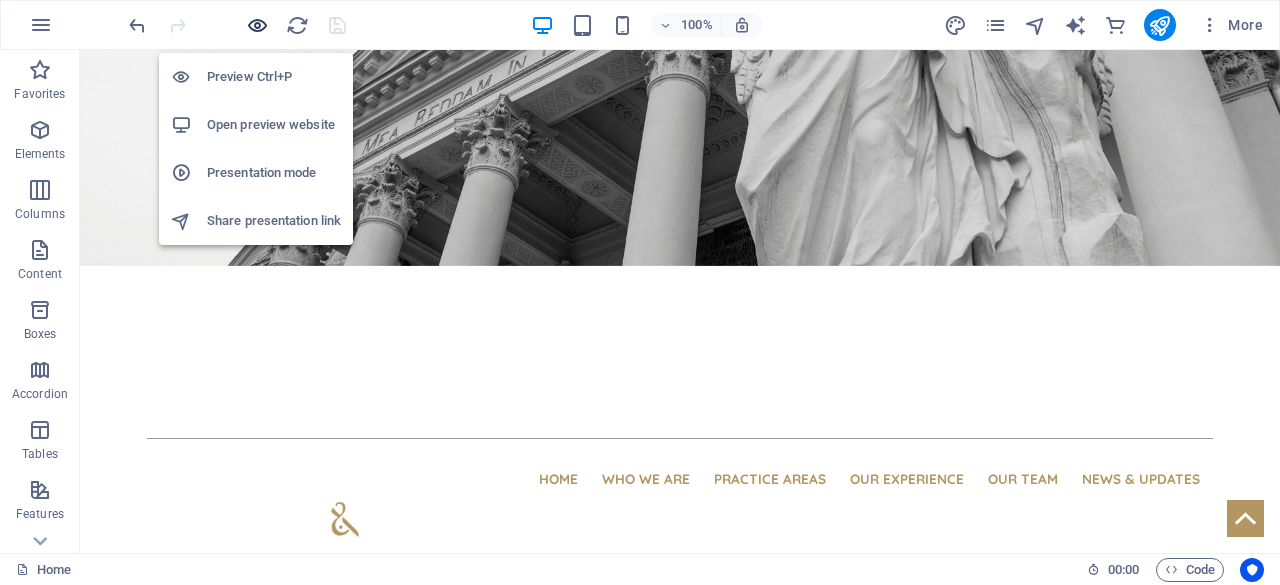 click at bounding box center [257, 25] 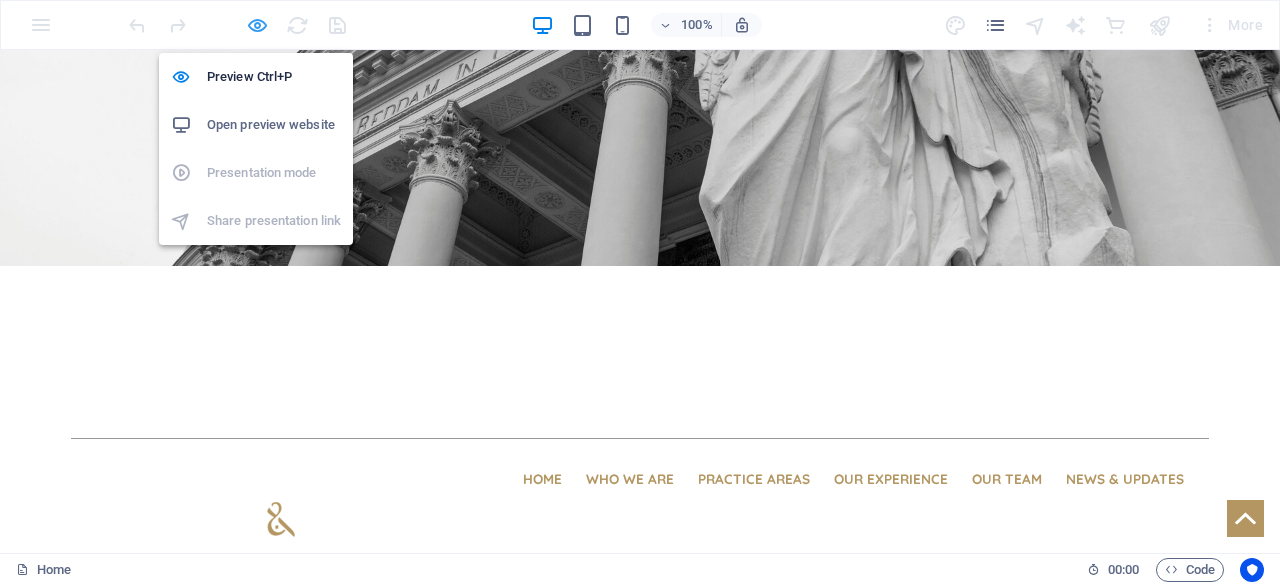 click at bounding box center [257, 25] 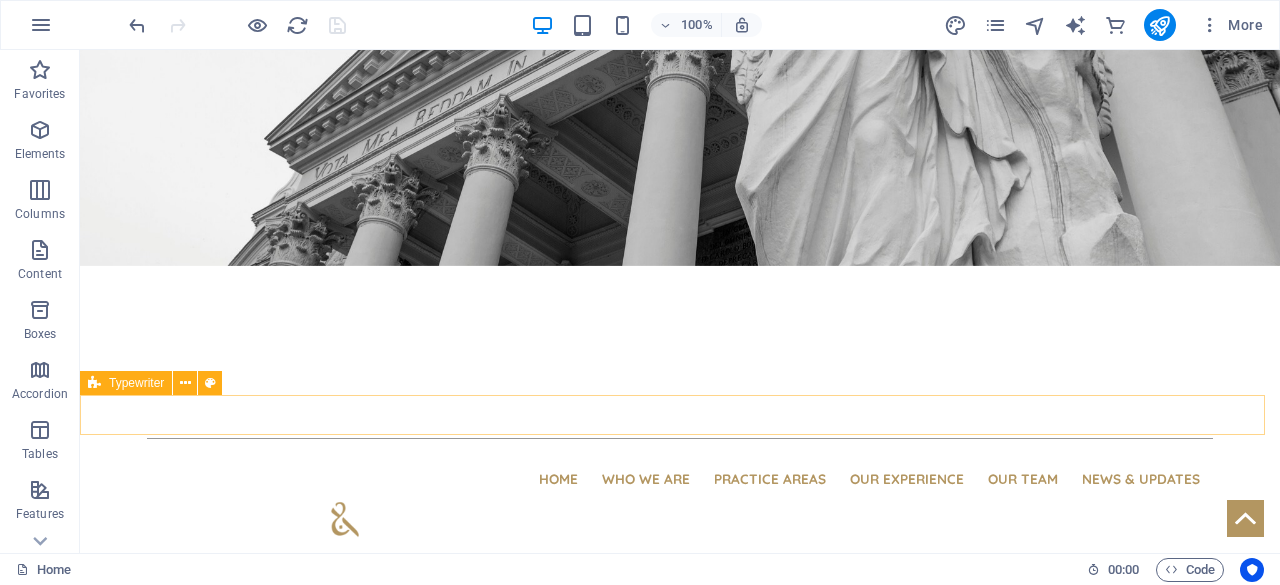 click at bounding box center [94, 383] 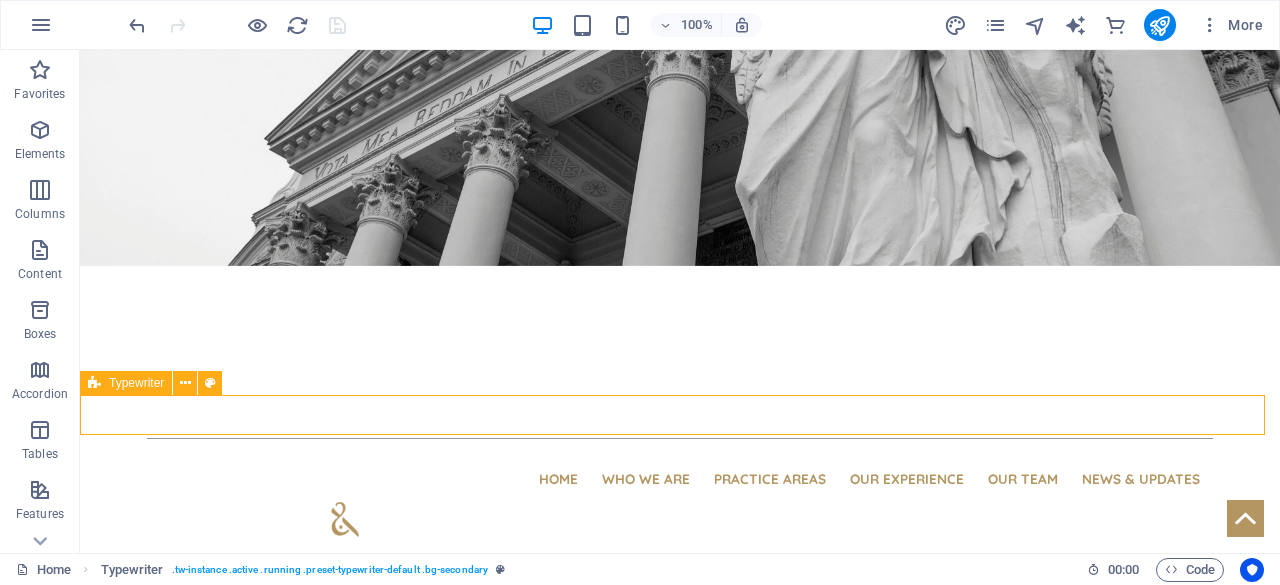 click at bounding box center (94, 383) 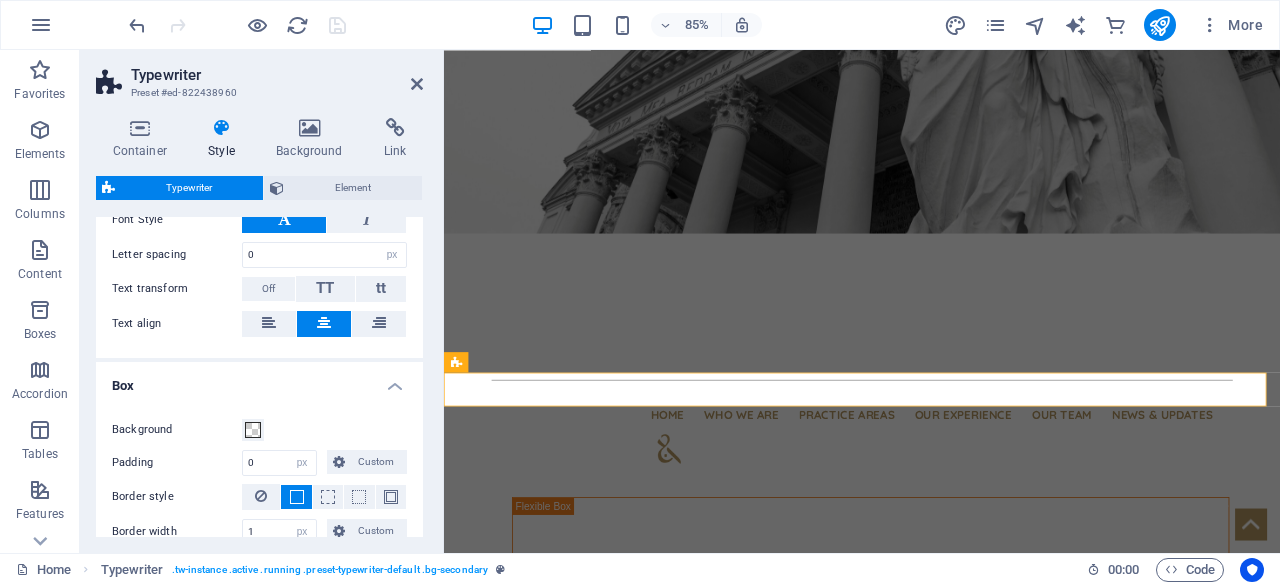 scroll, scrollTop: 697, scrollLeft: 0, axis: vertical 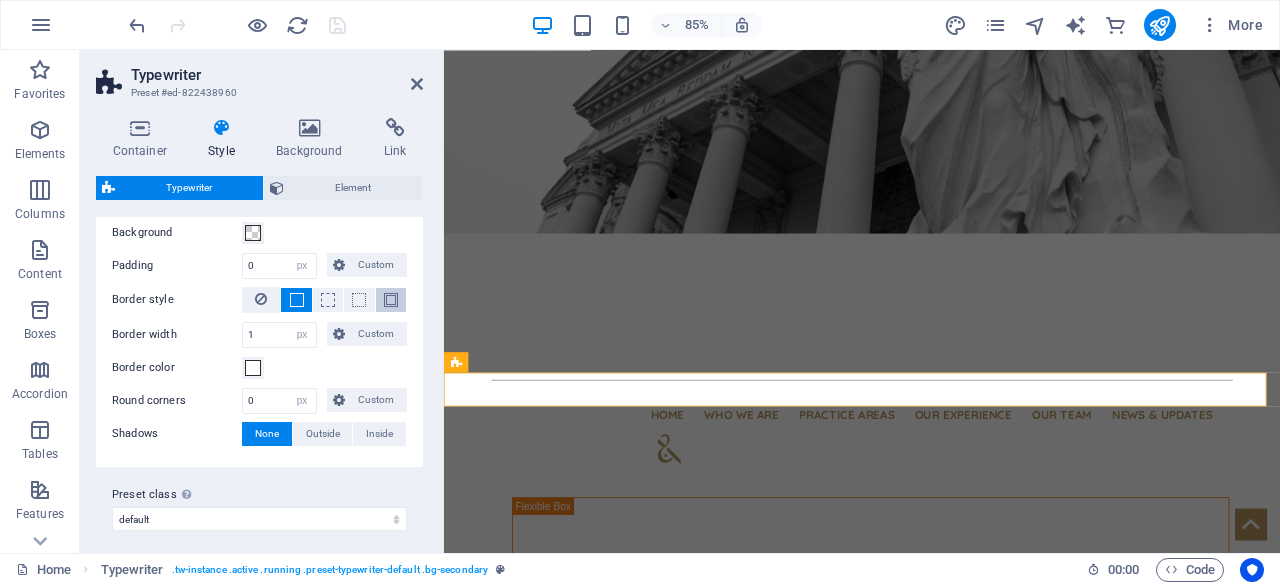 click at bounding box center [391, 300] 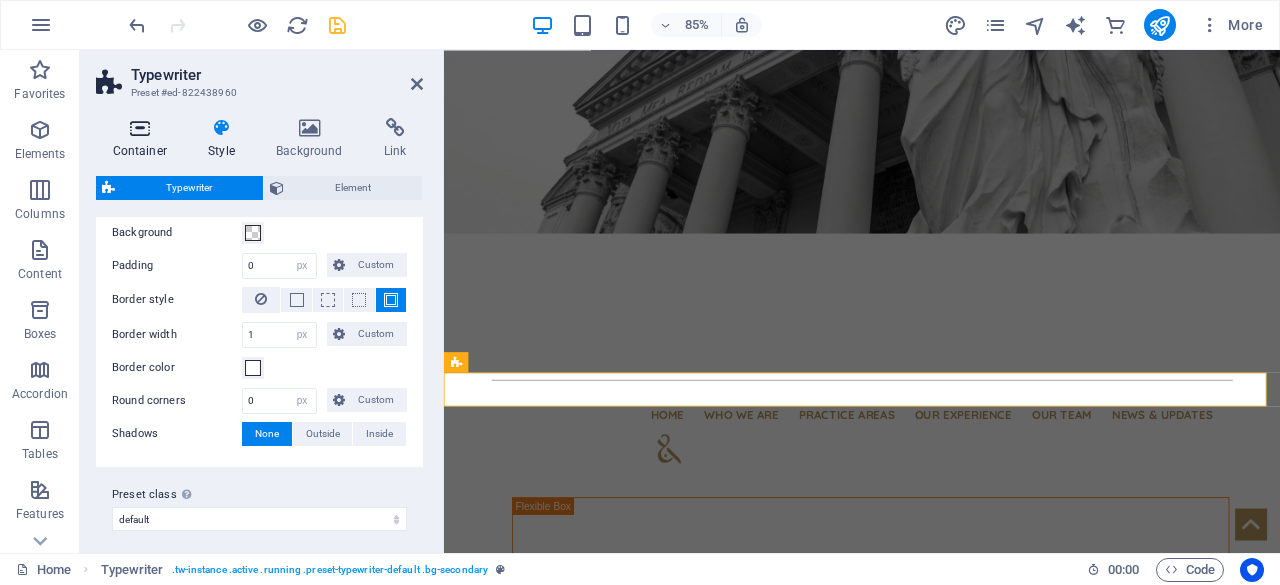 click on "Container" at bounding box center (144, 139) 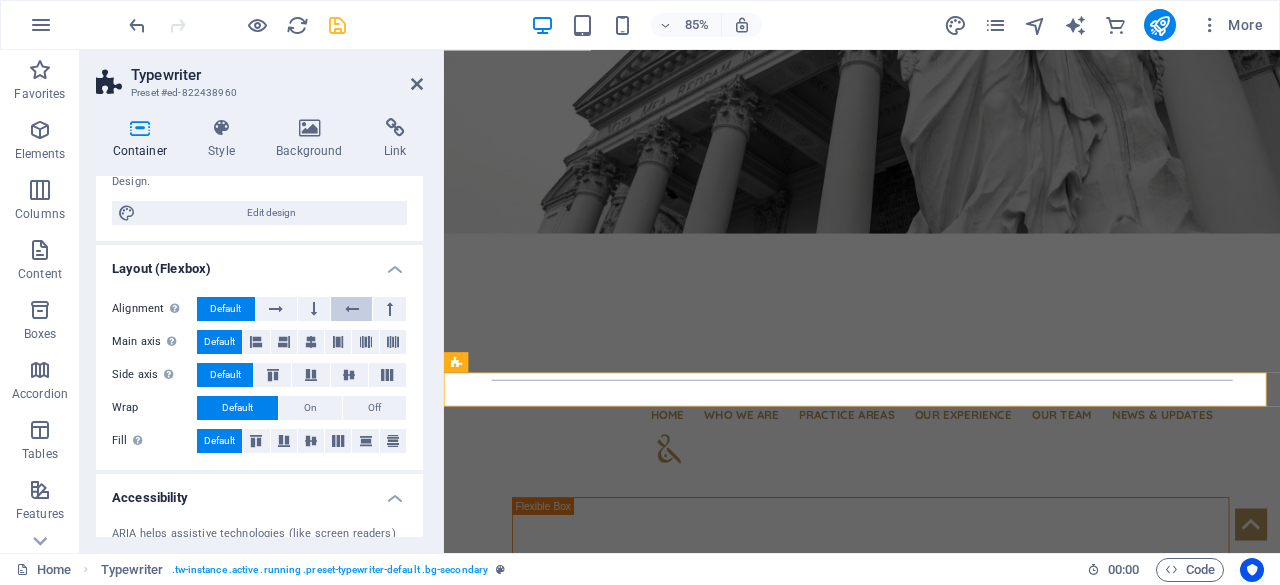 scroll, scrollTop: 100, scrollLeft: 0, axis: vertical 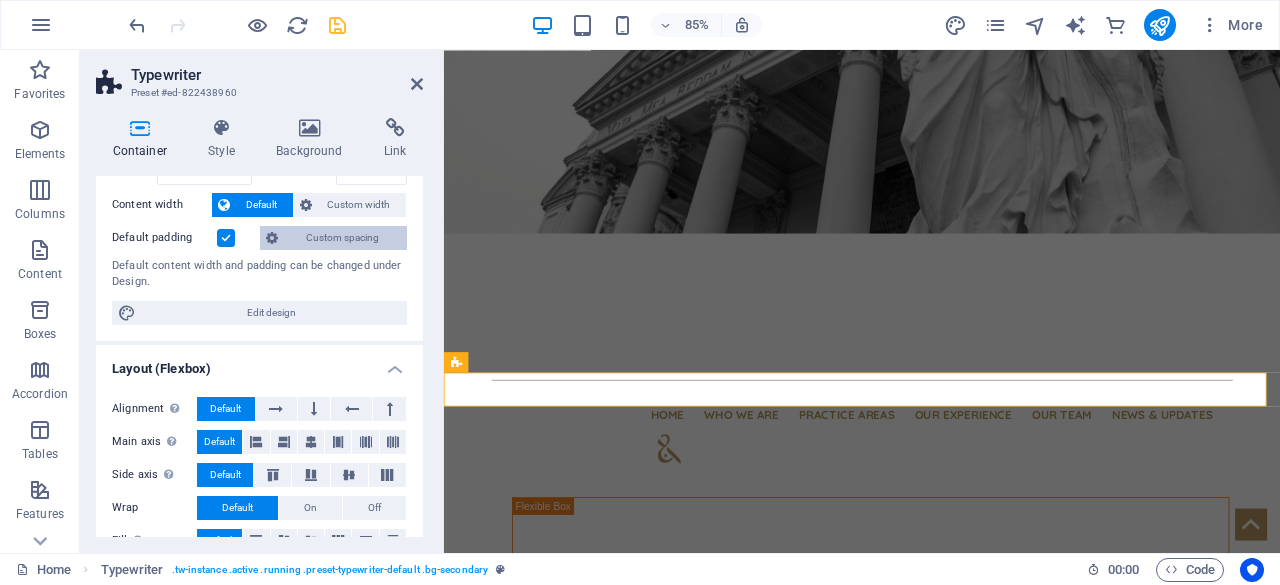 click on "Custom spacing" at bounding box center [342, 238] 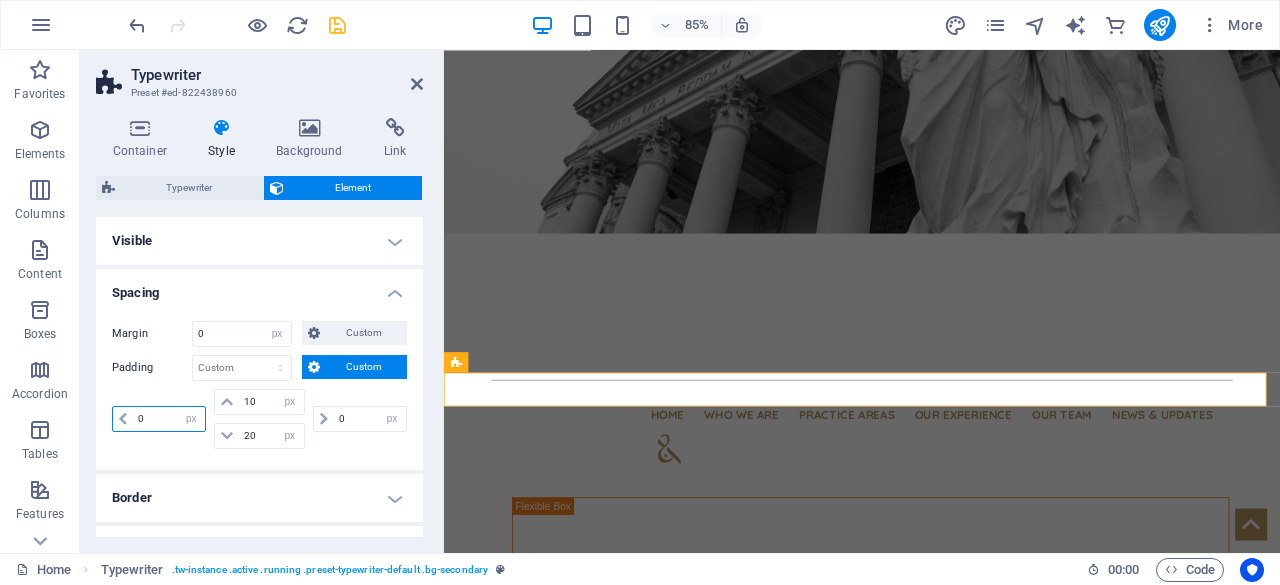 click on "0" at bounding box center (169, 419) 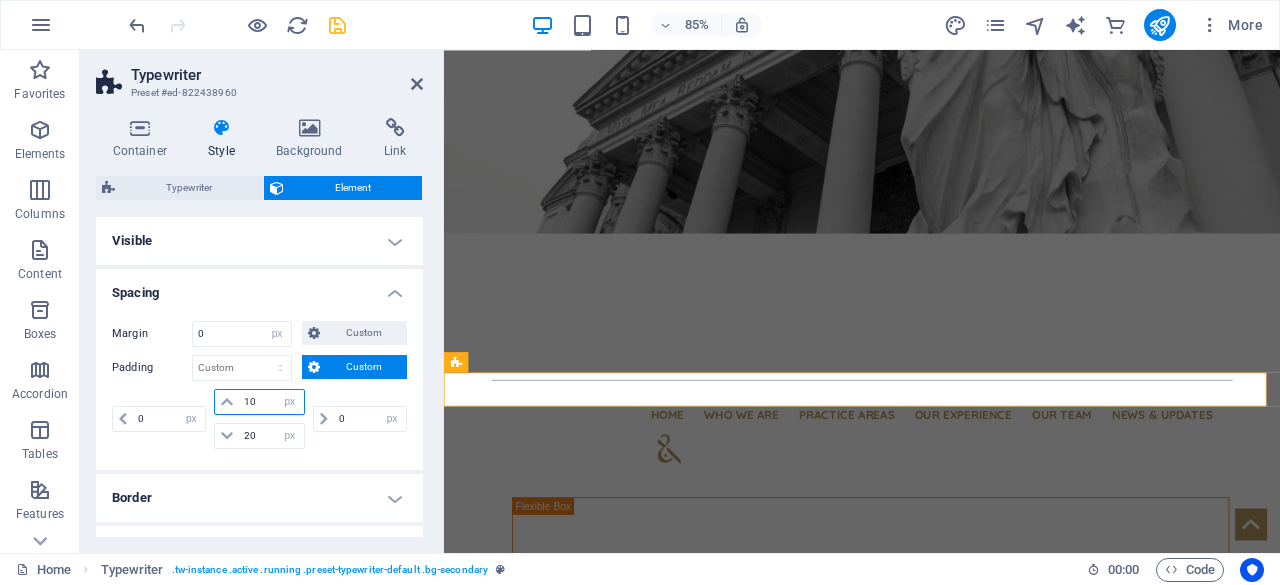 click on "10" at bounding box center (271, 402) 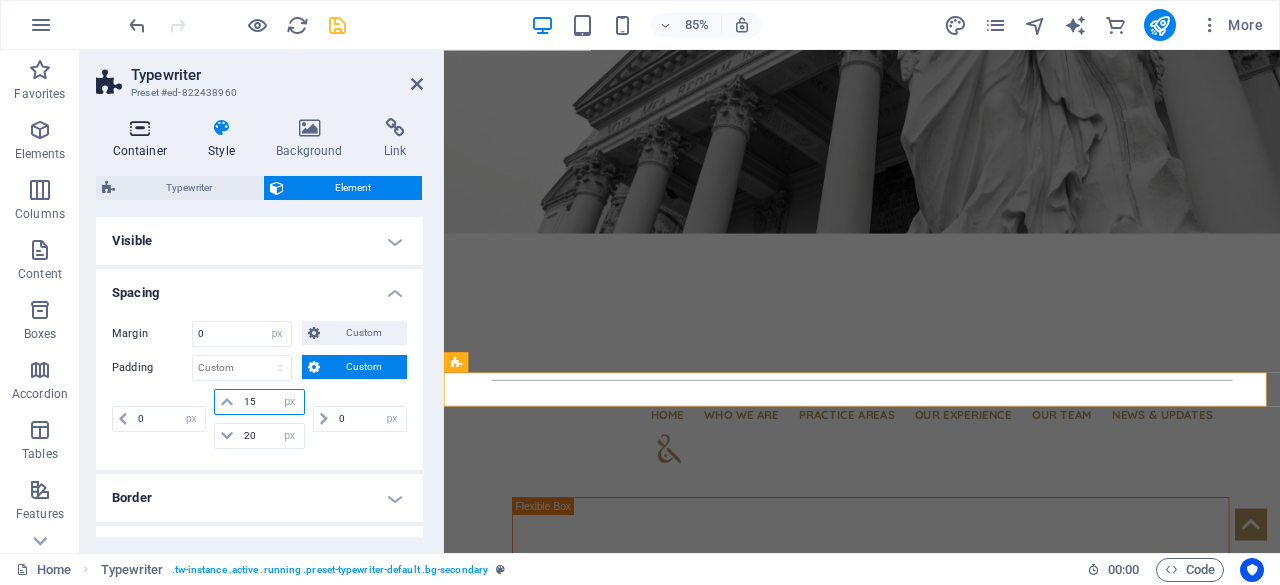 type on "15" 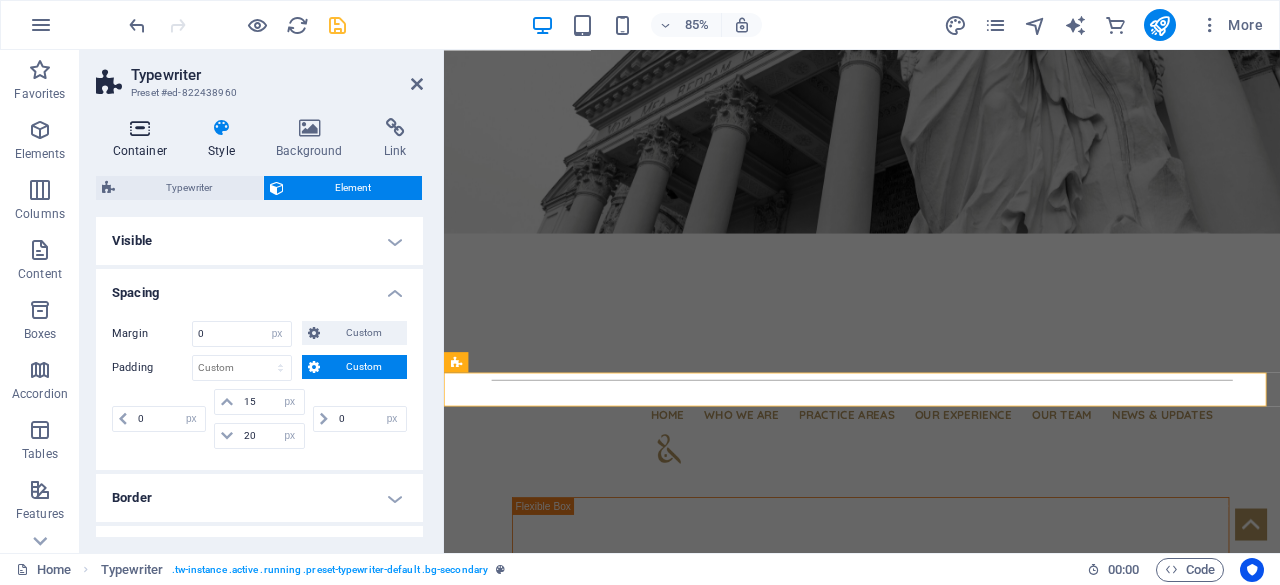 click on "Container" at bounding box center (144, 139) 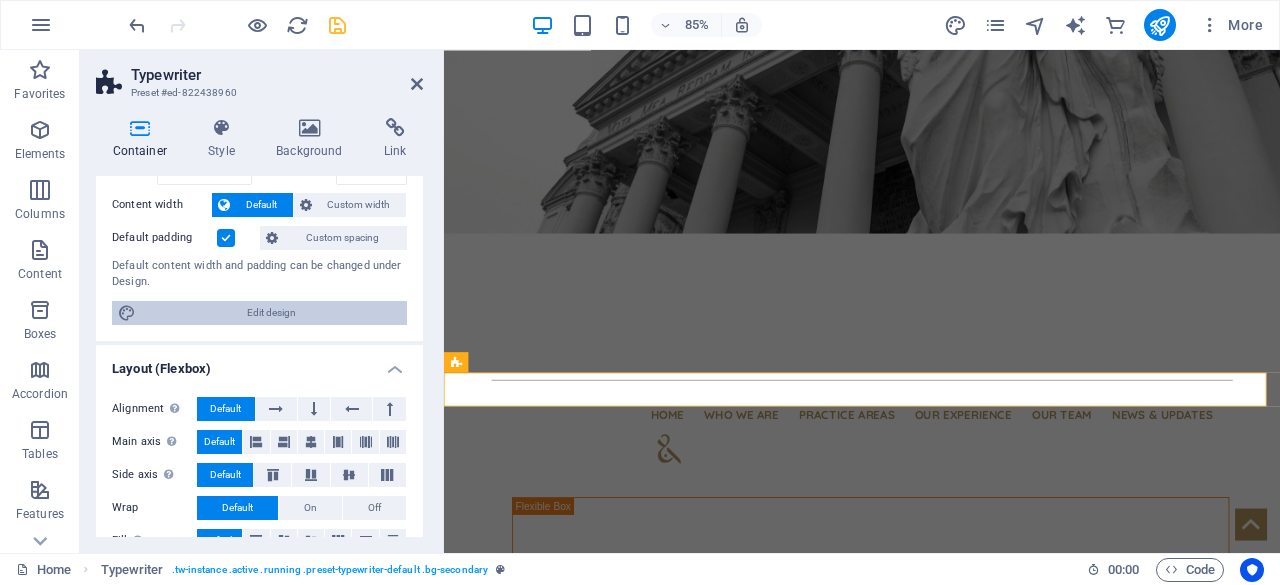scroll, scrollTop: 0, scrollLeft: 0, axis: both 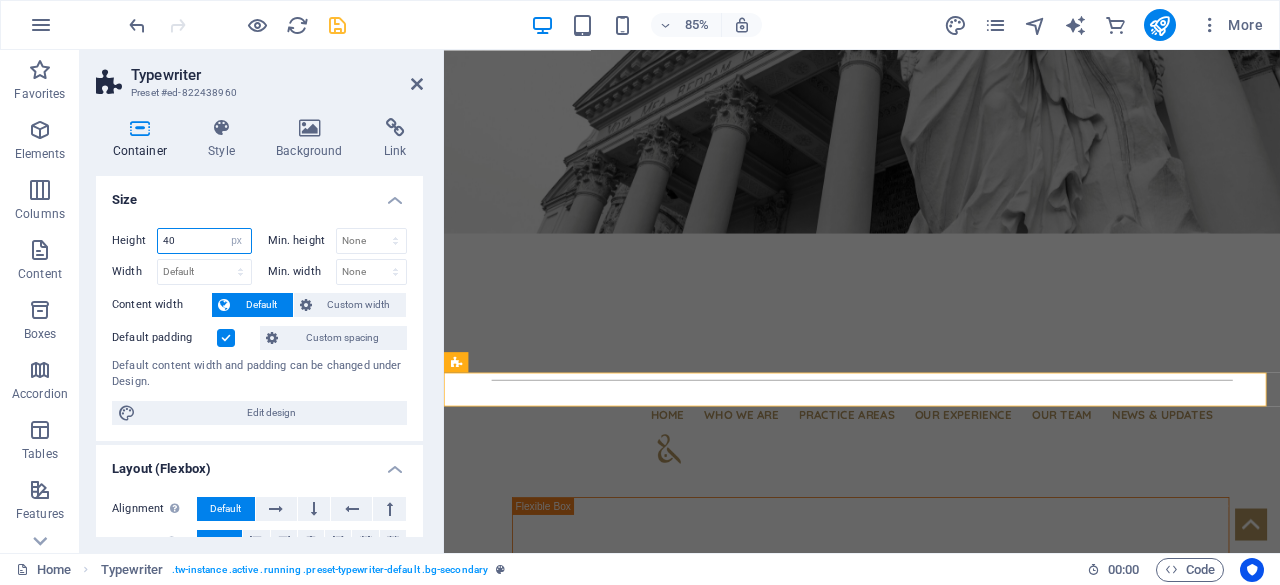 drag, startPoint x: 182, startPoint y: 235, endPoint x: 169, endPoint y: 241, distance: 14.3178215 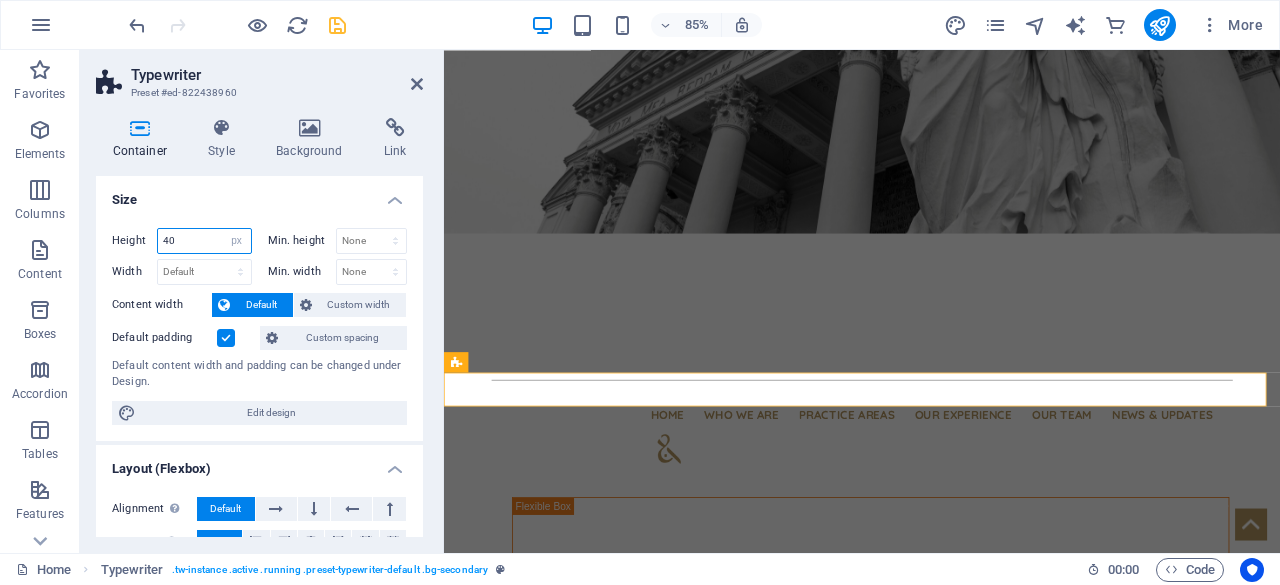 click on "40" at bounding box center [204, 241] 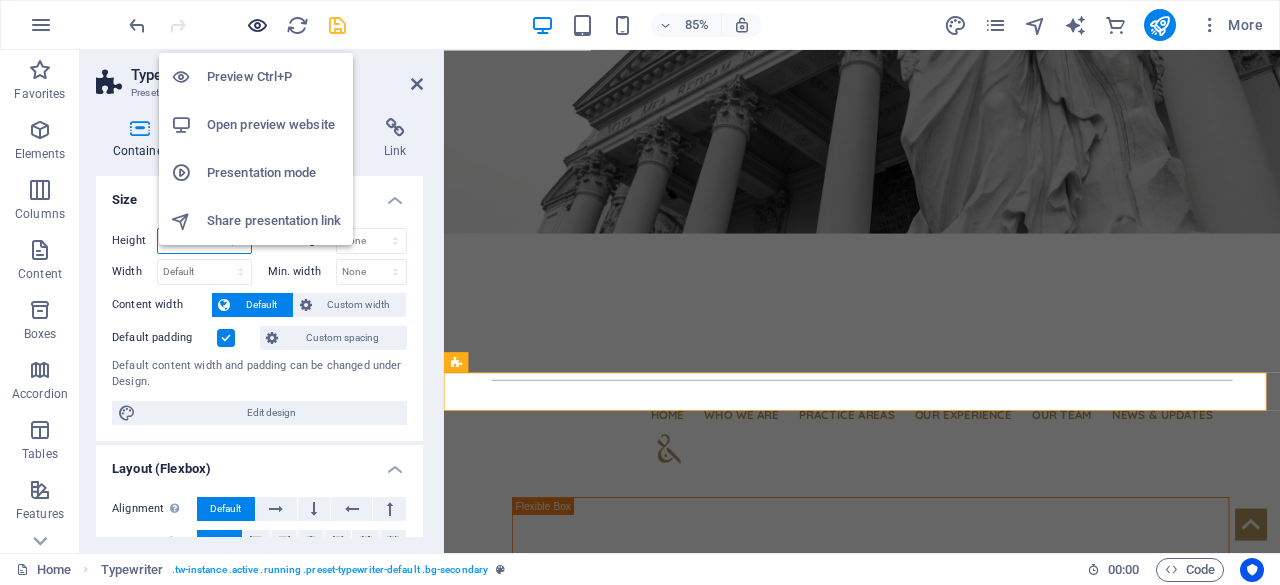 type on "45" 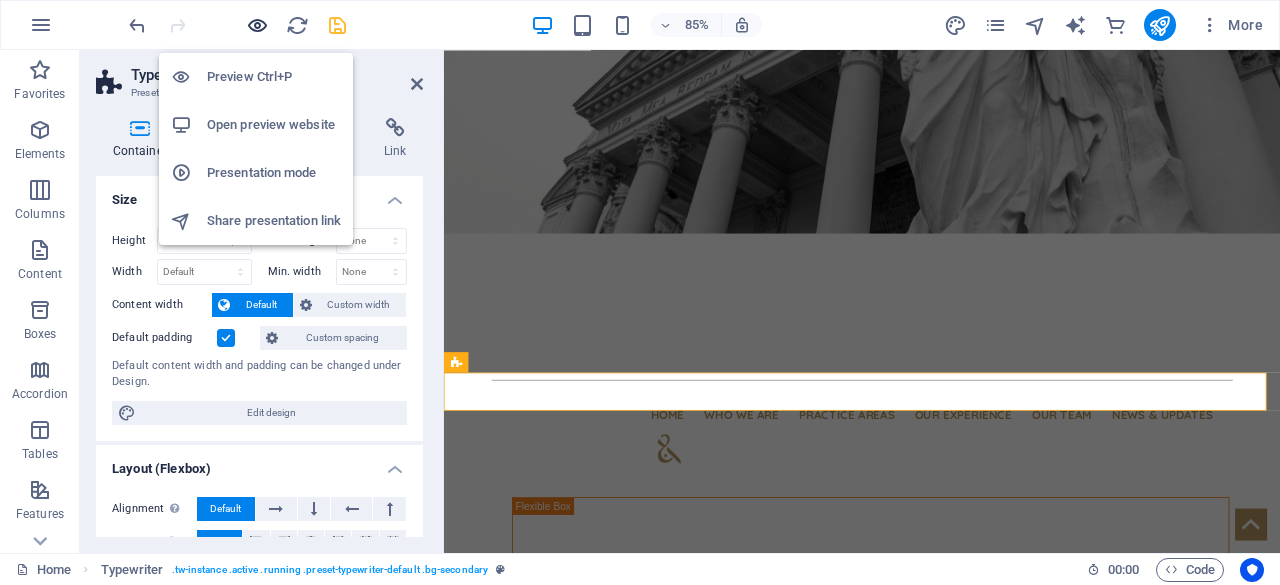 click at bounding box center (257, 25) 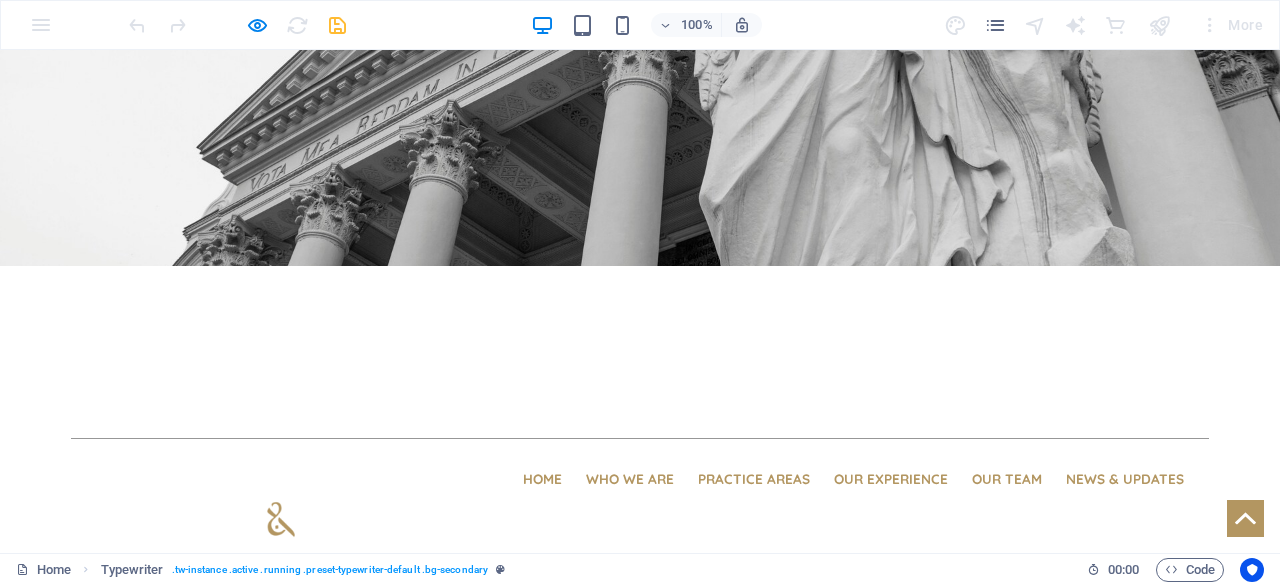 click at bounding box center [237, 25] 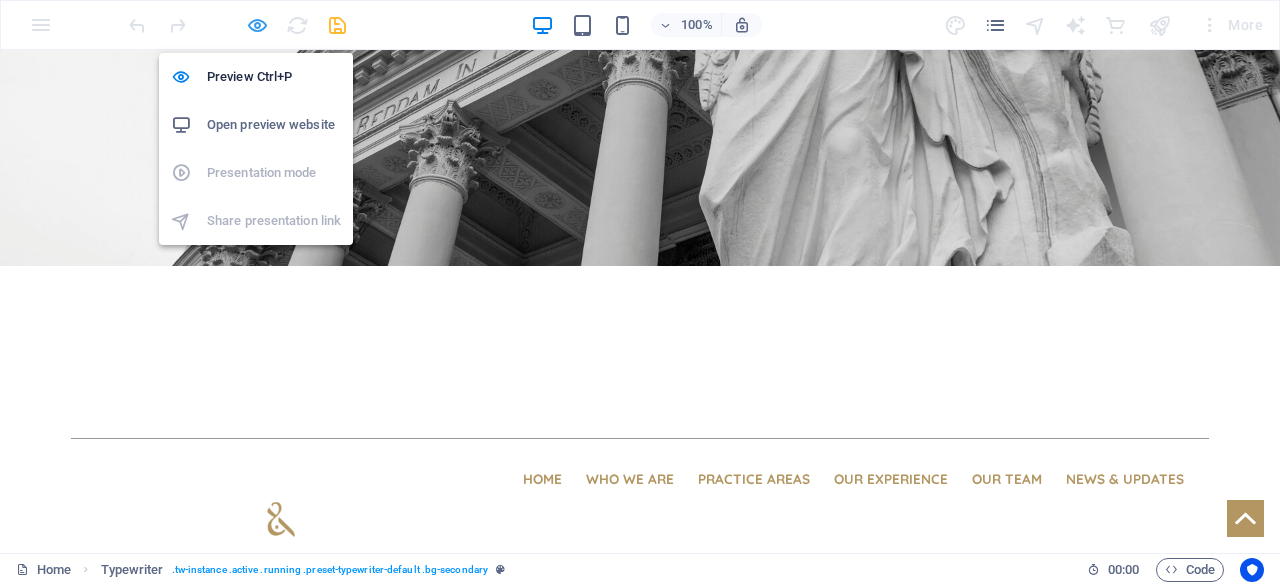 click at bounding box center (257, 25) 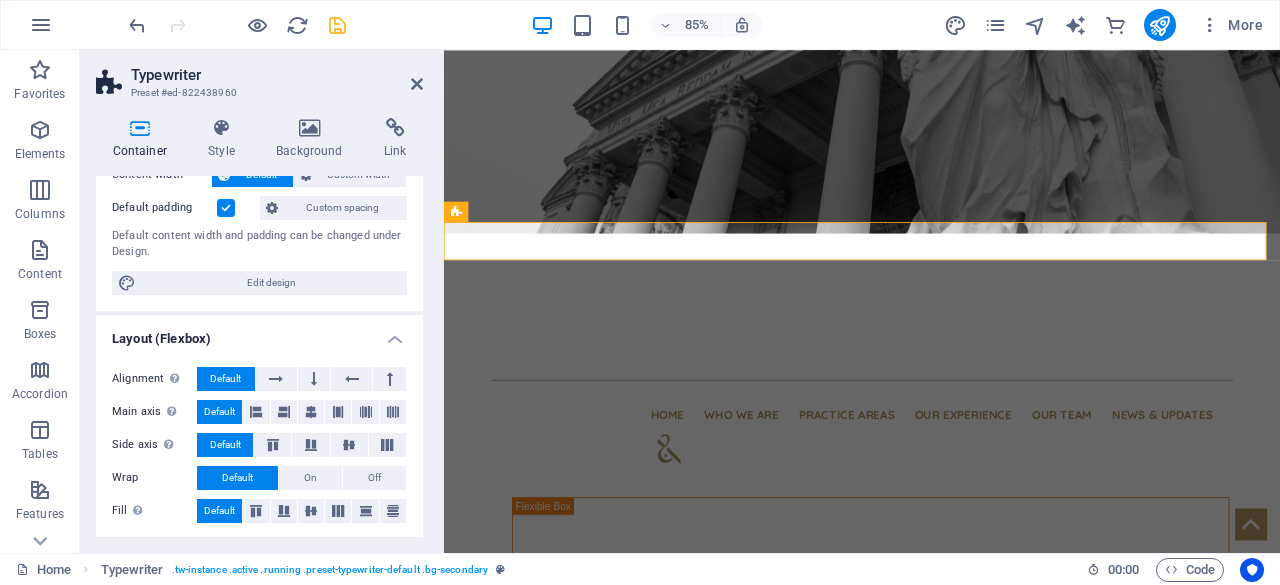 scroll, scrollTop: 100, scrollLeft: 0, axis: vertical 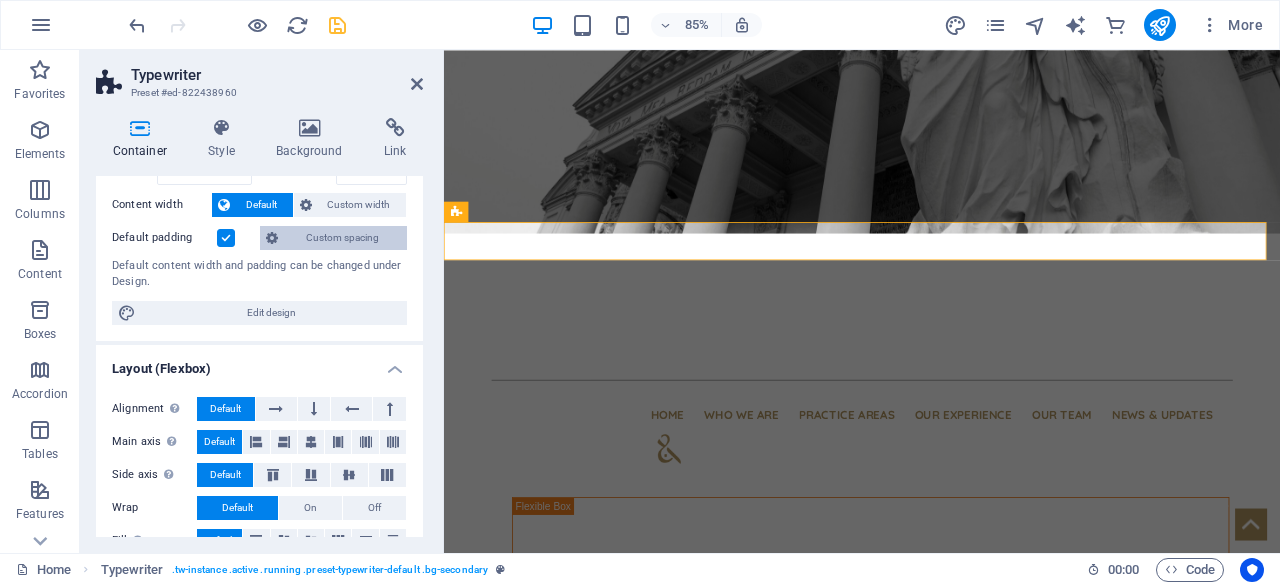 click on "Custom spacing" at bounding box center [342, 238] 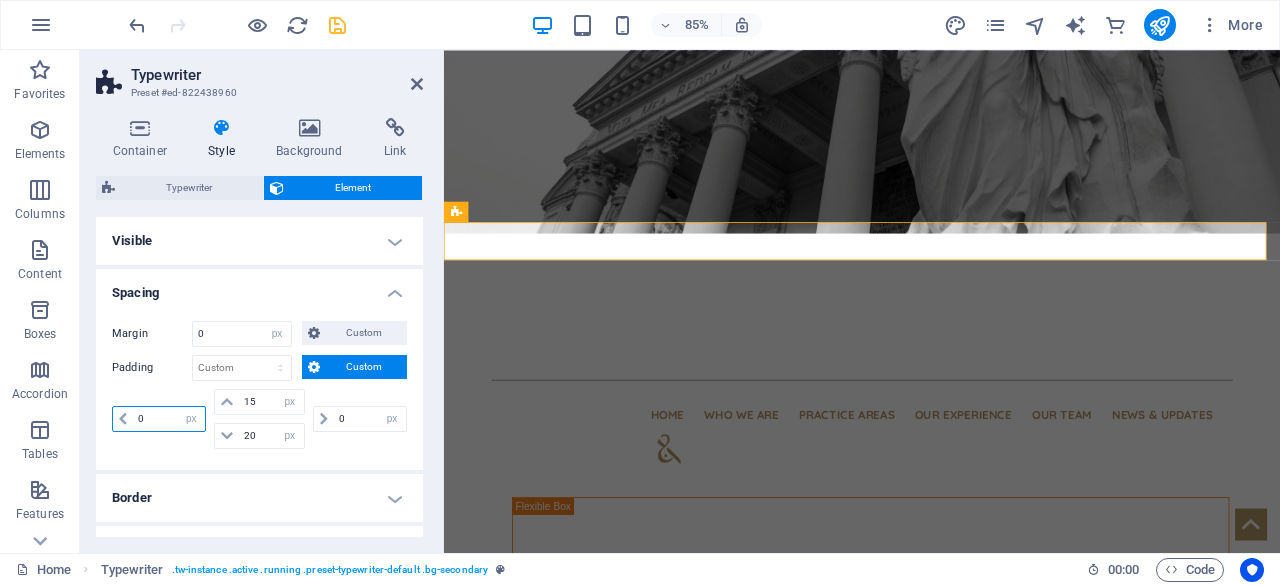 click on "0" at bounding box center [169, 419] 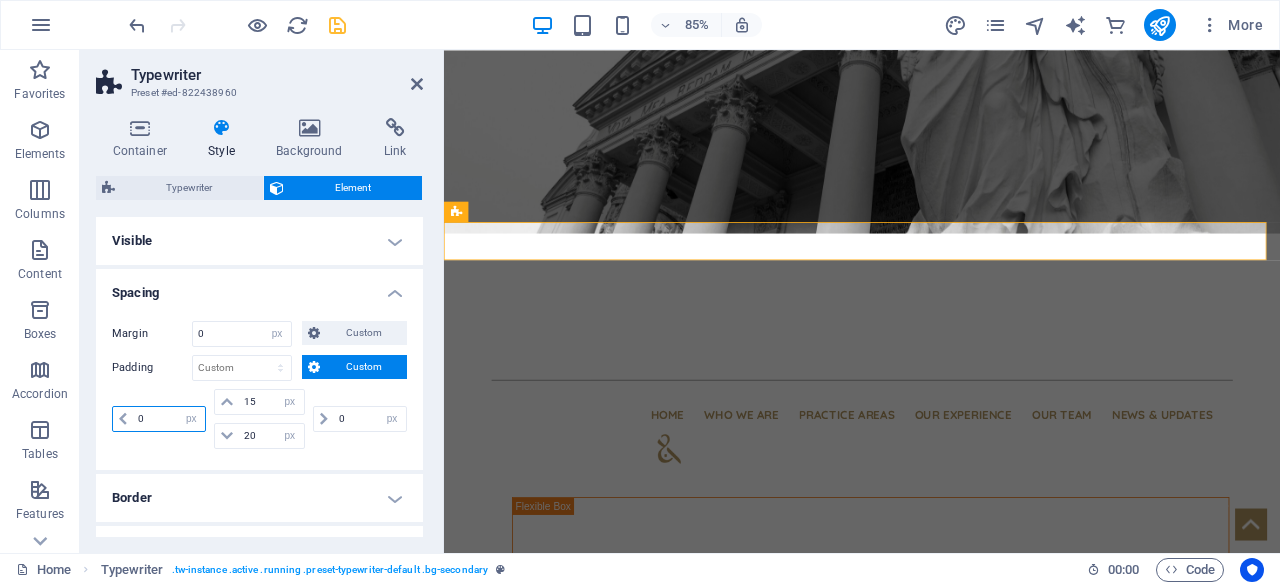 click on "0" at bounding box center (169, 419) 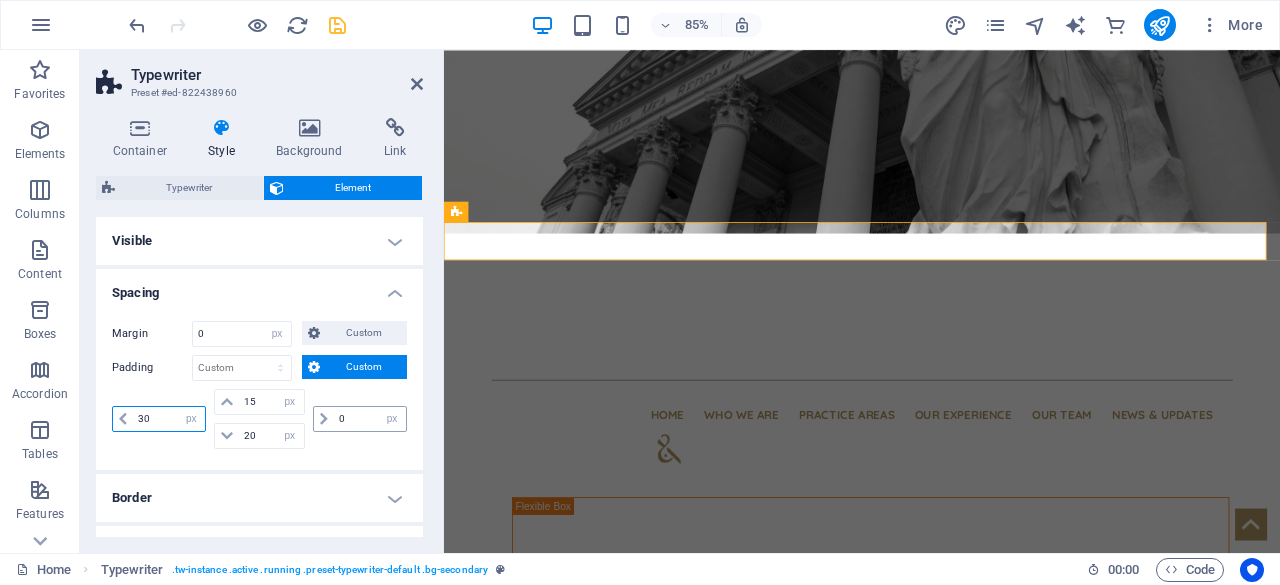 type on "30" 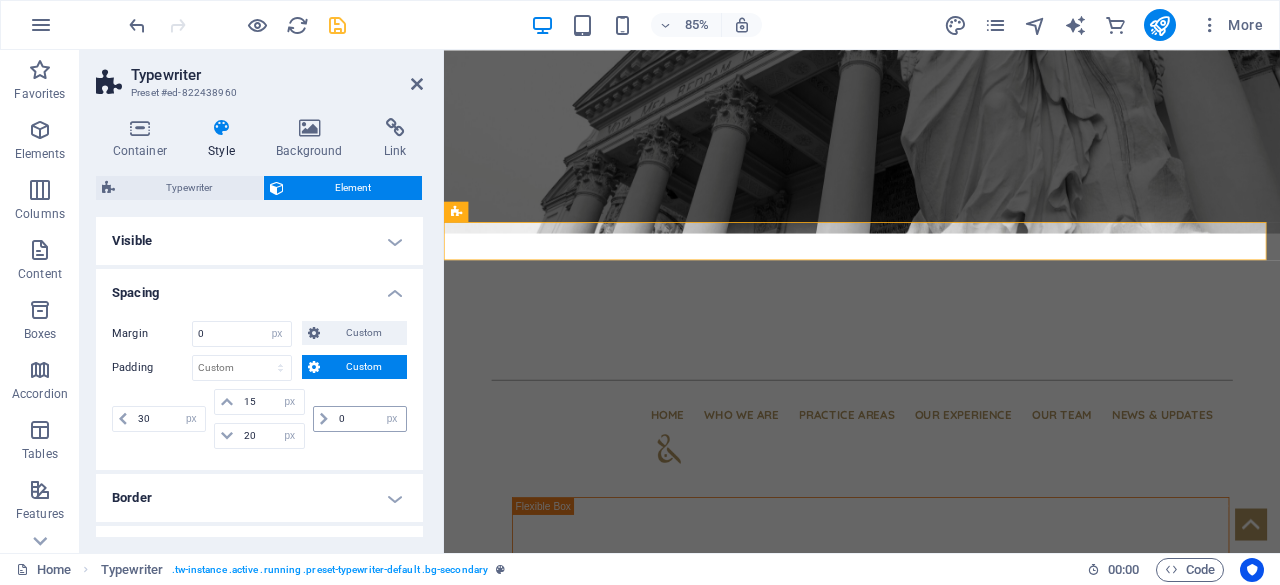 click at bounding box center [324, 419] 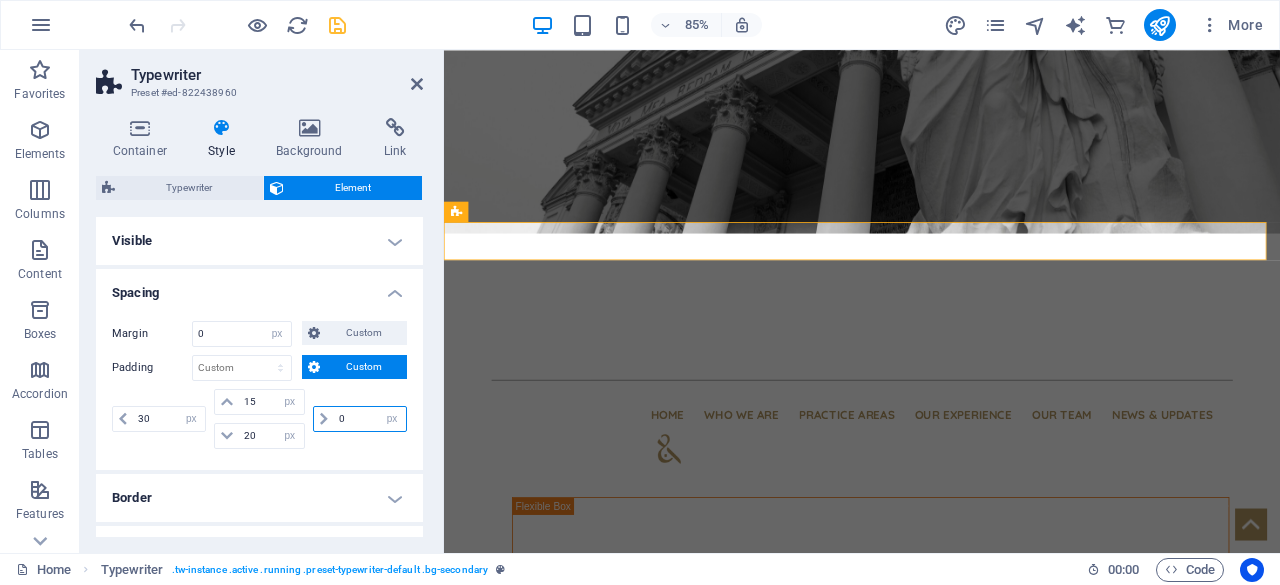click on "0" at bounding box center (370, 419) 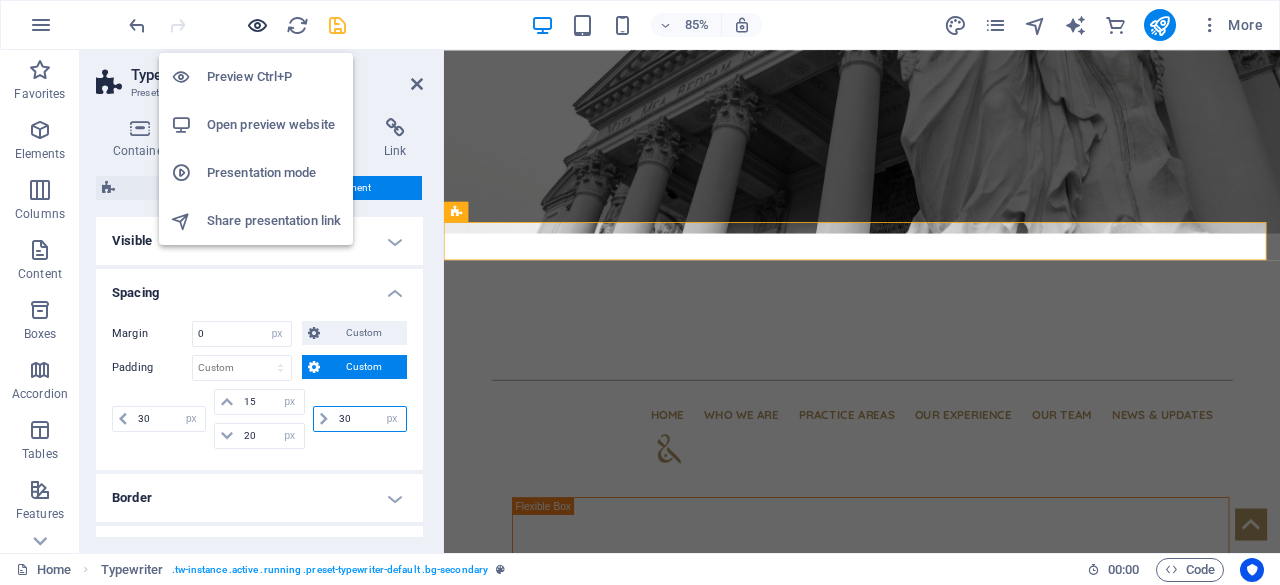 type on "30" 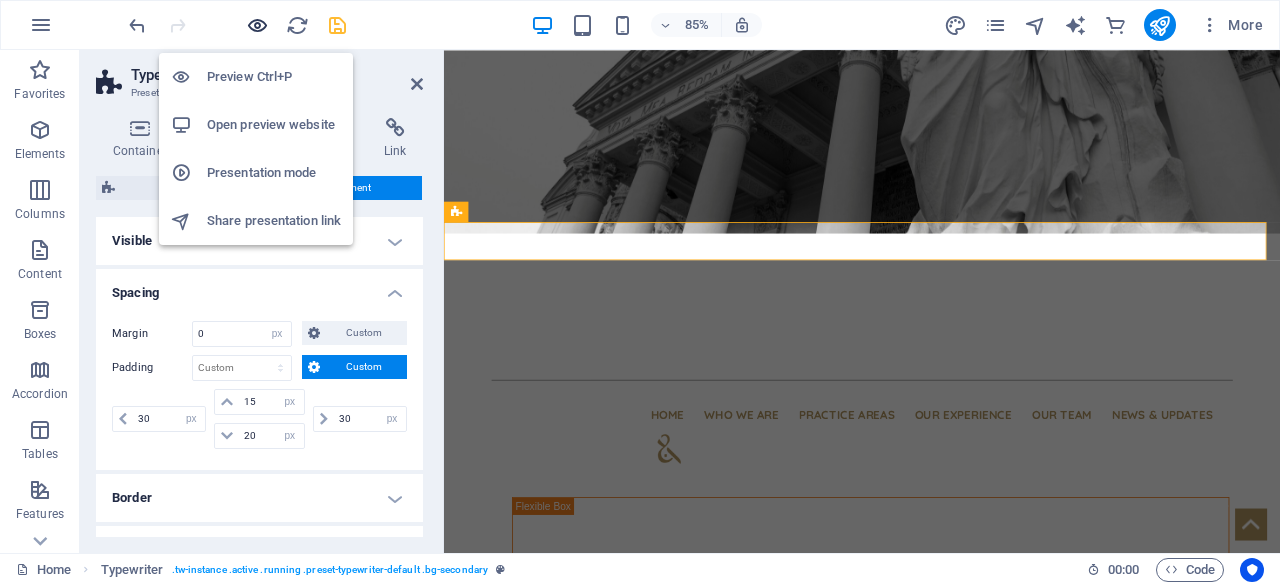 click at bounding box center [257, 25] 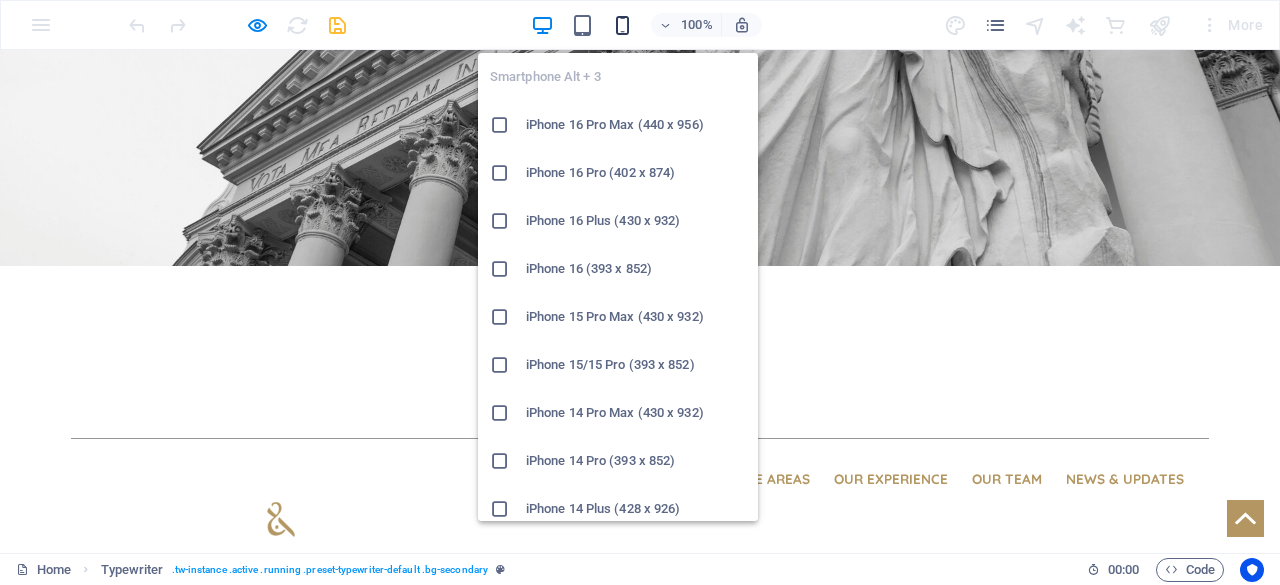 click at bounding box center (622, 25) 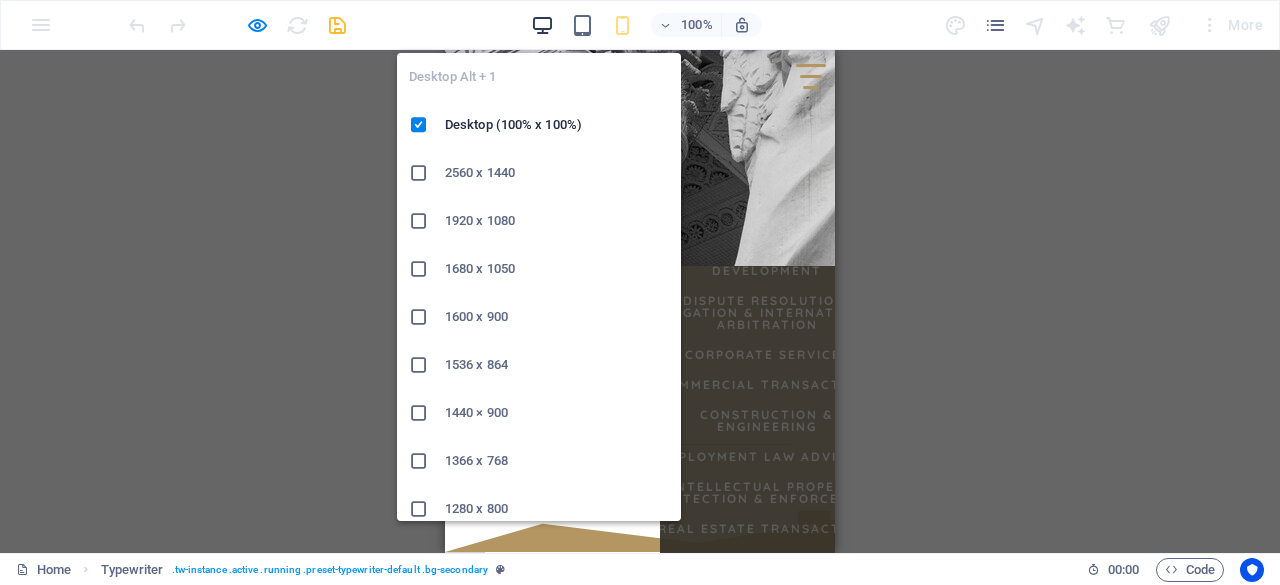 click at bounding box center [542, 25] 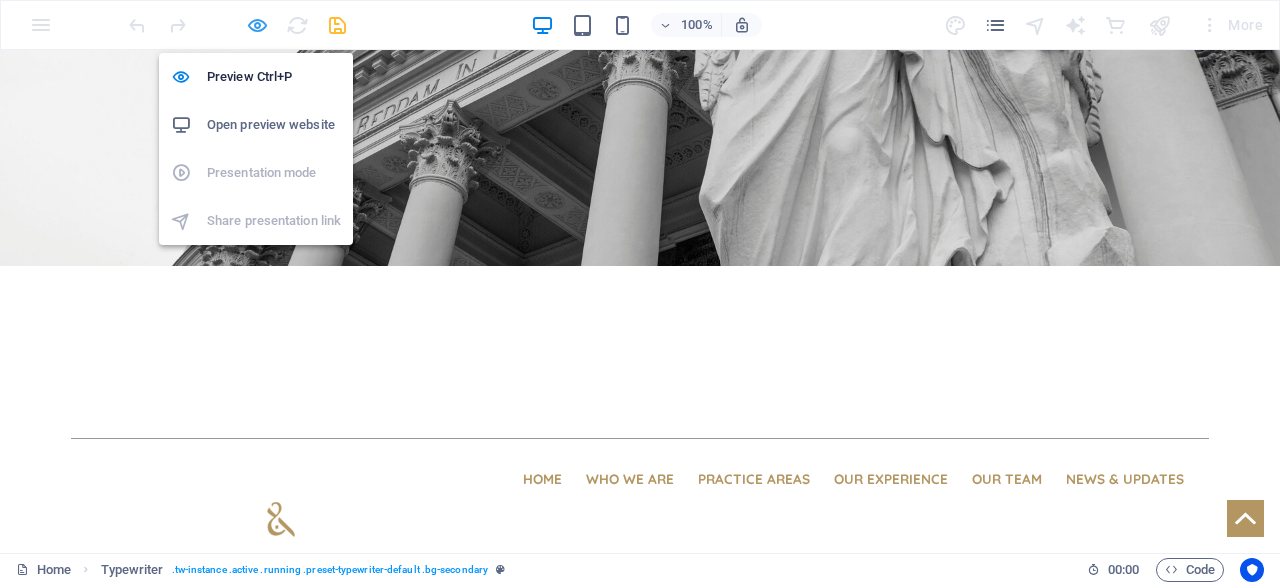 click at bounding box center (257, 25) 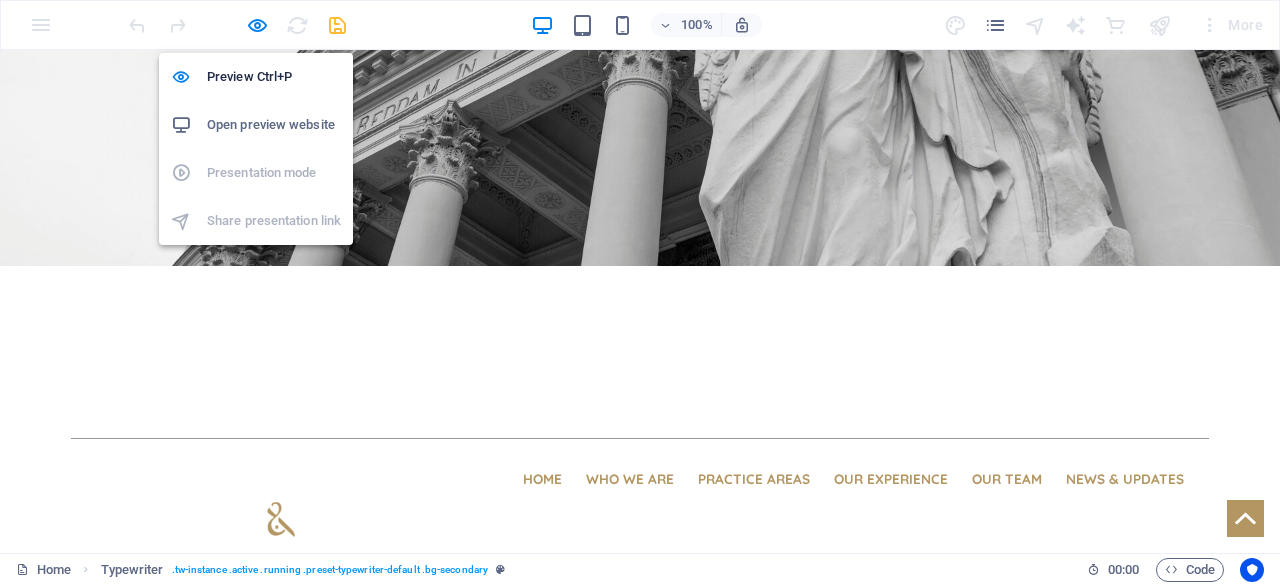 select on "px" 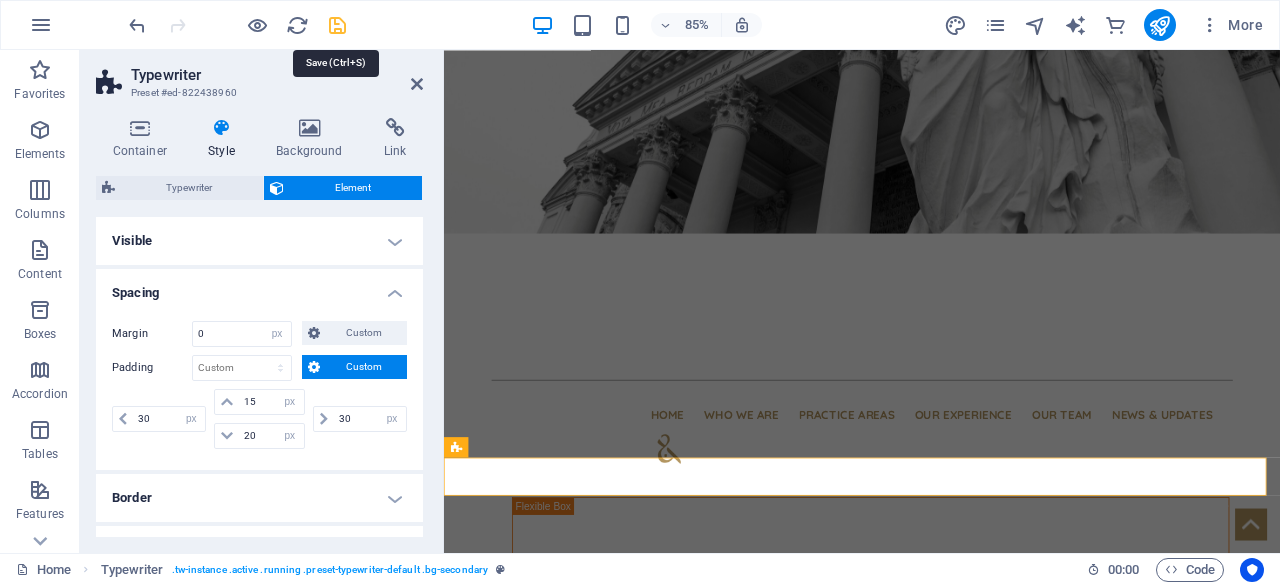 click at bounding box center [337, 25] 